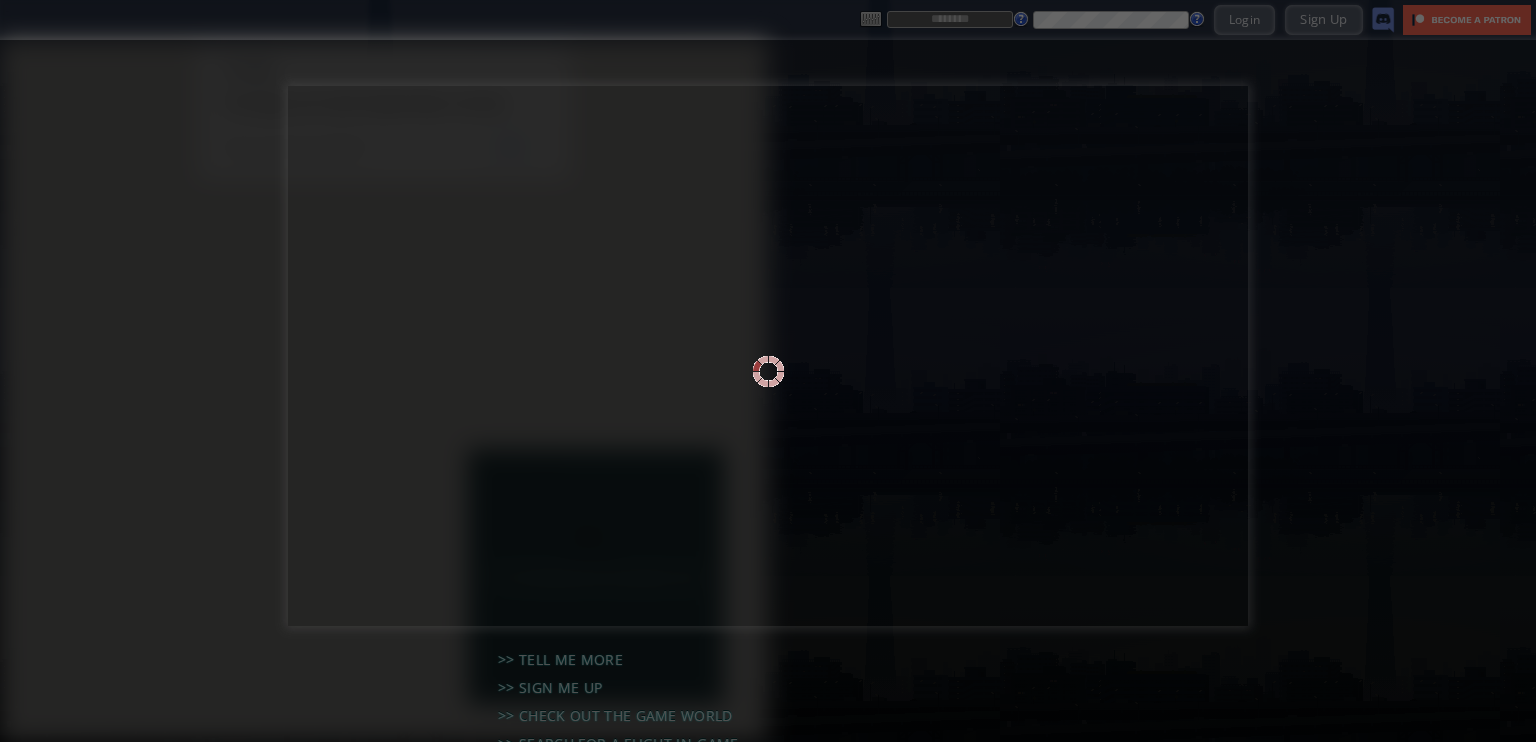 scroll, scrollTop: 0, scrollLeft: 0, axis: both 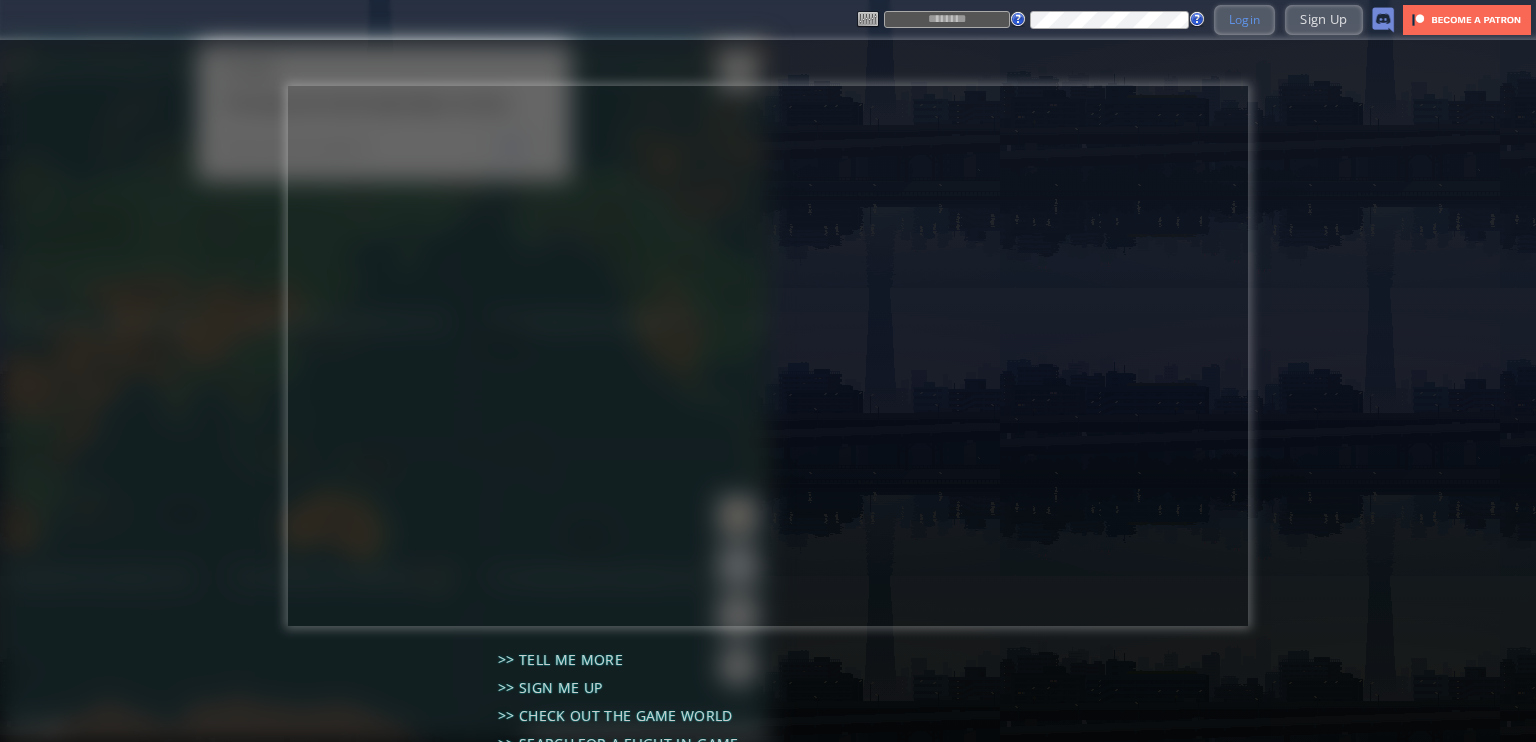 type on "*******" 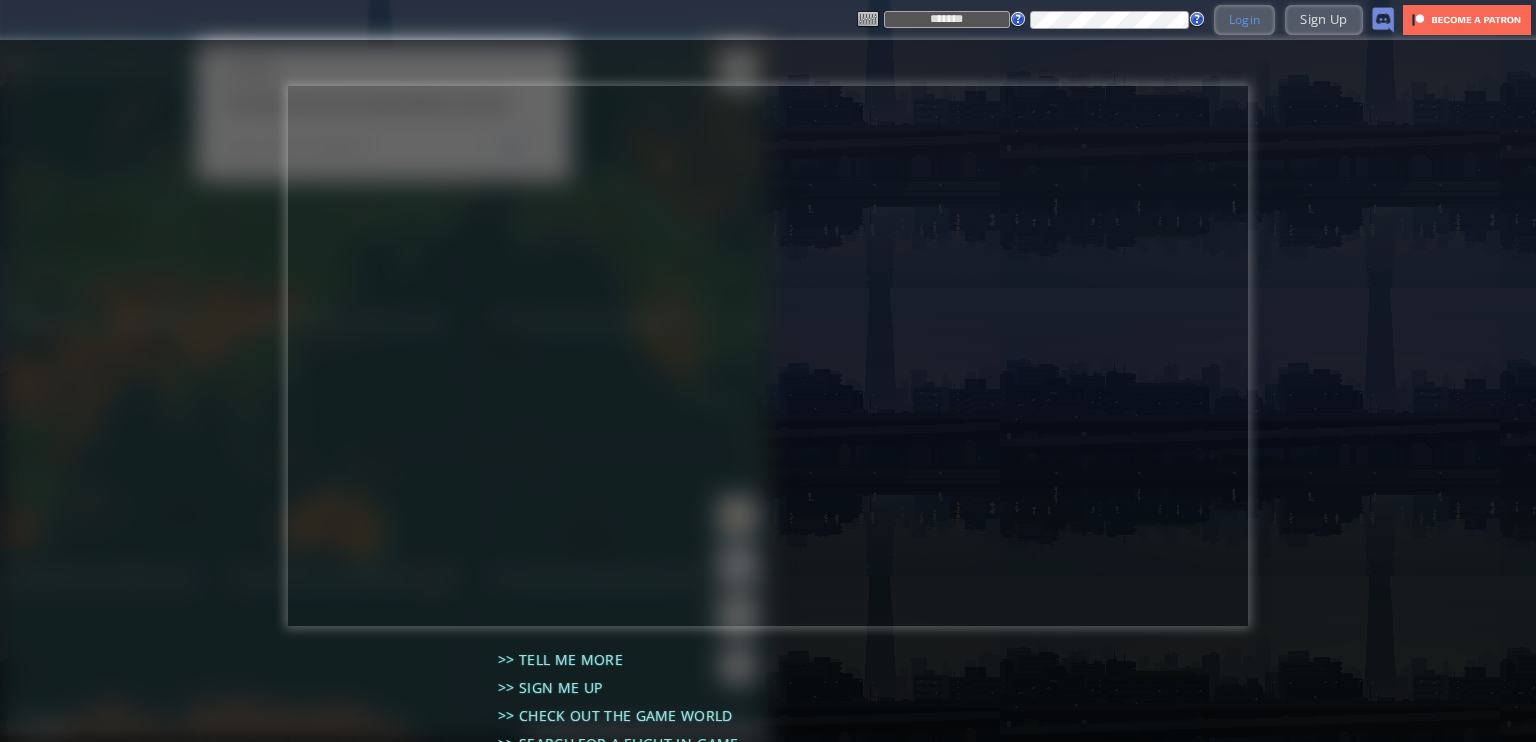 click on "Login" at bounding box center [1245, 19] 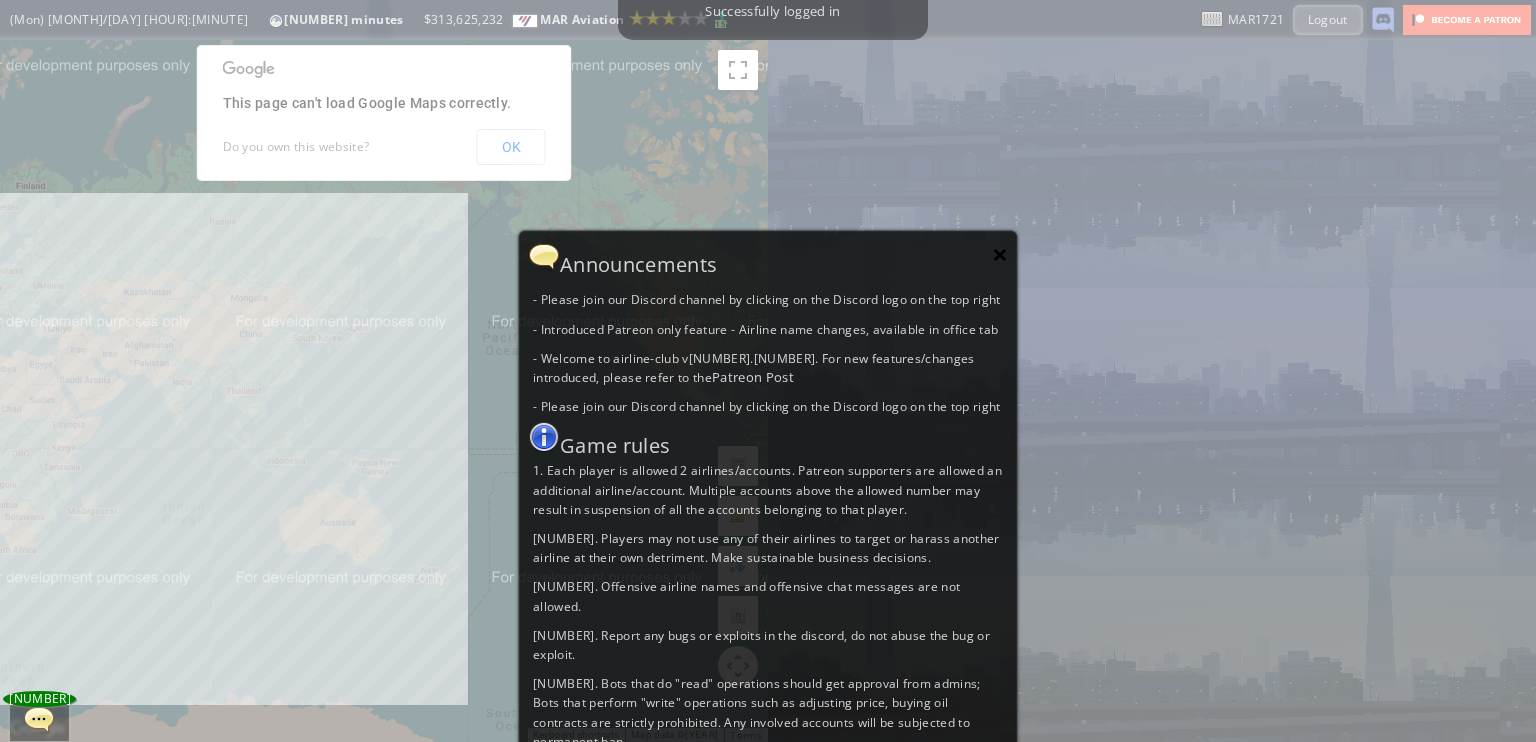 click on "×" at bounding box center [1000, 254] 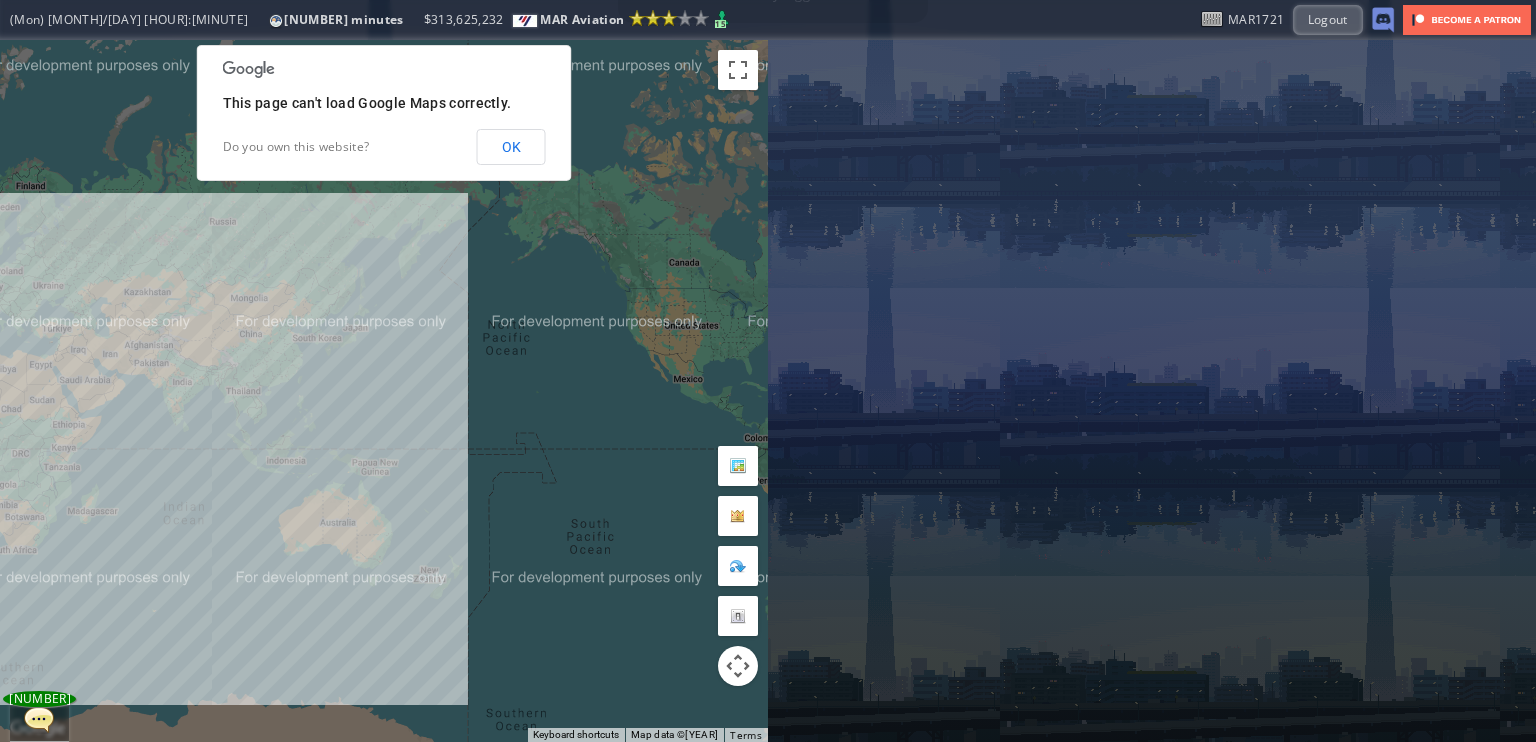 click on "OK" at bounding box center [511, 147] 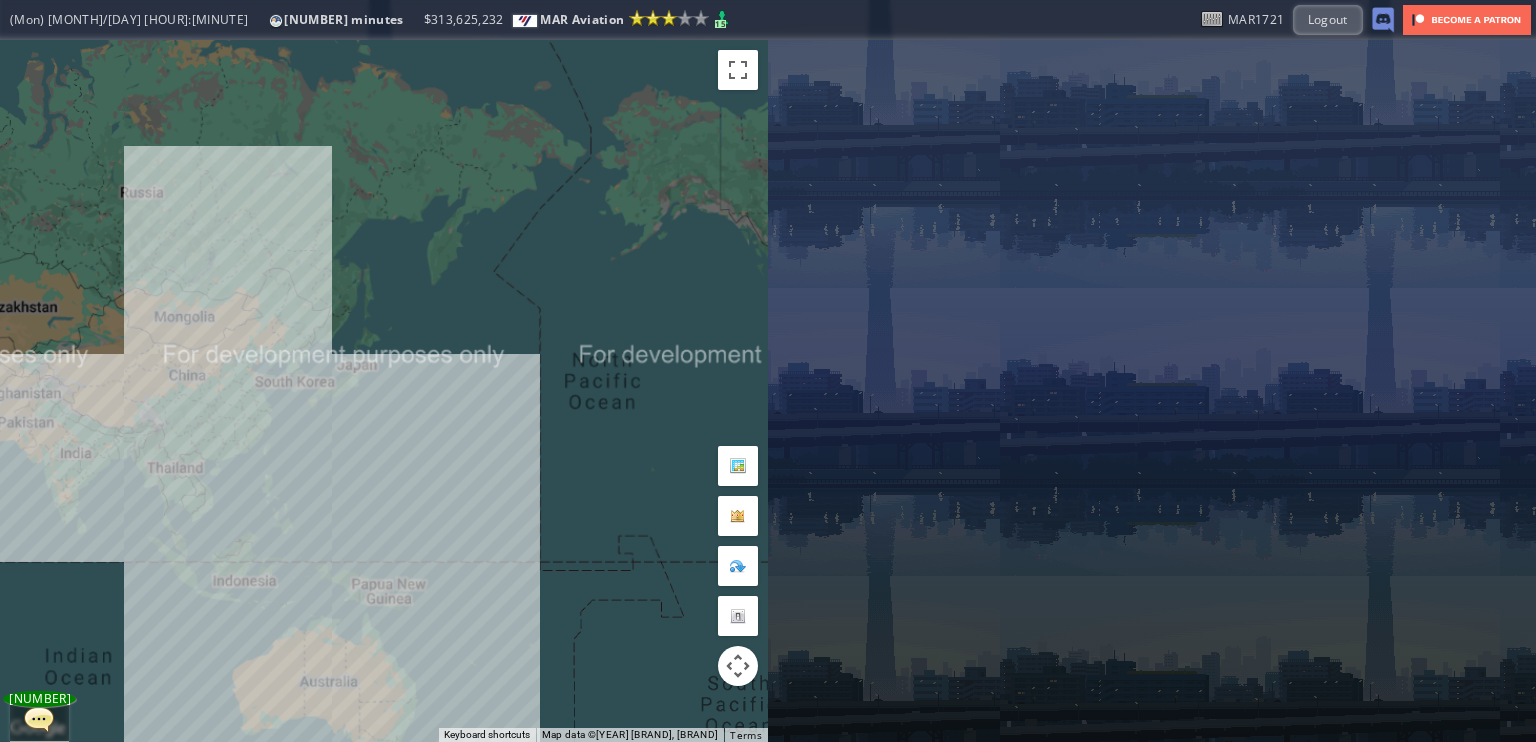 drag, startPoint x: 338, startPoint y: 208, endPoint x: 391, endPoint y: 179, distance: 60.41523 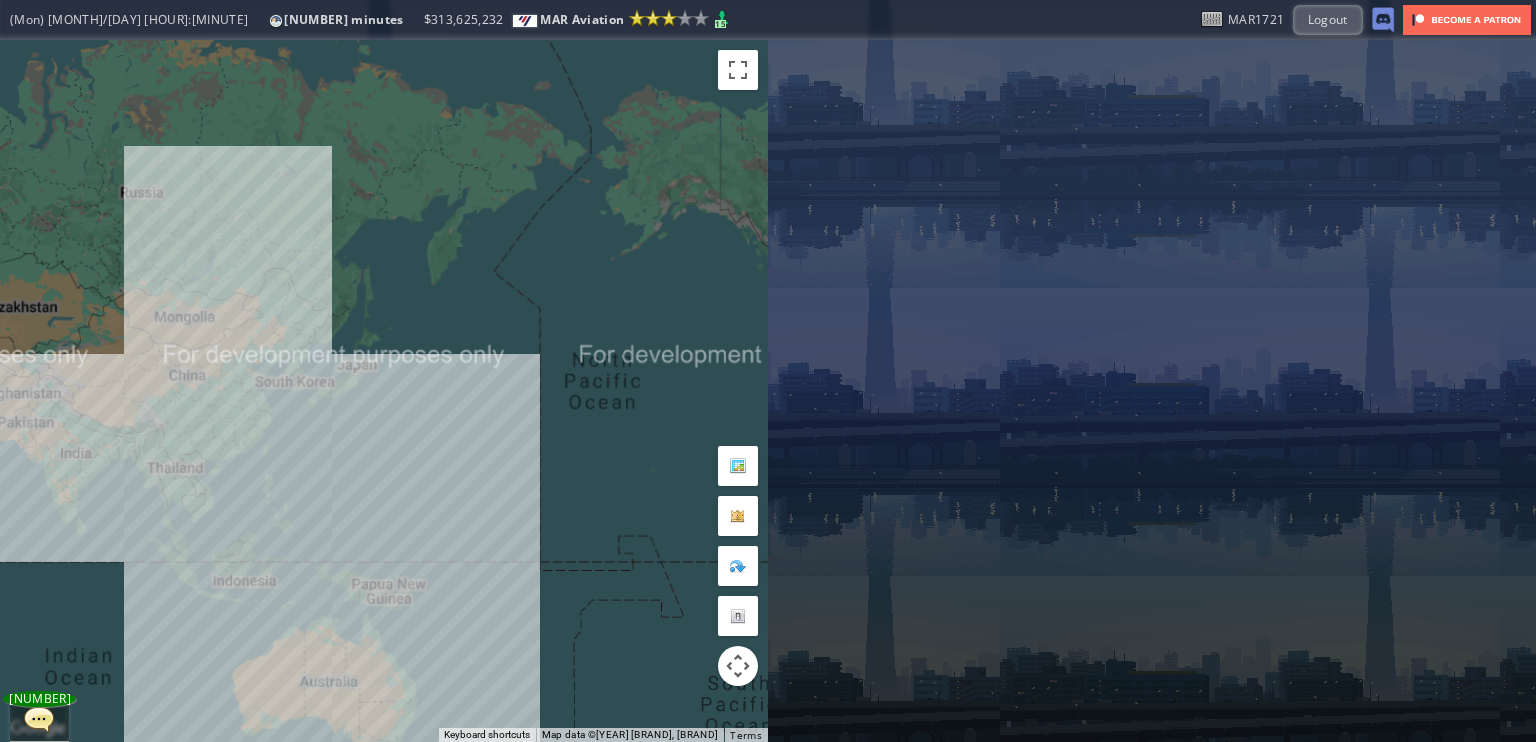 click on "To navigate, press the arrow keys." at bounding box center [384, 391] 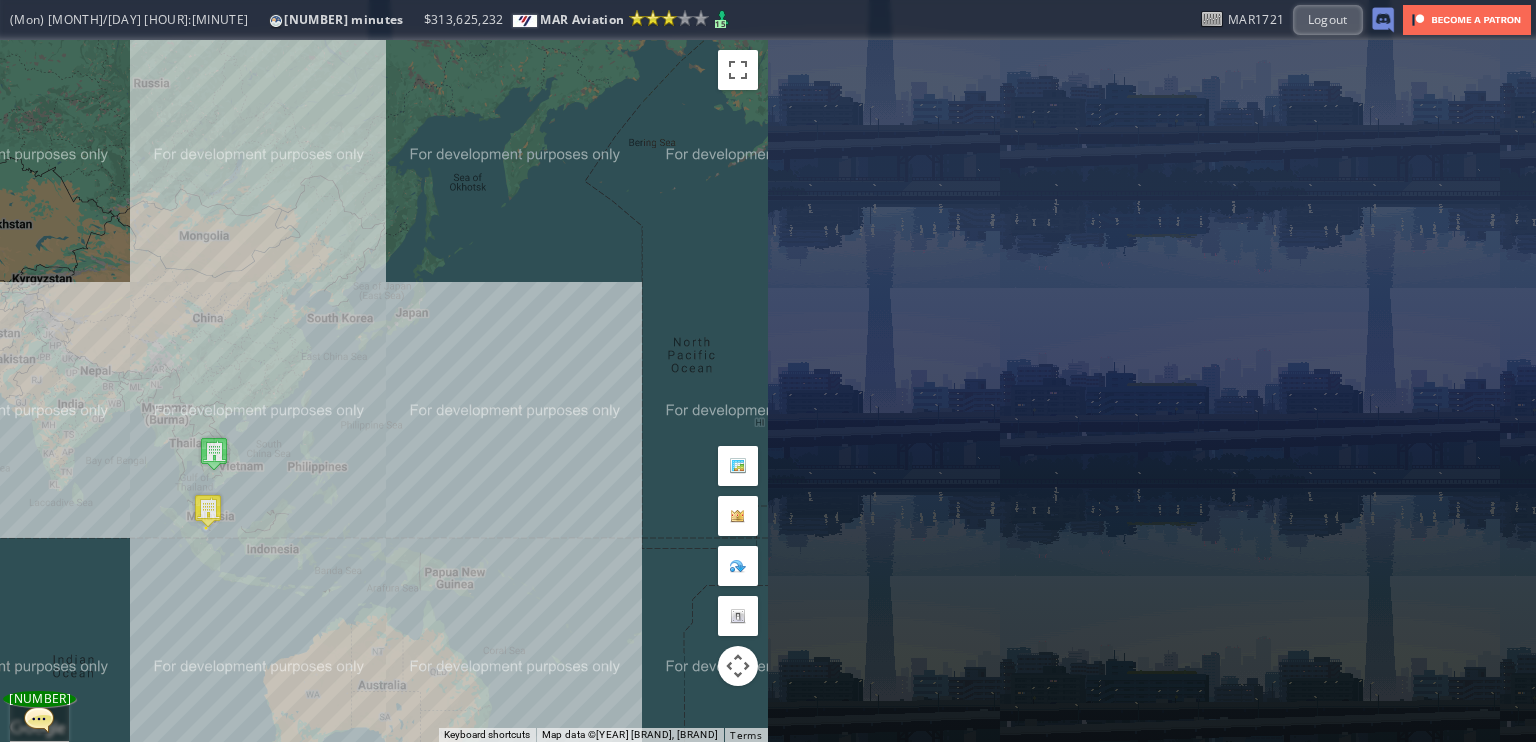 drag, startPoint x: 289, startPoint y: 371, endPoint x: 461, endPoint y: 159, distance: 272.99817 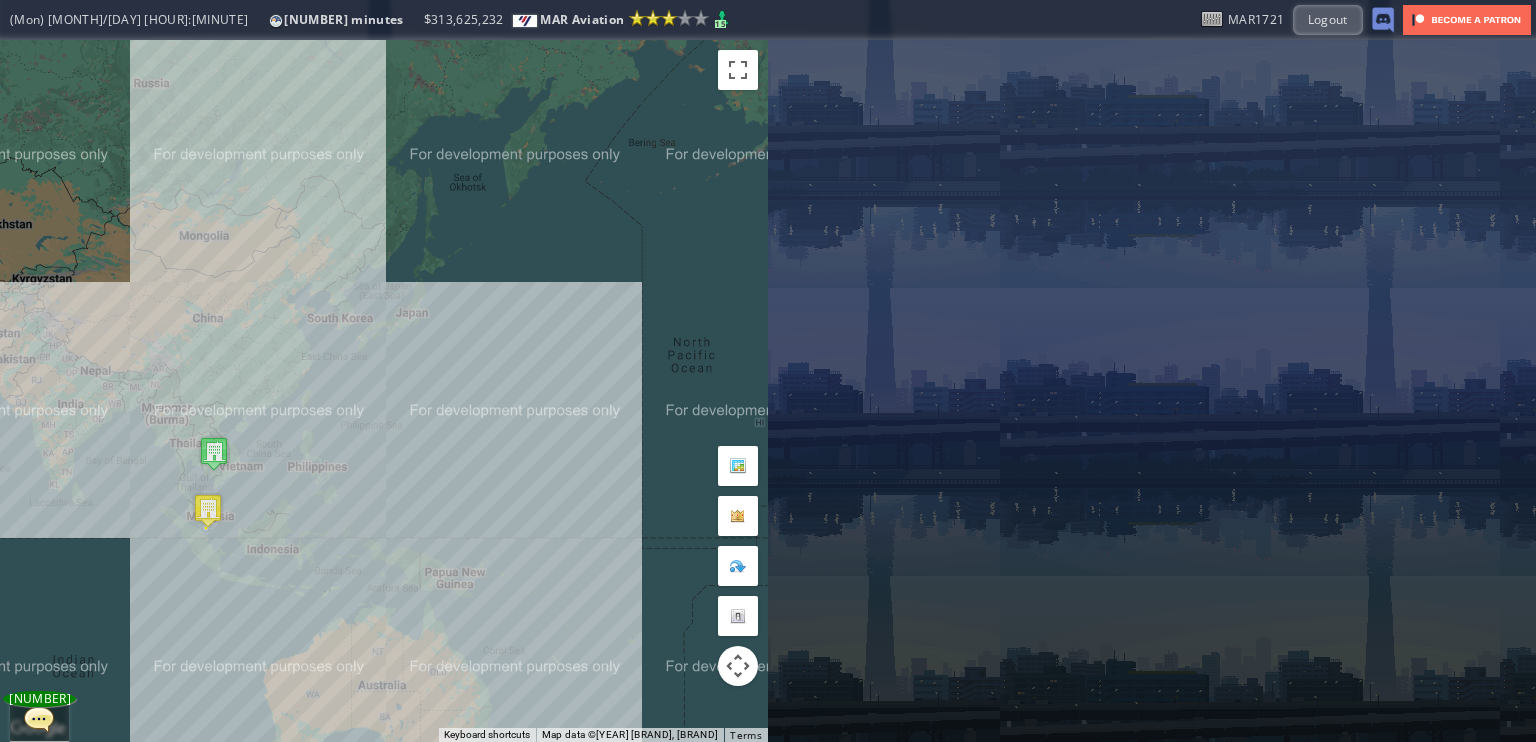 click on "To navigate, press the arrow keys." at bounding box center [384, 391] 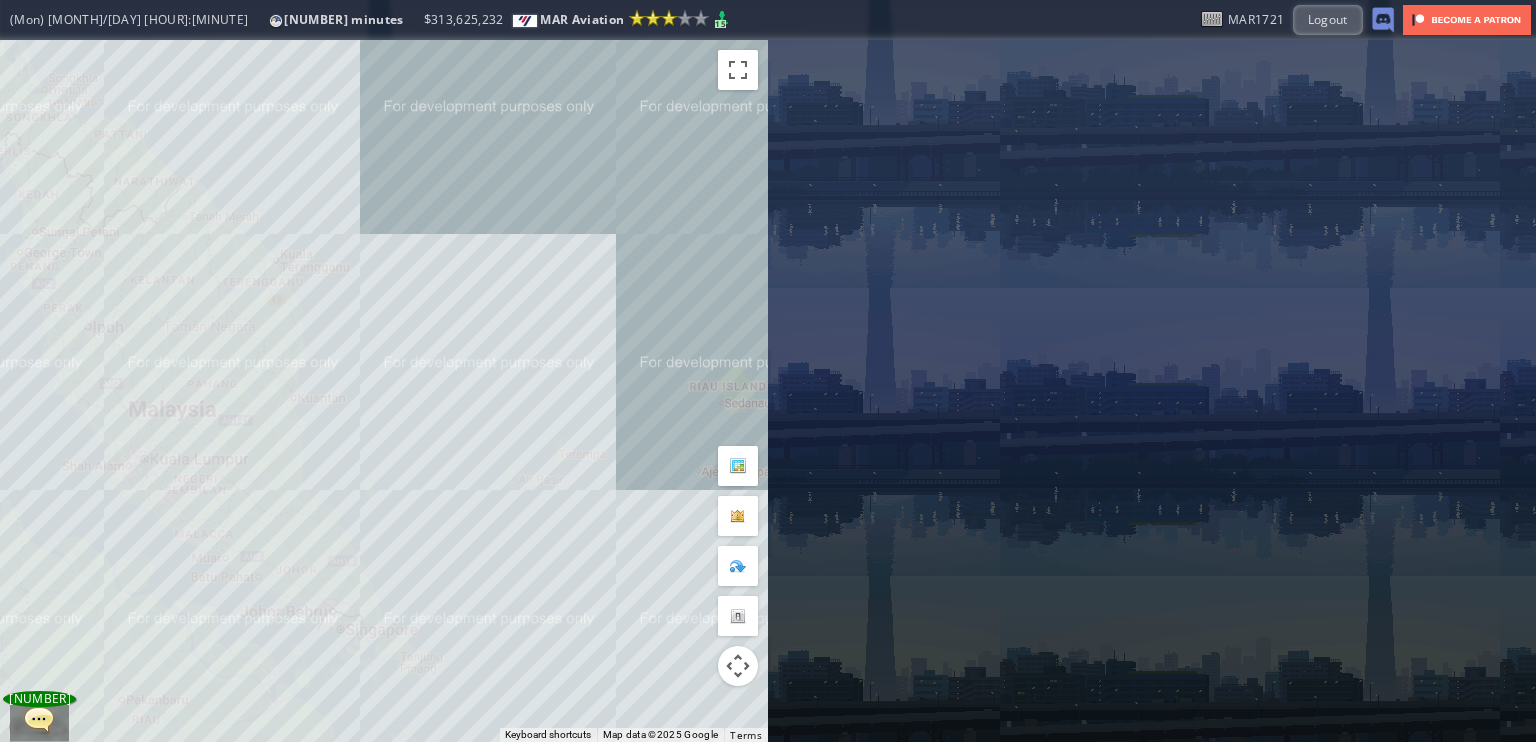 click on "To navigate, press the arrow keys." at bounding box center [384, 391] 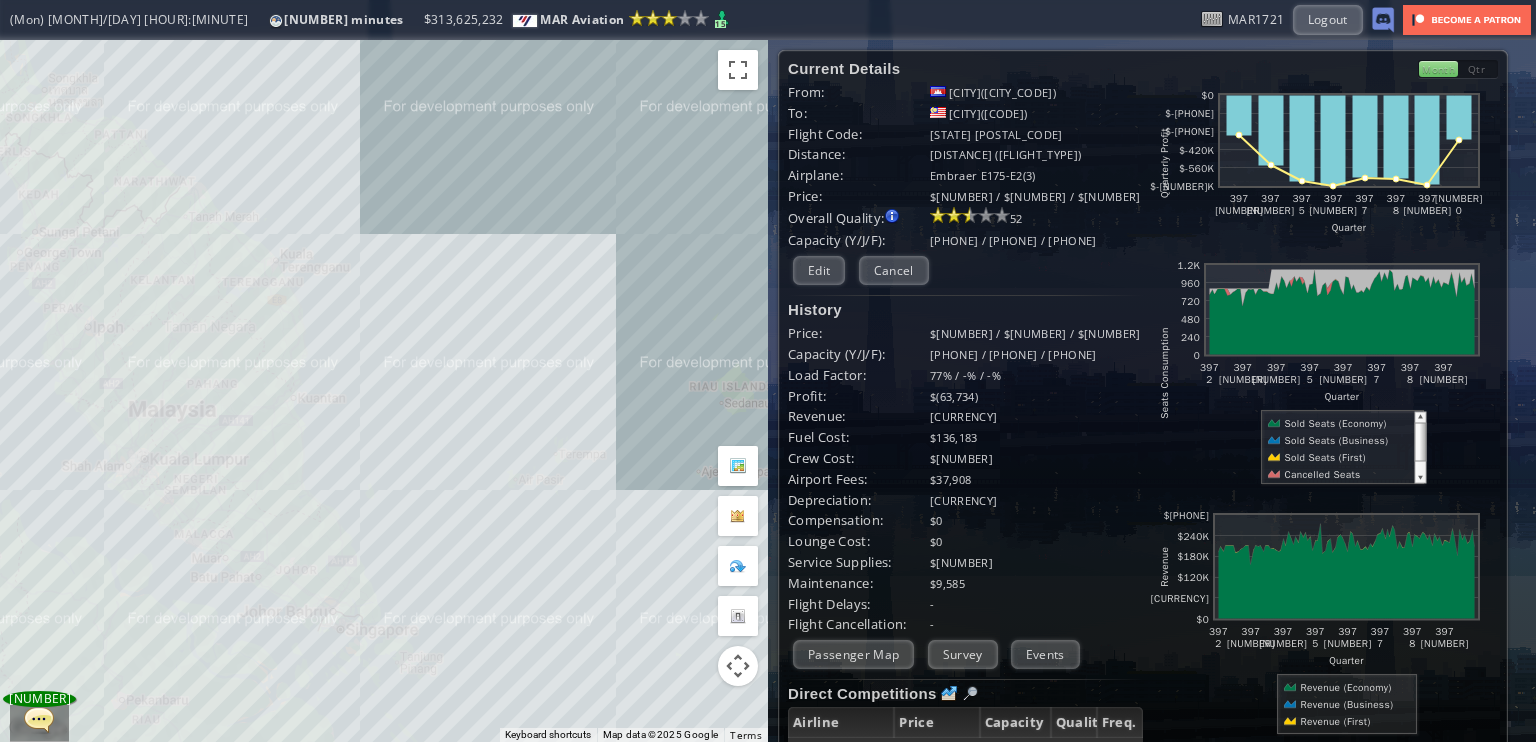scroll, scrollTop: 200, scrollLeft: 0, axis: vertical 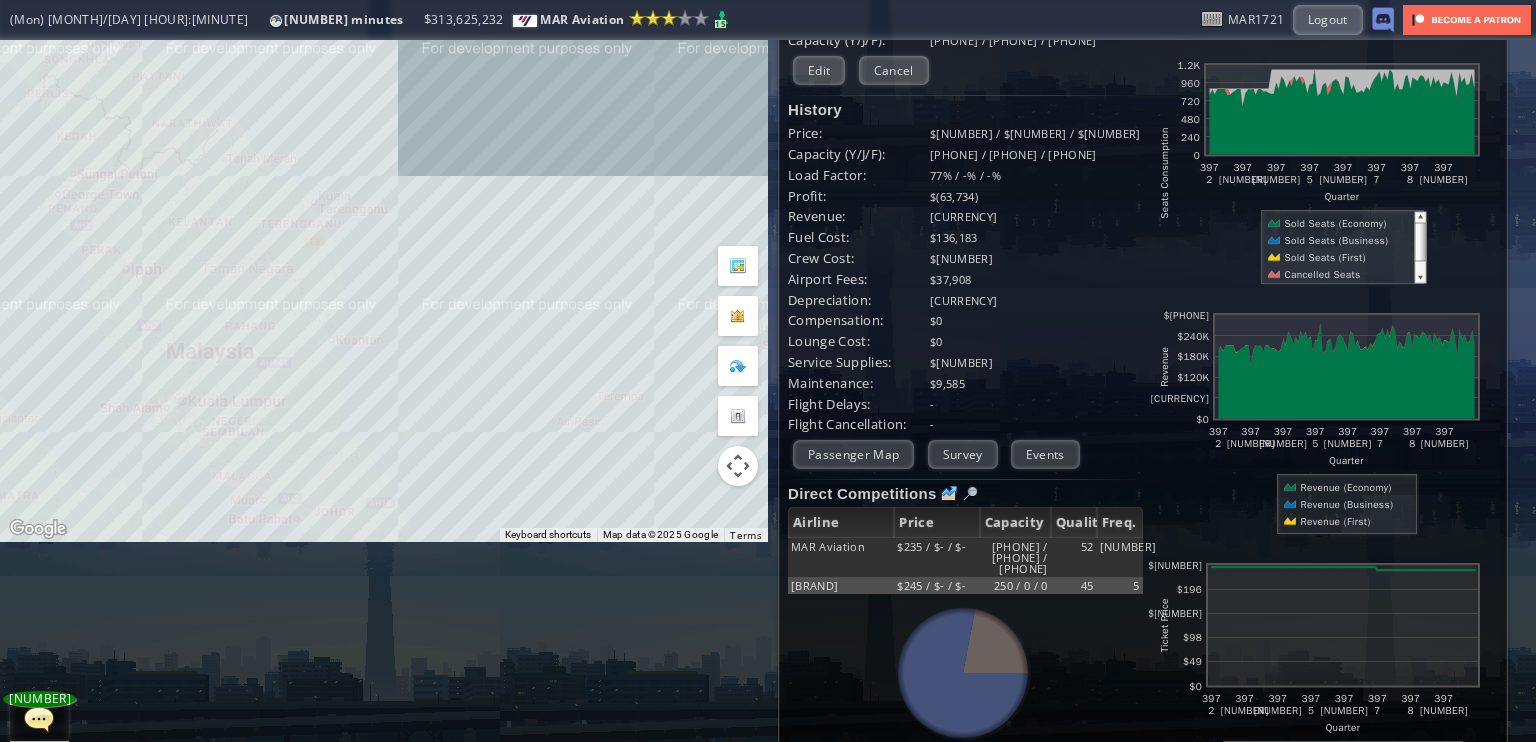 drag, startPoint x: 513, startPoint y: 343, endPoint x: 525, endPoint y: 357, distance: 18.439089 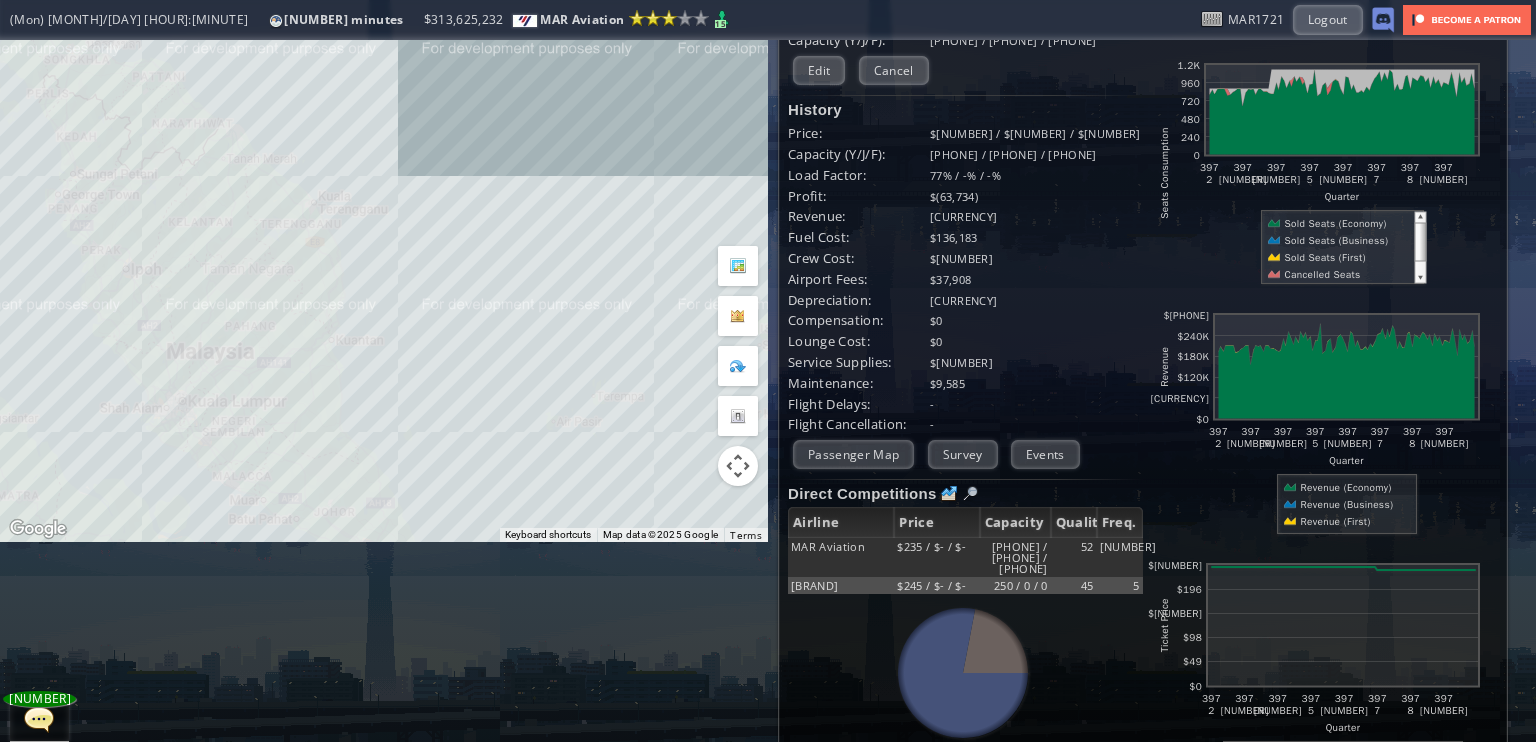 click on "To navigate, press the arrow keys." at bounding box center [384, 191] 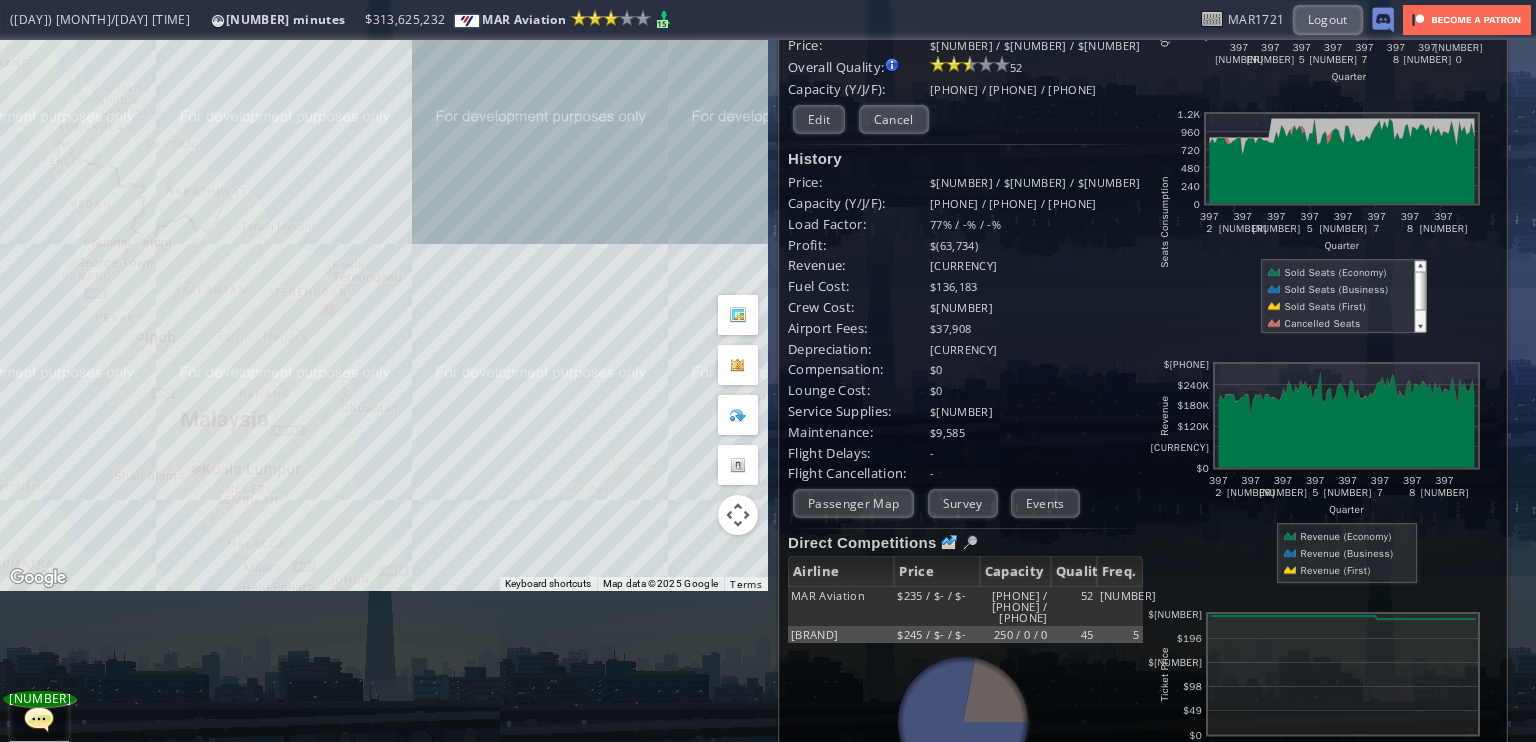 scroll, scrollTop: 0, scrollLeft: 0, axis: both 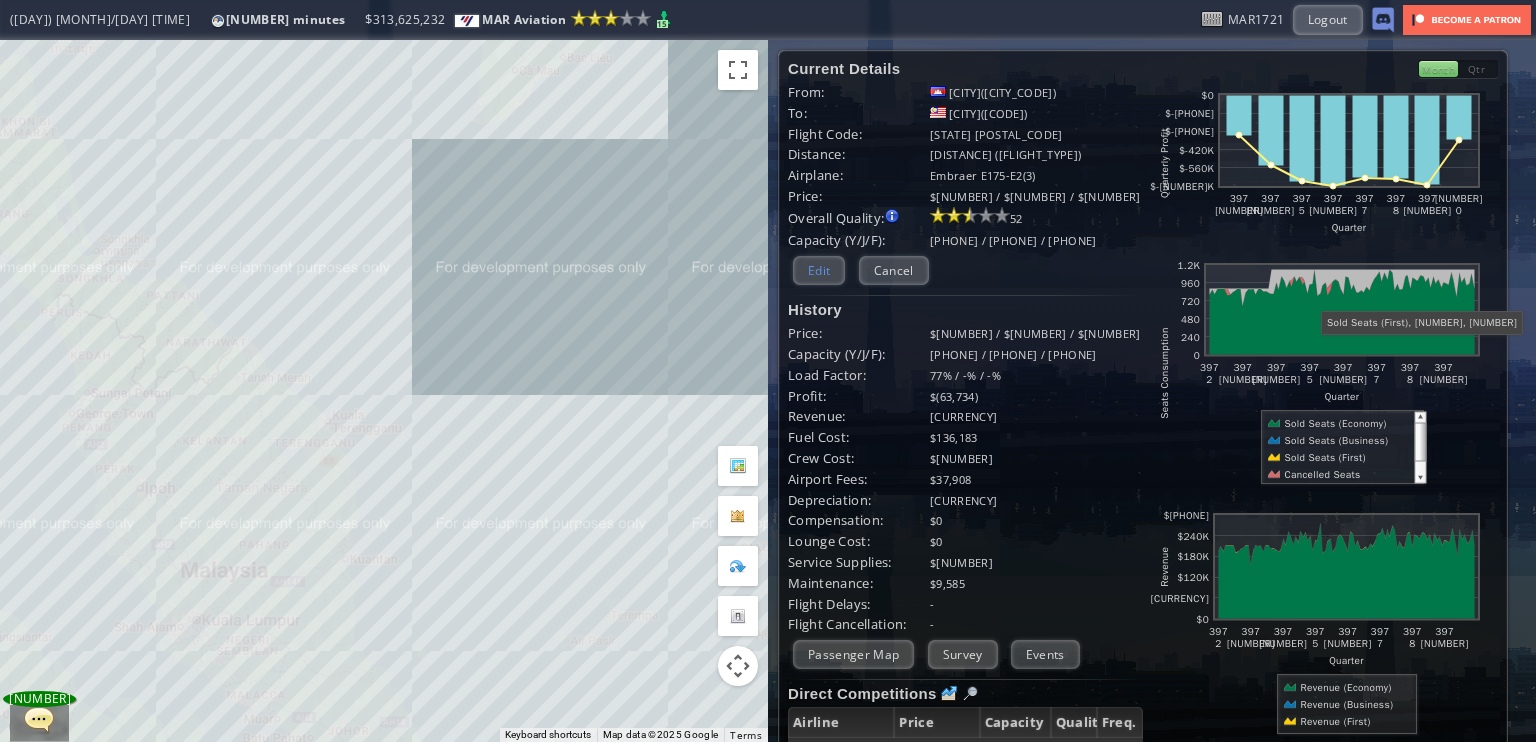 click on "Edit" at bounding box center [819, 270] 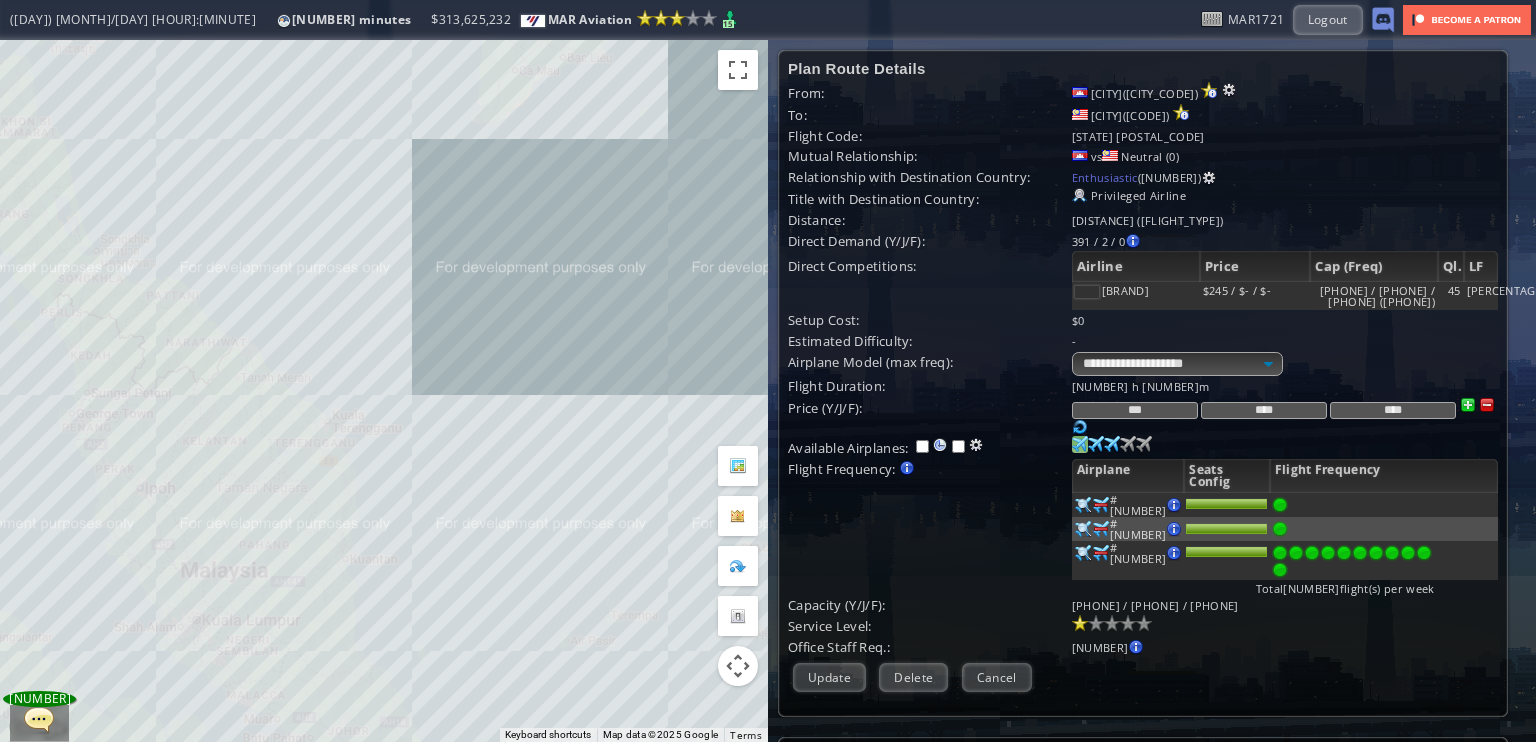 click at bounding box center (1080, 444) 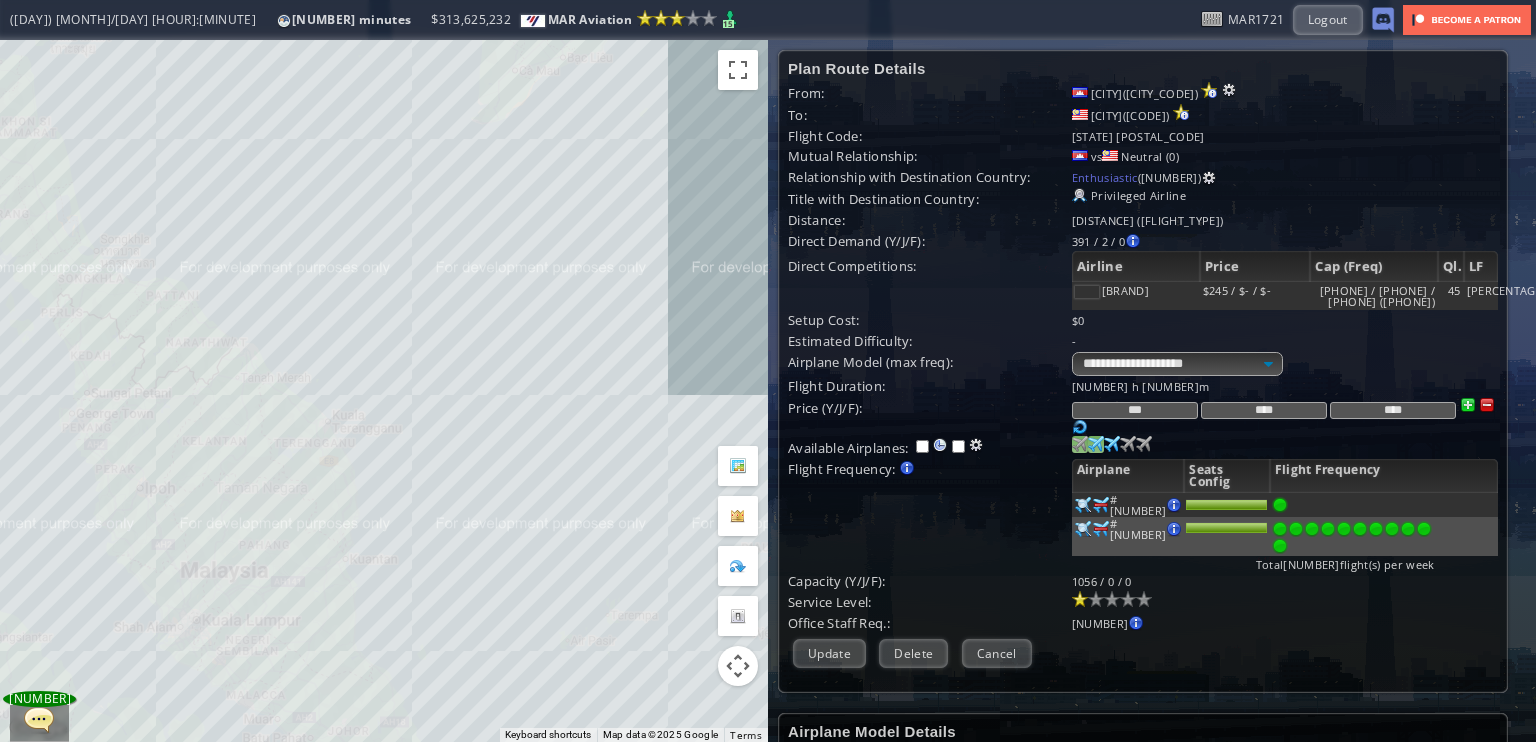 click at bounding box center (1080, 444) 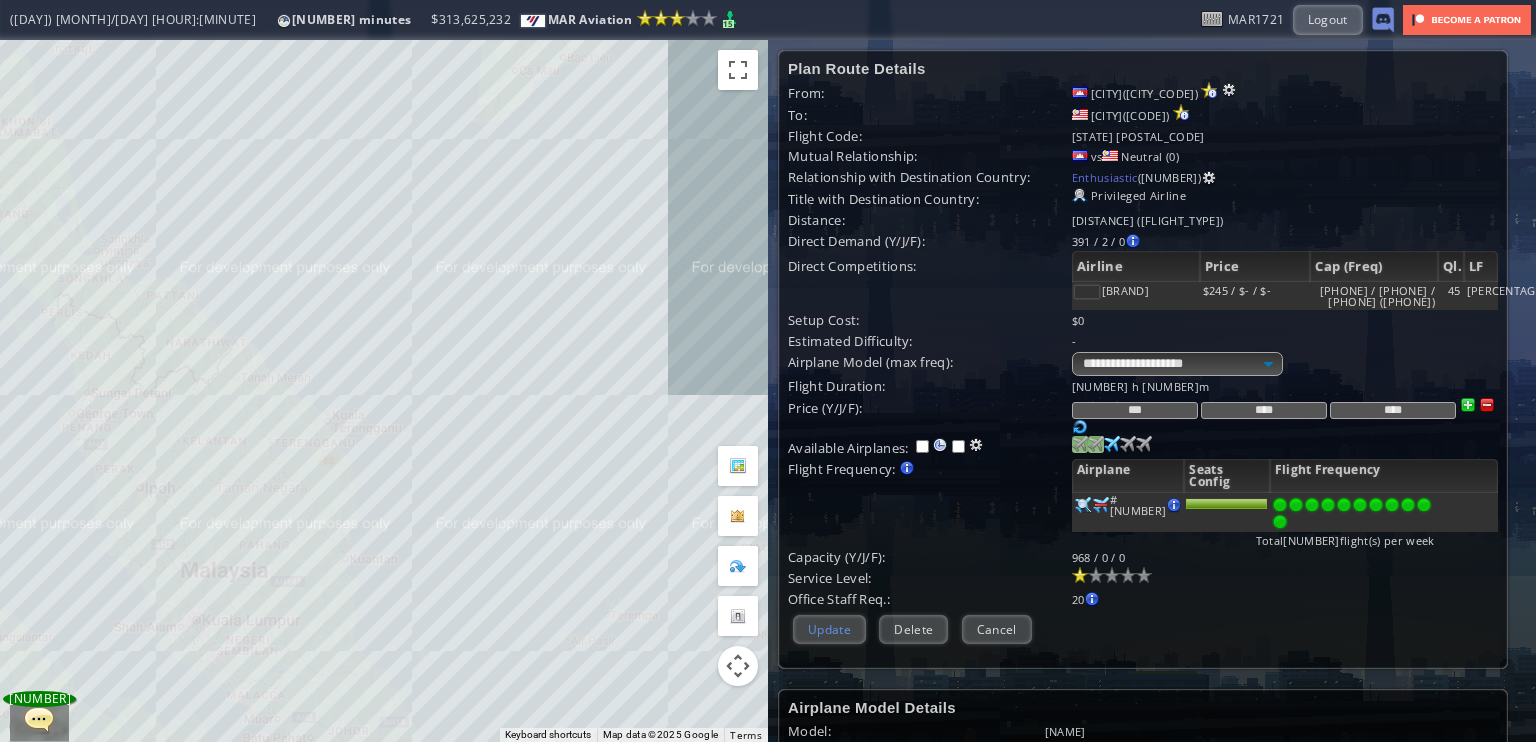 click on "Update" at bounding box center [829, 629] 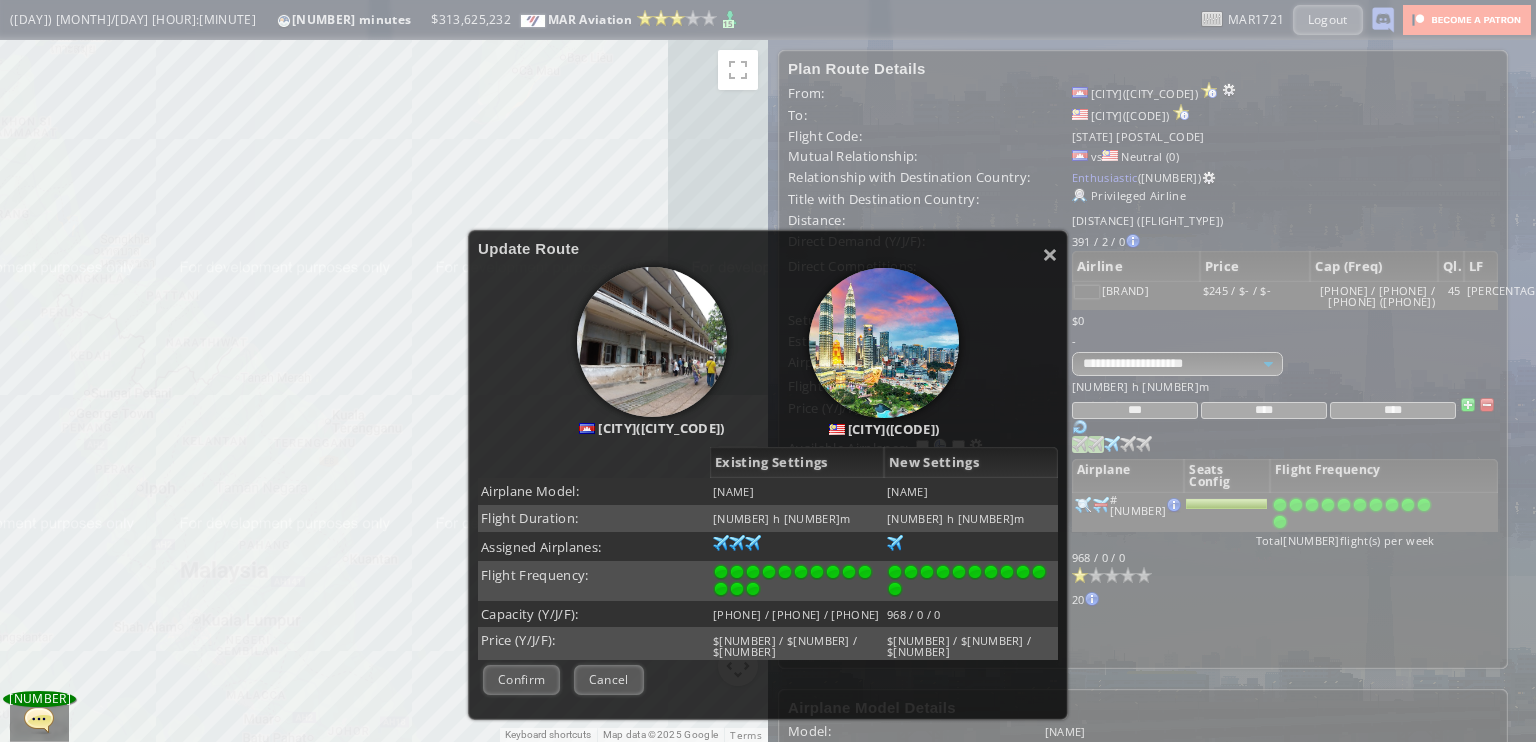 scroll, scrollTop: 199, scrollLeft: 0, axis: vertical 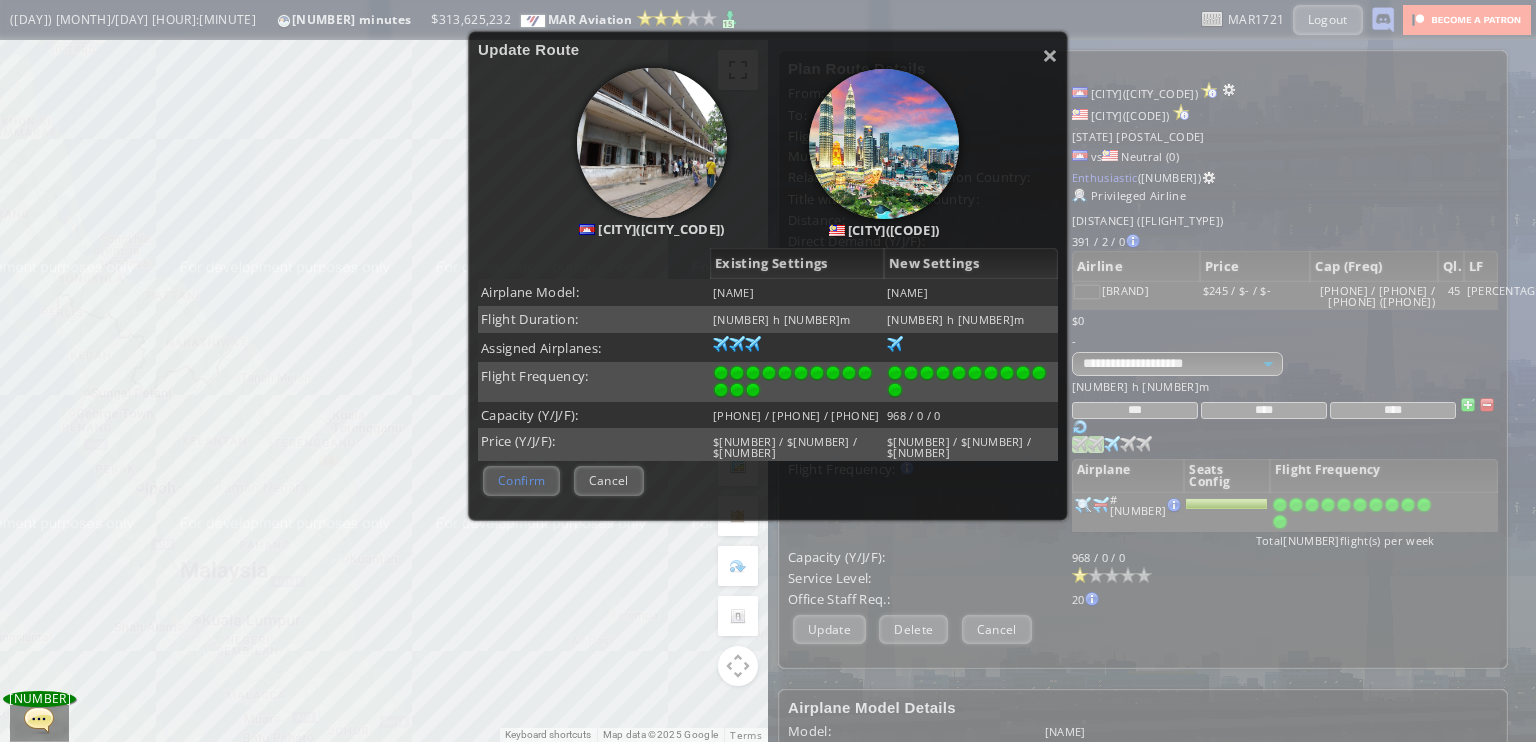 click on "Confirm" at bounding box center [521, 480] 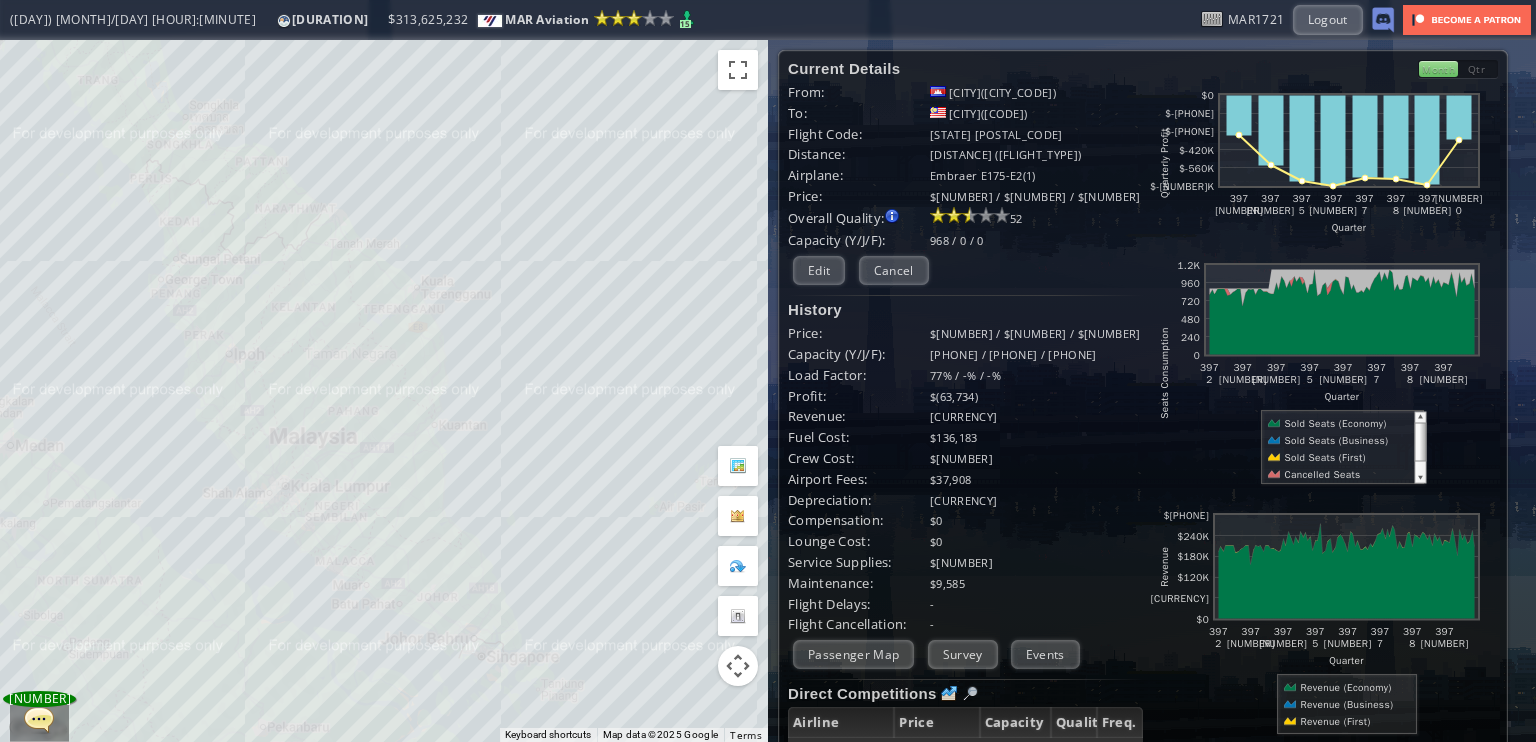 drag, startPoint x: 337, startPoint y: 437, endPoint x: 417, endPoint y: 347, distance: 120.41595 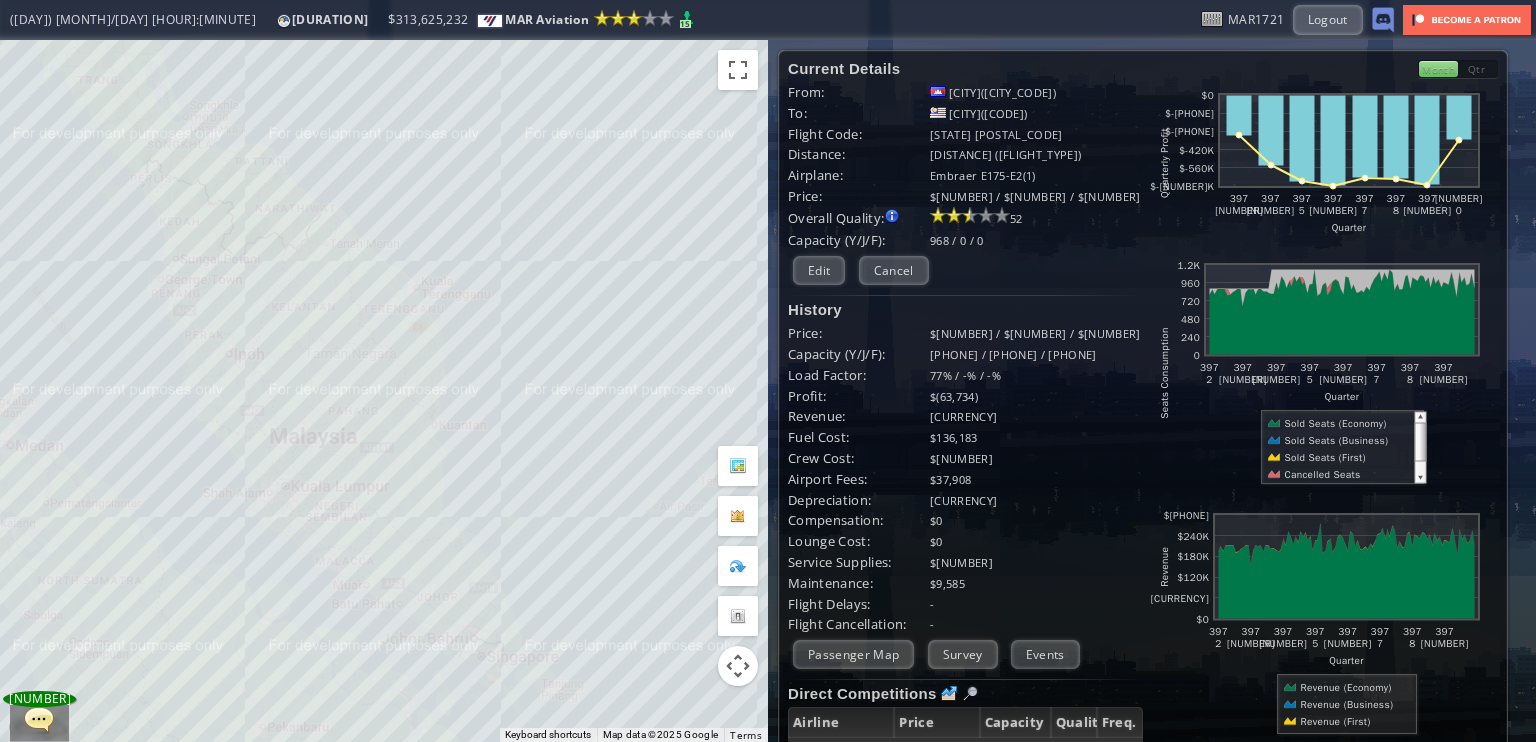 click on "To navigate, press the arrow keys." at bounding box center [384, 391] 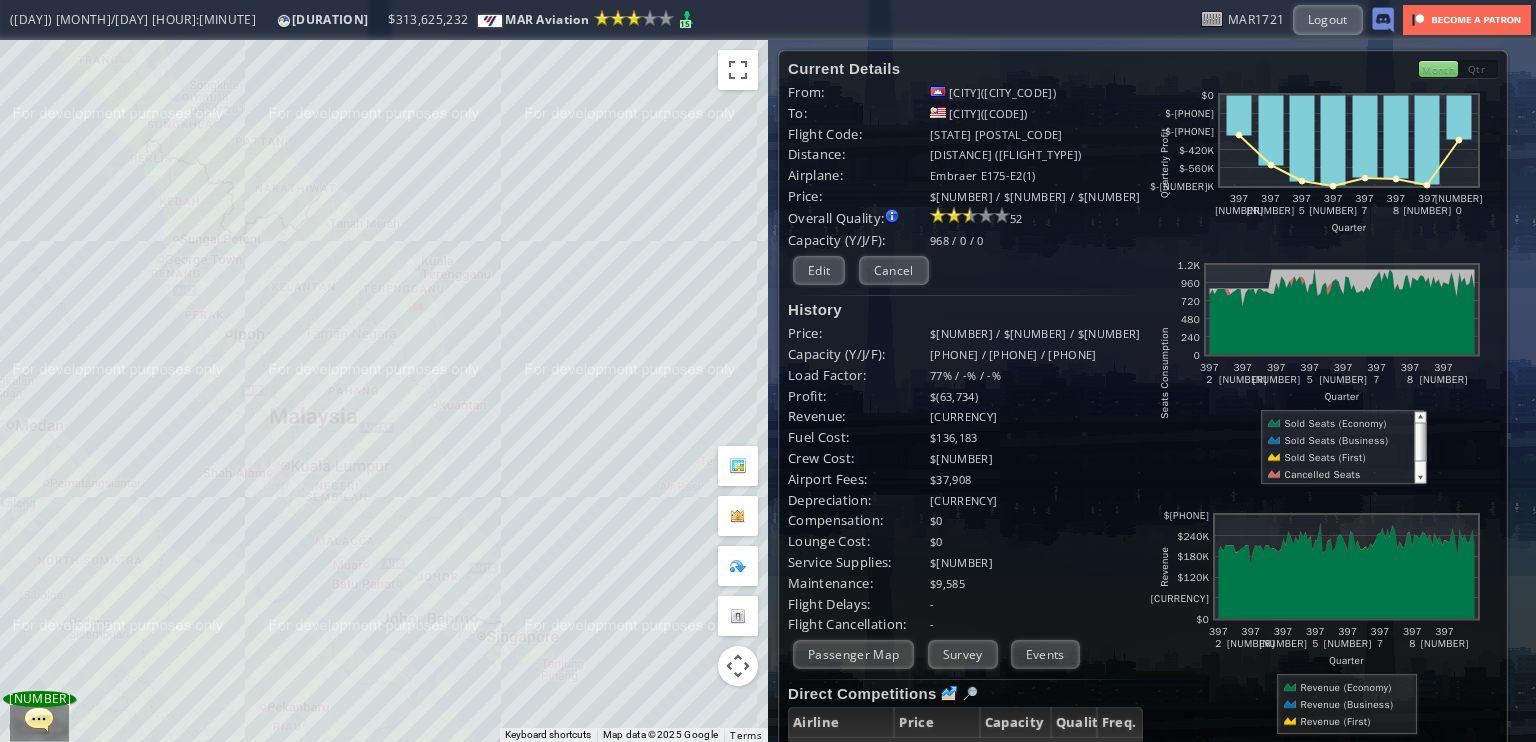 drag, startPoint x: 515, startPoint y: 430, endPoint x: 484, endPoint y: 567, distance: 140.46352 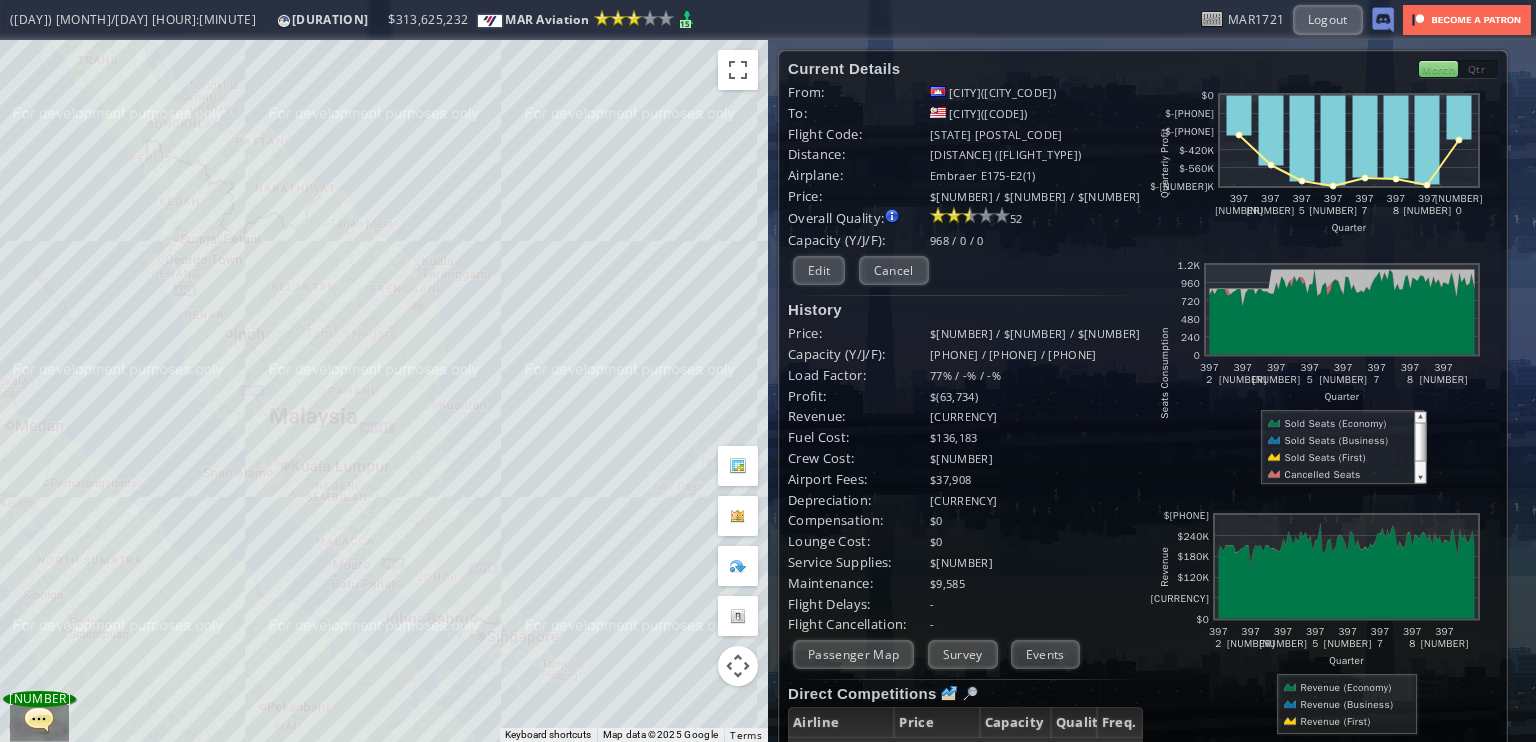 click on "To navigate, press the arrow keys." at bounding box center (384, 391) 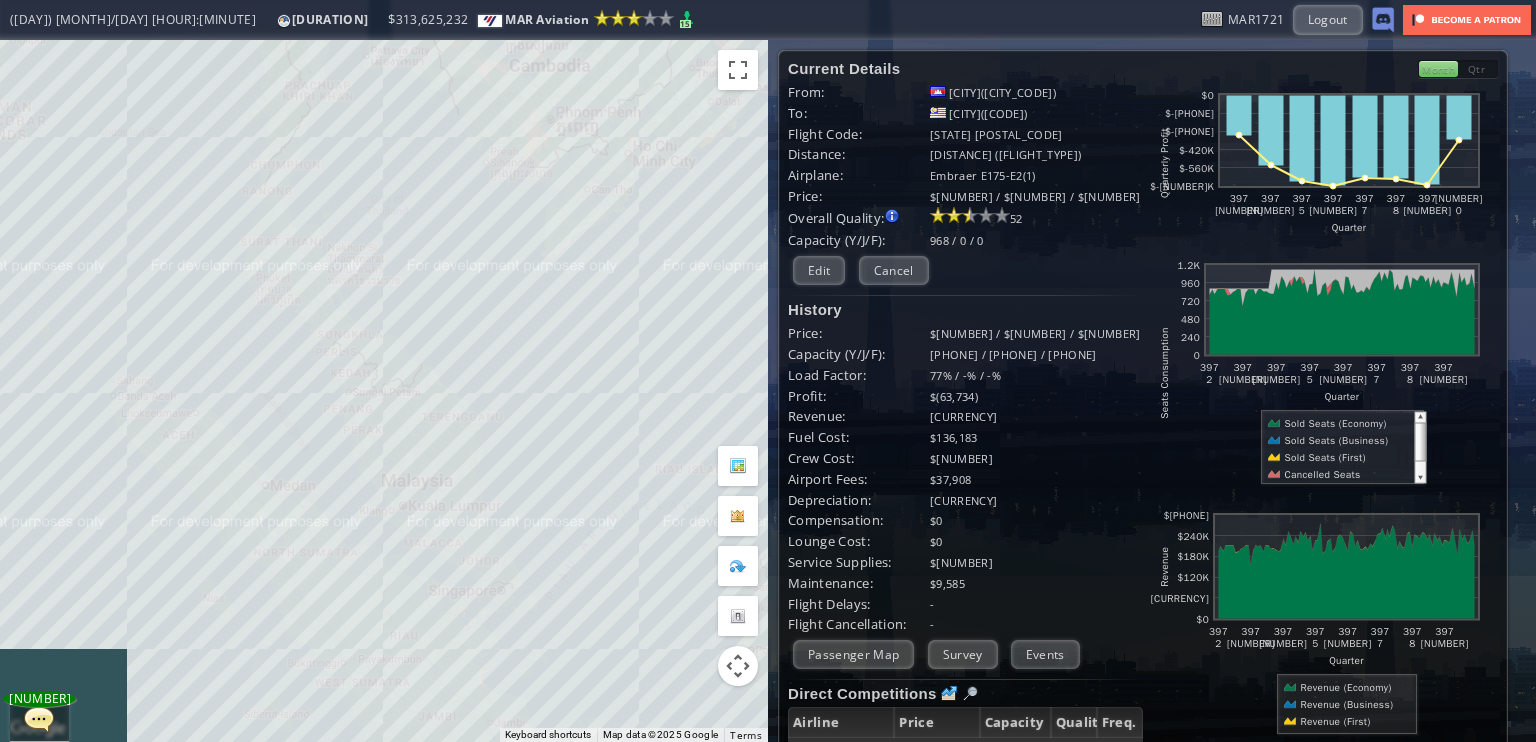 drag, startPoint x: 584, startPoint y: 320, endPoint x: 532, endPoint y: 434, distance: 125.299644 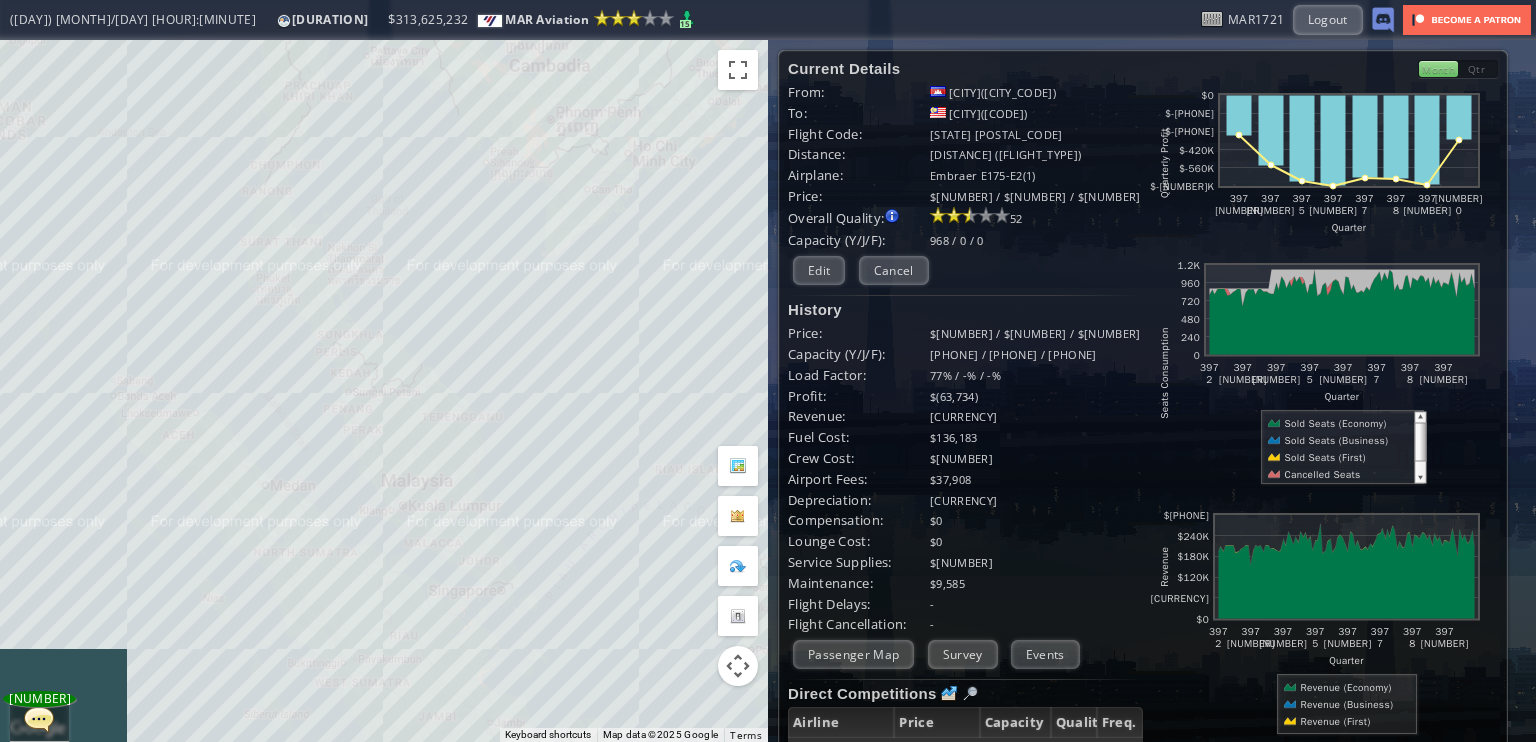 click on "To navigate, press the arrow keys." at bounding box center [384, 391] 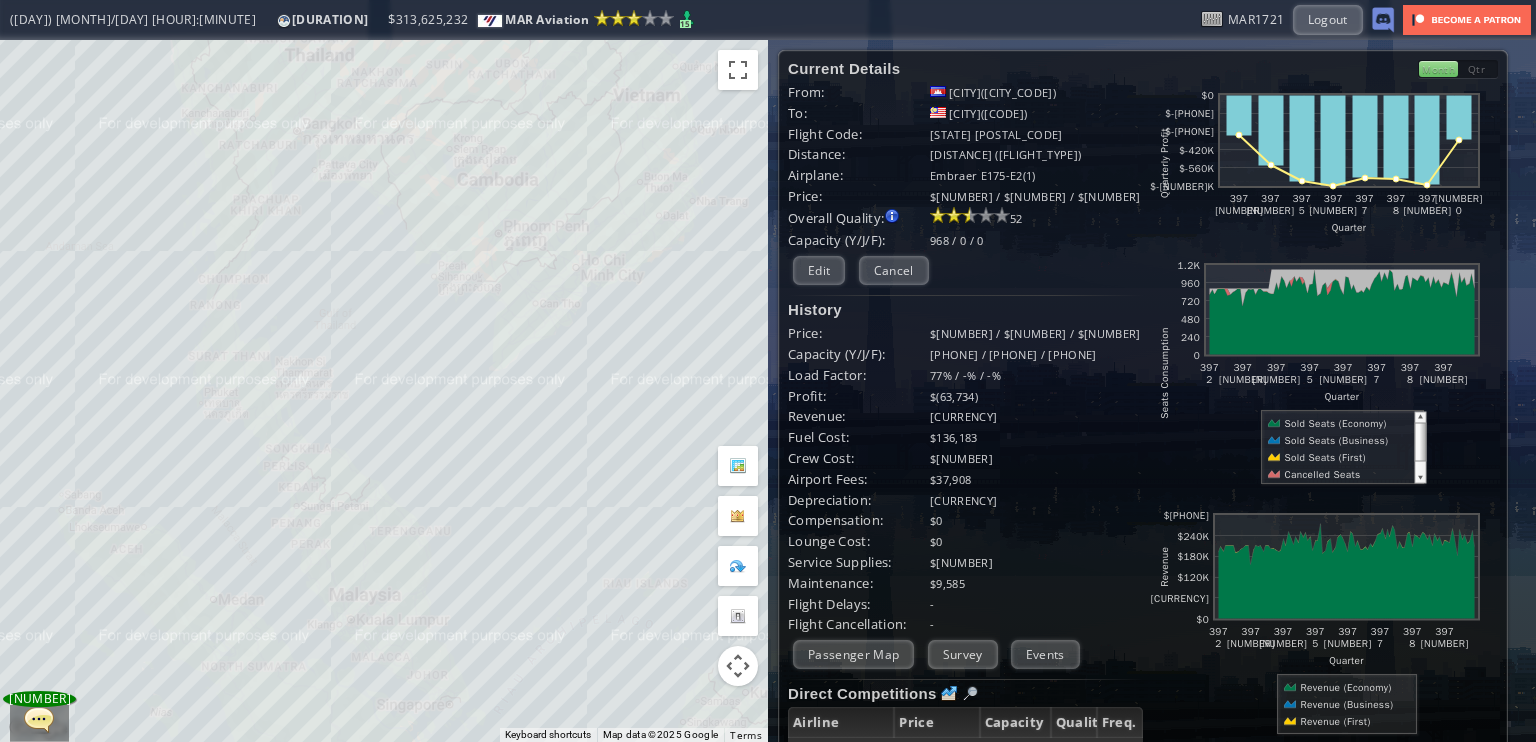 click on "To navigate, press the arrow keys." at bounding box center [384, 391] 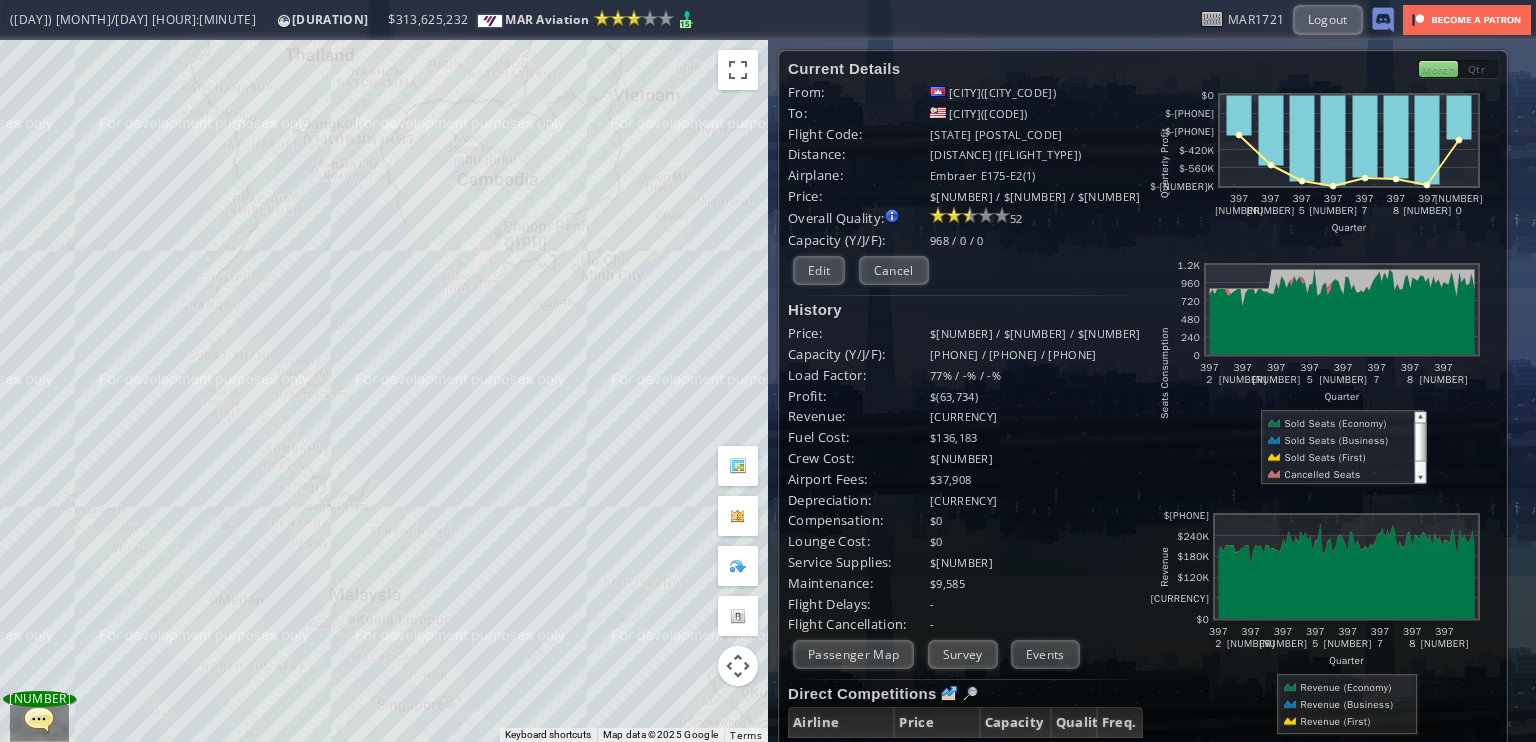 click on "To navigate, press the arrow keys." at bounding box center (384, 391) 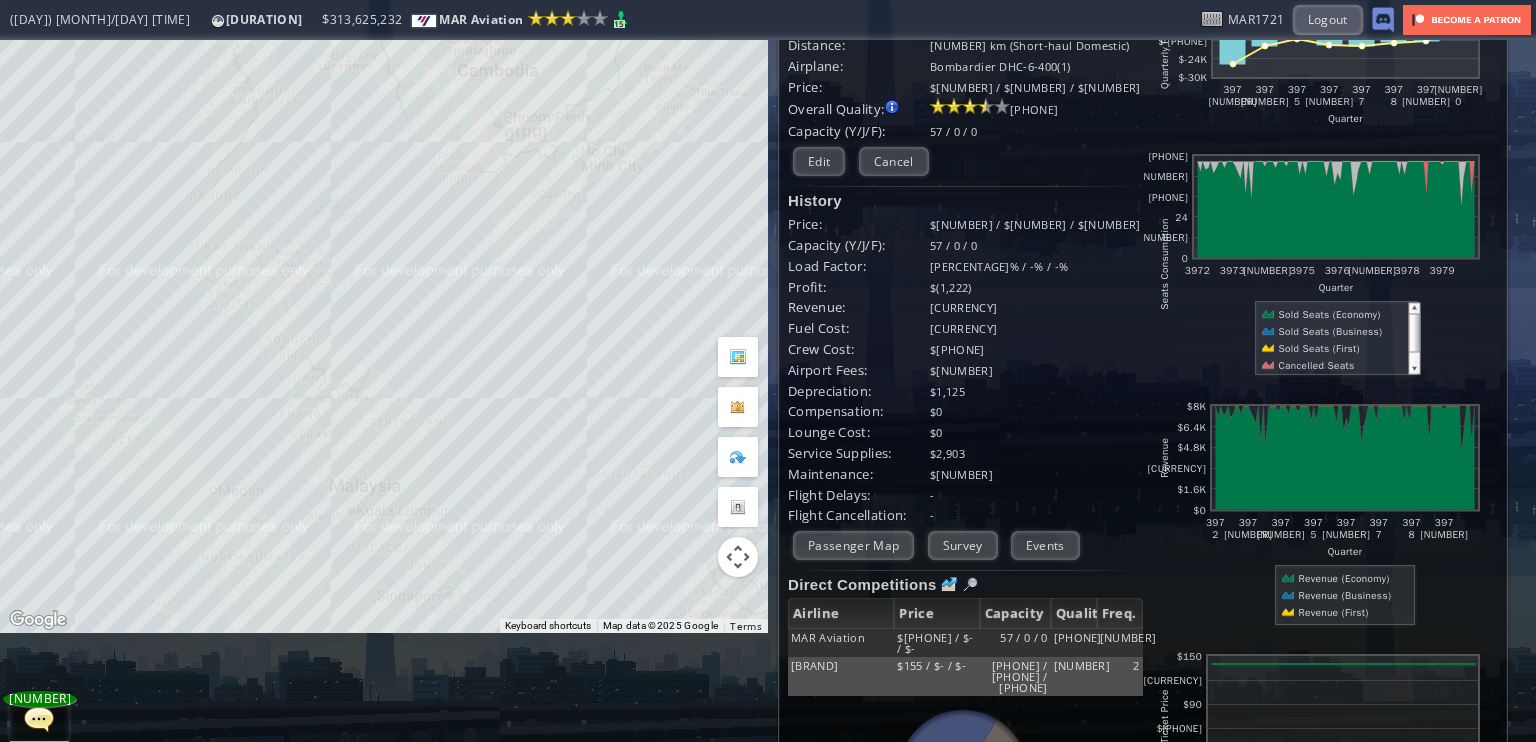 scroll, scrollTop: 0, scrollLeft: 0, axis: both 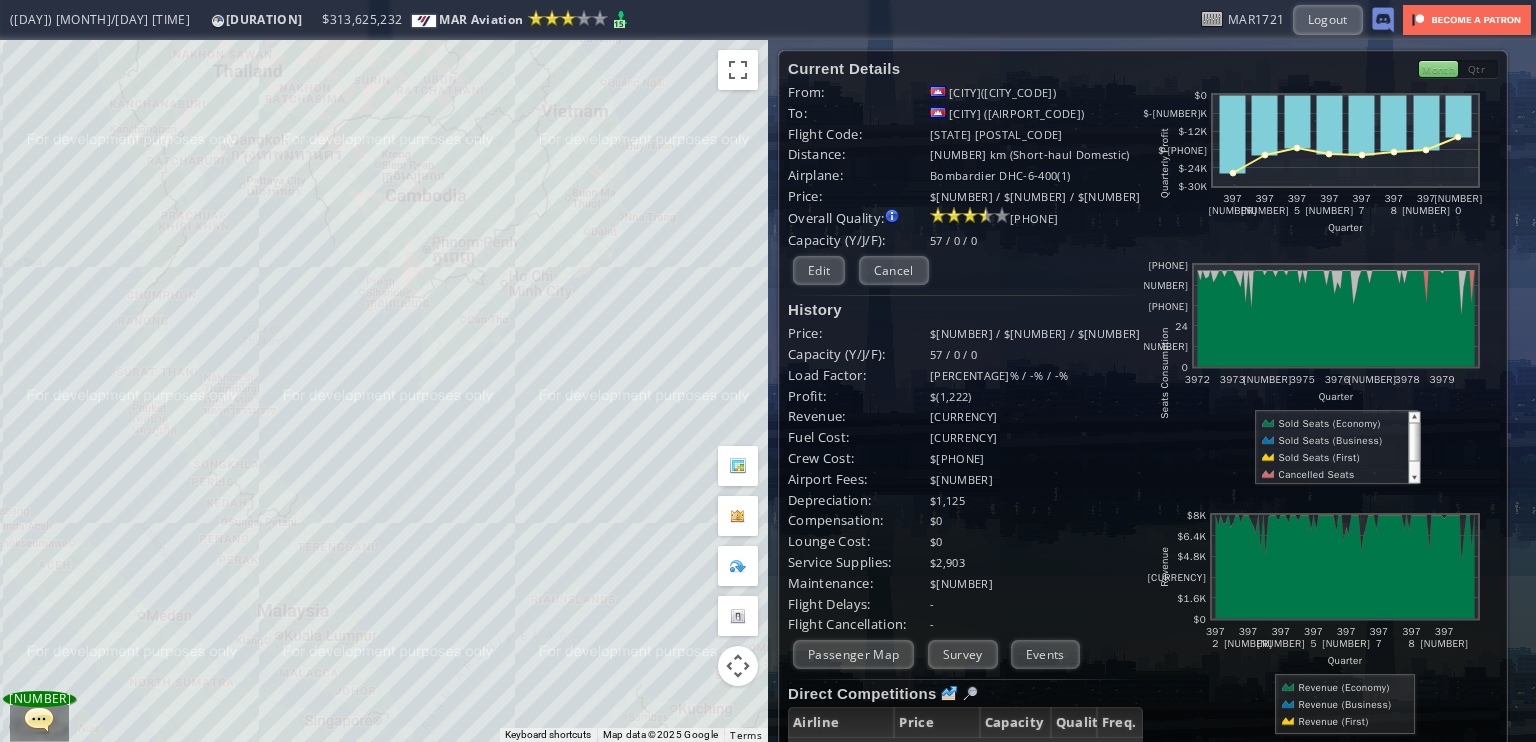 drag, startPoint x: 404, startPoint y: 375, endPoint x: 321, endPoint y: 388, distance: 84.0119 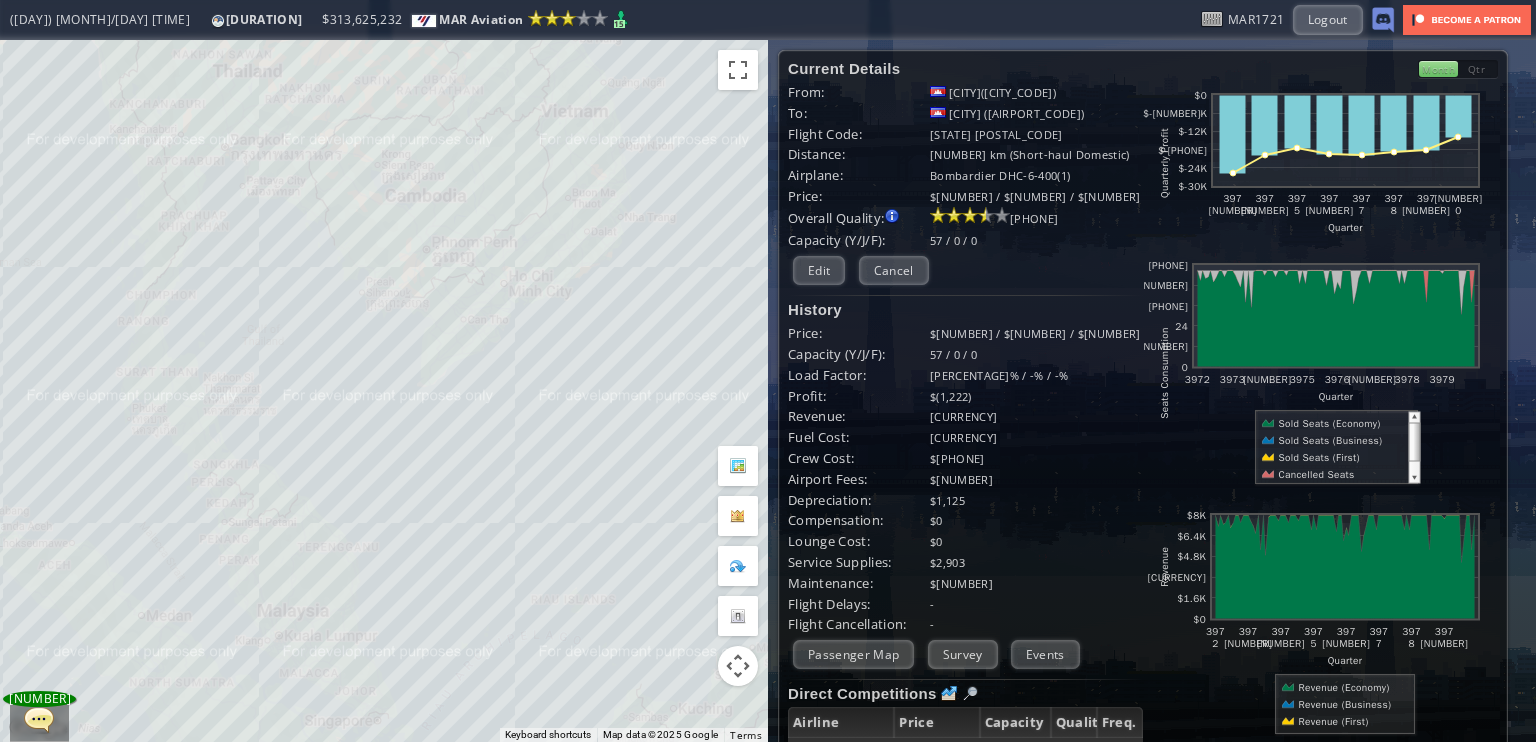 click on "To navigate, press the arrow keys." at bounding box center [384, 391] 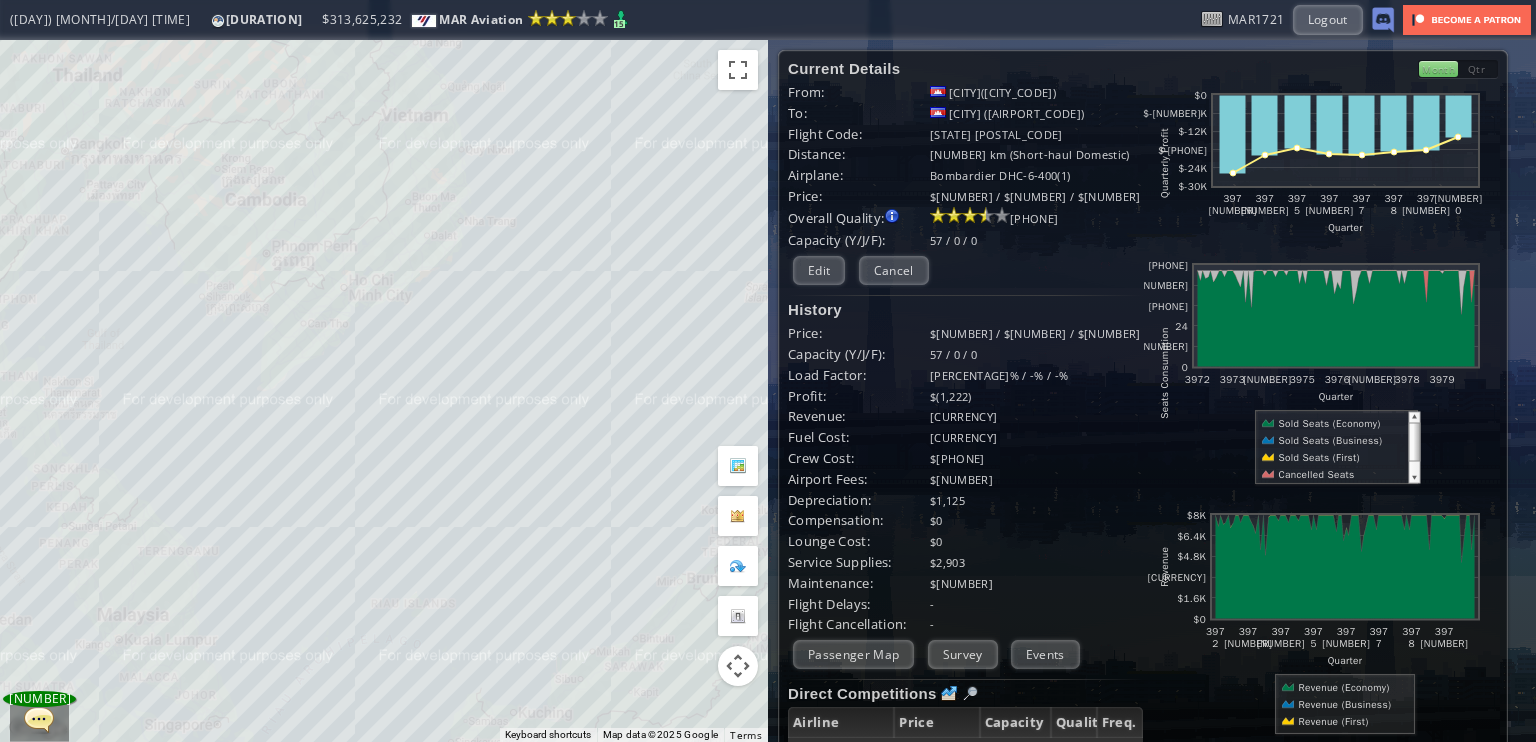click on "To navigate, press the arrow keys." at bounding box center [384, 391] 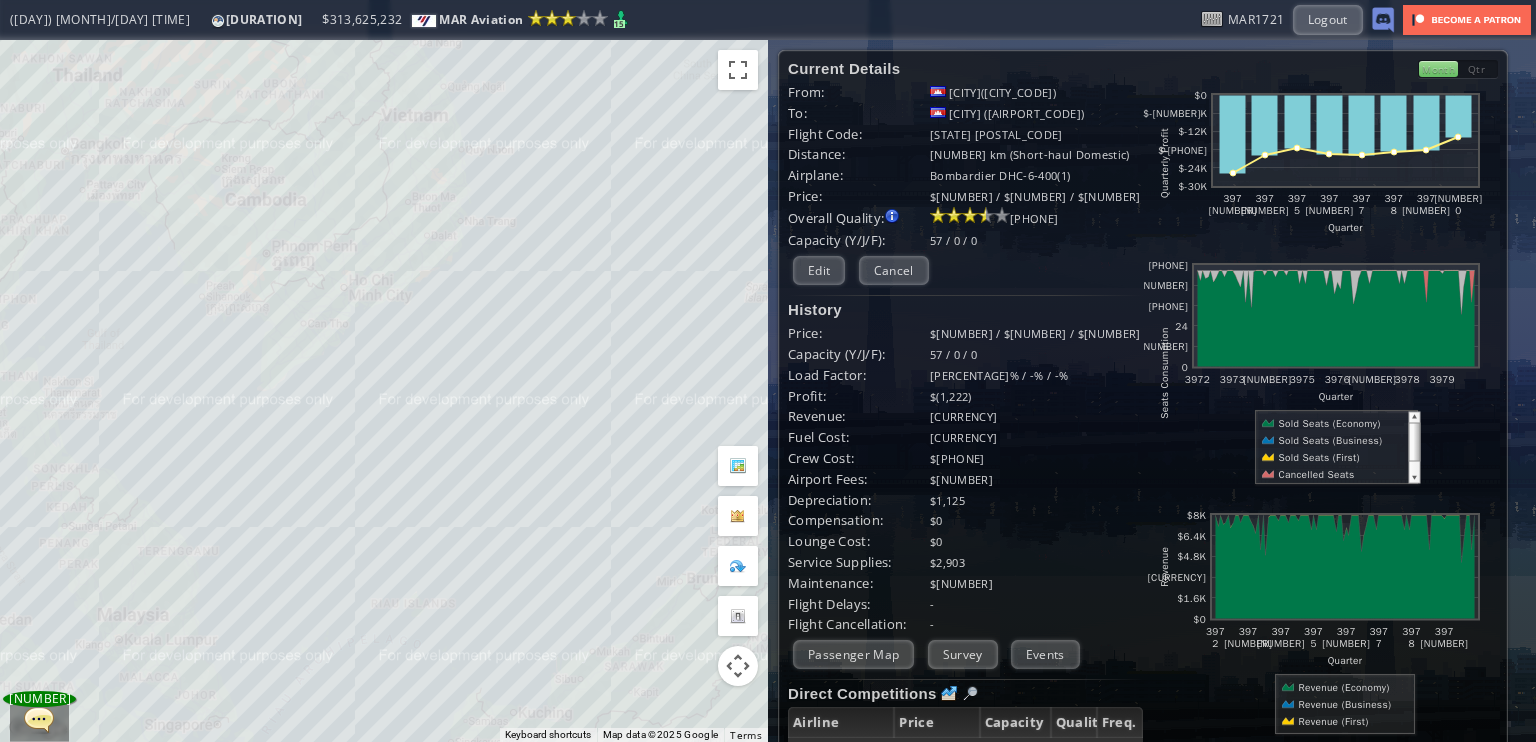 click on "To navigate, press the arrow keys." at bounding box center (384, 391) 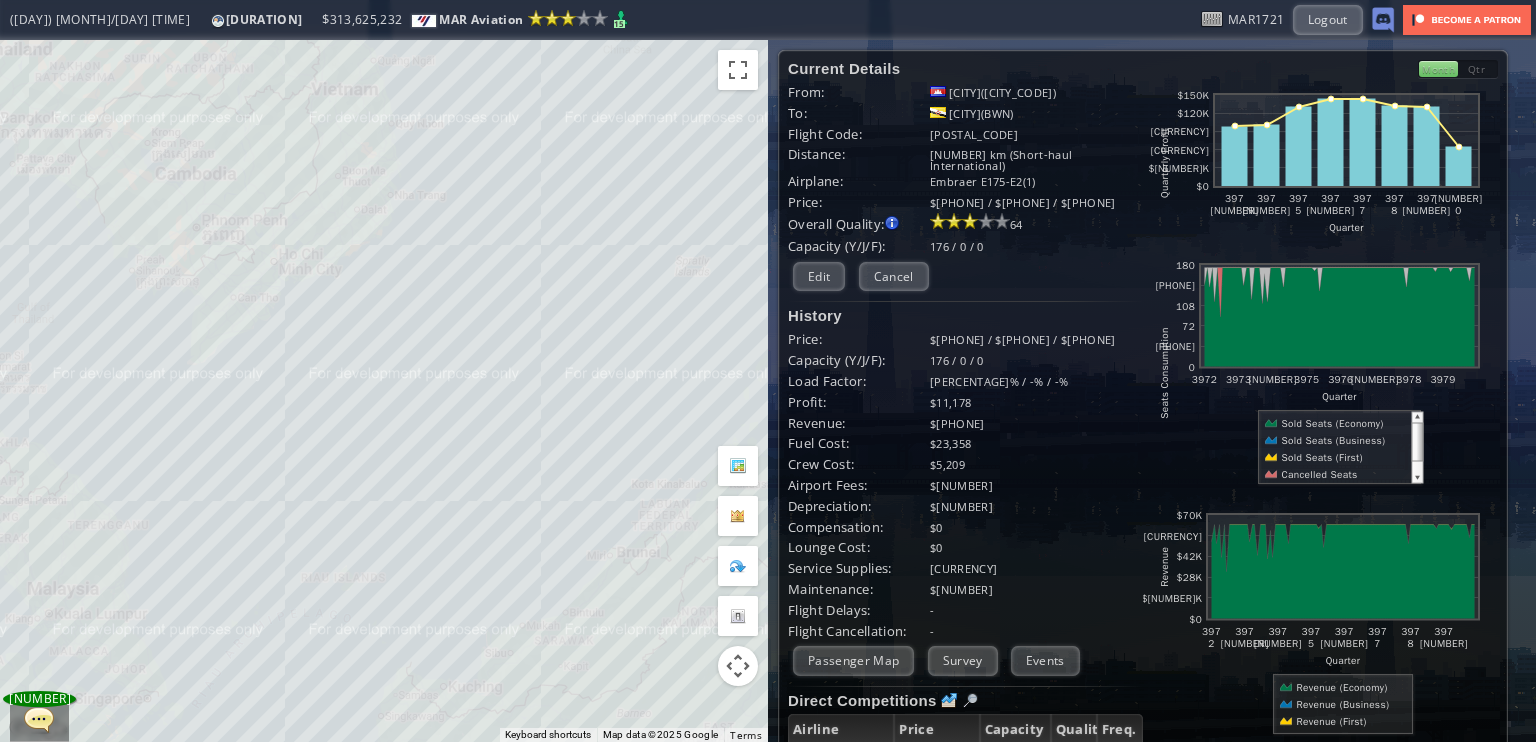 click on "To navigate, press the arrow keys." at bounding box center [384, 391] 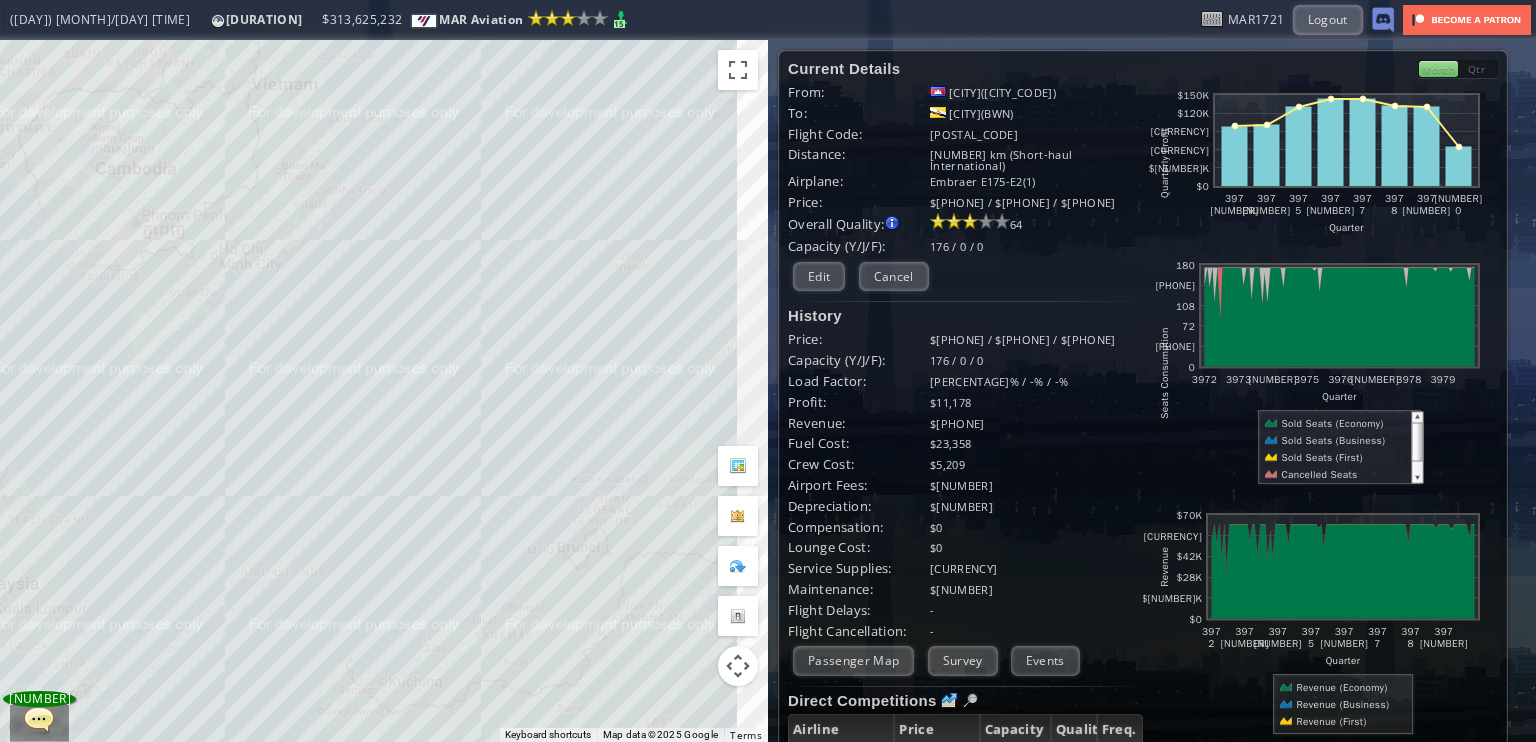drag, startPoint x: 500, startPoint y: 319, endPoint x: 472, endPoint y: 462, distance: 145.71547 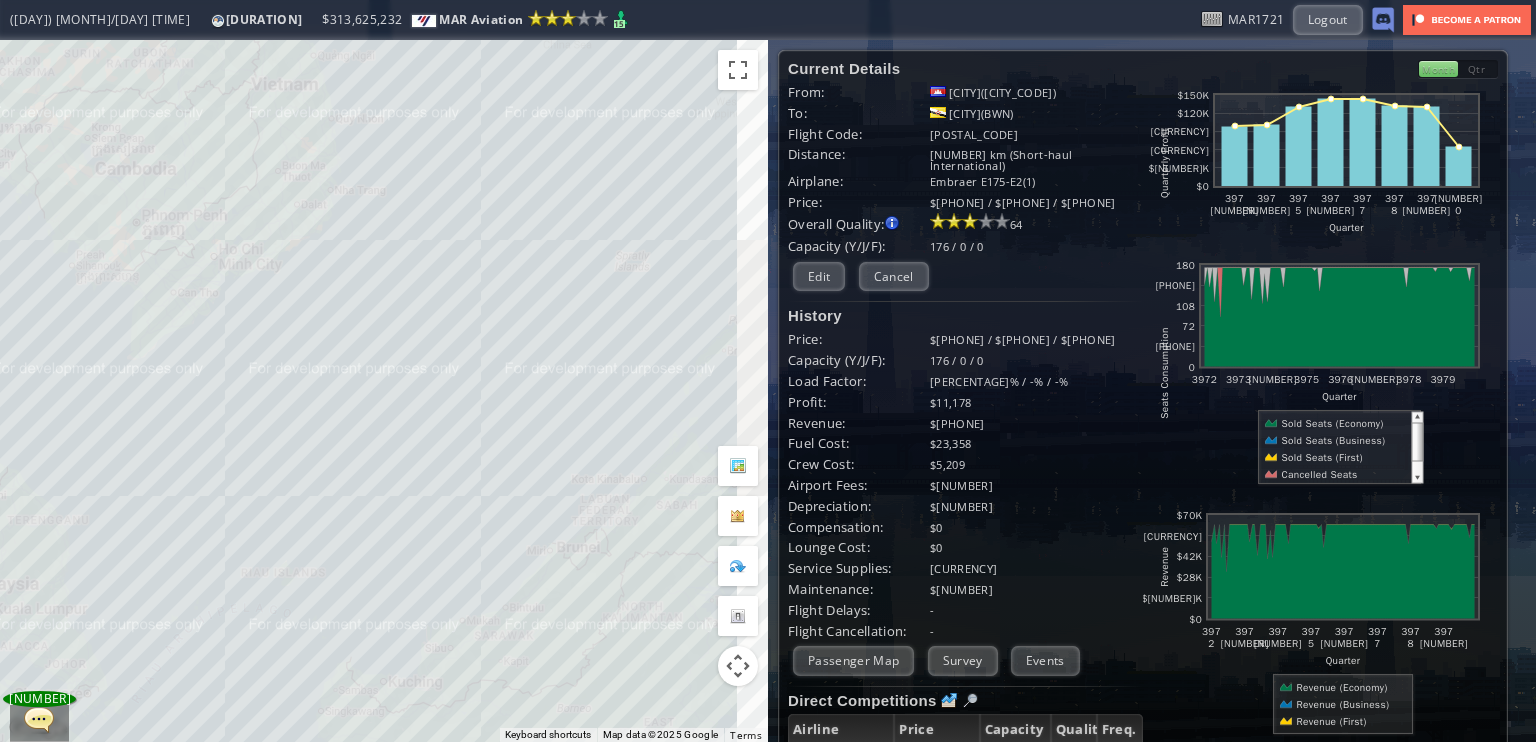 click on "To navigate, press the arrow keys." at bounding box center [384, 391] 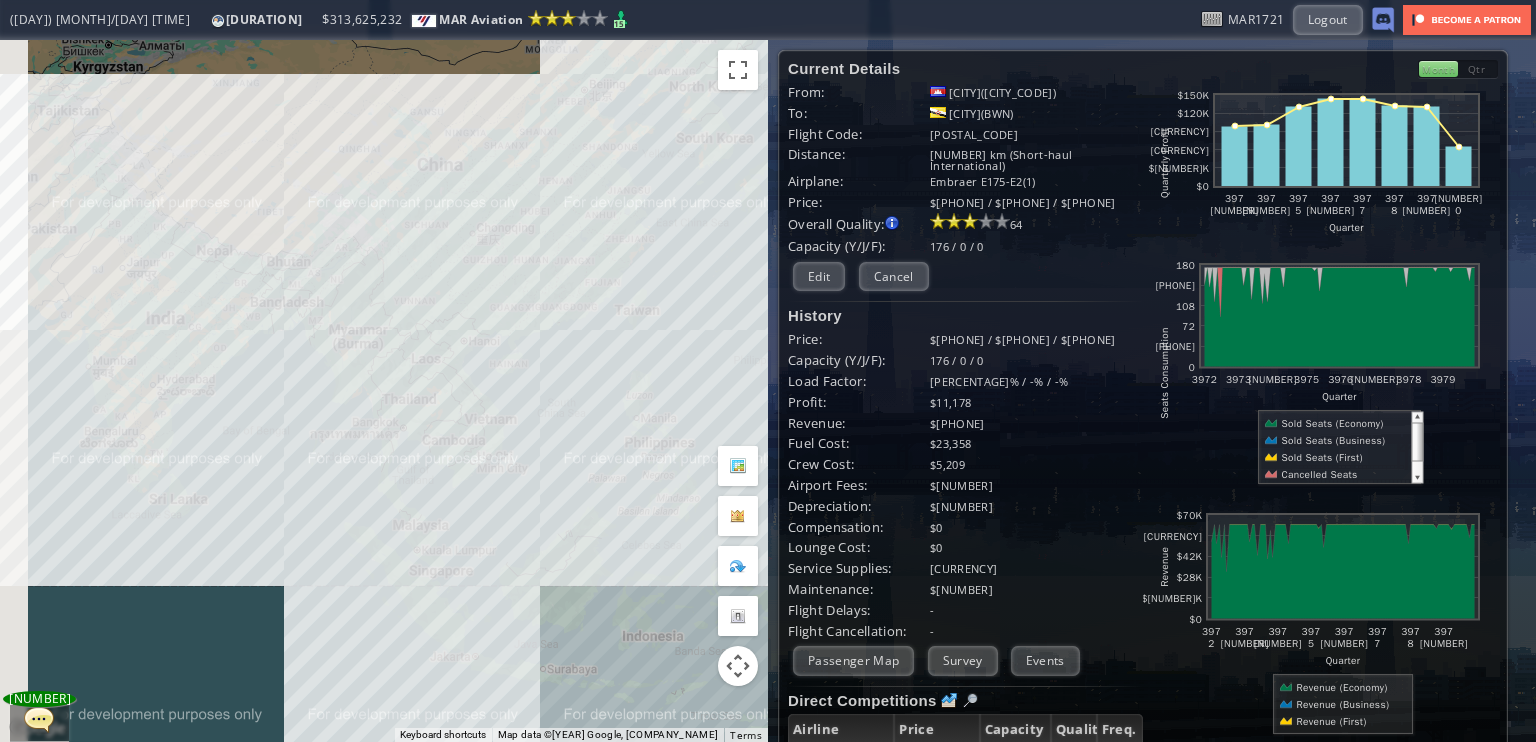 drag, startPoint x: 428, startPoint y: 408, endPoint x: 528, endPoint y: 463, distance: 114.12712 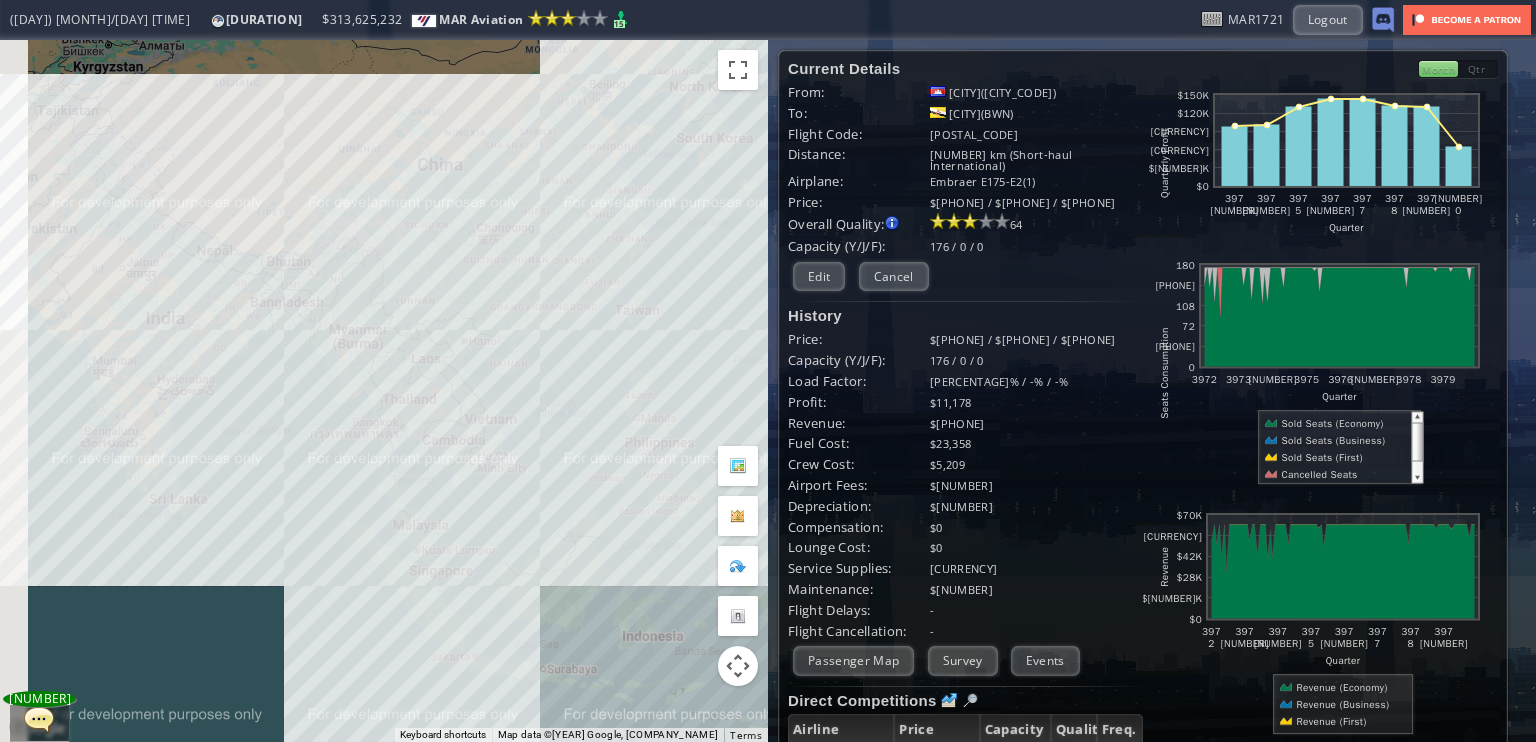 click on "To navigate, press the arrow keys." at bounding box center [384, 391] 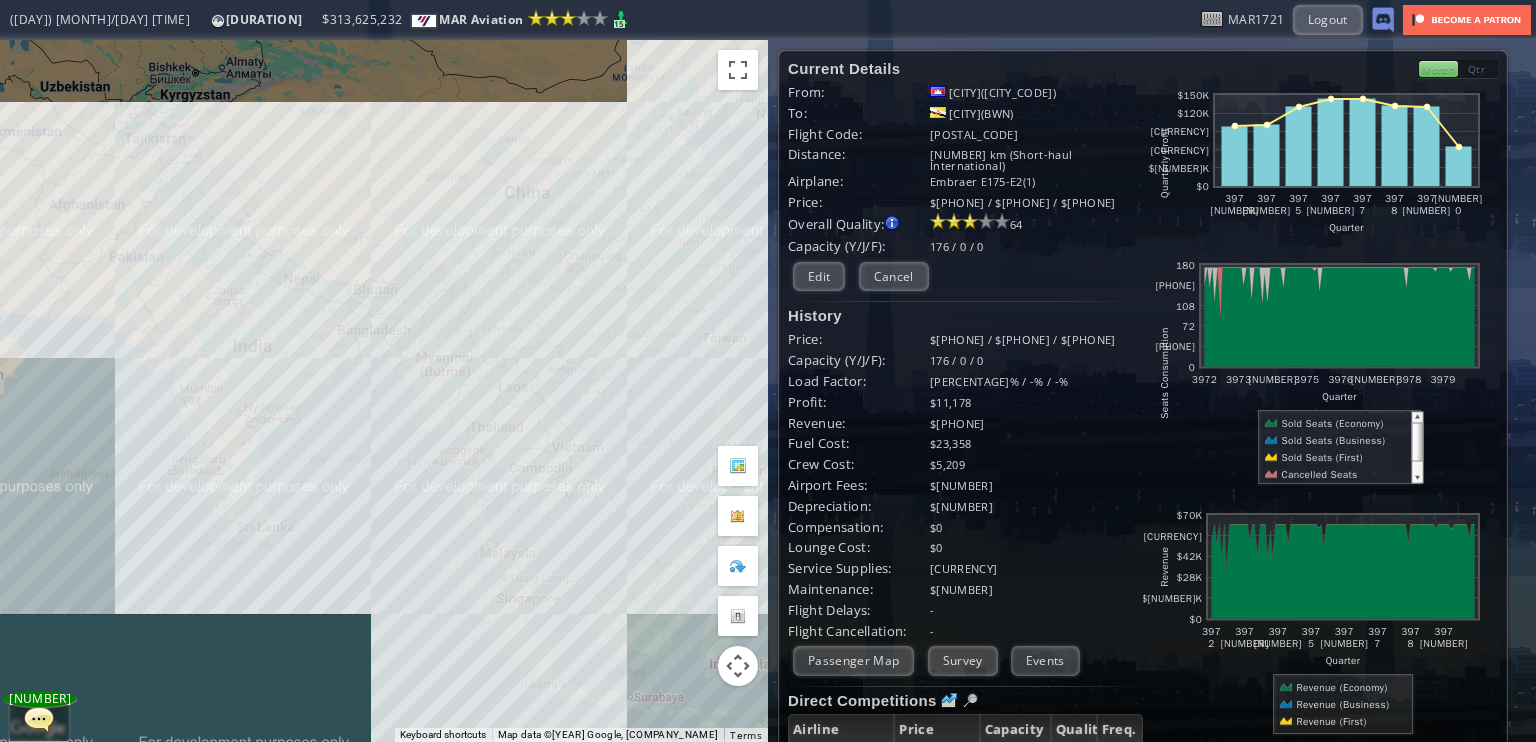 drag, startPoint x: 420, startPoint y: 454, endPoint x: 492, endPoint y: 471, distance: 73.97973 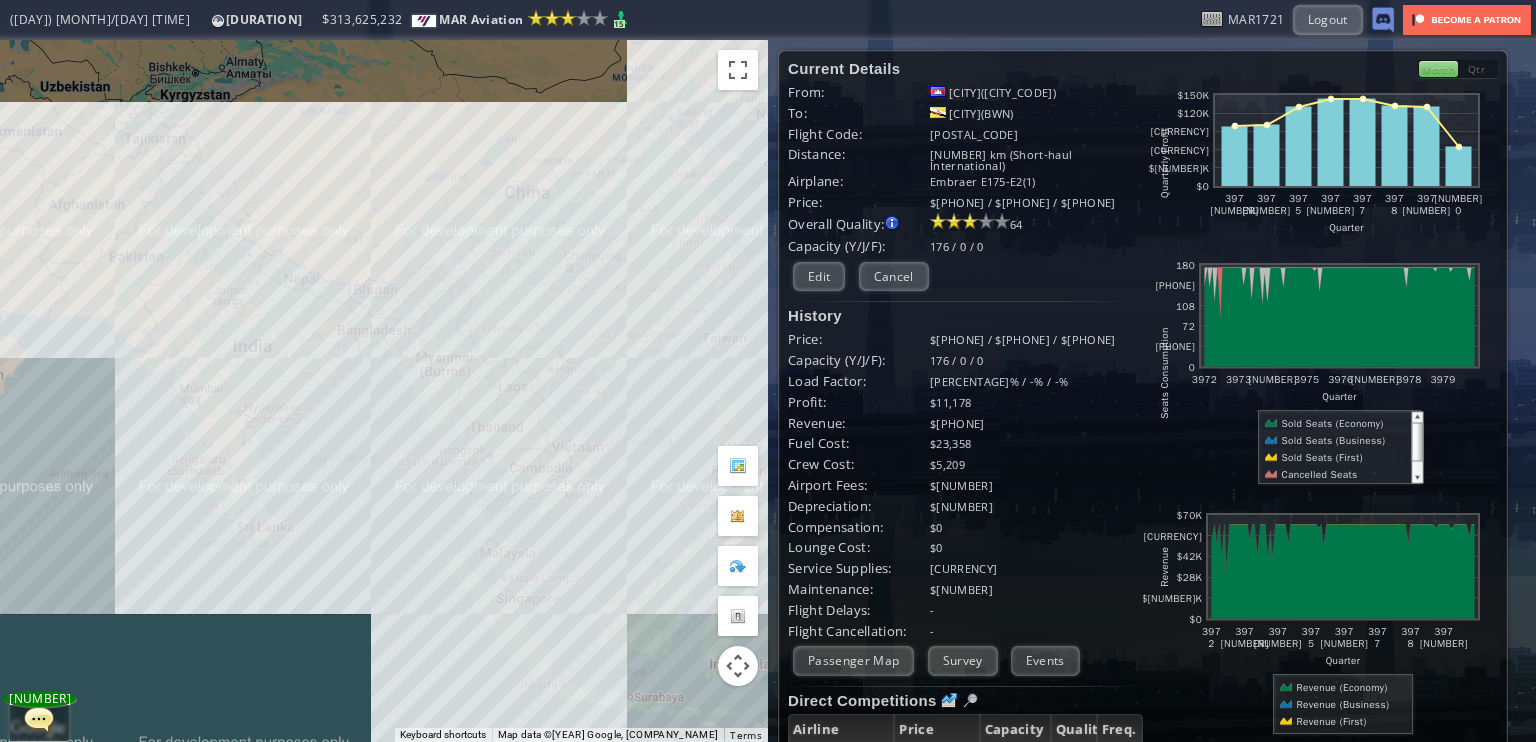 click on "To navigate, press the arrow keys." at bounding box center [384, 391] 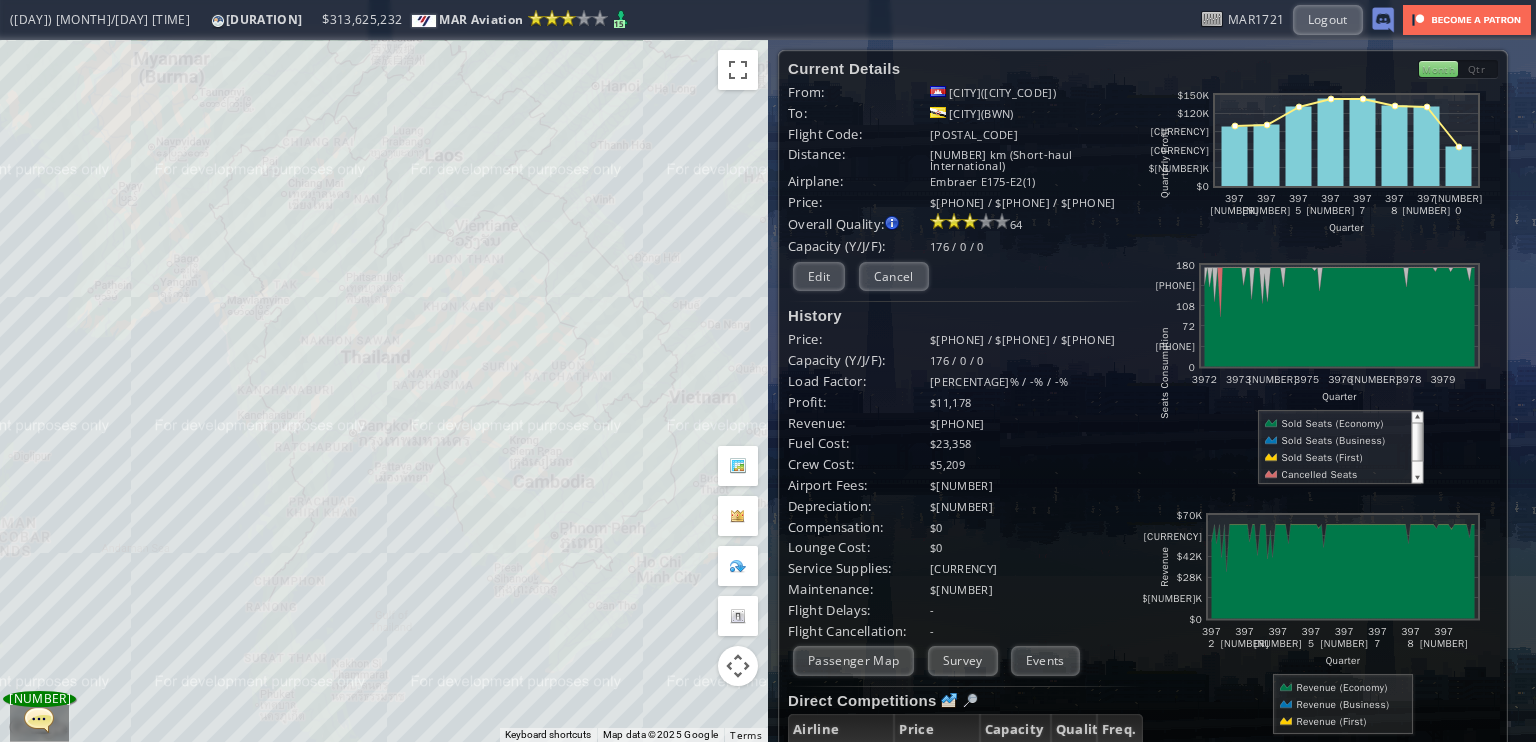 click on "To navigate, press the arrow keys." at bounding box center (384, 391) 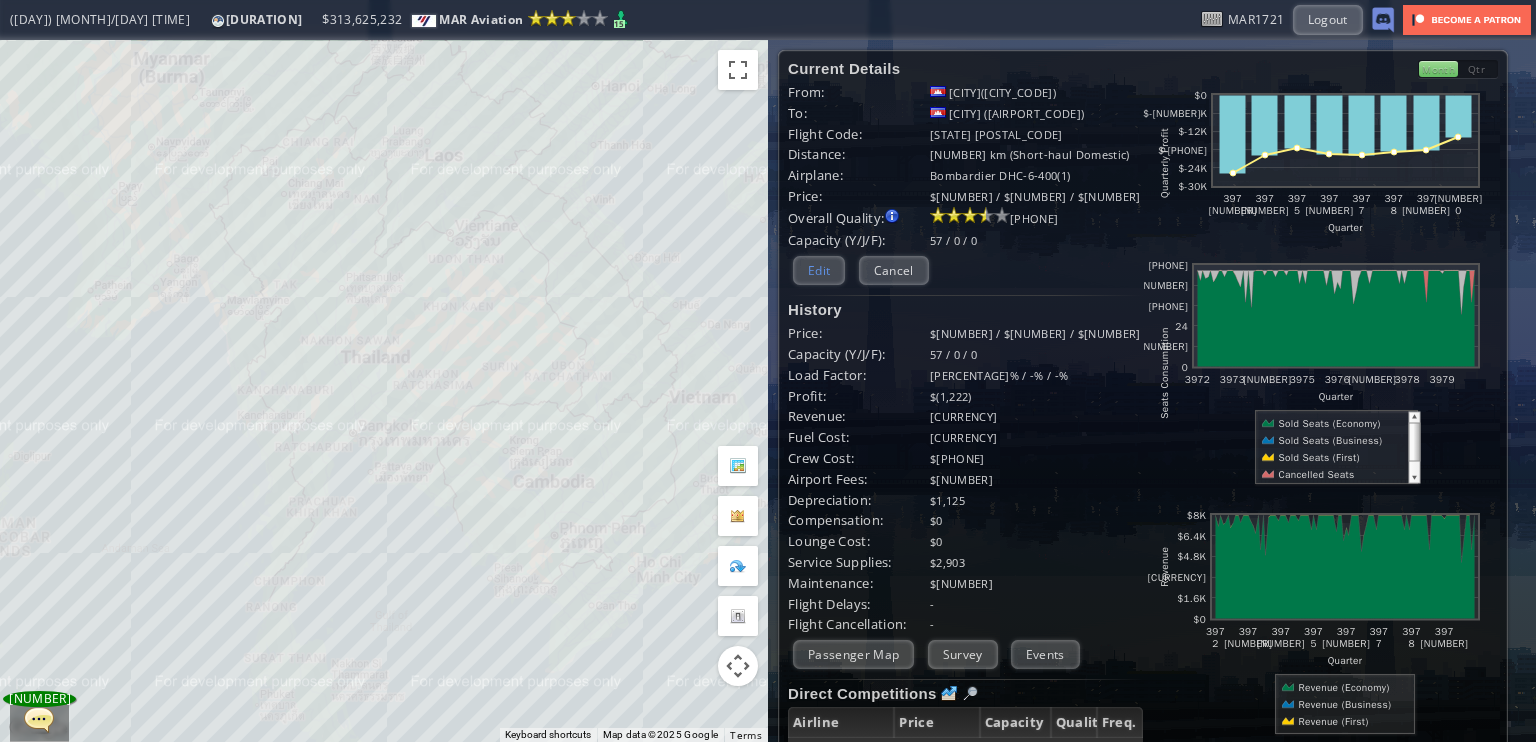 click on "Edit" at bounding box center (819, 270) 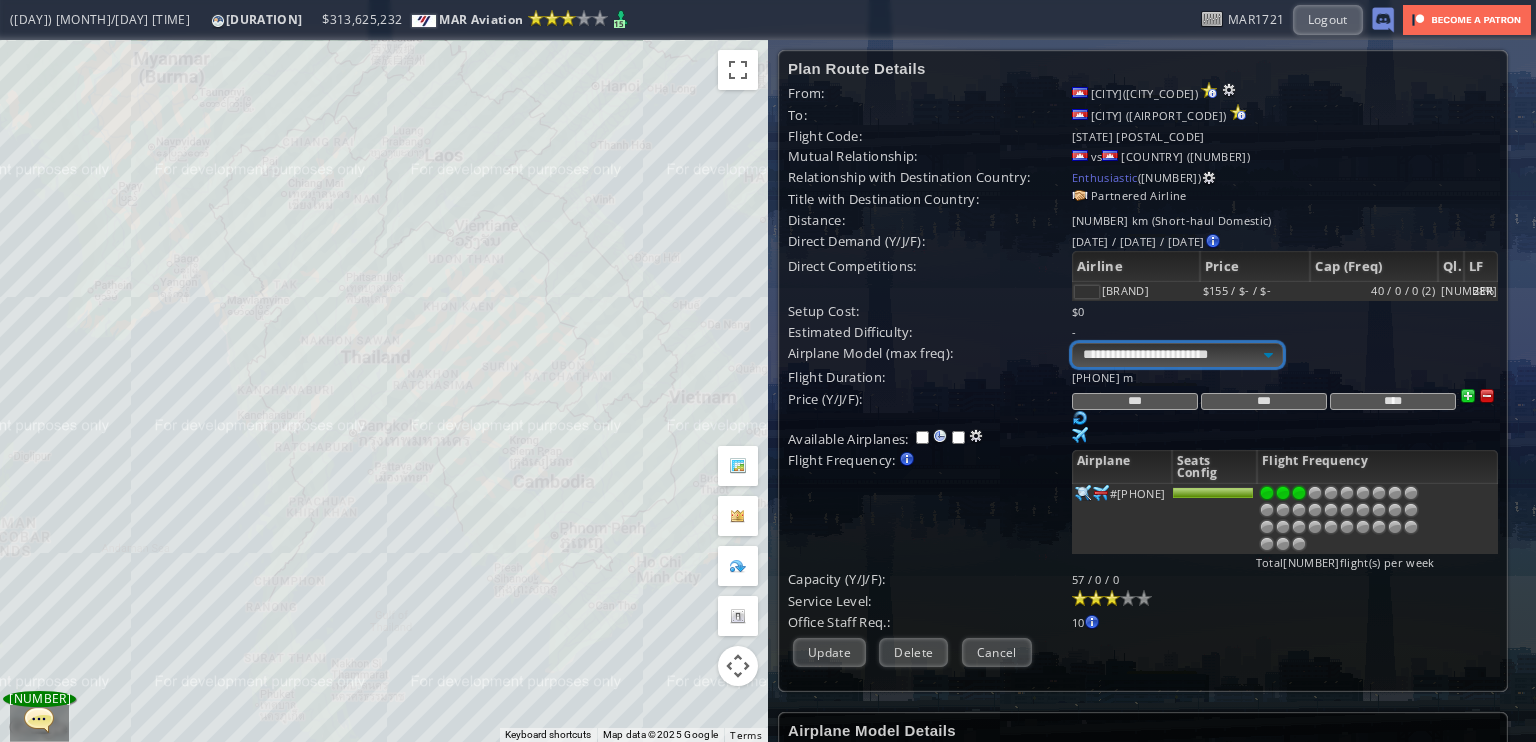 click on "**********" at bounding box center (1177, 355) 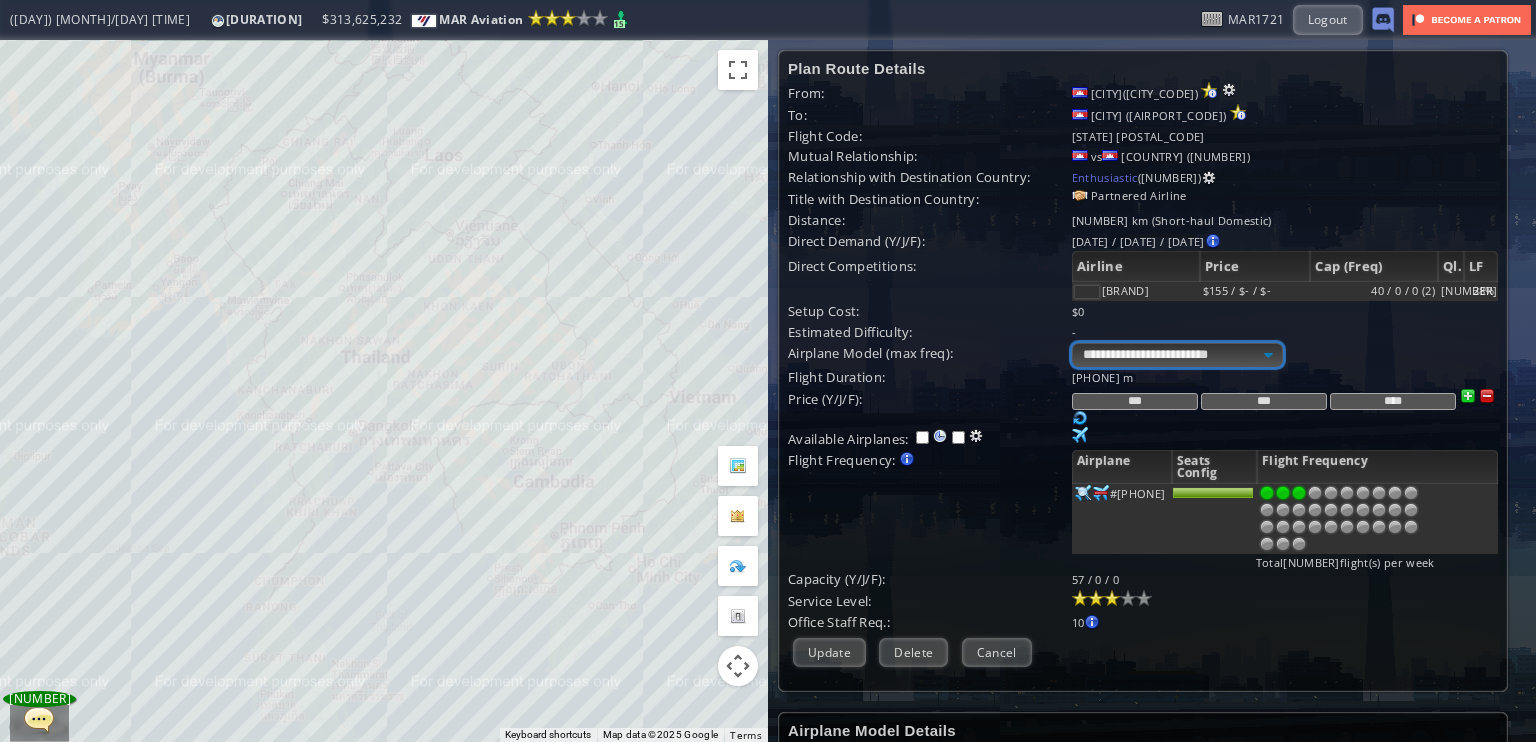 select on "**" 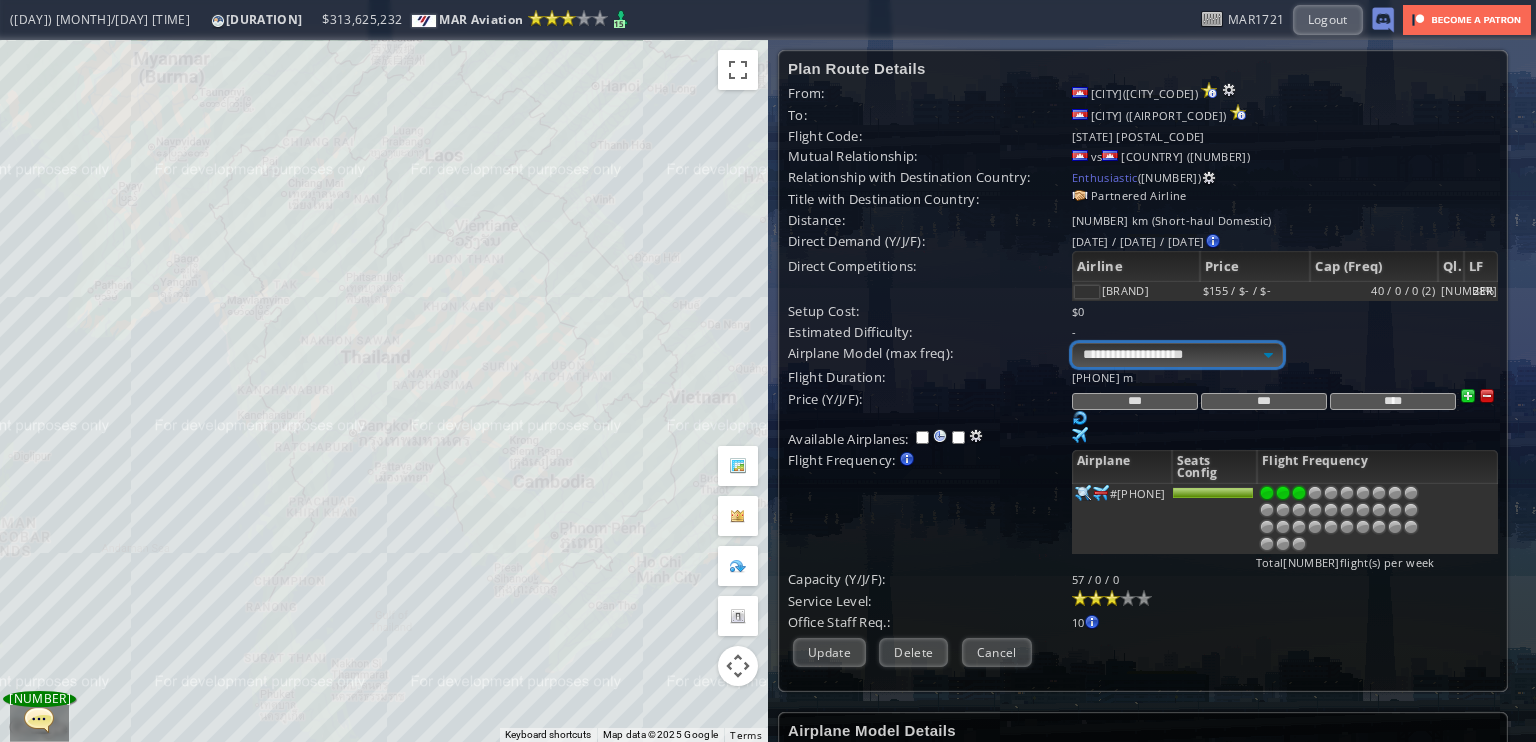 click on "**********" at bounding box center (1177, 355) 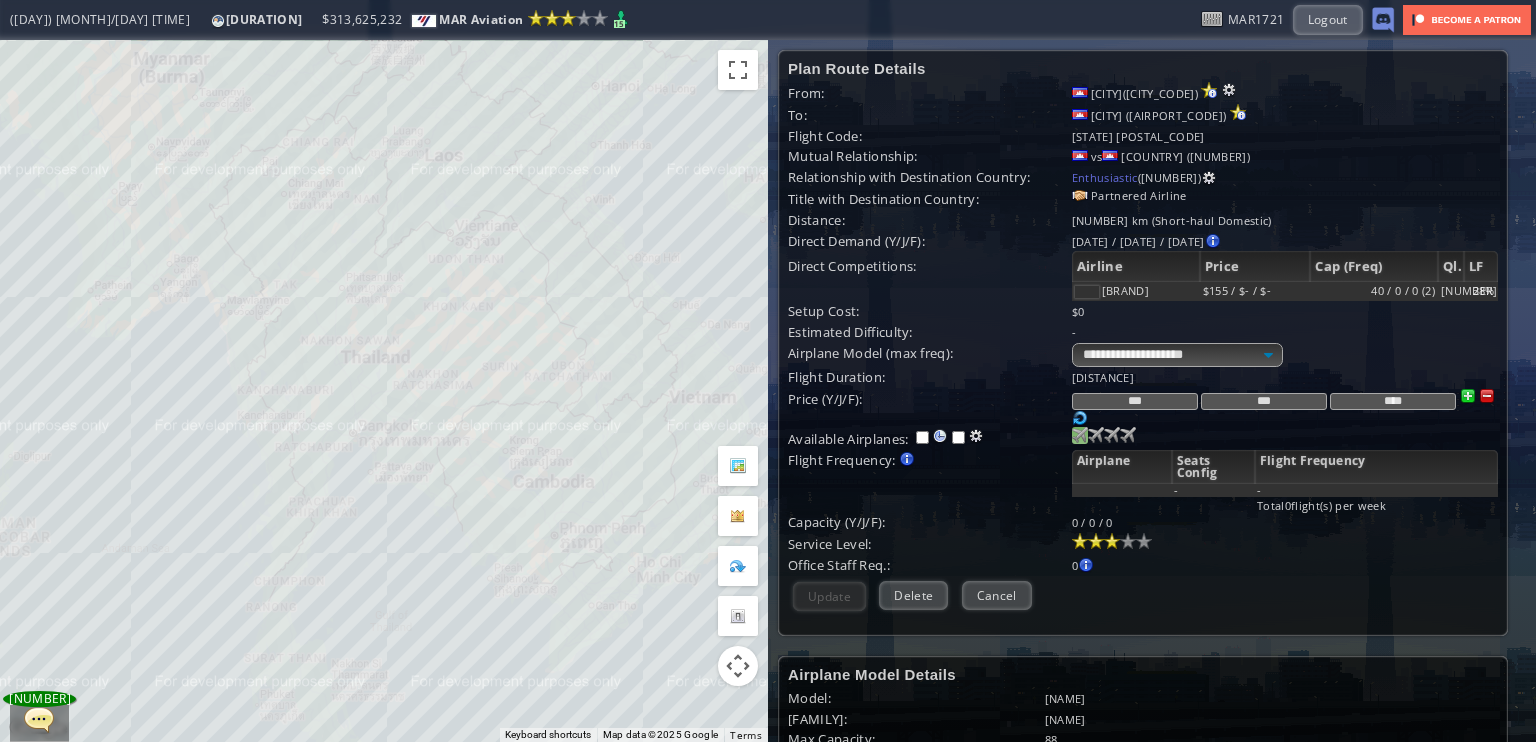 click at bounding box center [1080, 435] 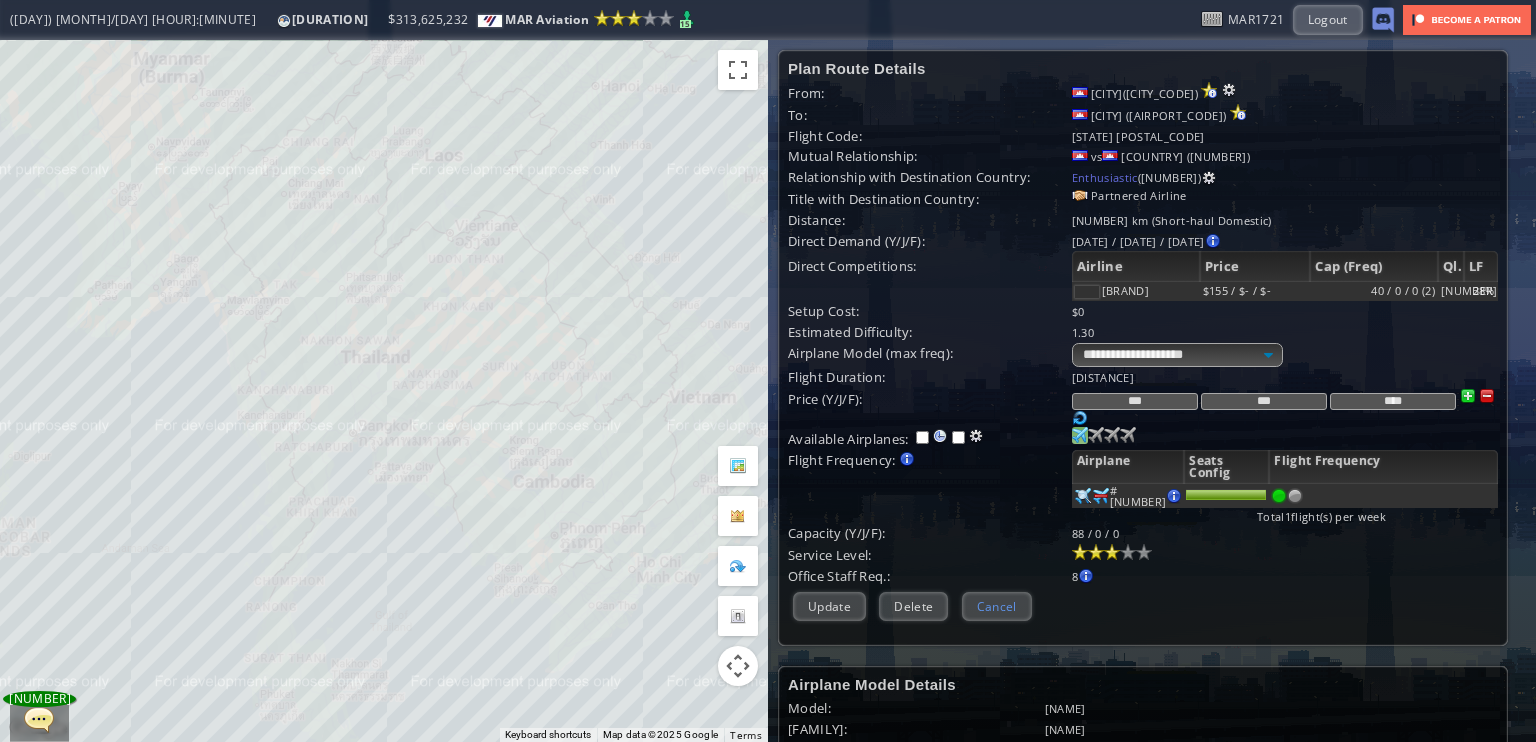click on "Cancel" at bounding box center (997, 606) 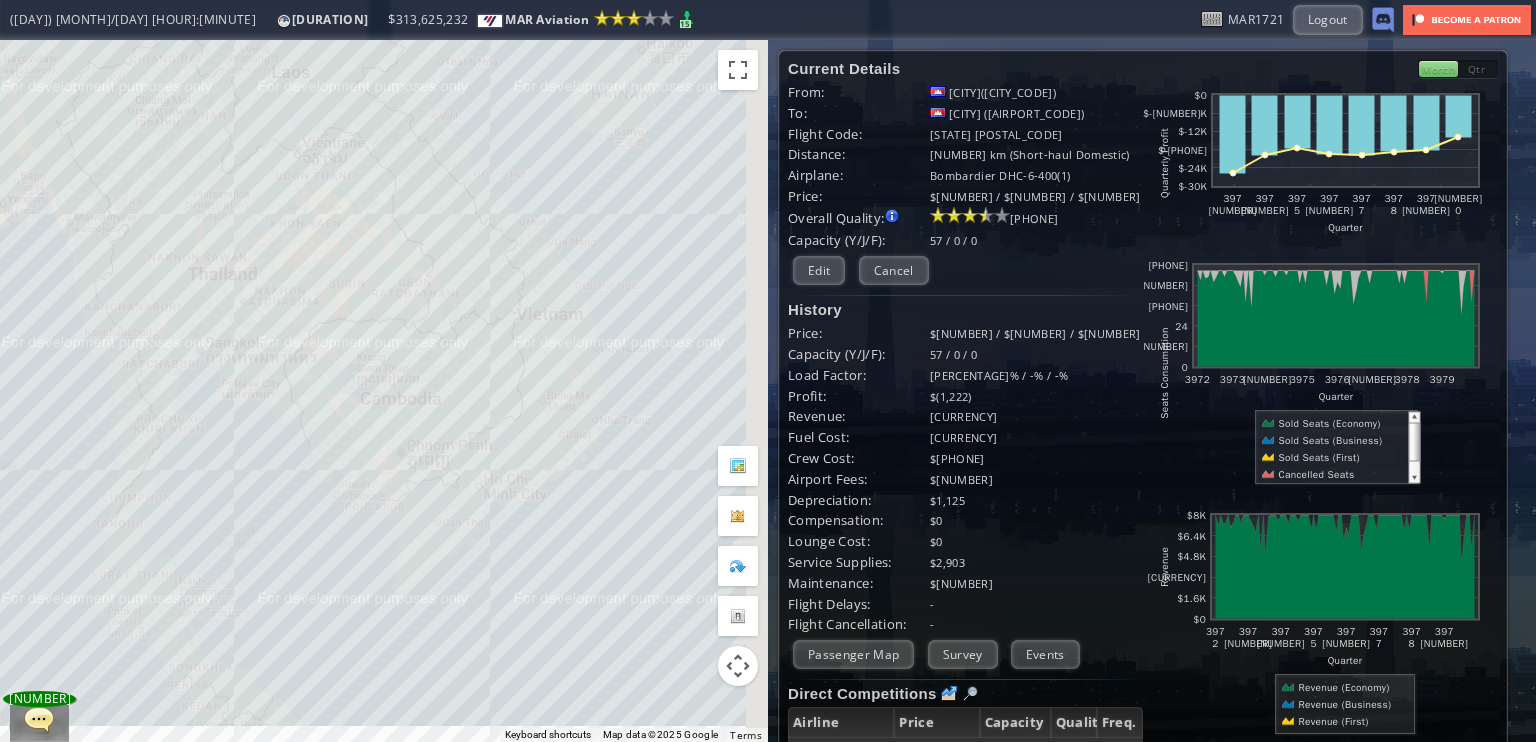 drag, startPoint x: 450, startPoint y: 463, endPoint x: 261, endPoint y: 400, distance: 199.2235 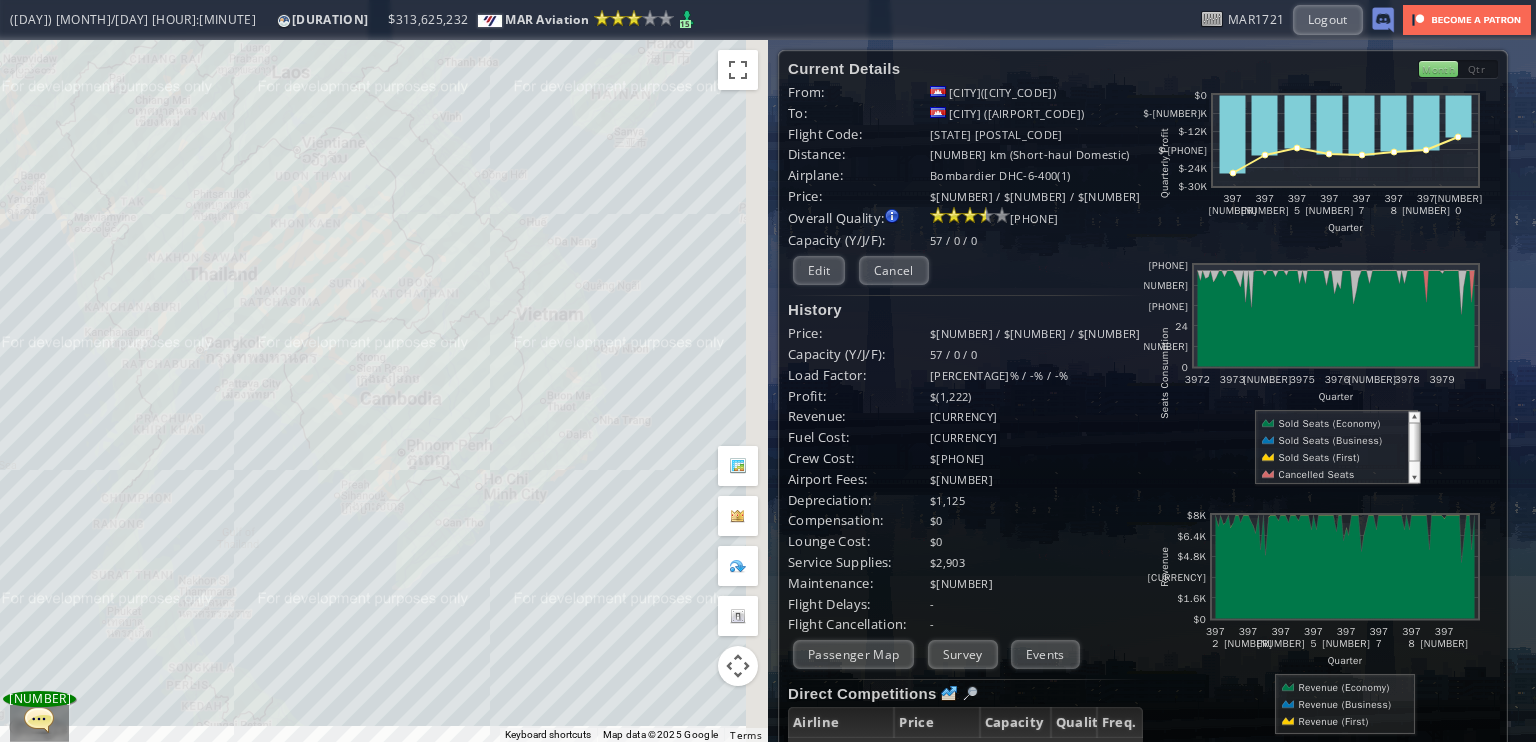 click on "To navigate, press the arrow keys." at bounding box center [384, 391] 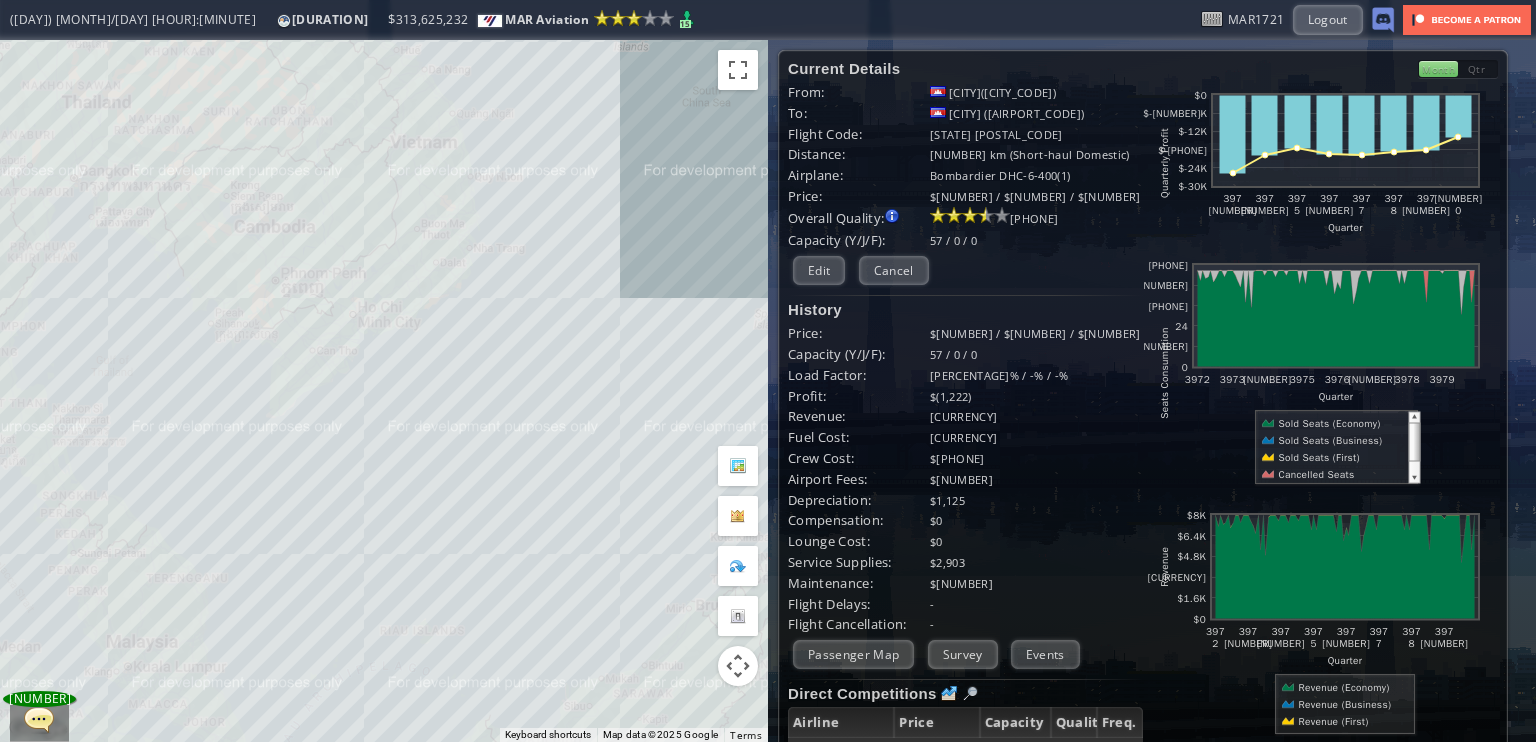 drag, startPoint x: 536, startPoint y: 565, endPoint x: 479, endPoint y: 334, distance: 237.92856 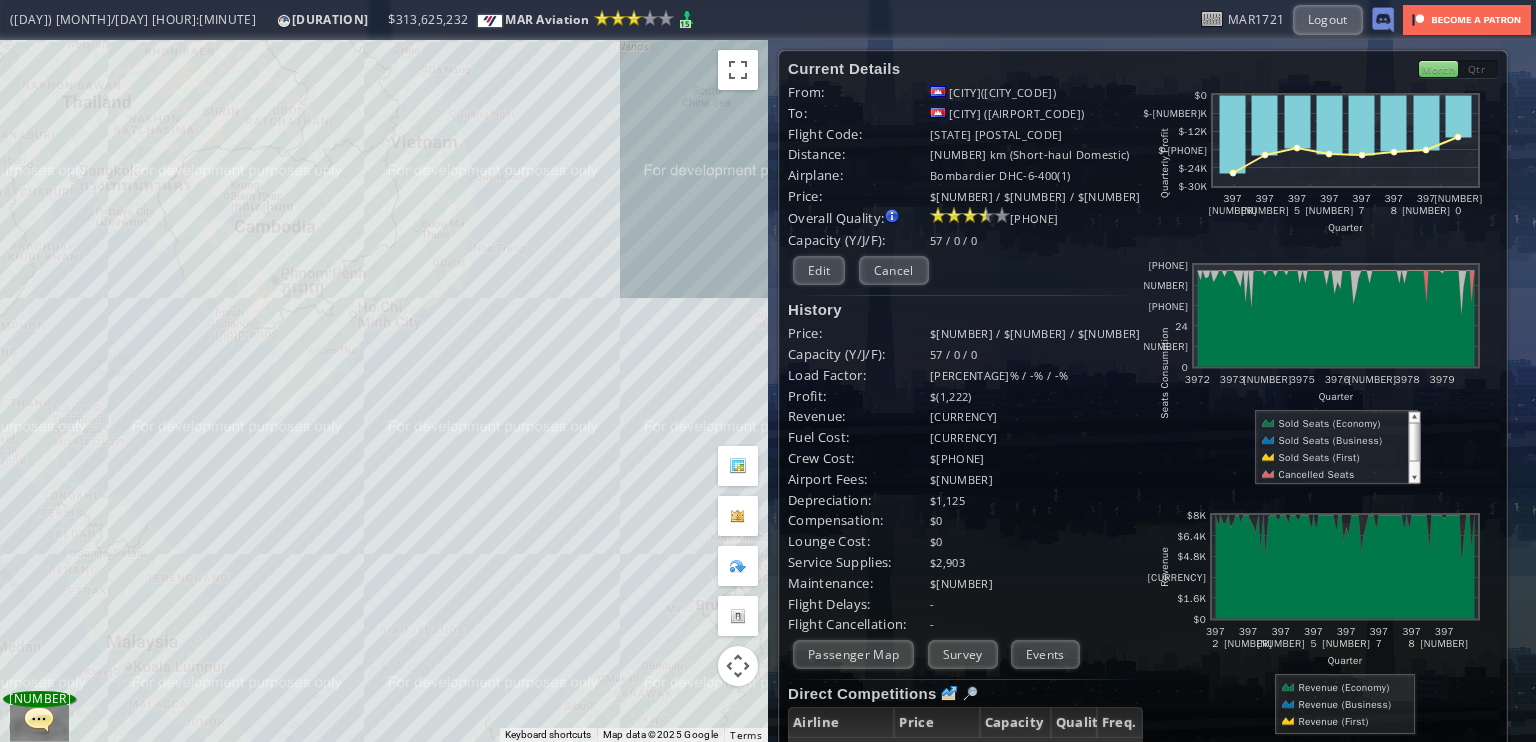 click on "To navigate, press the arrow keys." at bounding box center [384, 391] 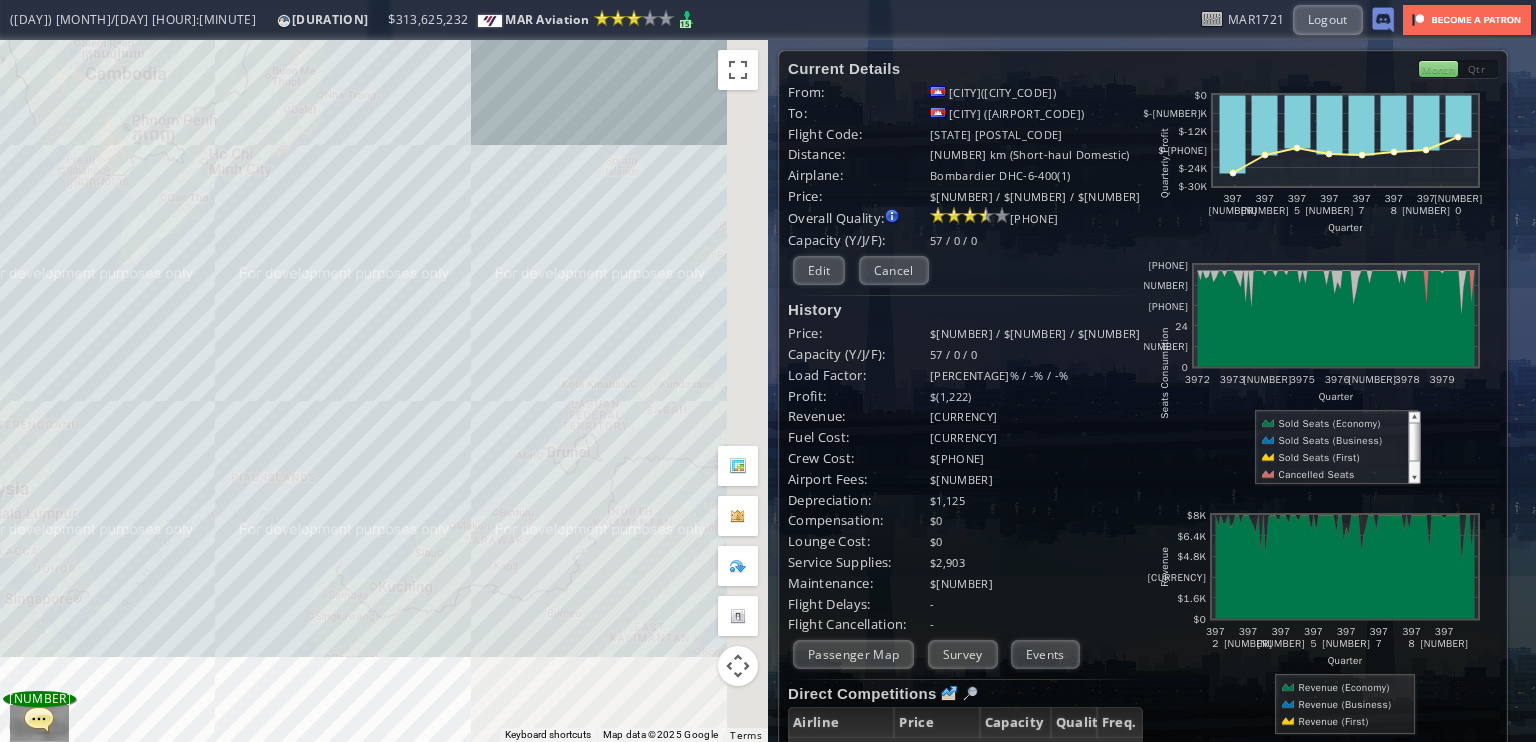 drag, startPoint x: 495, startPoint y: 435, endPoint x: 412, endPoint y: 353, distance: 116.67476 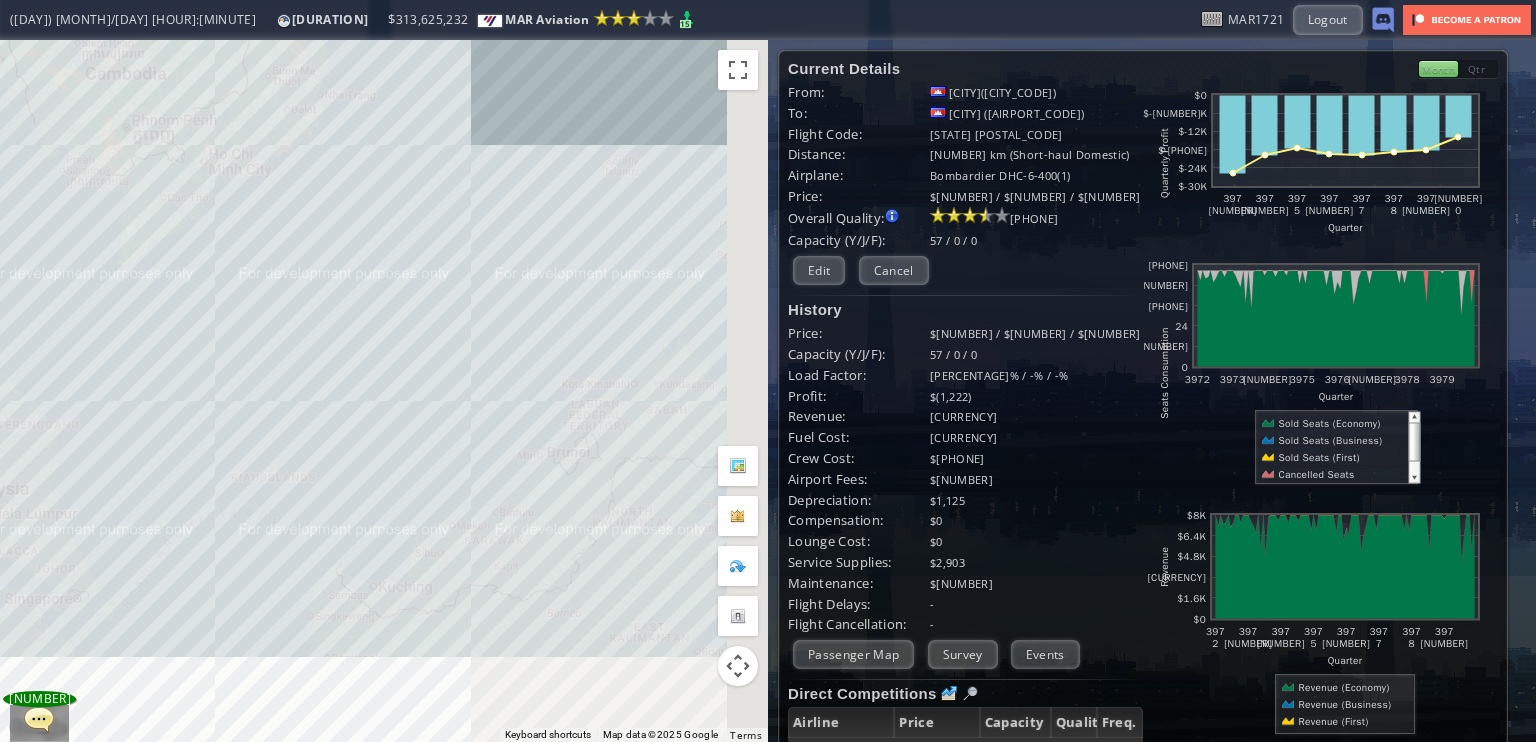 click on "To navigate, press the arrow keys." at bounding box center [384, 391] 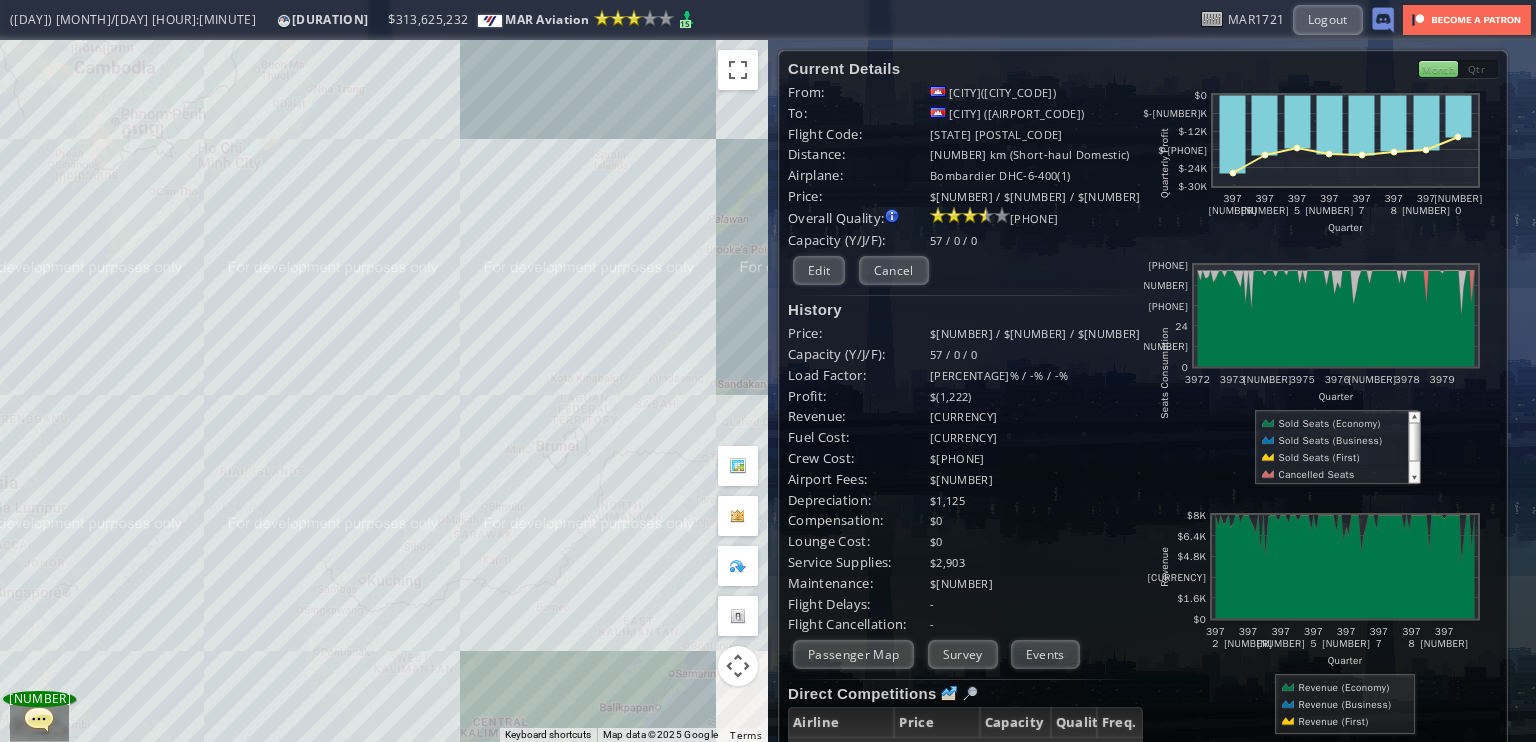 drag, startPoint x: 508, startPoint y: 348, endPoint x: 394, endPoint y: 623, distance: 297.69278 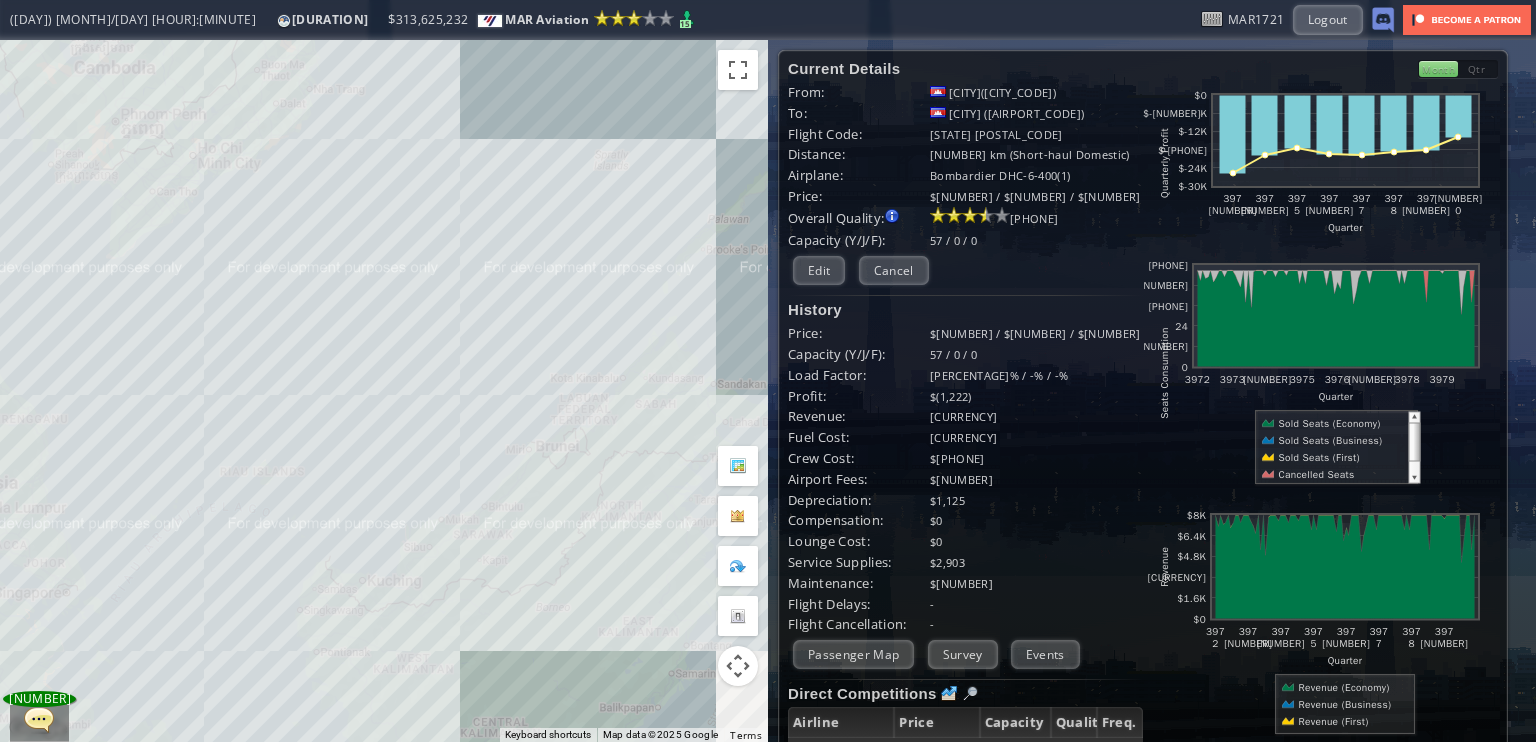 click on "To navigate, press the arrow keys." at bounding box center (384, 391) 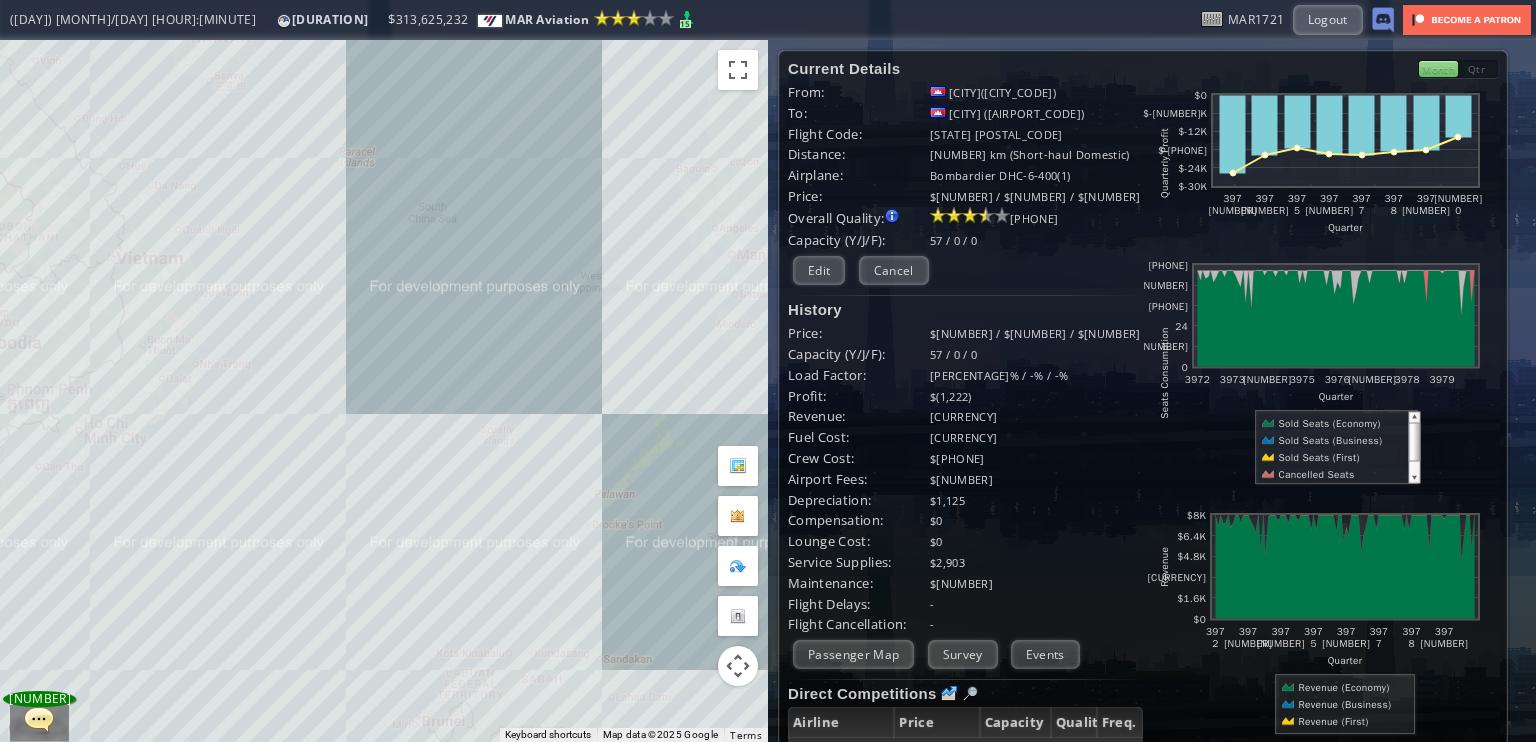 drag, startPoint x: 417, startPoint y: 329, endPoint x: 424, endPoint y: 604, distance: 275.08908 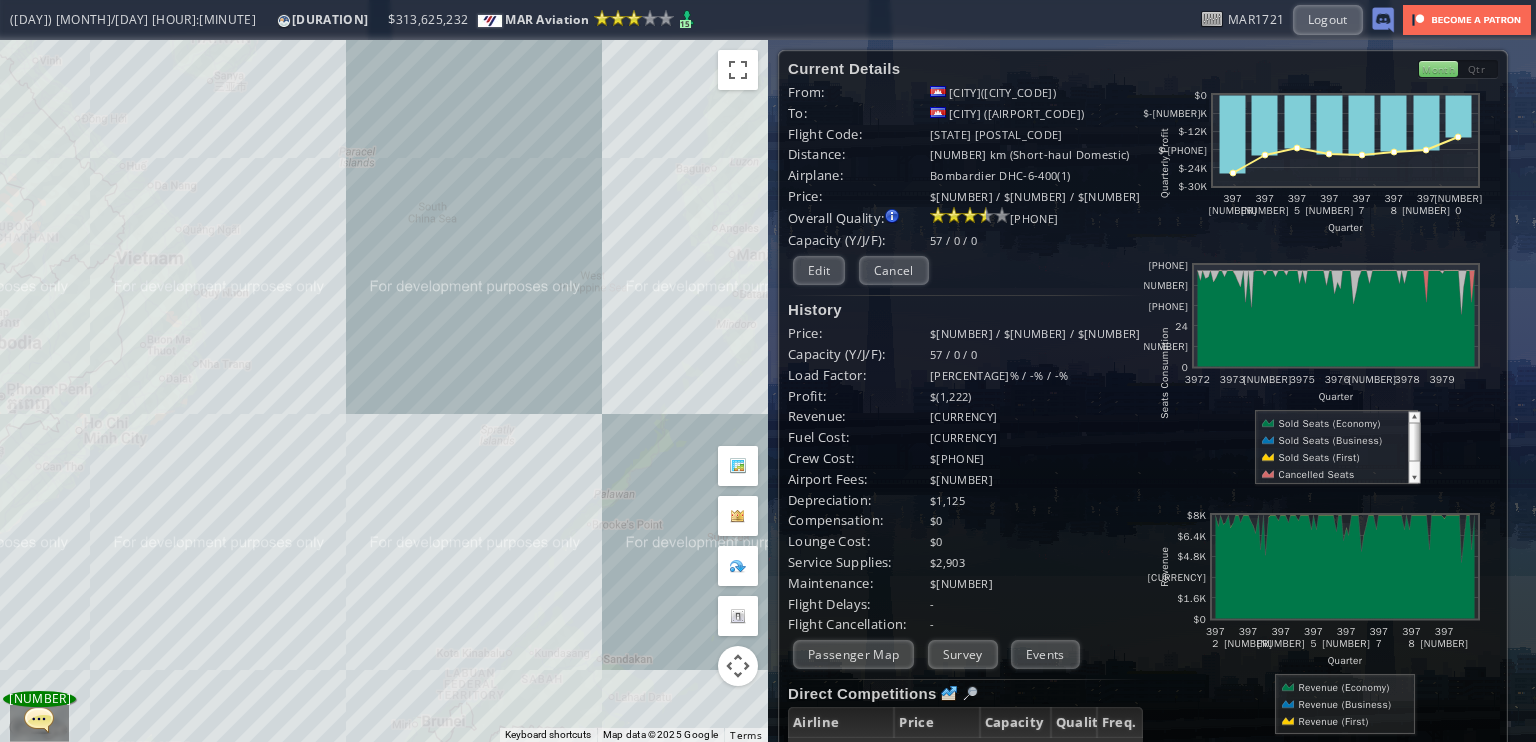 click on "To navigate, press the arrow keys." at bounding box center [384, 391] 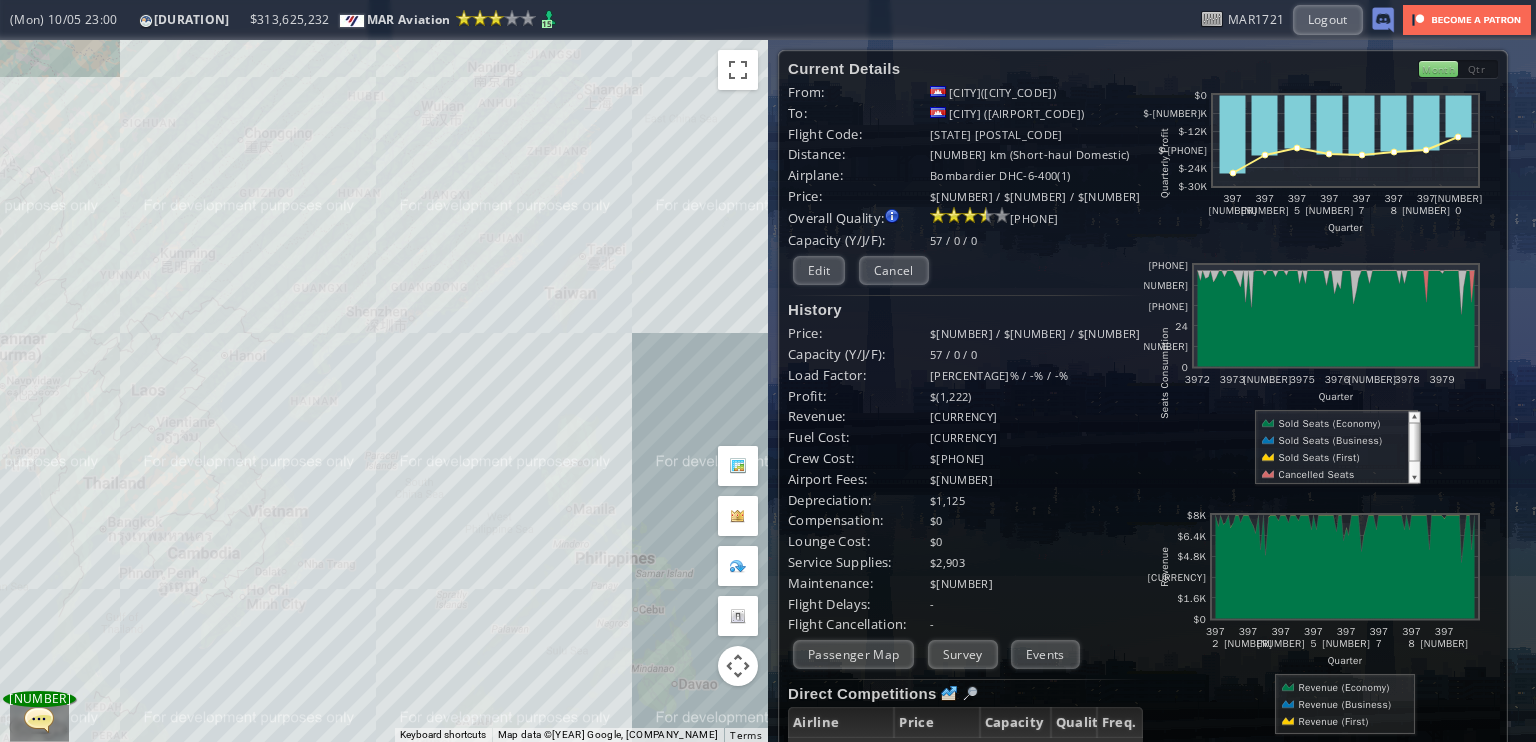 click on "To navigate, press the arrow keys." at bounding box center [384, 391] 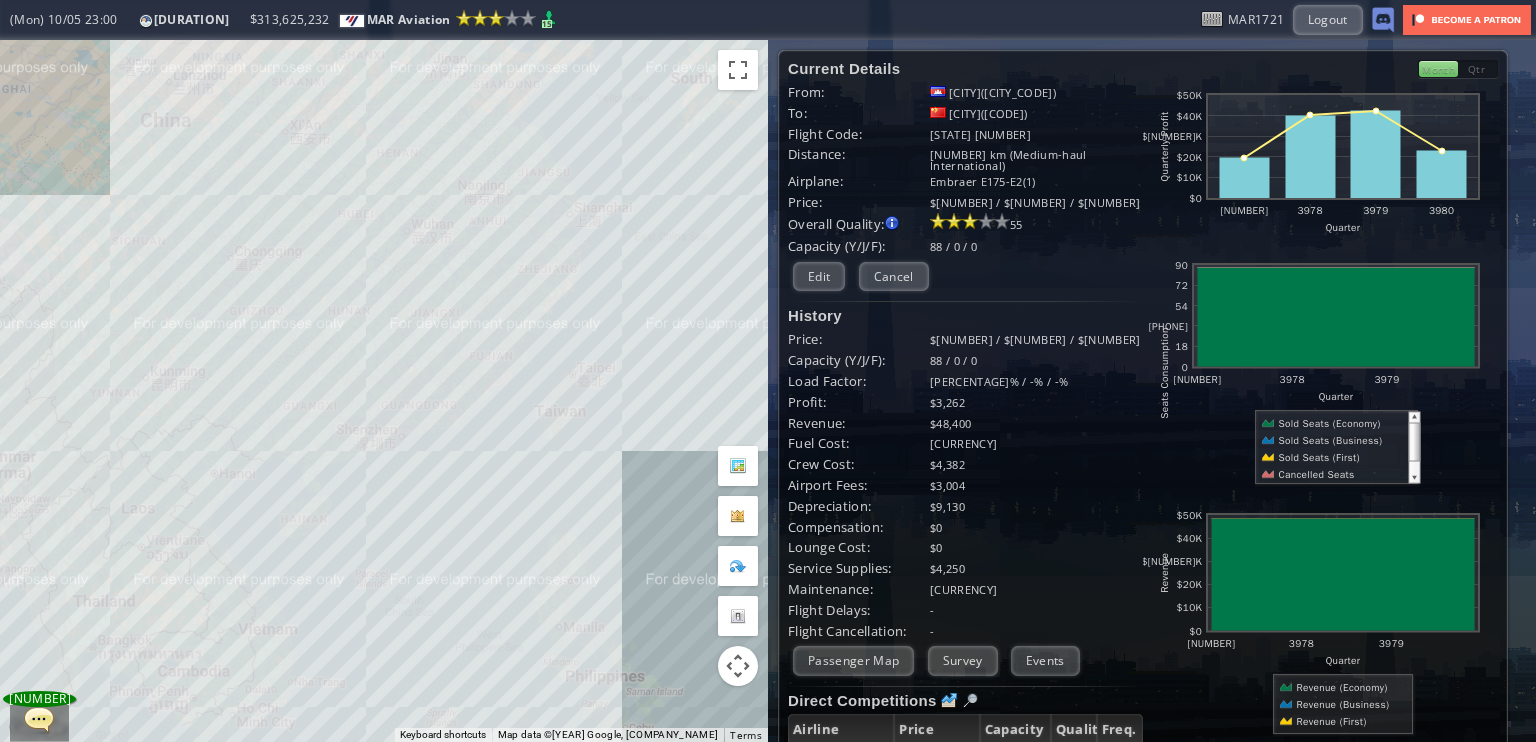 drag, startPoint x: 470, startPoint y: 291, endPoint x: 460, endPoint y: 413, distance: 122.40915 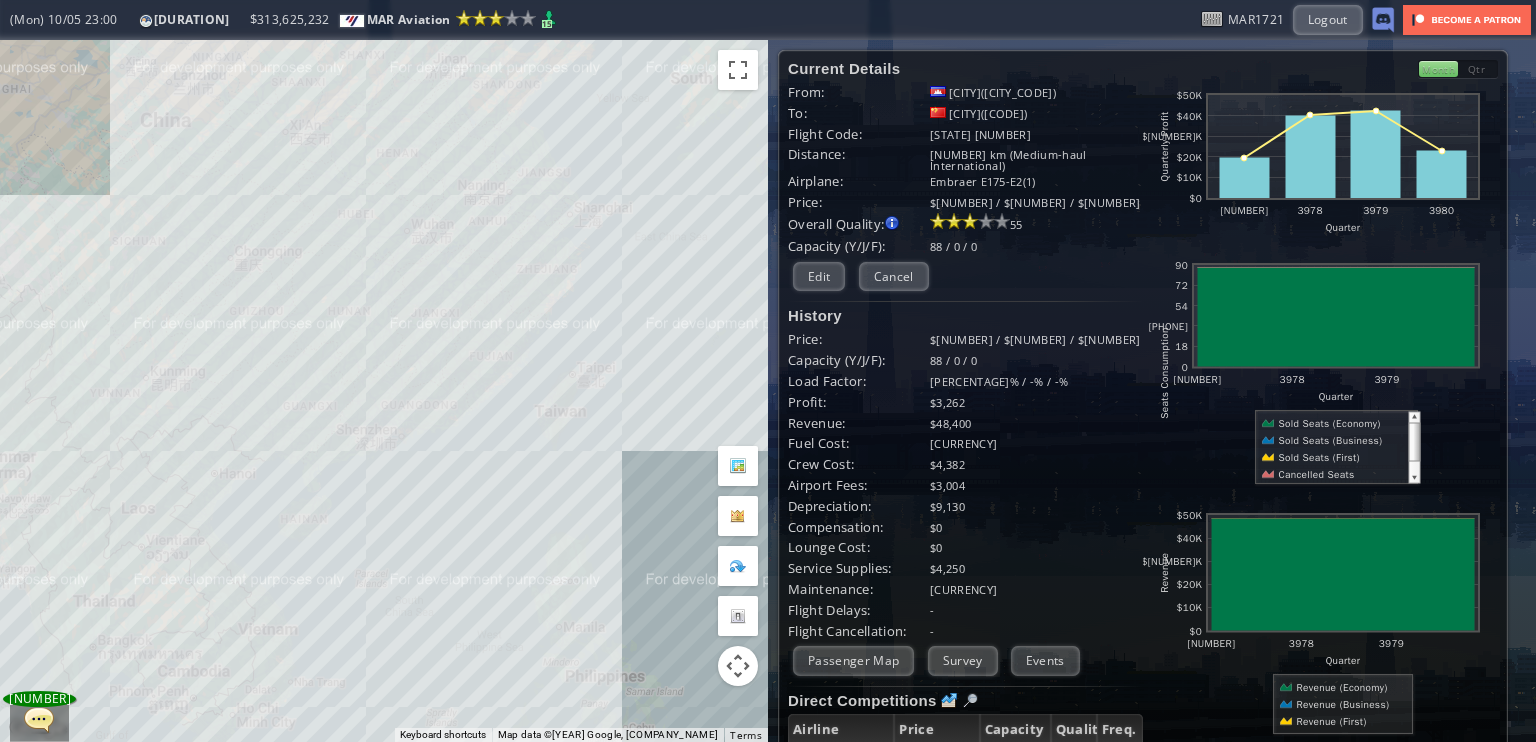 click on "To navigate, press the arrow keys." at bounding box center [384, 391] 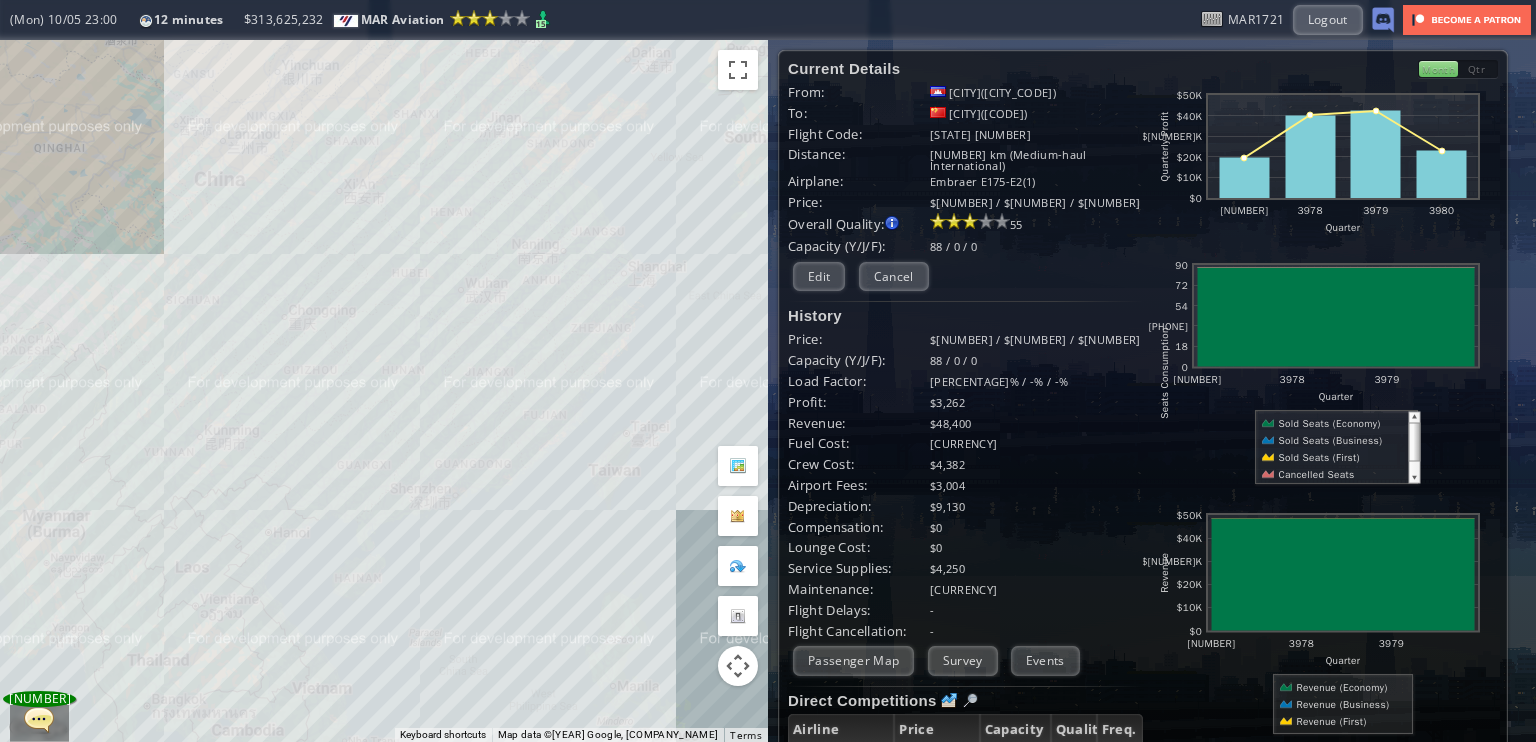 drag, startPoint x: 472, startPoint y: 427, endPoint x: 584, endPoint y: 430, distance: 112.04017 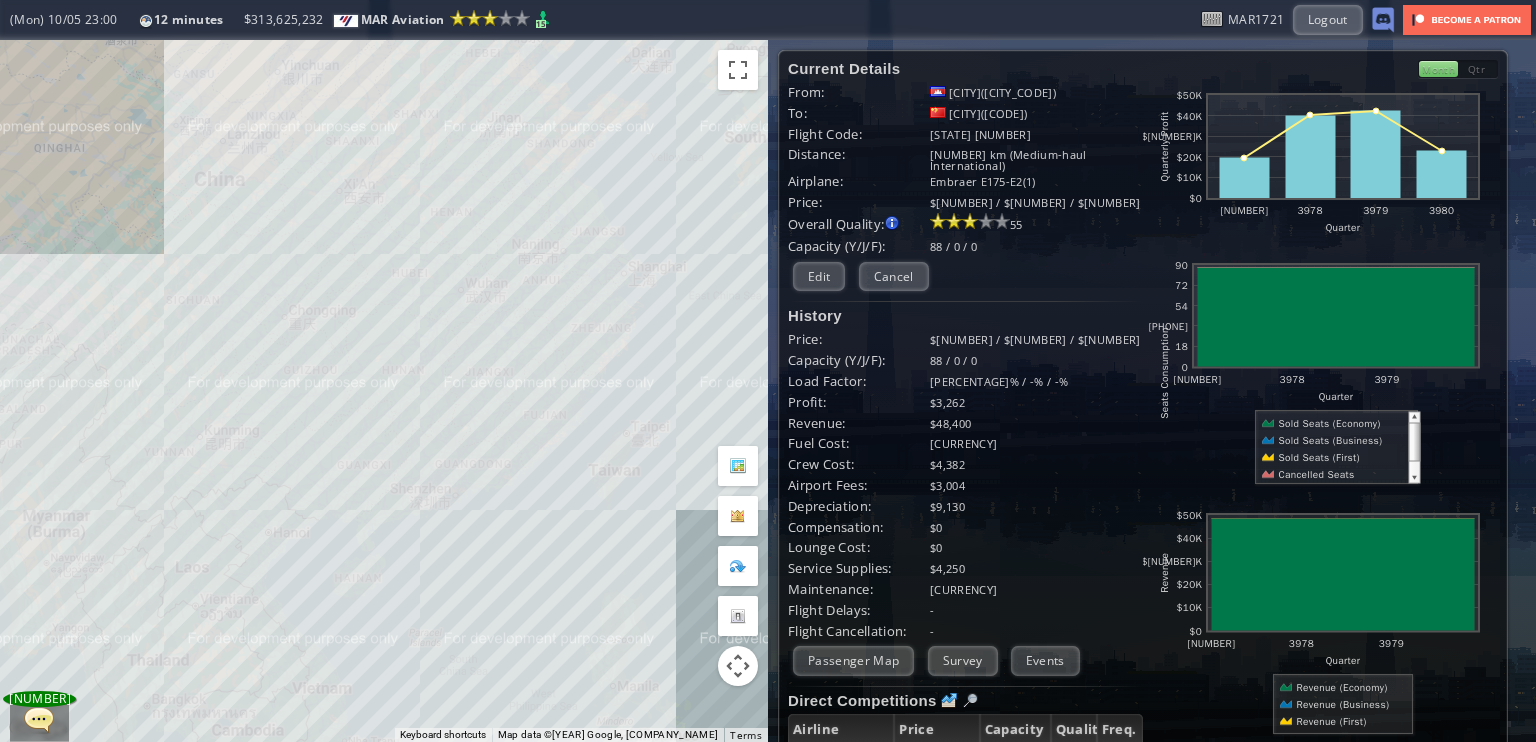 click on "To navigate, press the arrow keys." at bounding box center (384, 391) 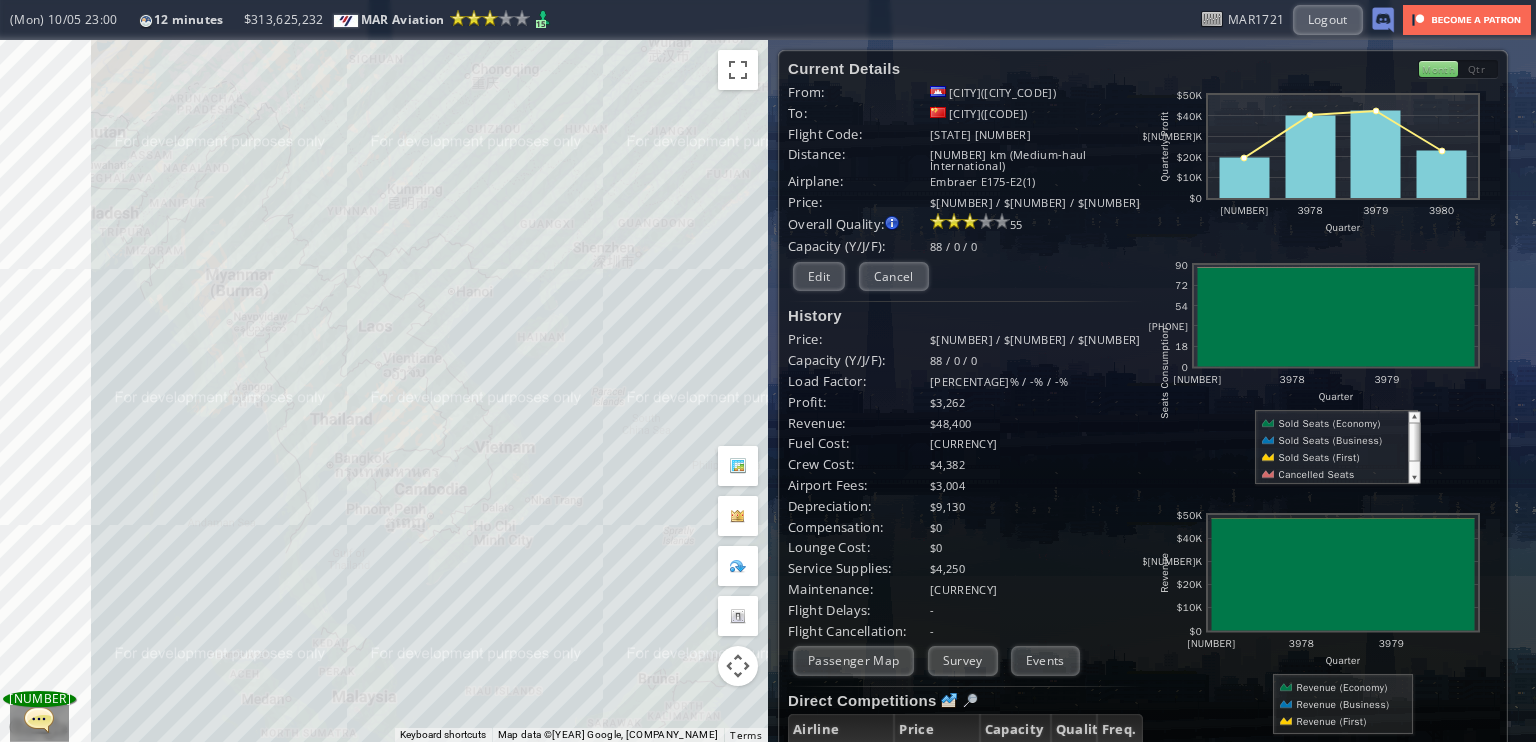 drag, startPoint x: 515, startPoint y: 448, endPoint x: 547, endPoint y: 339, distance: 113.600174 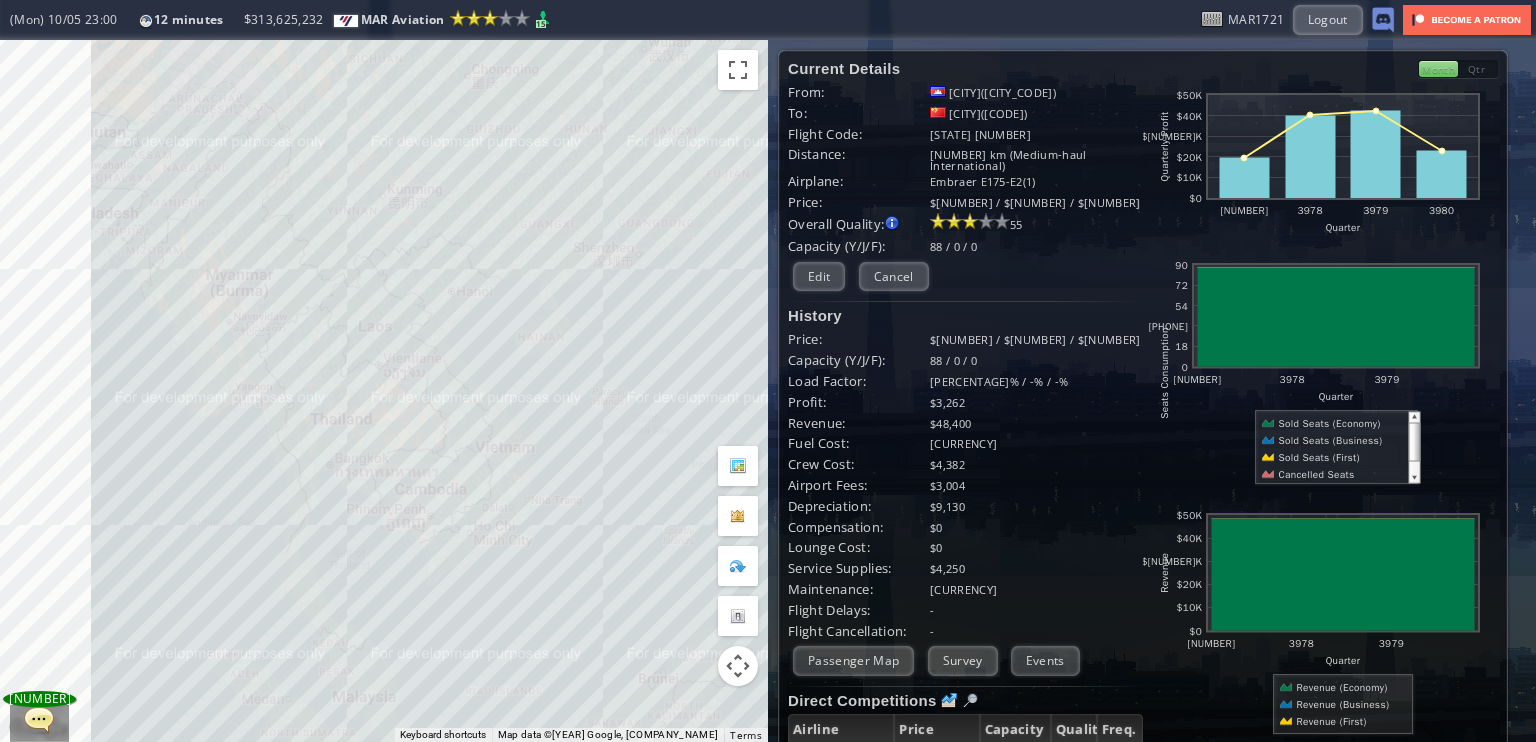 click on "To navigate, press the arrow keys." at bounding box center [384, 391] 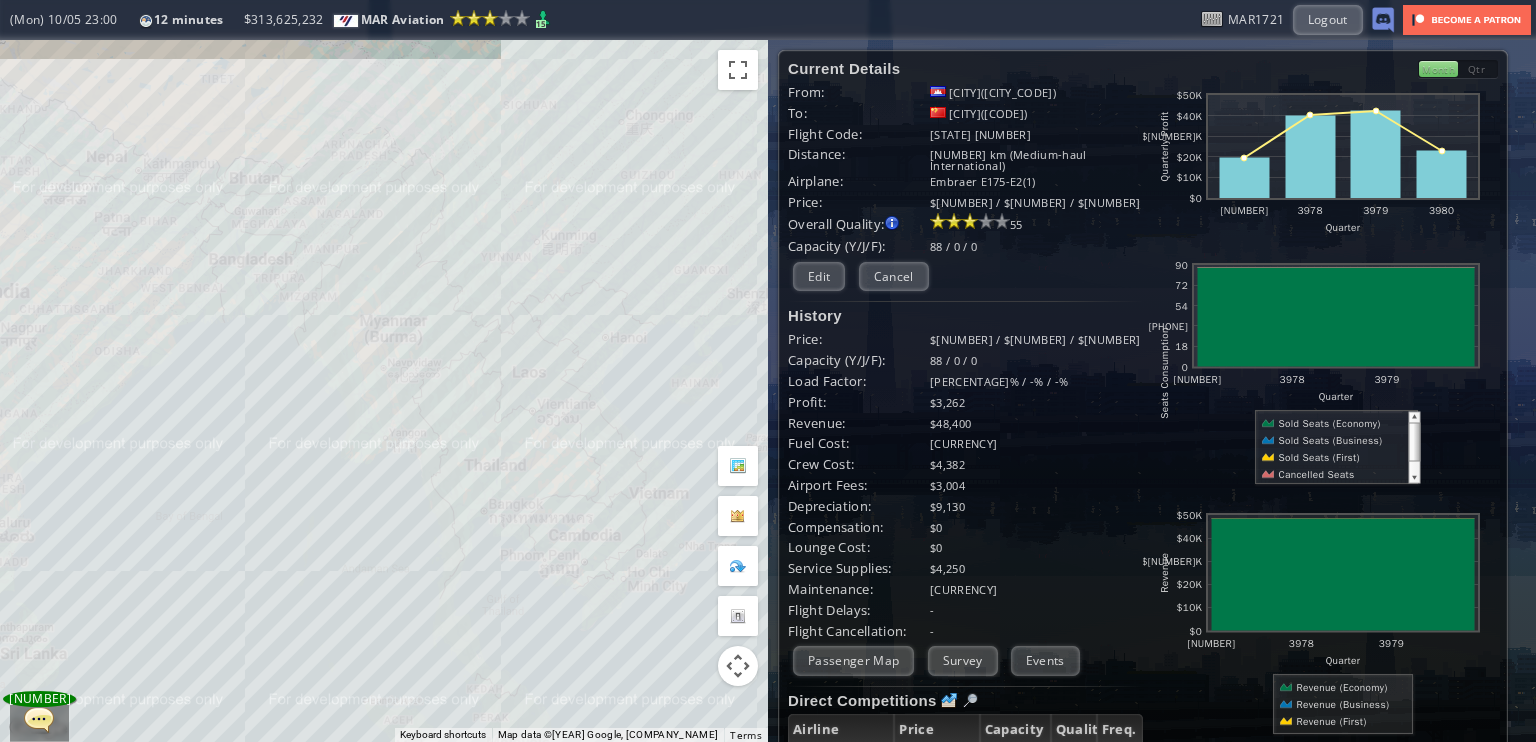 drag, startPoint x: 164, startPoint y: 383, endPoint x: 320, endPoint y: 486, distance: 186.93582 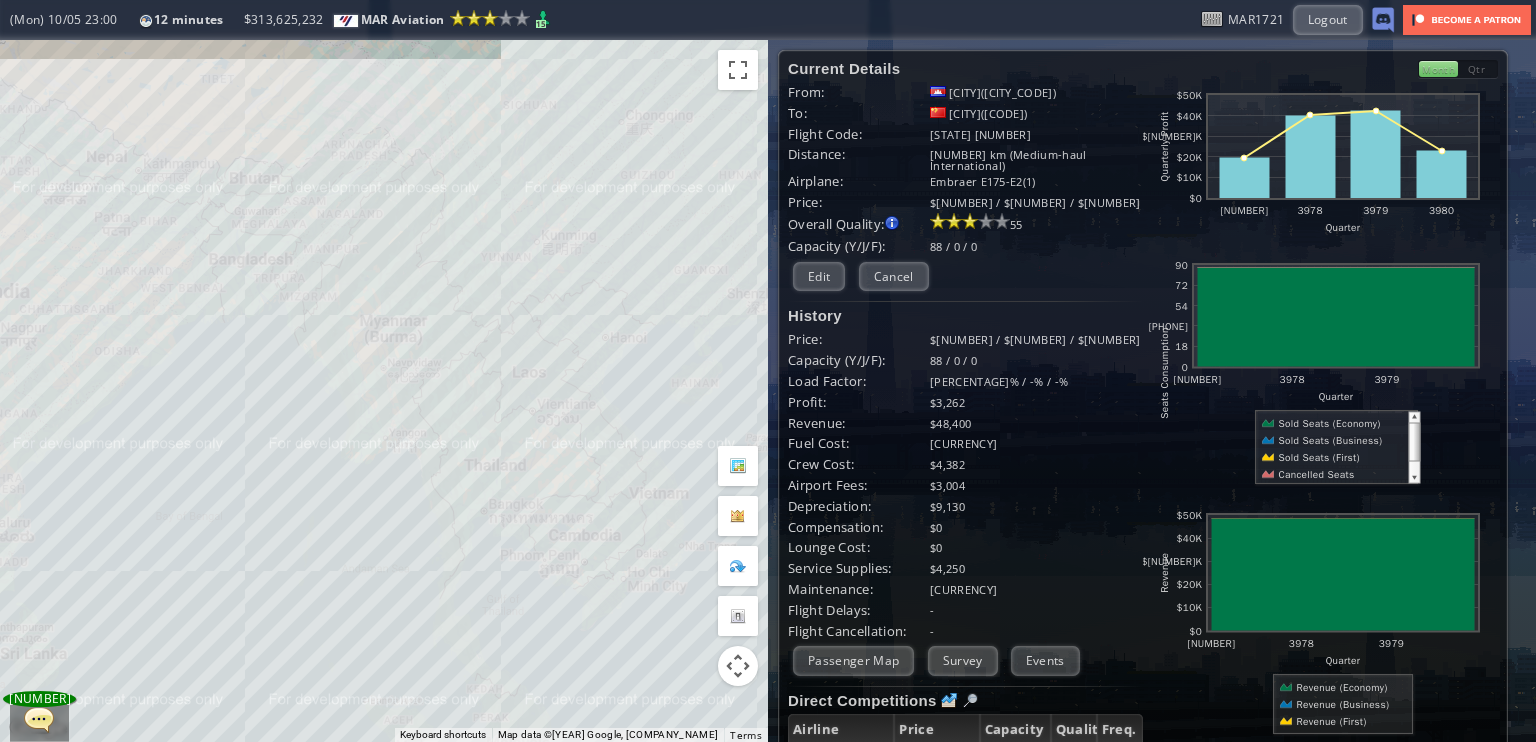 click on "To navigate, press the arrow keys." at bounding box center [384, 391] 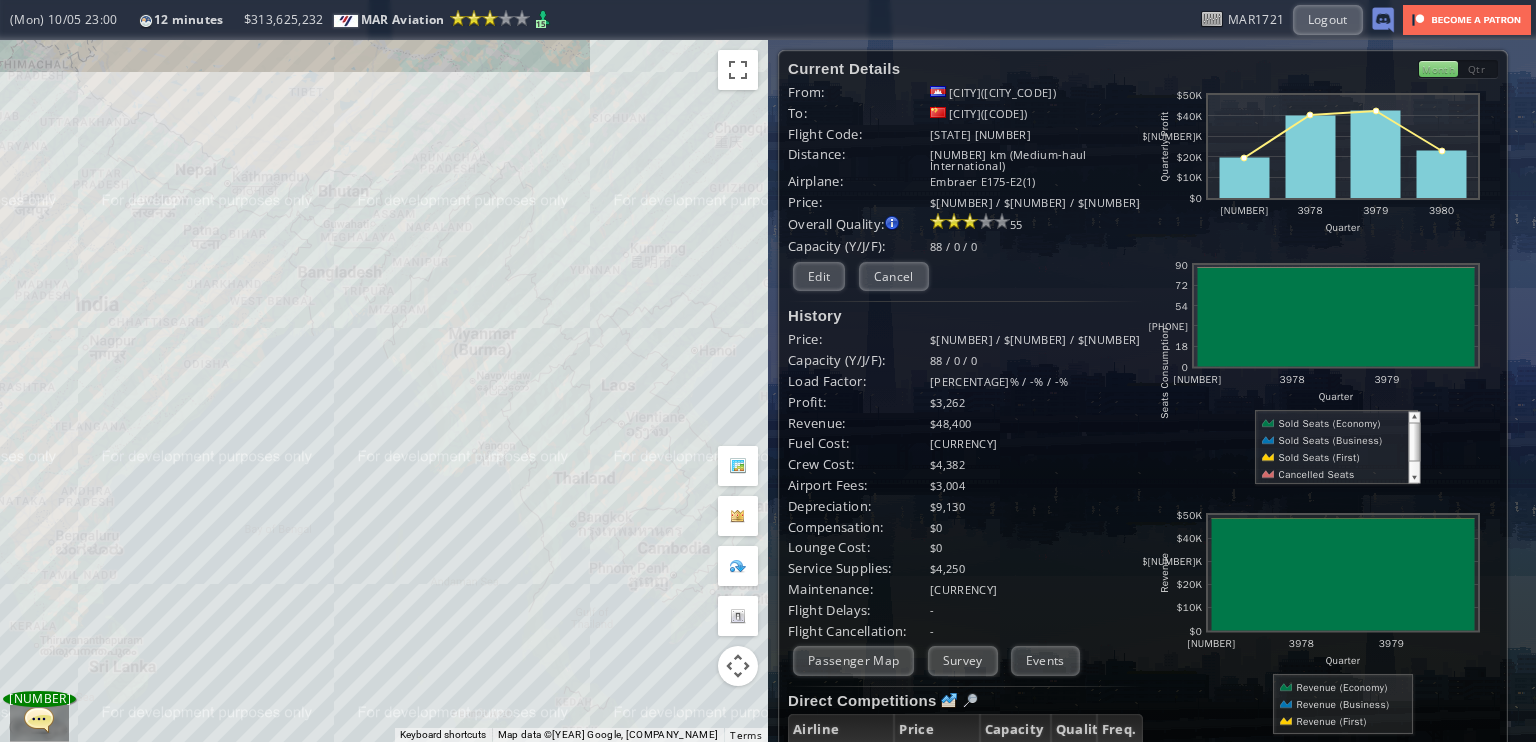 click on "To navigate, press the arrow keys." at bounding box center (384, 391) 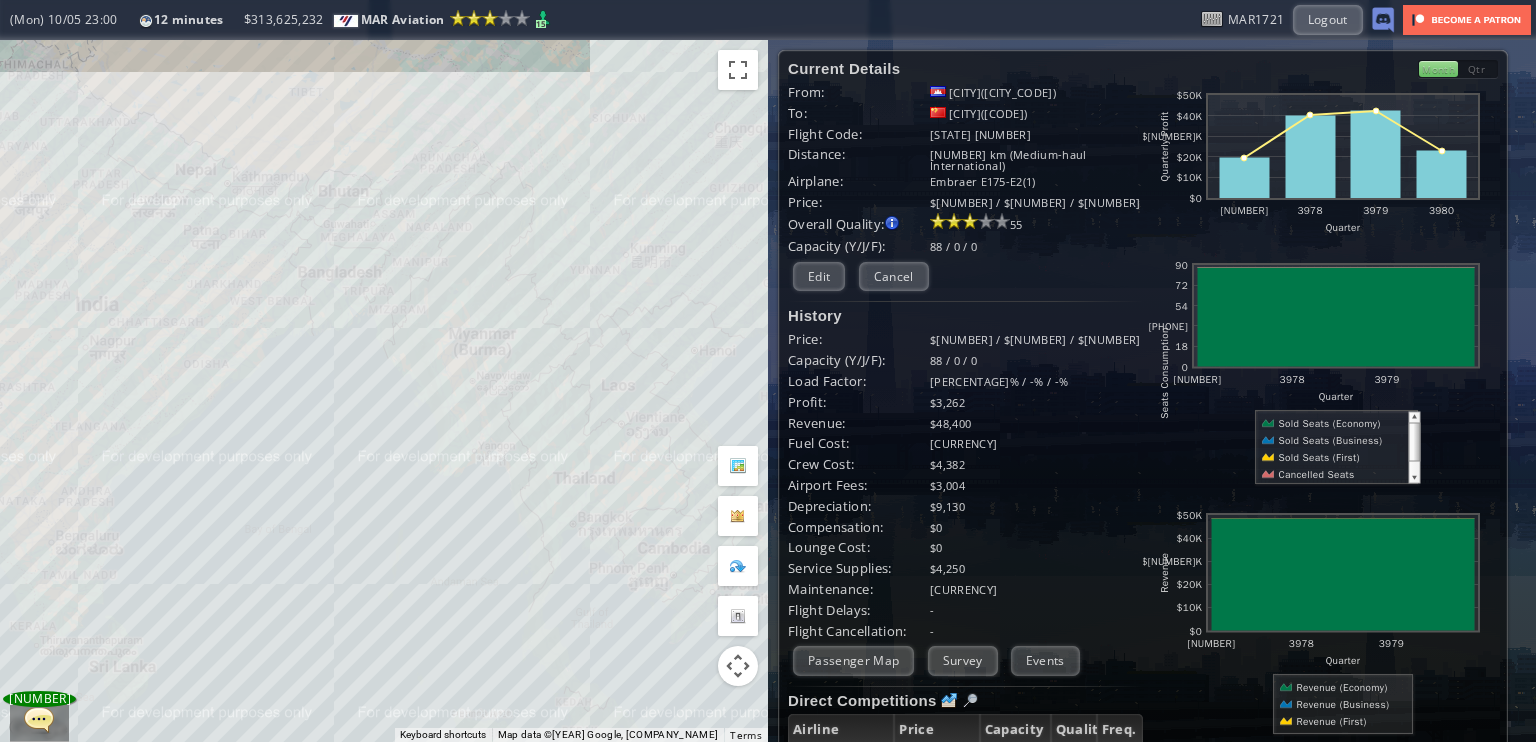 click on "To navigate, press the arrow keys." at bounding box center (384, 391) 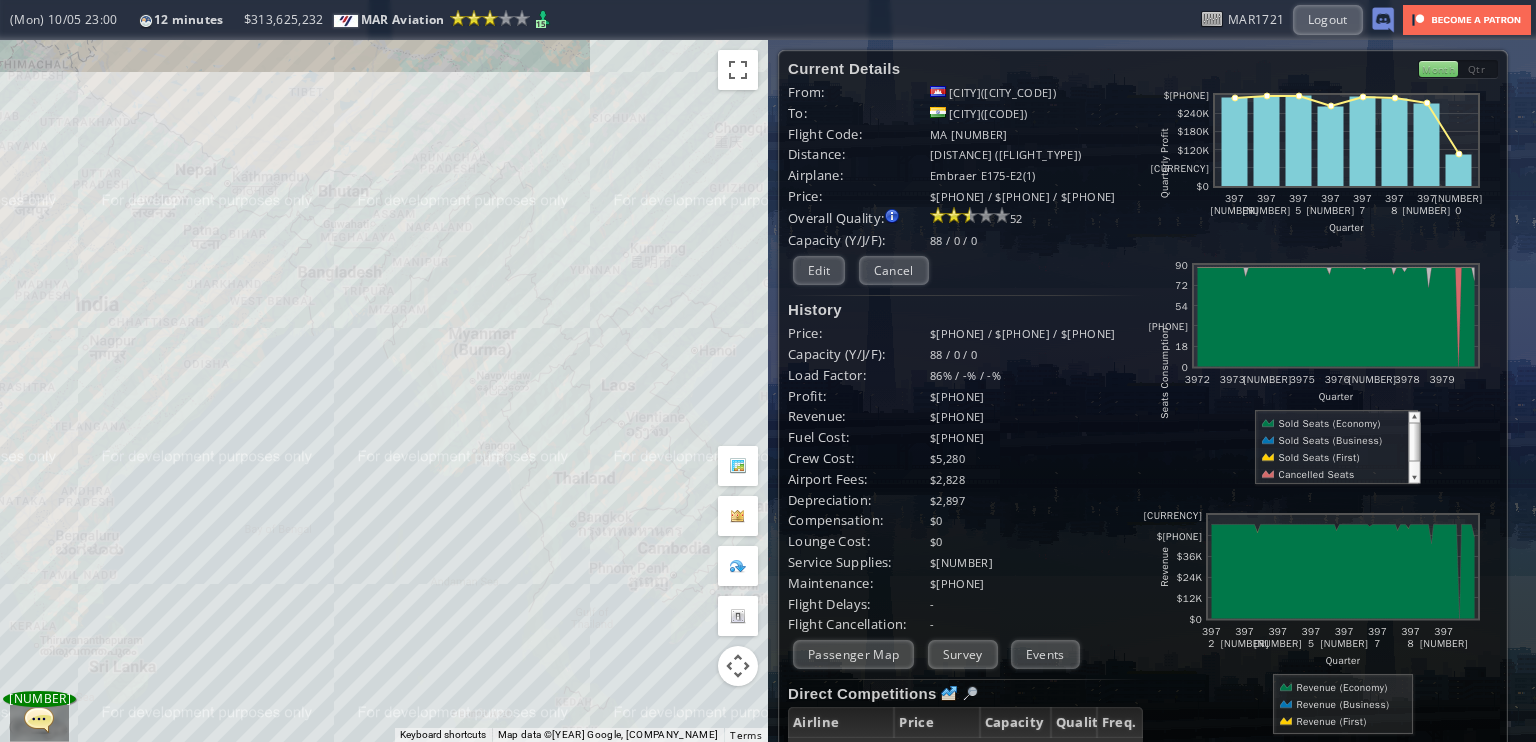 click on "To navigate, press the arrow keys." at bounding box center (384, 391) 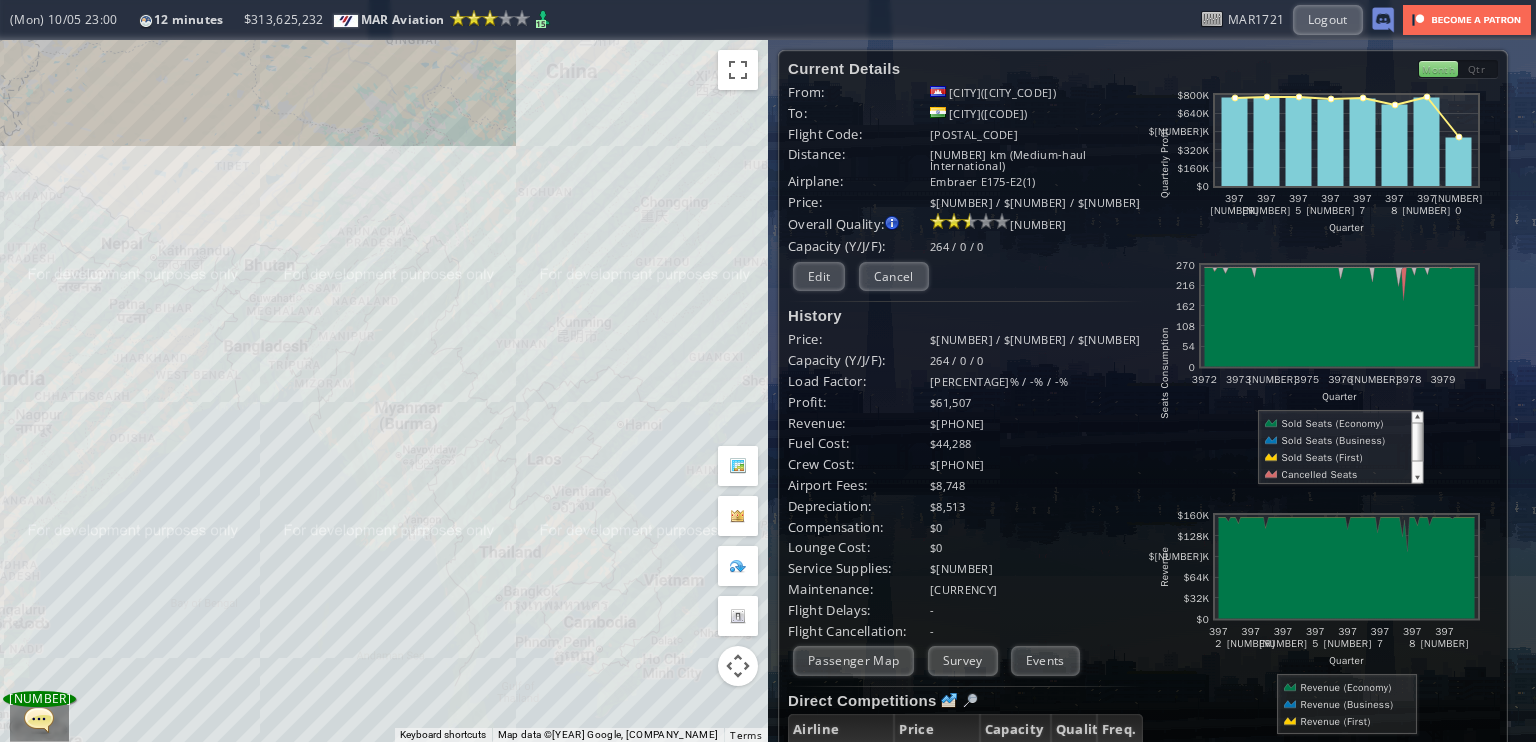 drag, startPoint x: 284, startPoint y: 486, endPoint x: 239, endPoint y: 532, distance: 64.3506 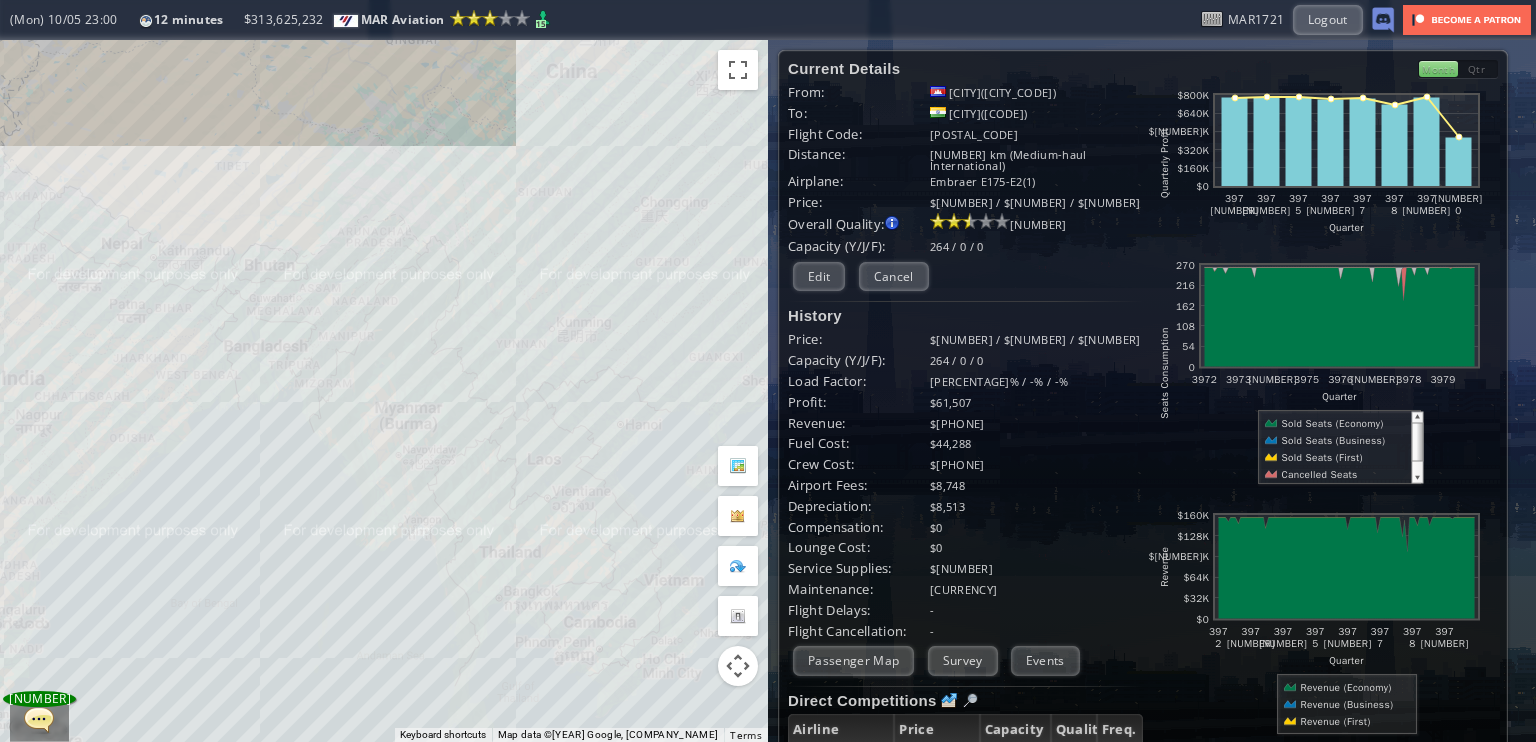 click on "To navigate, press the arrow keys." at bounding box center [384, 391] 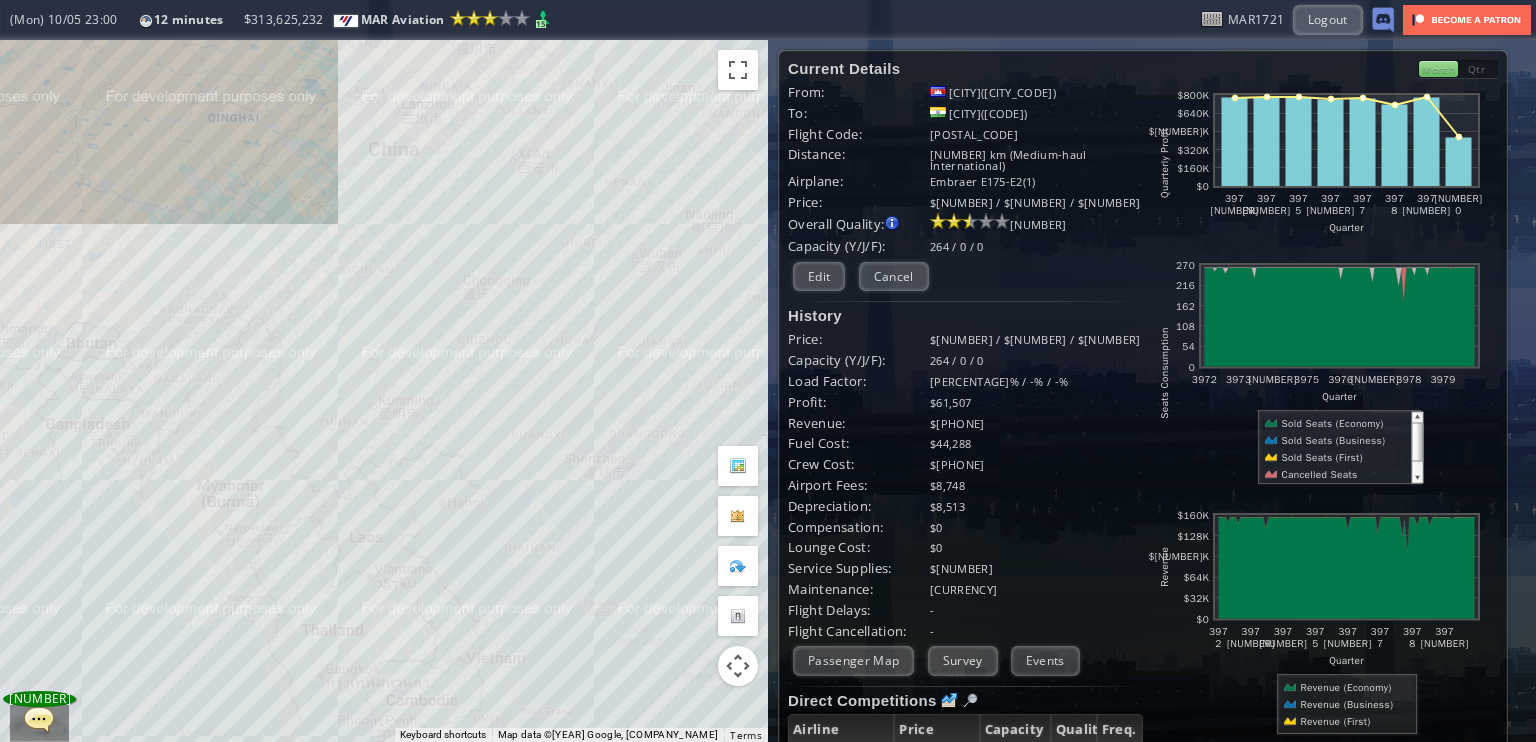 drag, startPoint x: 264, startPoint y: 451, endPoint x: 232, endPoint y: 477, distance: 41.231056 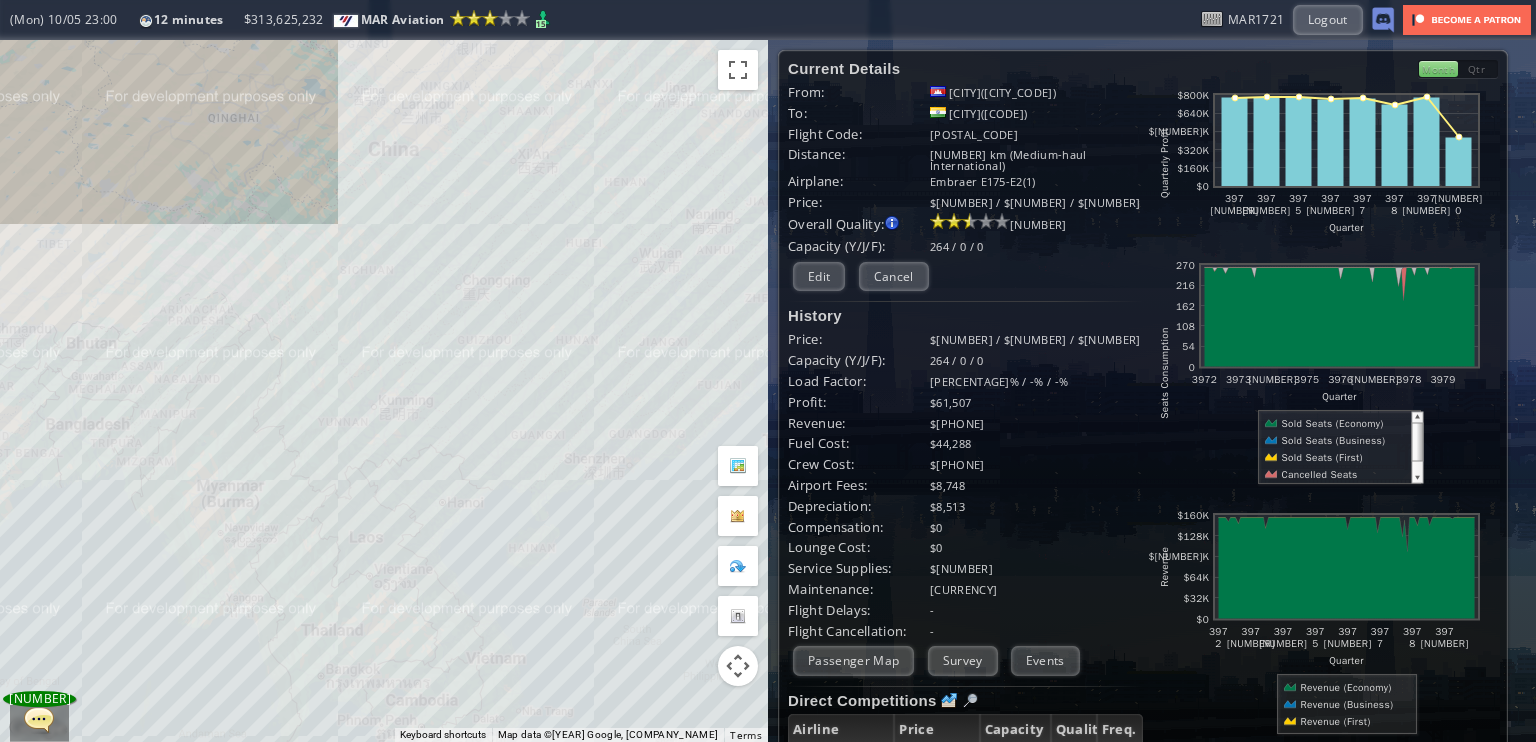 click on "To navigate, press the arrow keys." at bounding box center [384, 391] 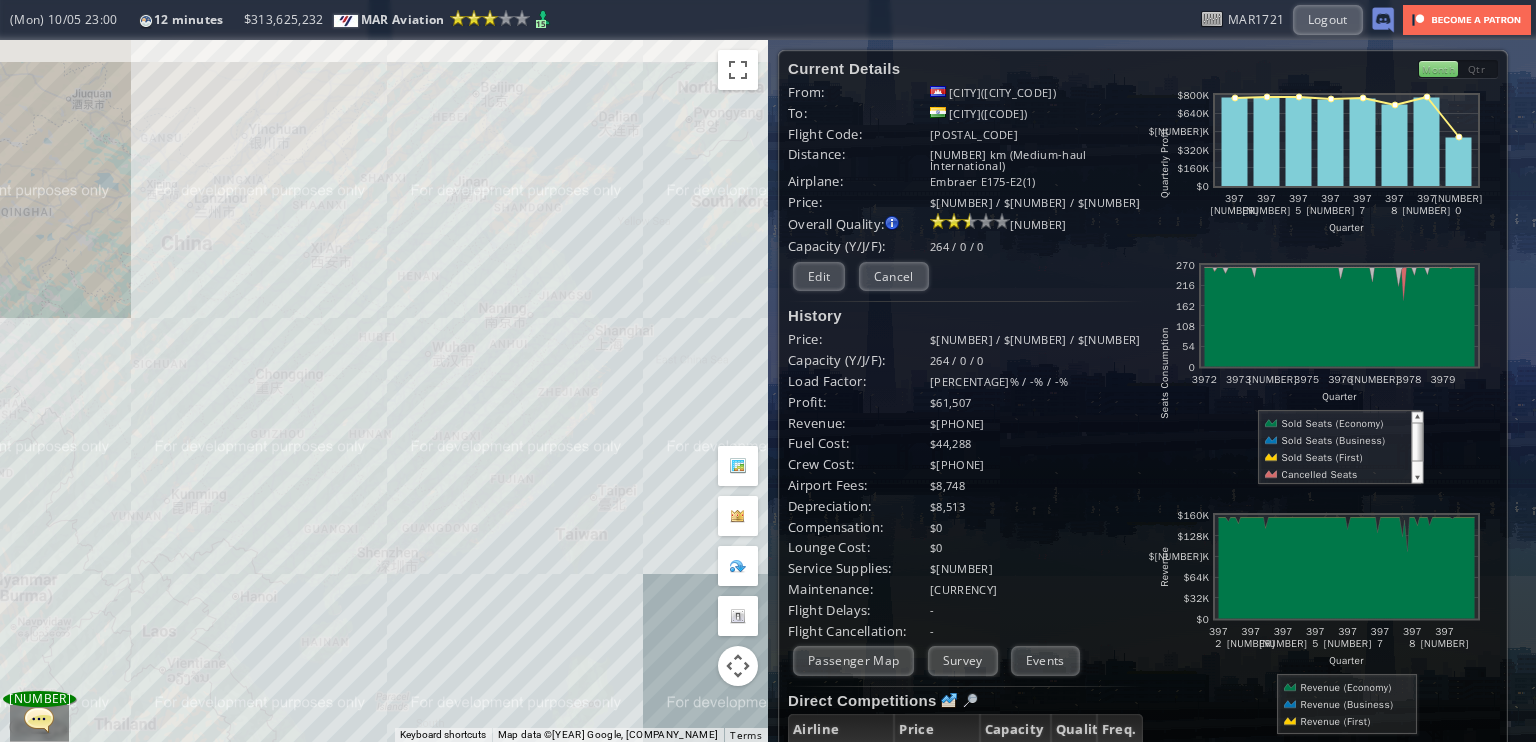 click on "To navigate, press the arrow keys." at bounding box center [384, 391] 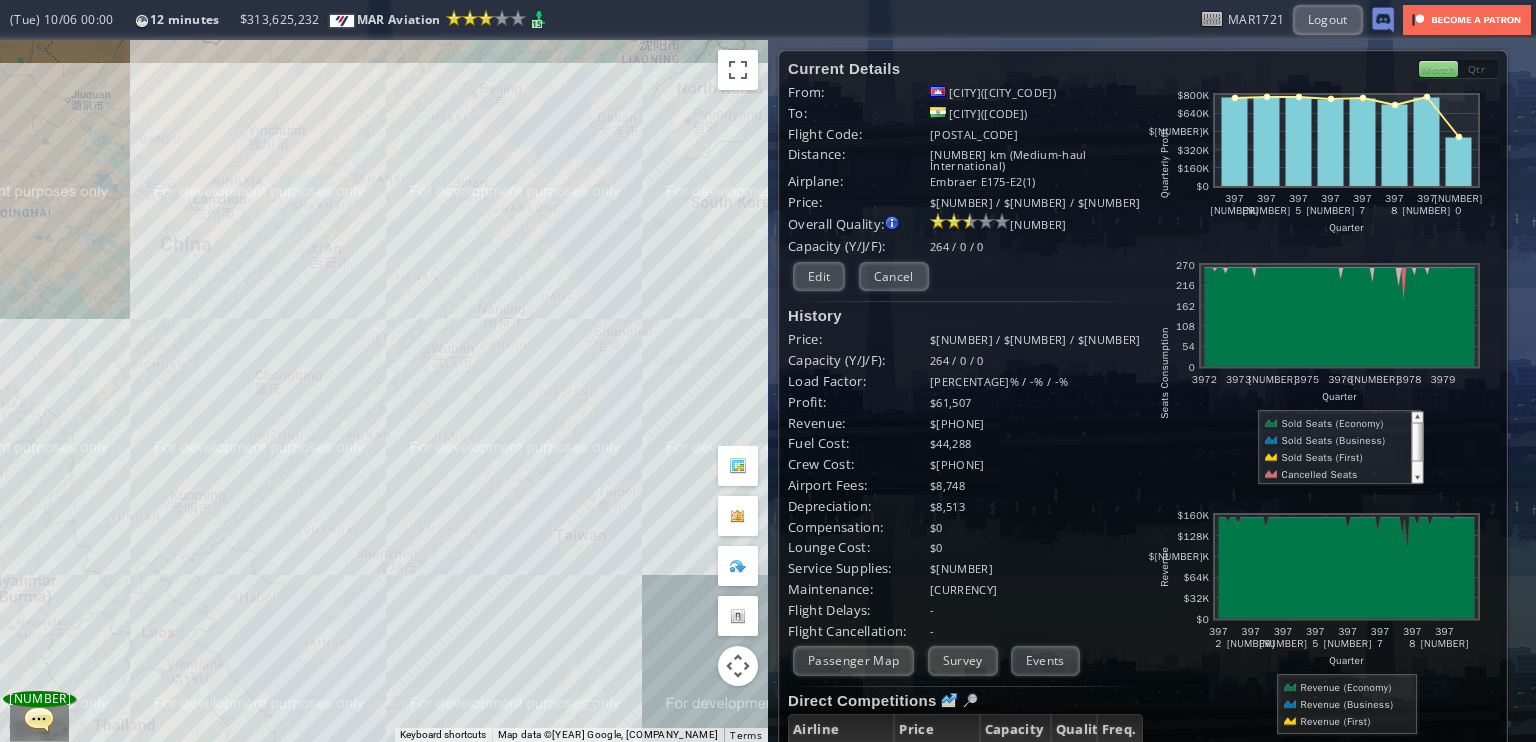 click on "To navigate, press the arrow keys." at bounding box center (384, 391) 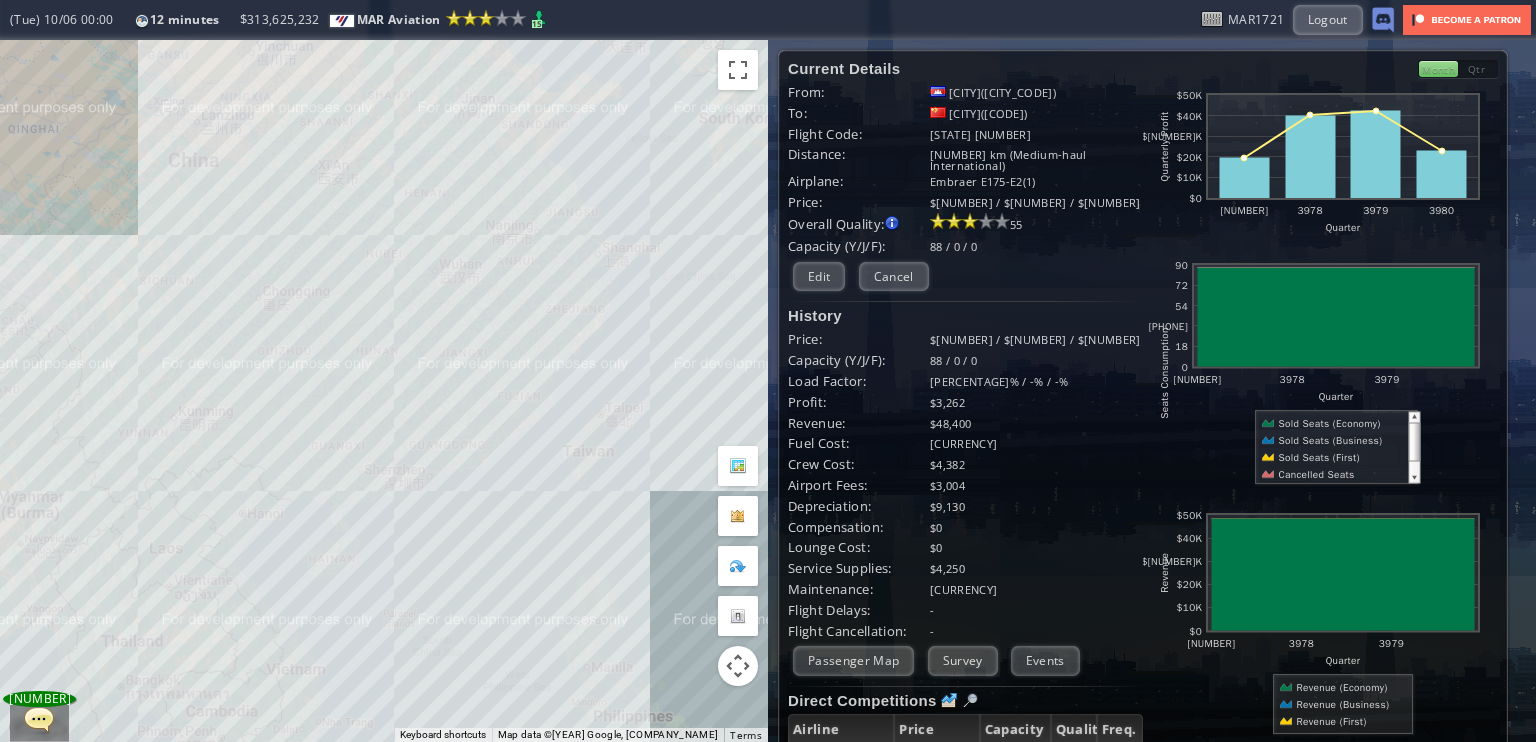 drag, startPoint x: 462, startPoint y: 459, endPoint x: 481, endPoint y: 344, distance: 116.559 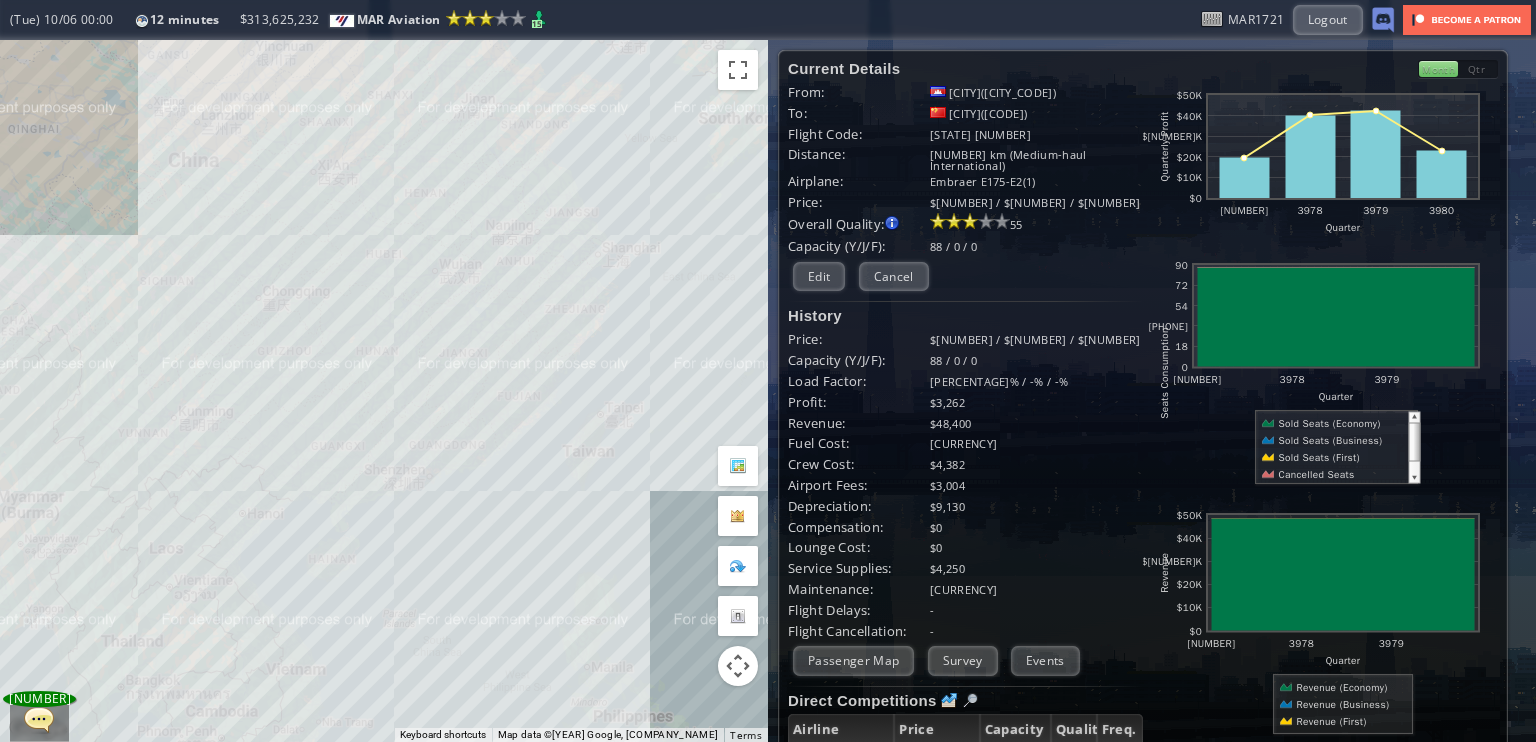 click on "To navigate, press the arrow keys." at bounding box center [384, 391] 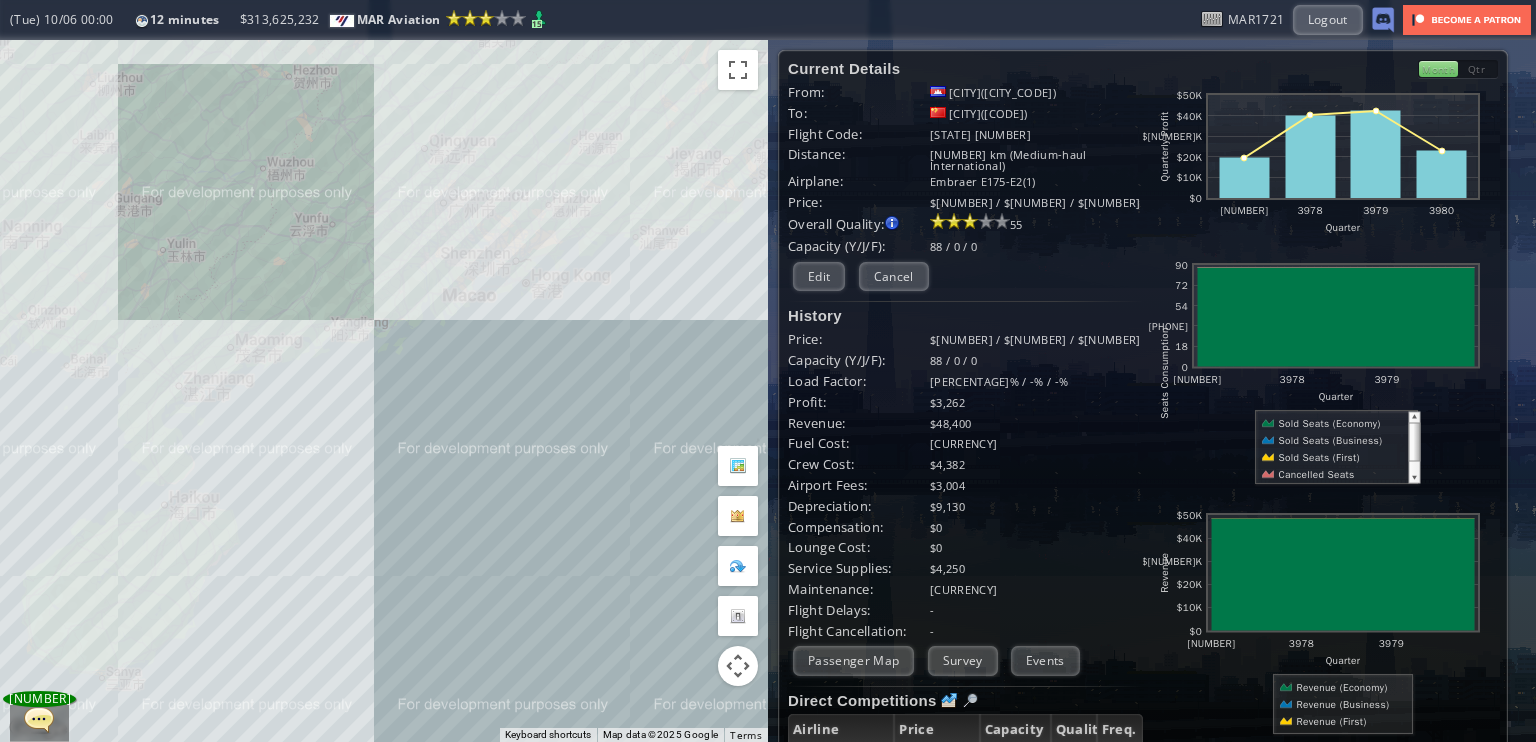 click on "To navigate, press the arrow keys." at bounding box center [384, 391] 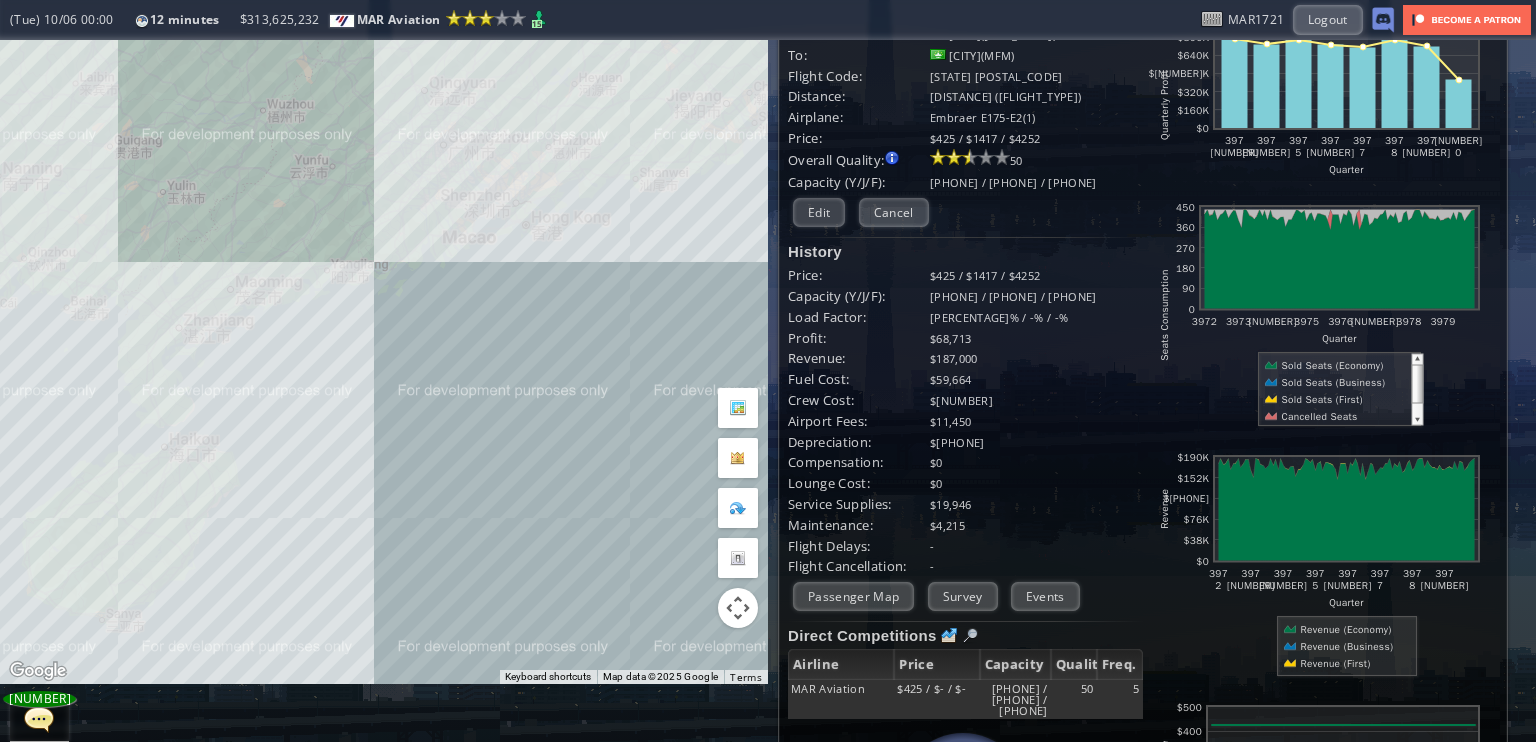 scroll, scrollTop: 0, scrollLeft: 0, axis: both 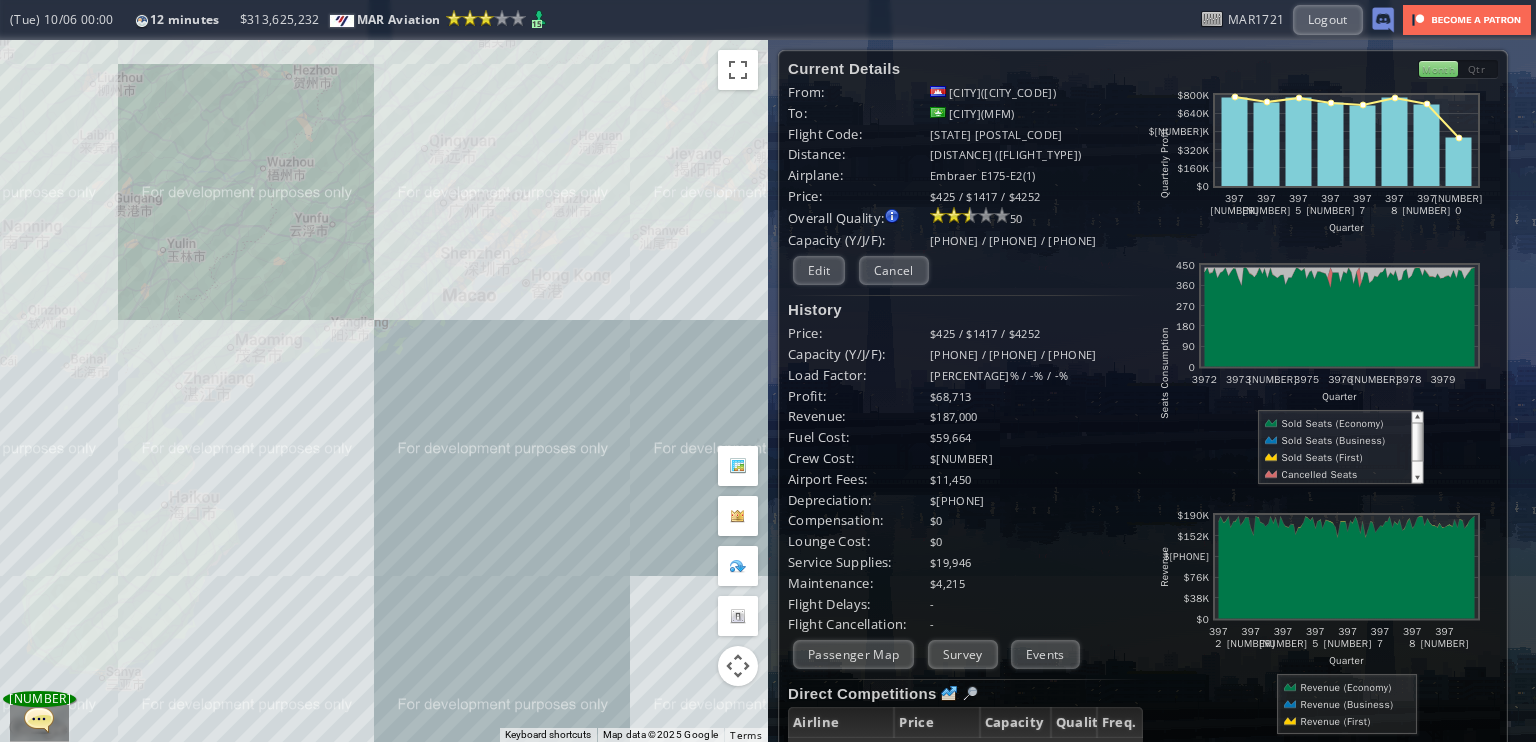 click on "To navigate, press the arrow keys." at bounding box center (384, 391) 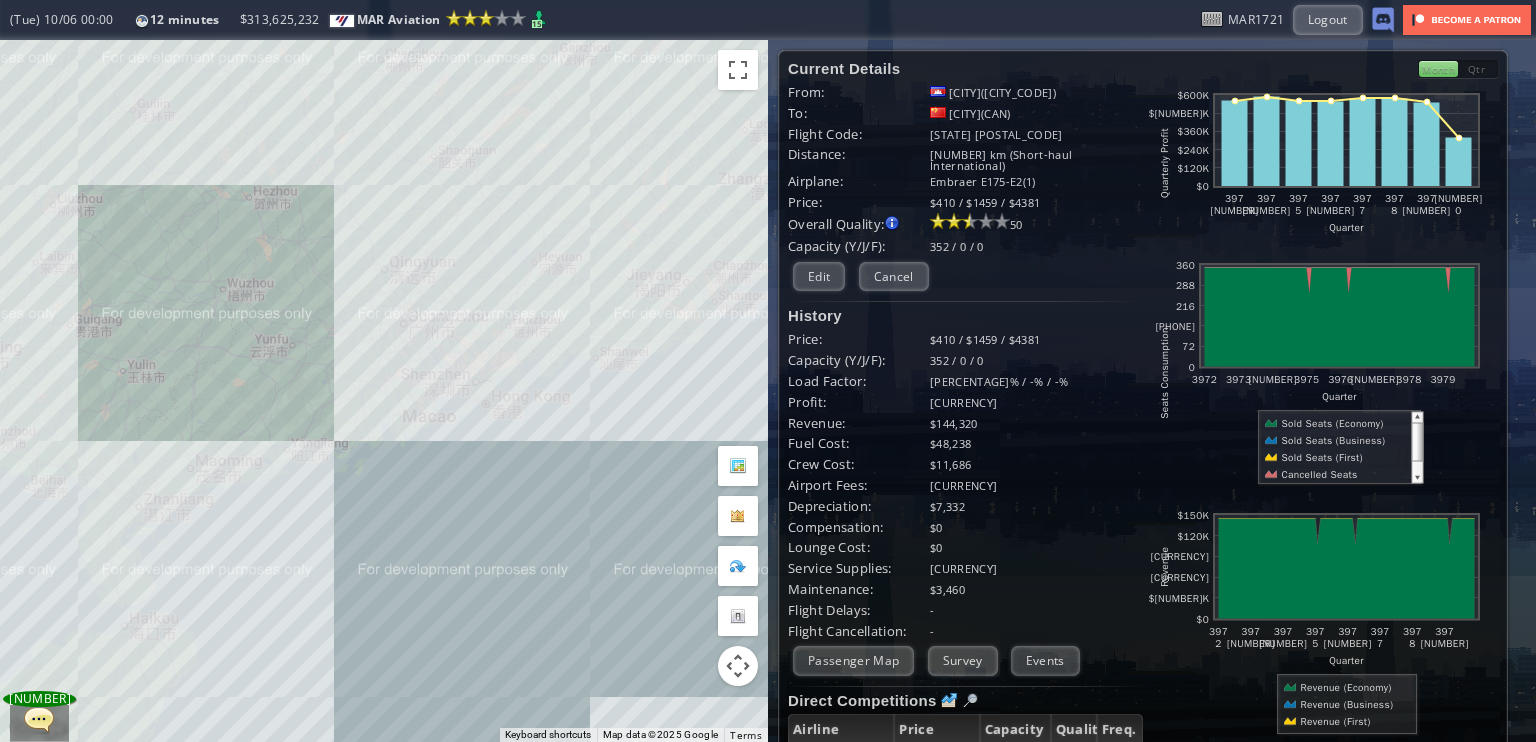 drag, startPoint x: 540, startPoint y: 308, endPoint x: 496, endPoint y: 434, distance: 133.46161 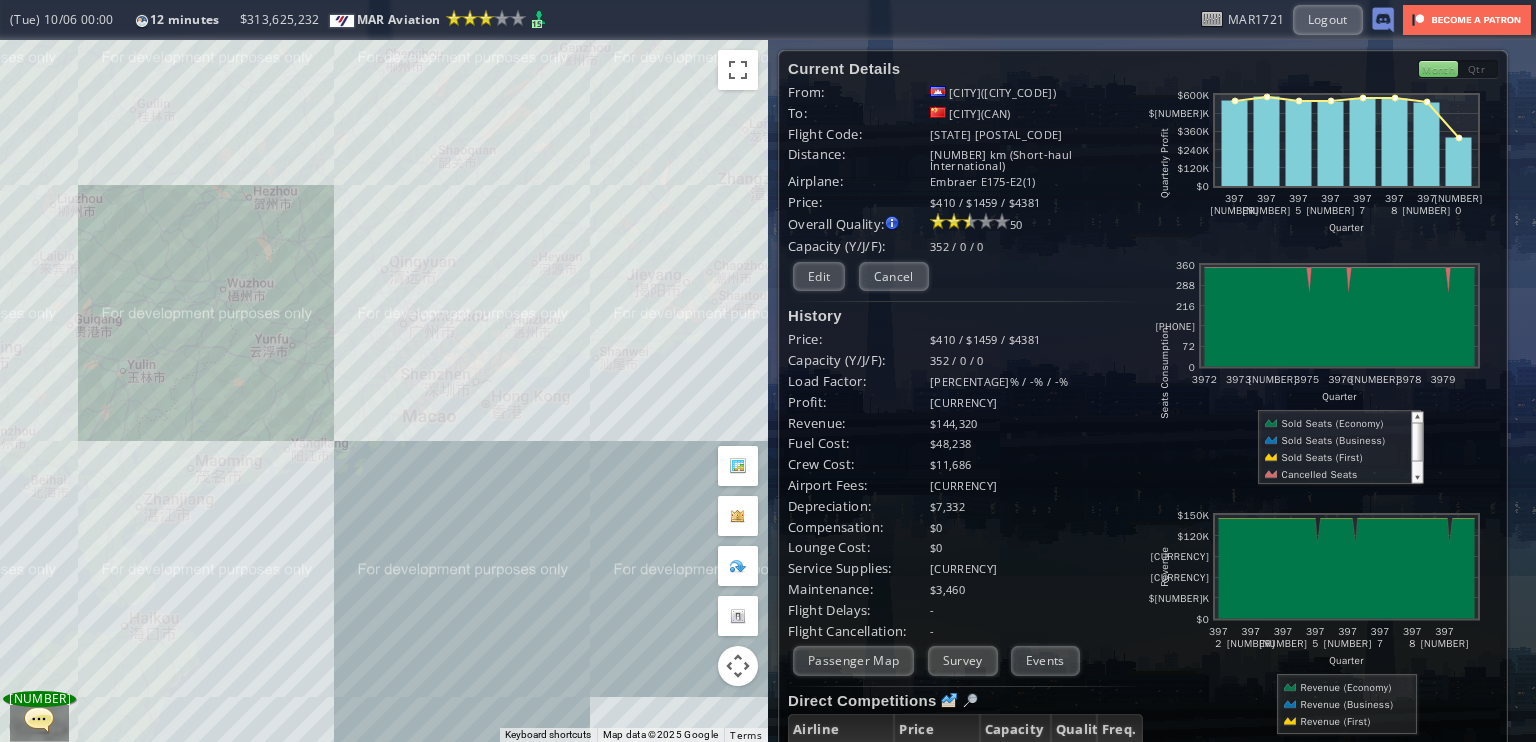click on "To navigate, press the arrow keys." at bounding box center (384, 391) 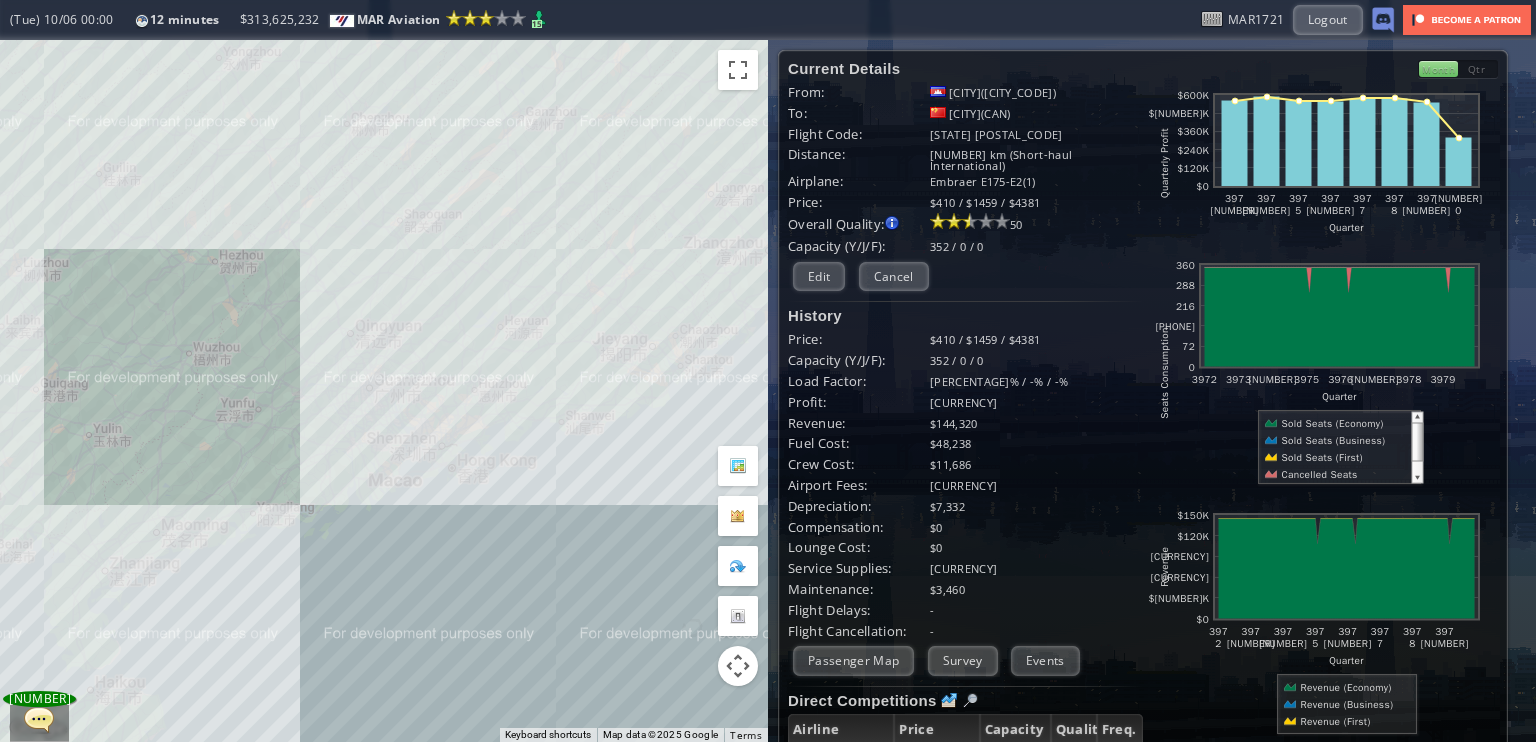 drag, startPoint x: 523, startPoint y: 366, endPoint x: 523, endPoint y: 379, distance: 13 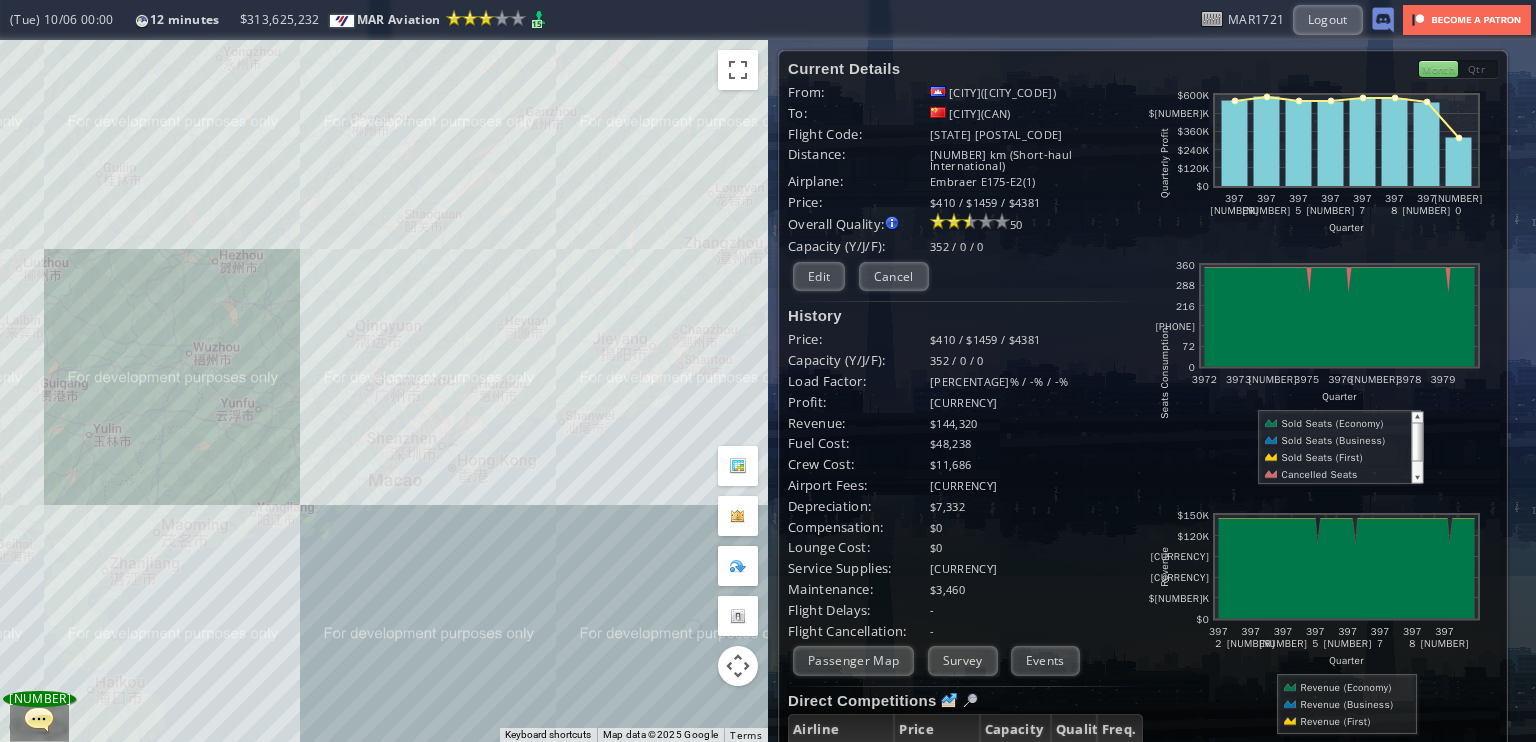 click on "To navigate, press the arrow keys." at bounding box center (384, 391) 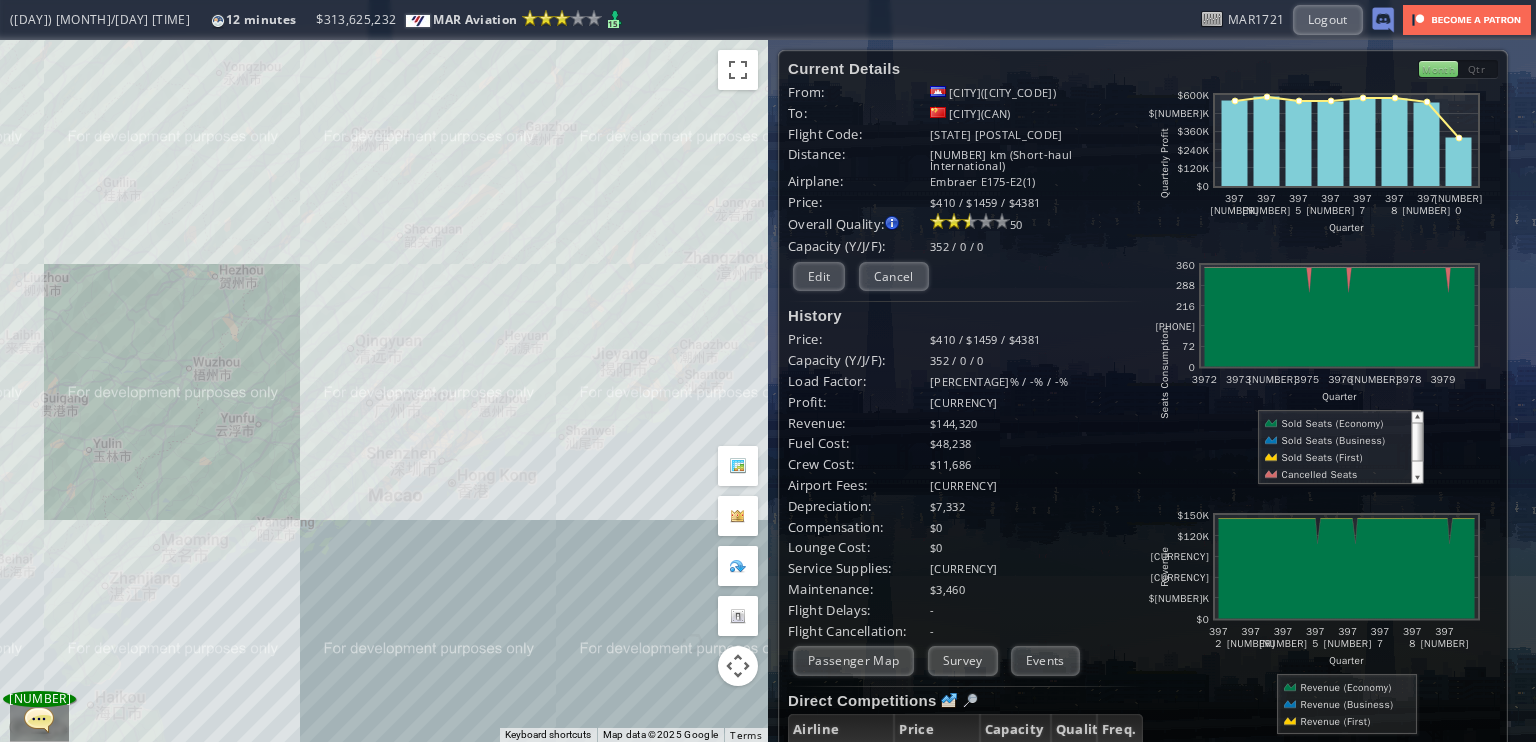 click on "To navigate, press the arrow keys." at bounding box center [384, 391] 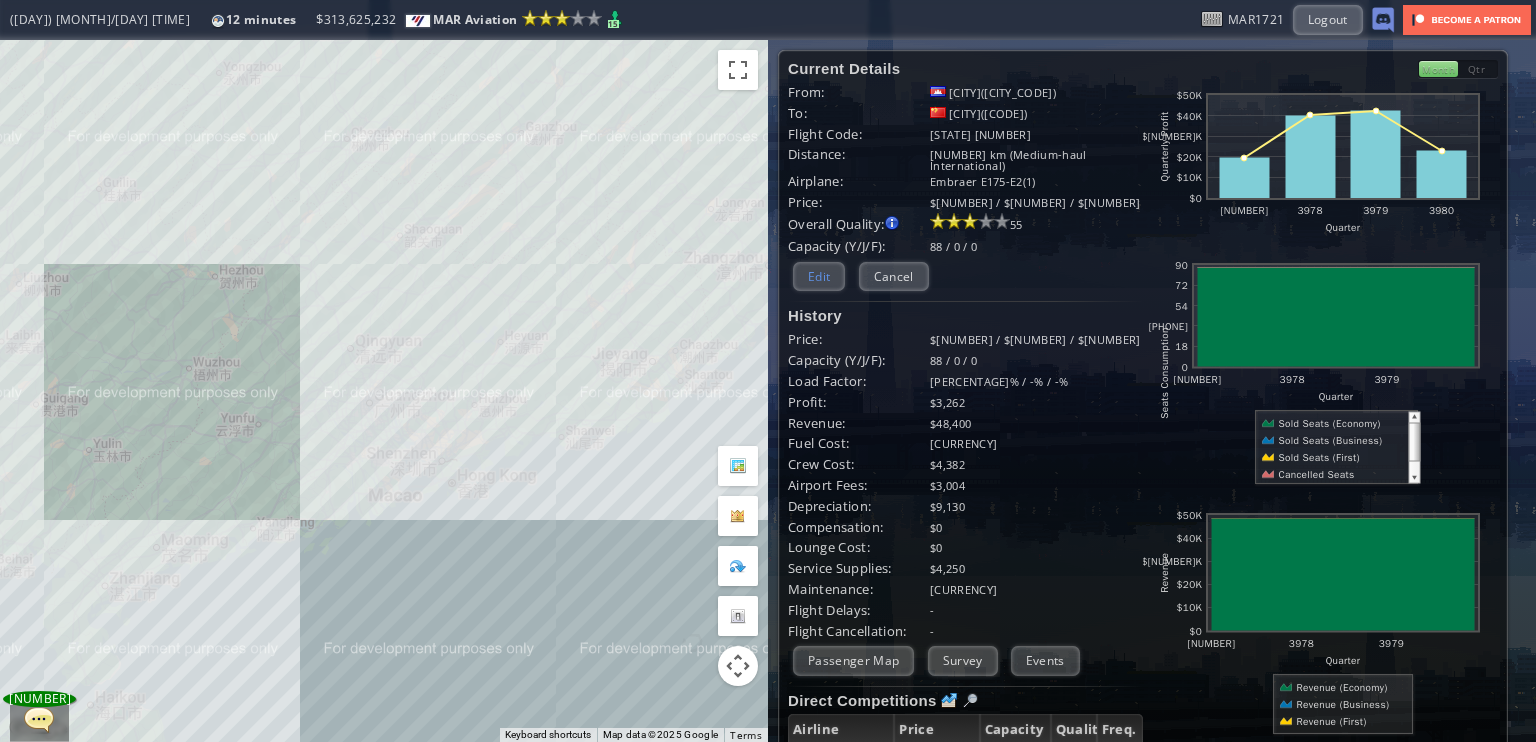 click on "Edit" at bounding box center [819, 276] 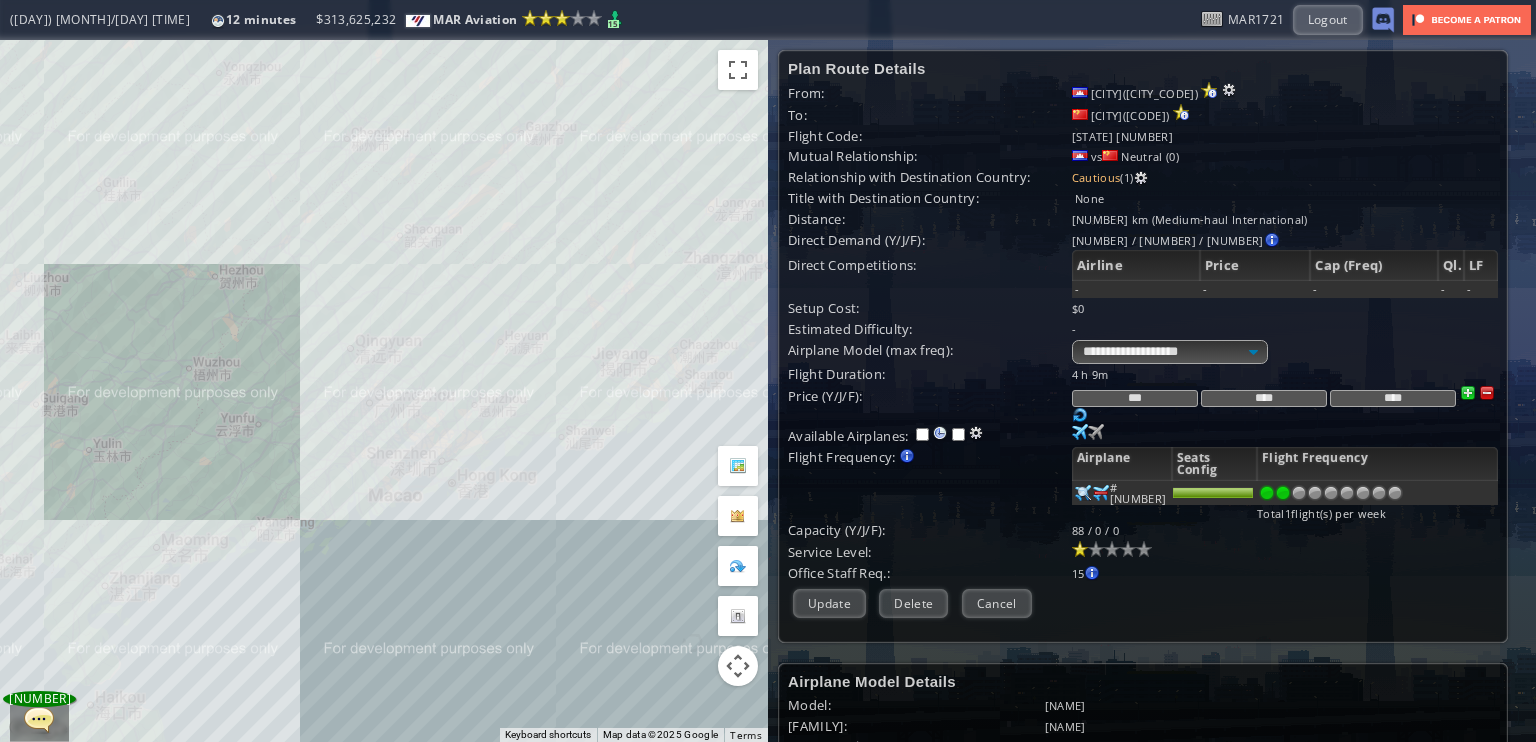 click at bounding box center (1283, 493) 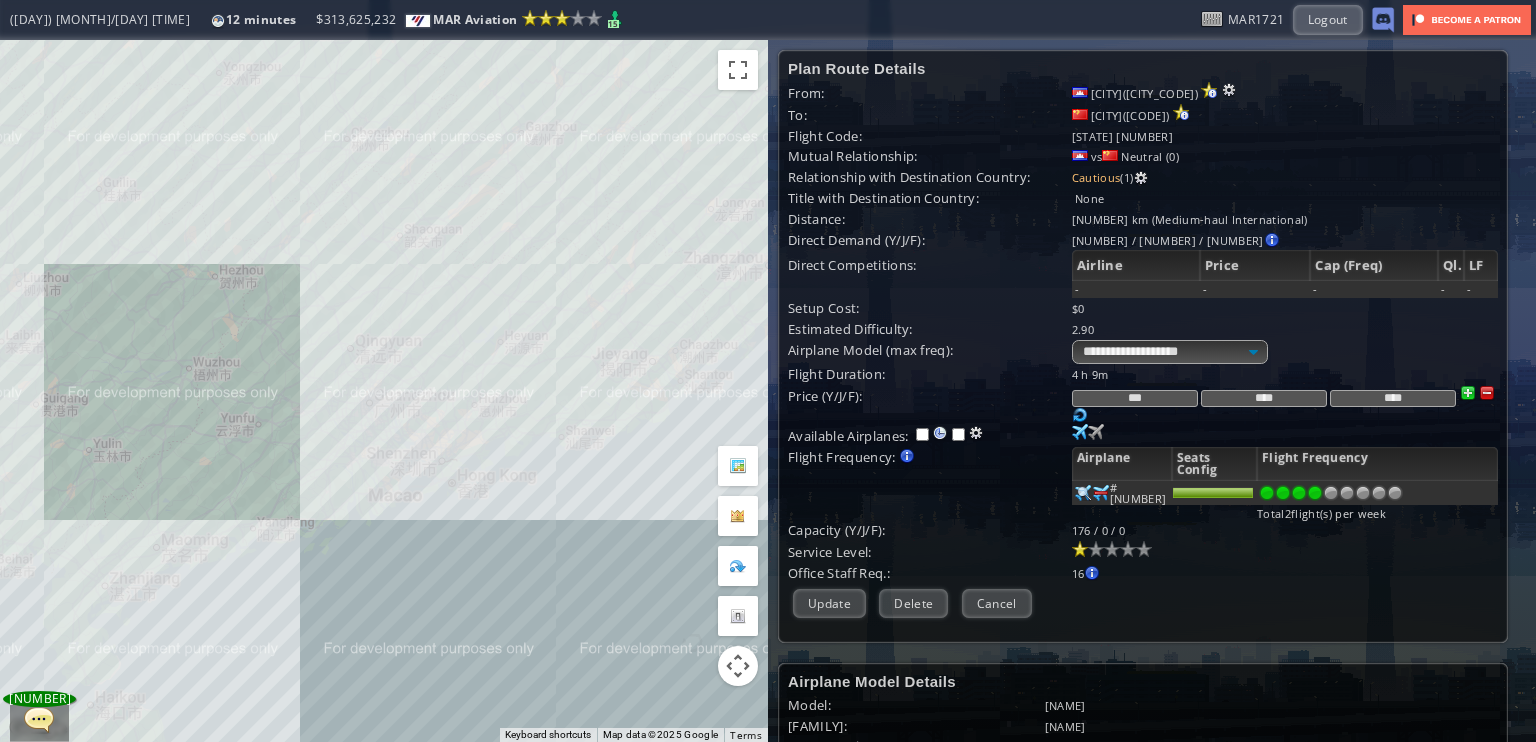 click at bounding box center [1315, 493] 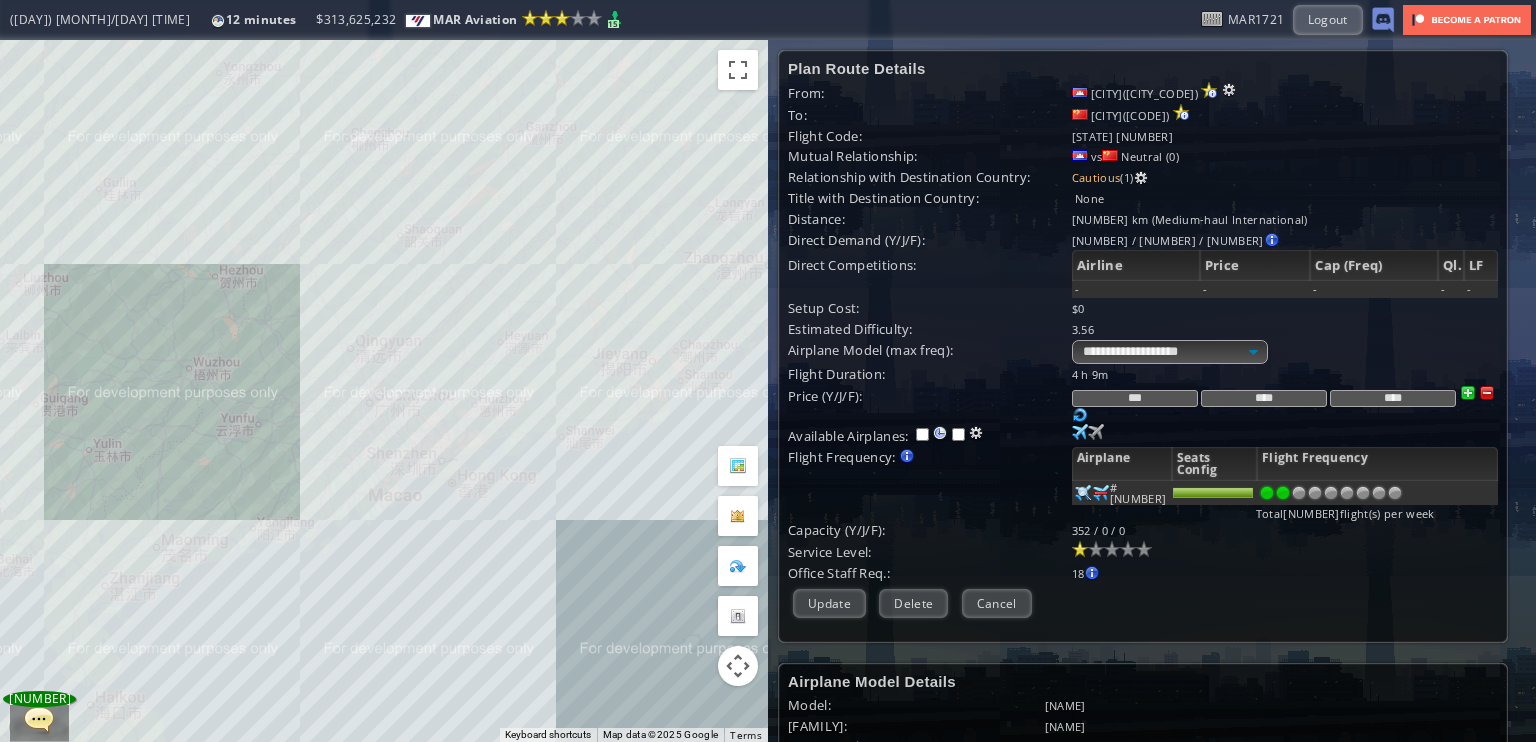 click at bounding box center (1283, 493) 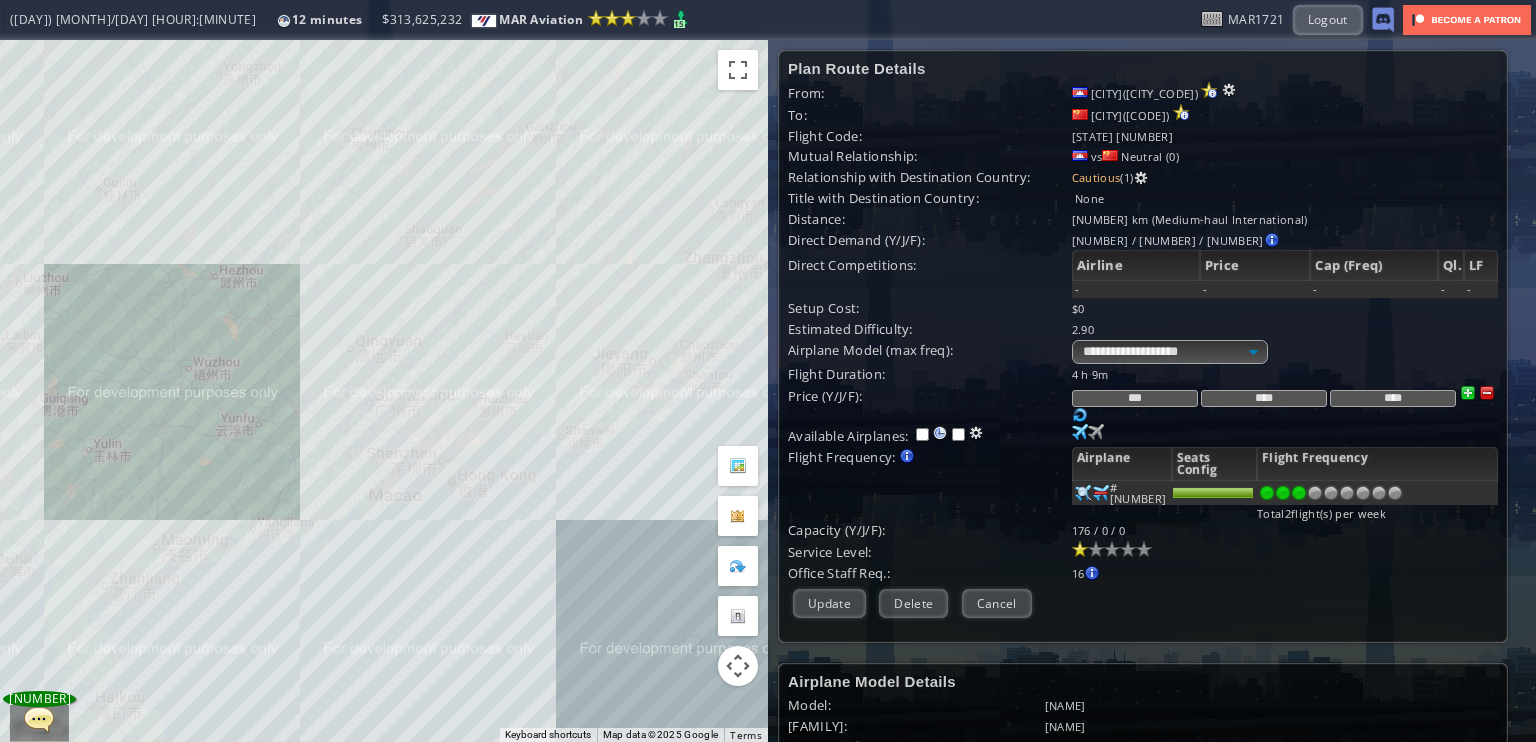 click at bounding box center [1299, 493] 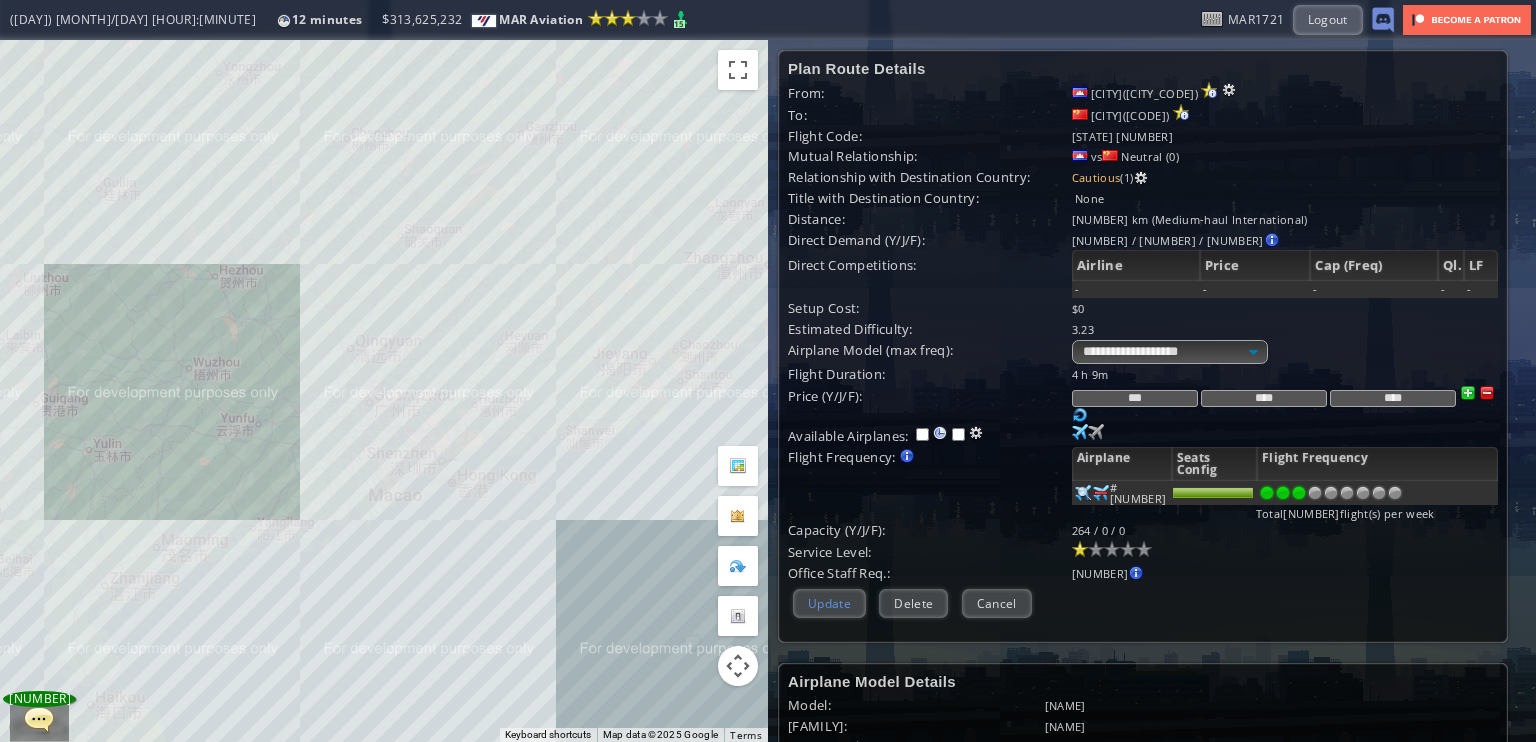 click on "Update" at bounding box center (829, 603) 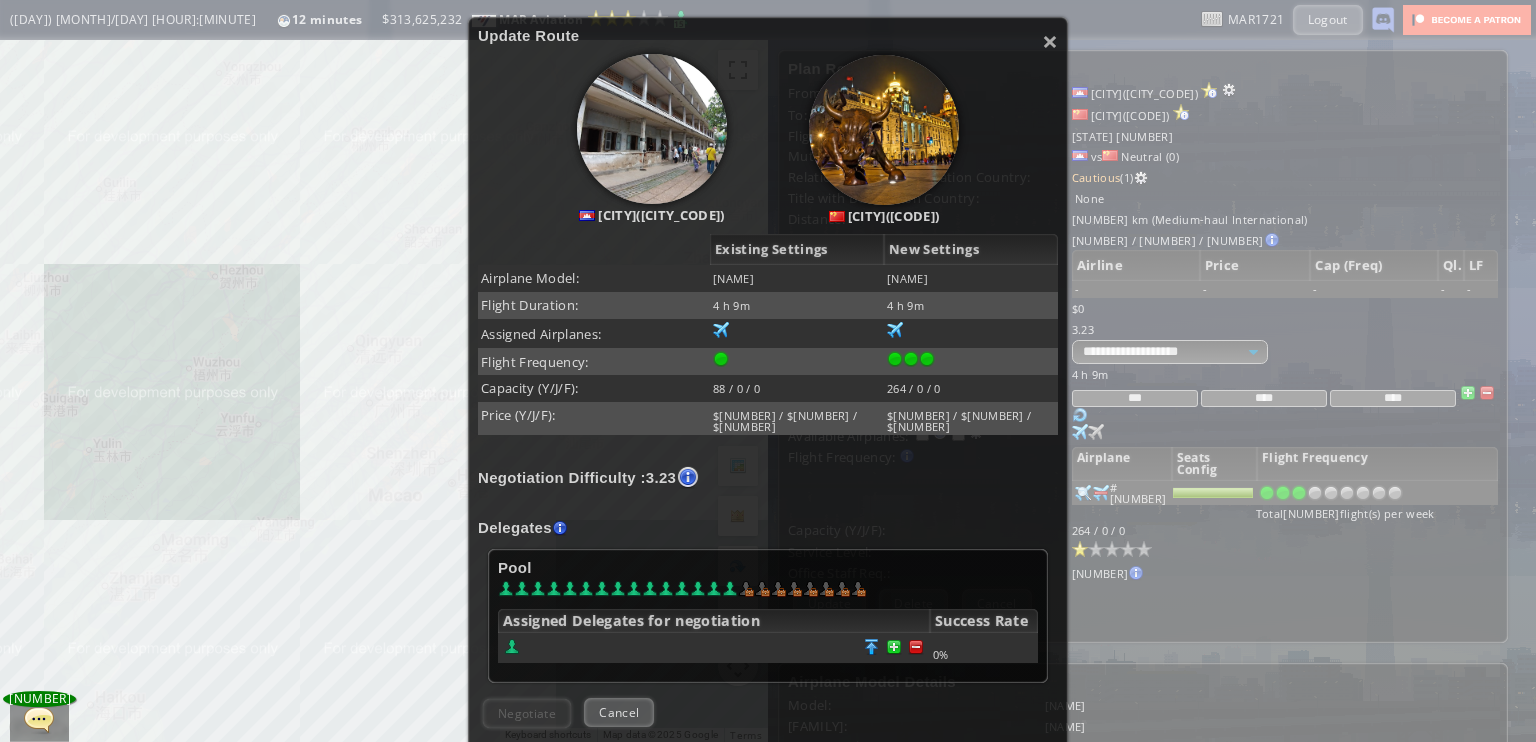 scroll, scrollTop: 346, scrollLeft: 0, axis: vertical 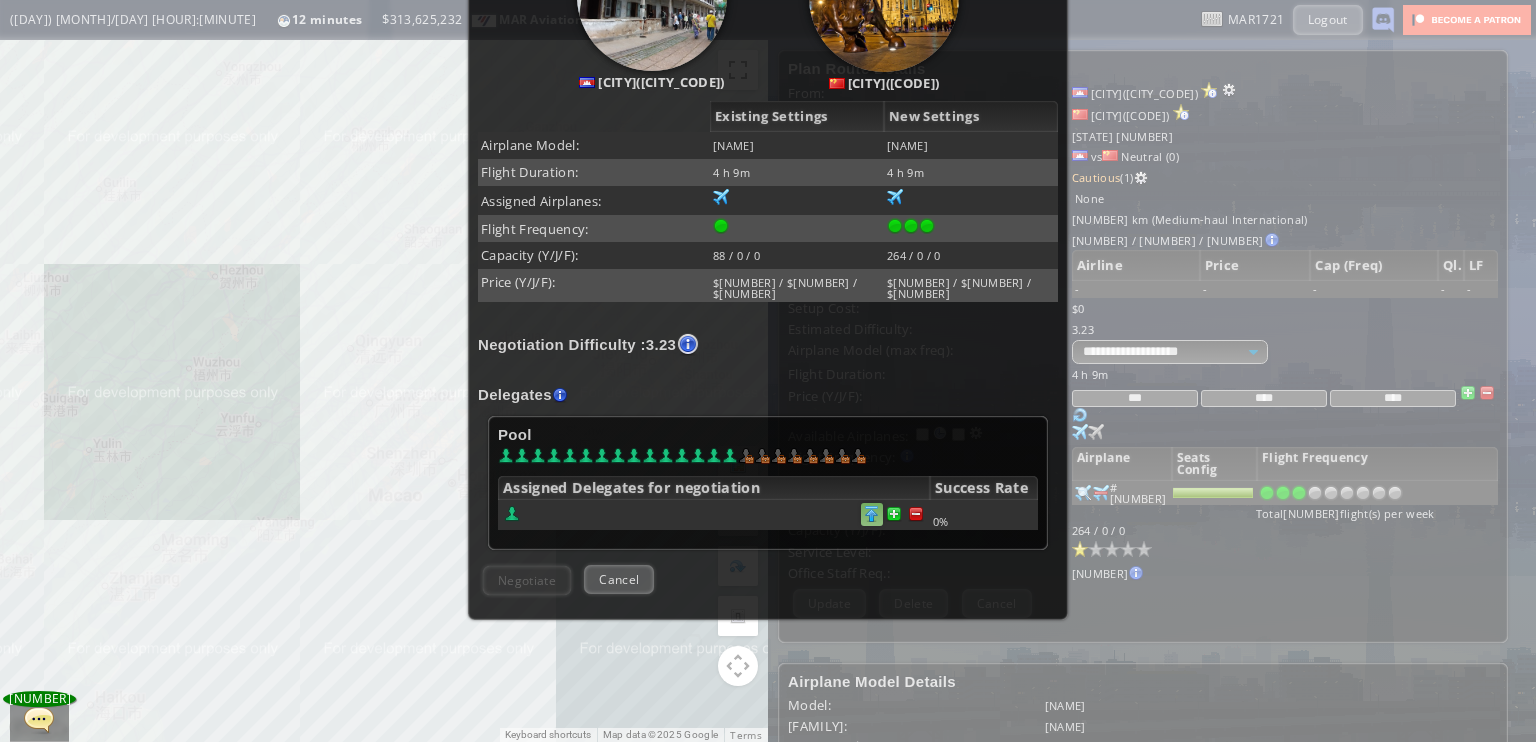 click at bounding box center [916, 514] 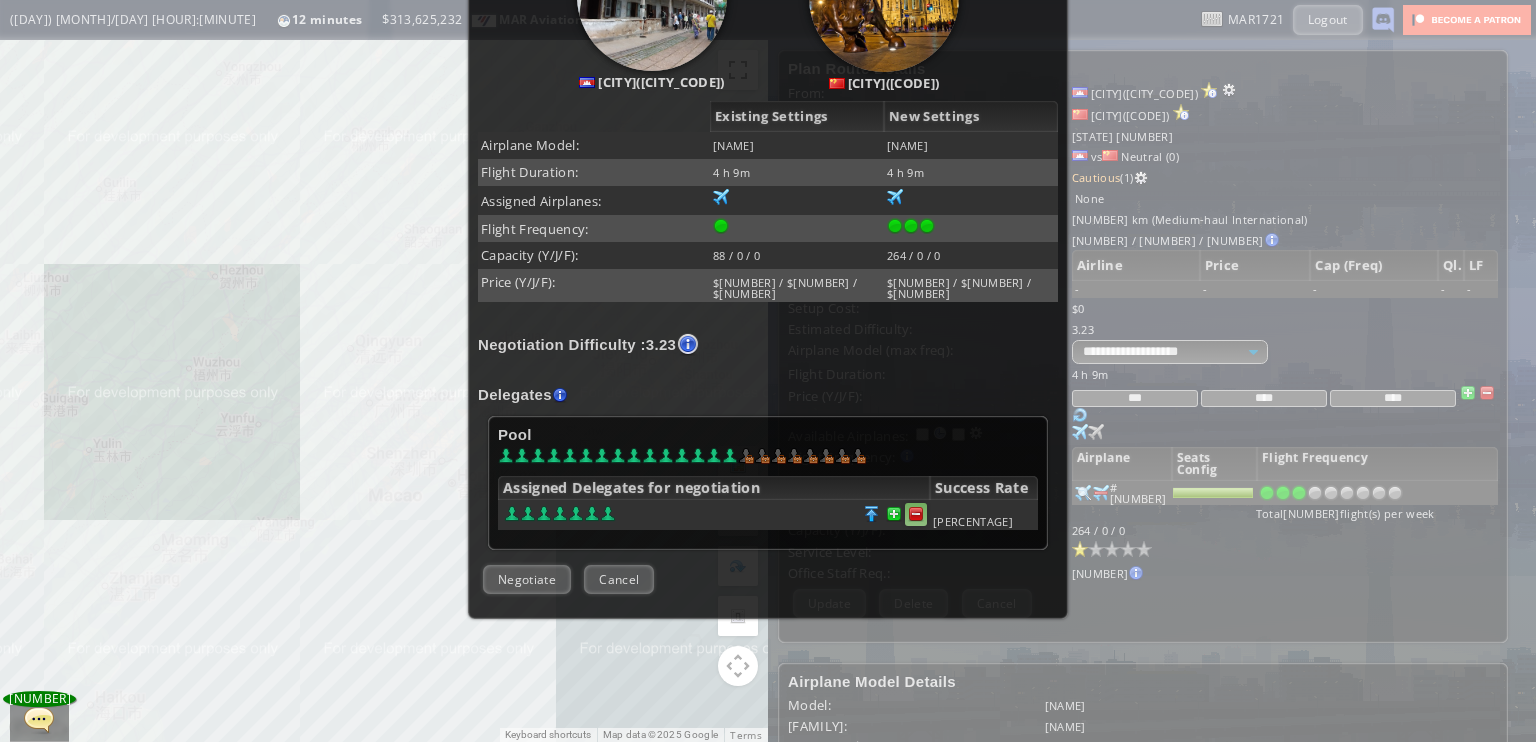 click at bounding box center (916, 514) 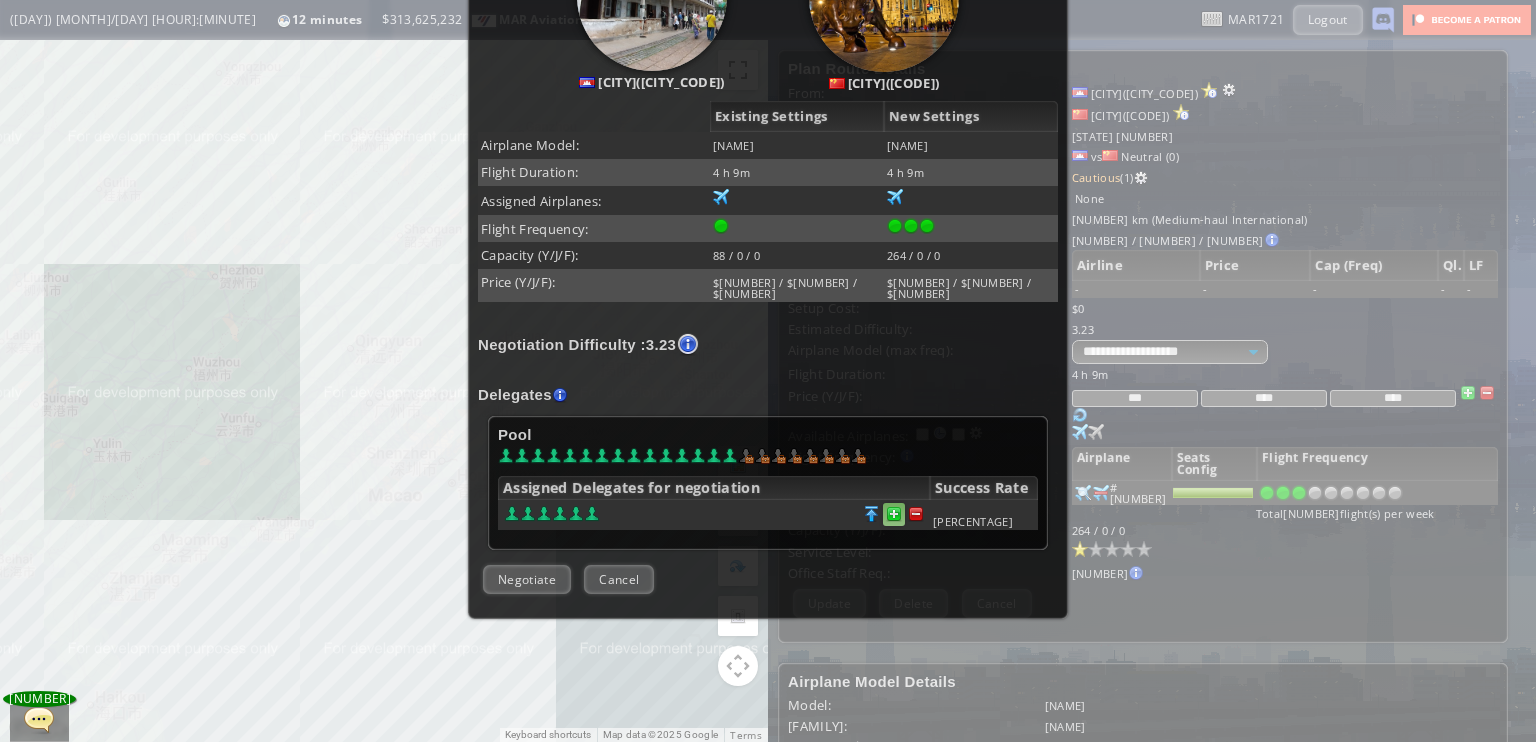 click at bounding box center (916, 514) 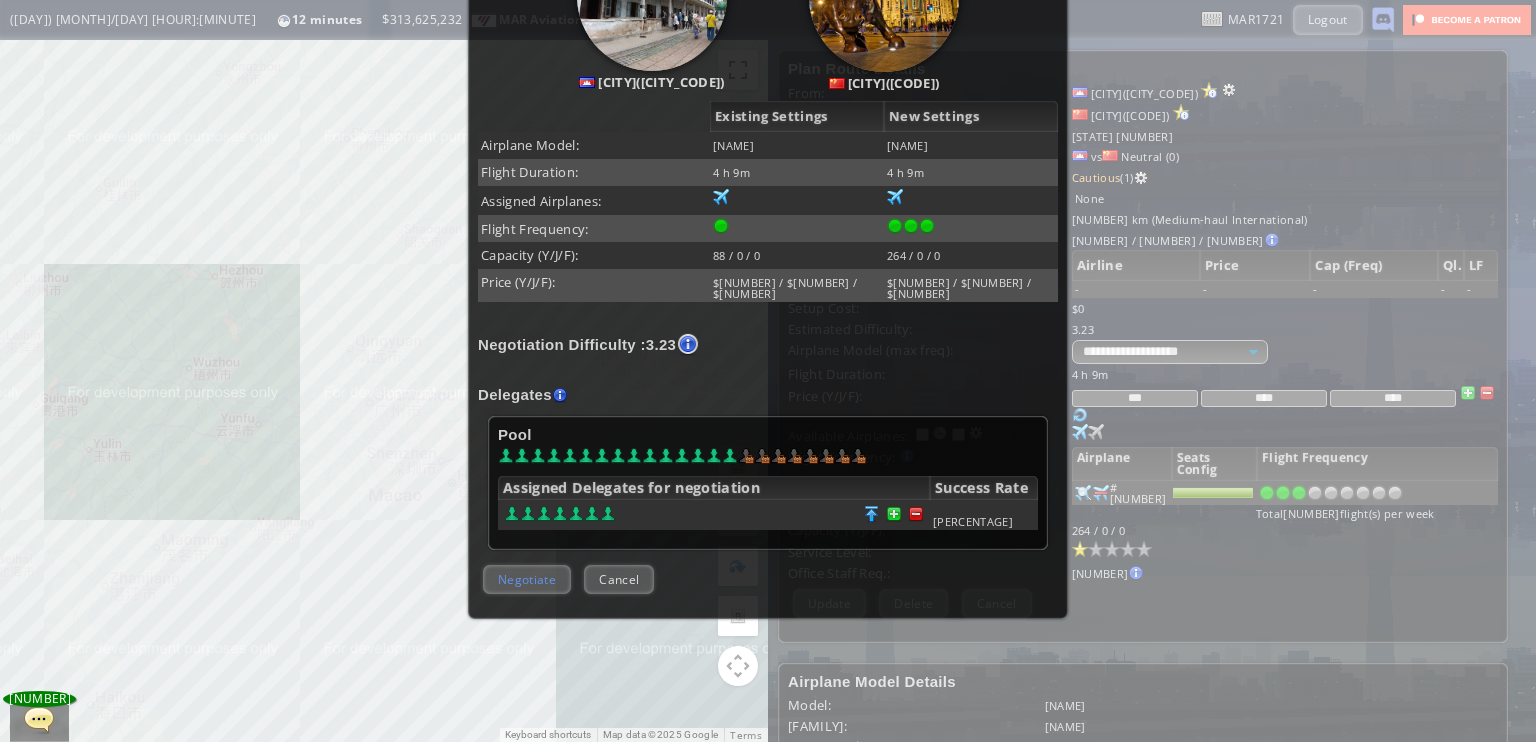 click on "Negotiate" at bounding box center [527, 579] 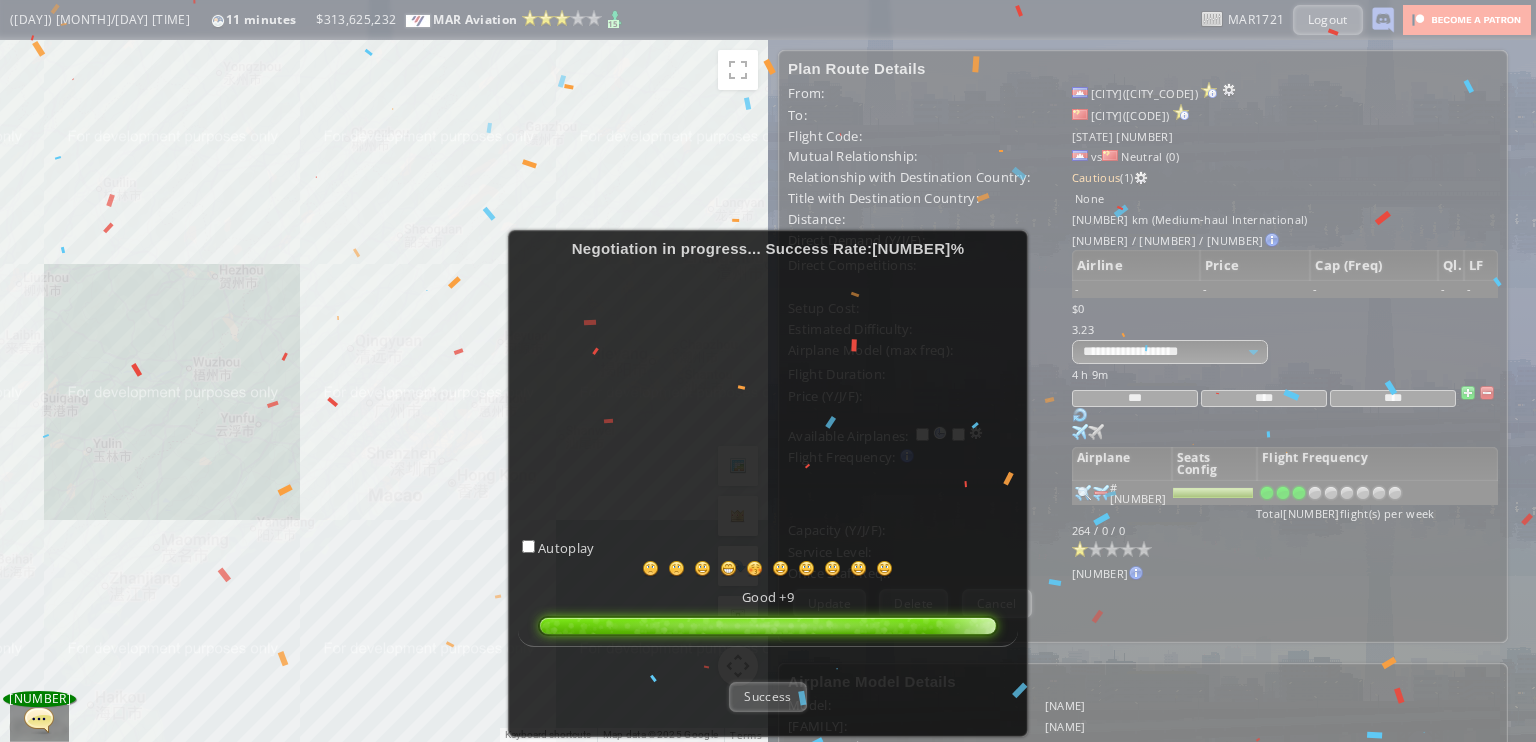 scroll, scrollTop: 232, scrollLeft: 0, axis: vertical 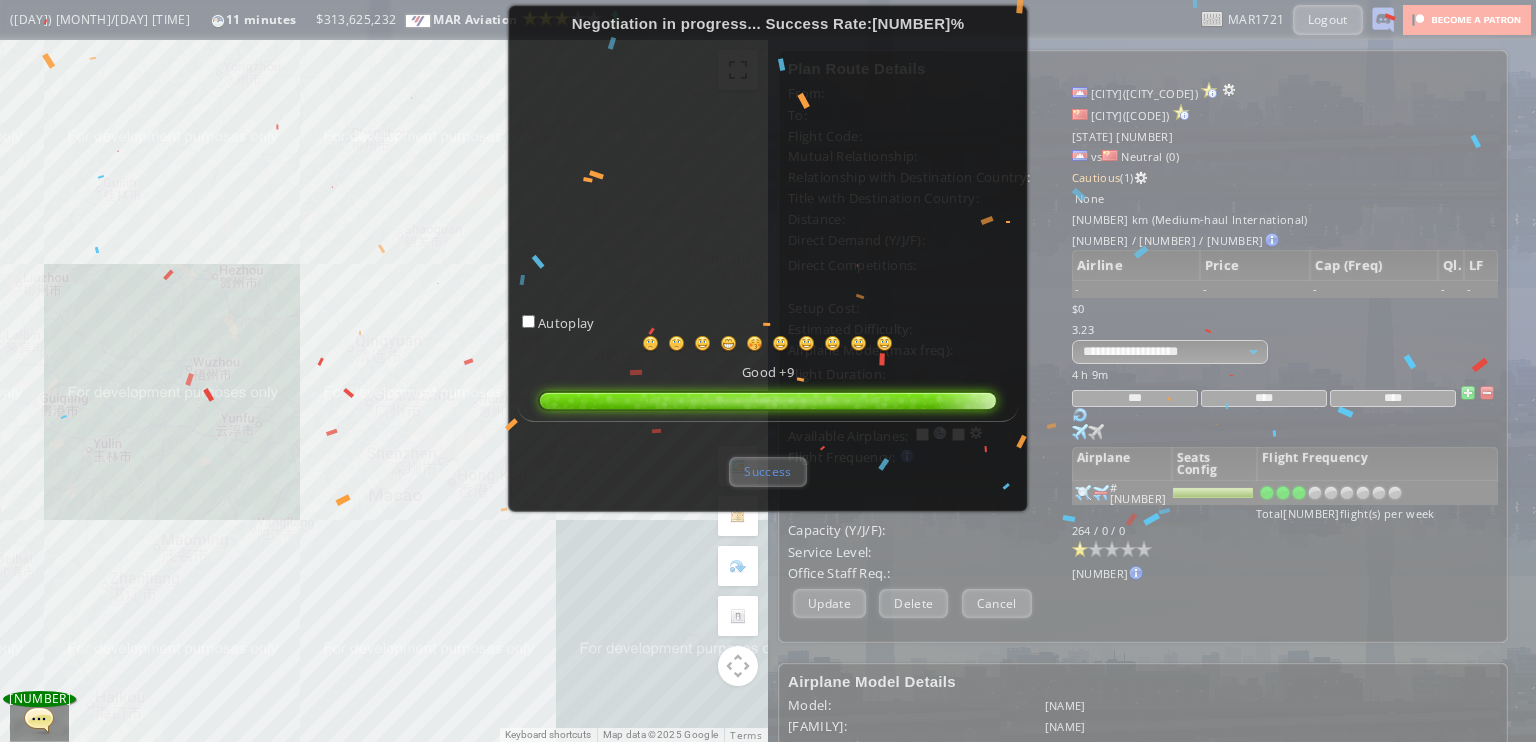 click on "Success" at bounding box center (767, 471) 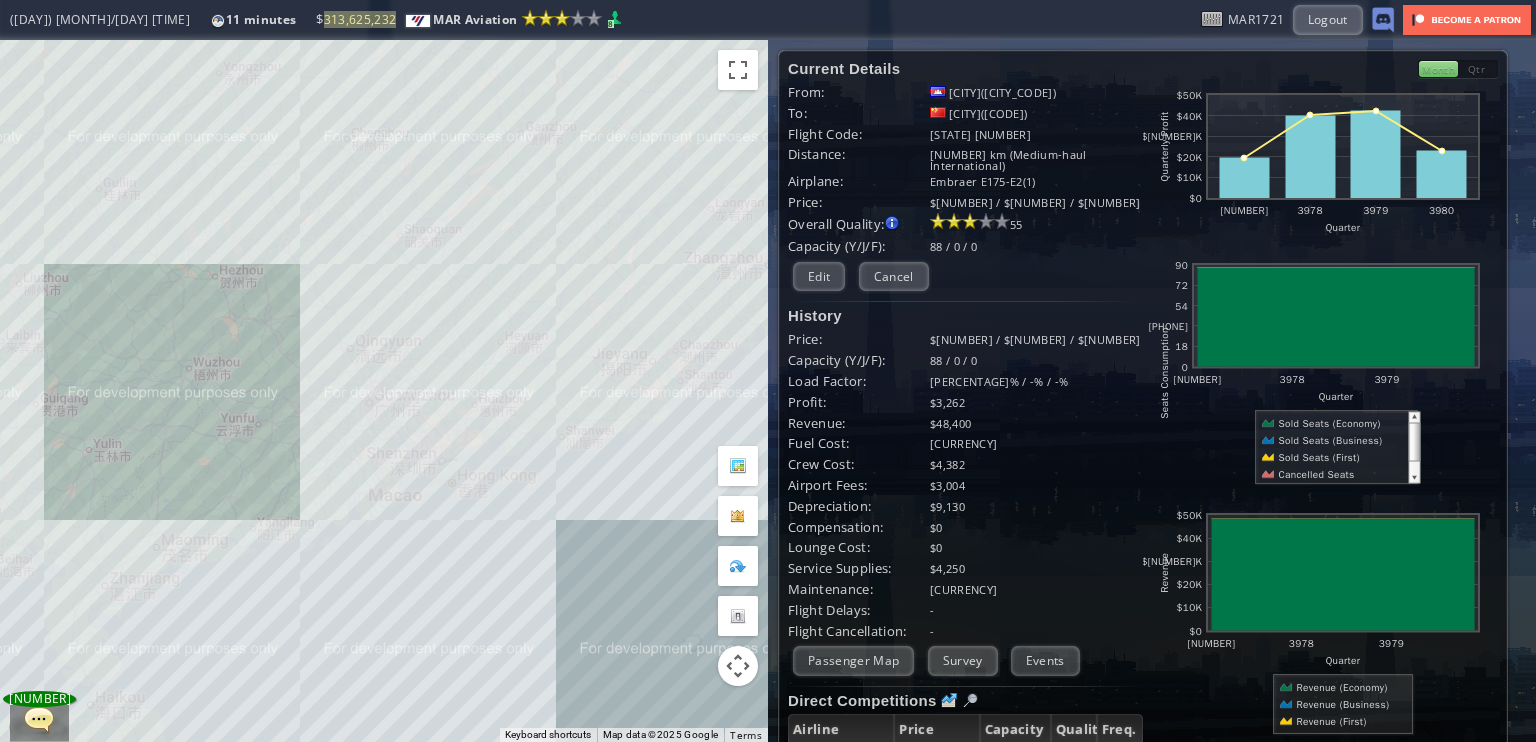 scroll, scrollTop: 0, scrollLeft: 0, axis: both 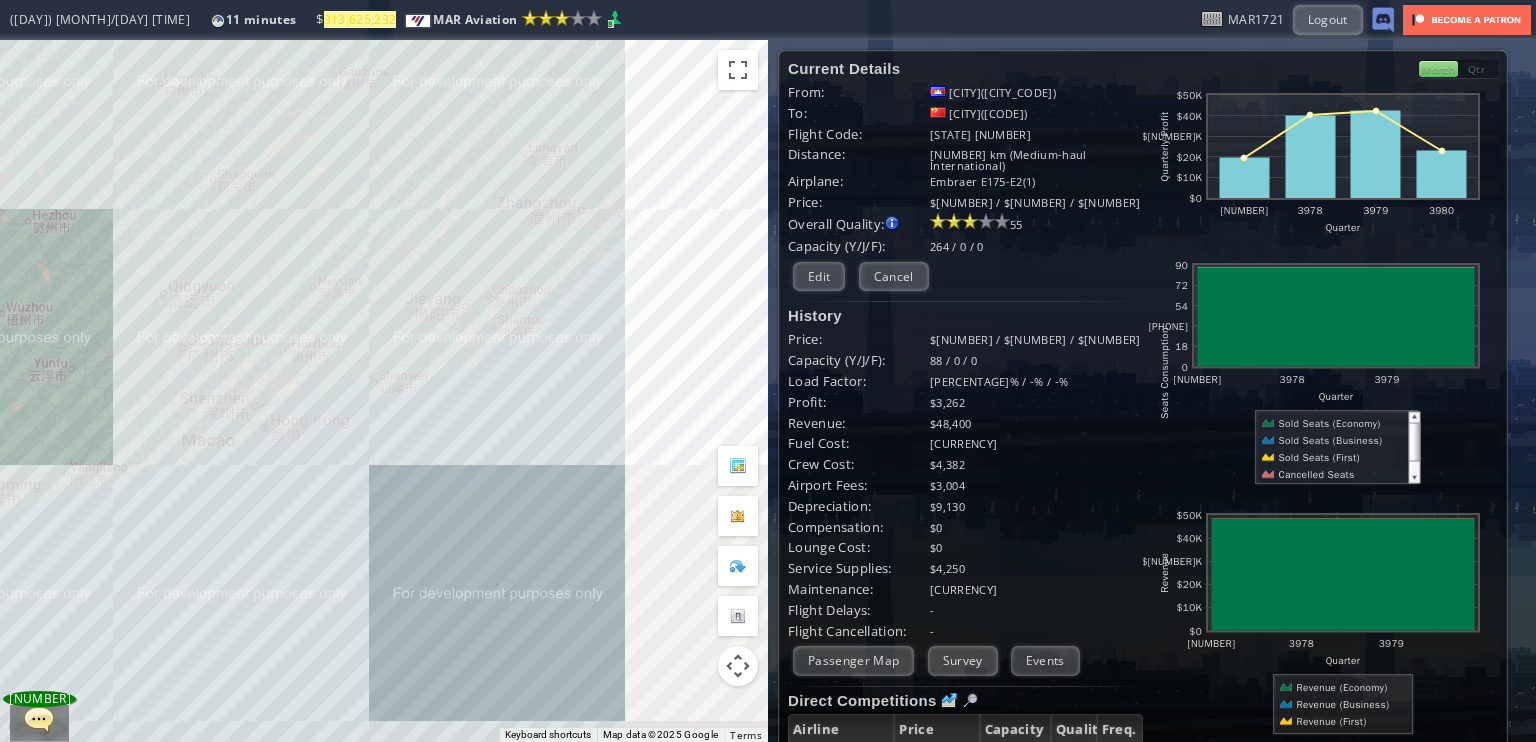 drag, startPoint x: 535, startPoint y: 406, endPoint x: 339, endPoint y: 322, distance: 213.24165 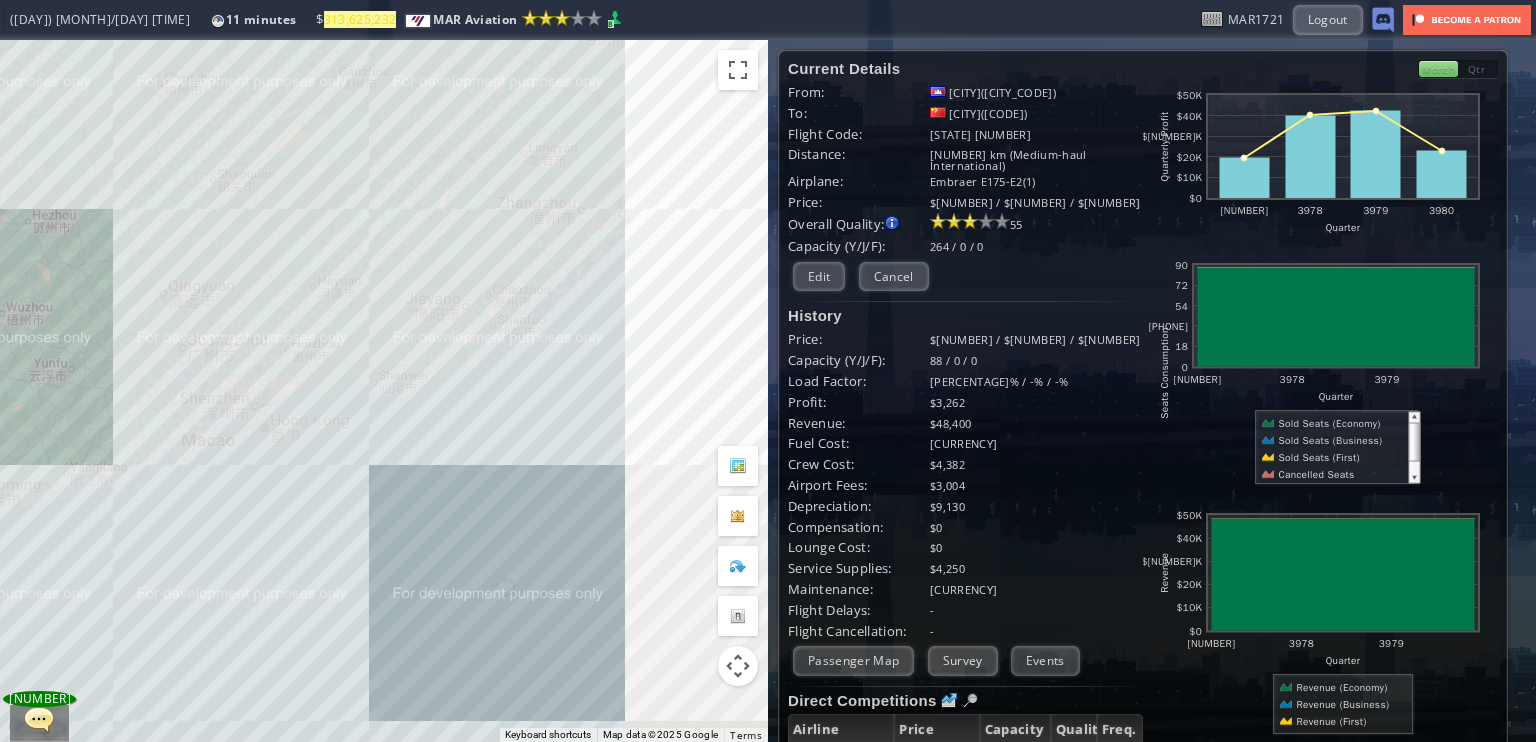 click on "To navigate, press the arrow keys." at bounding box center [384, 391] 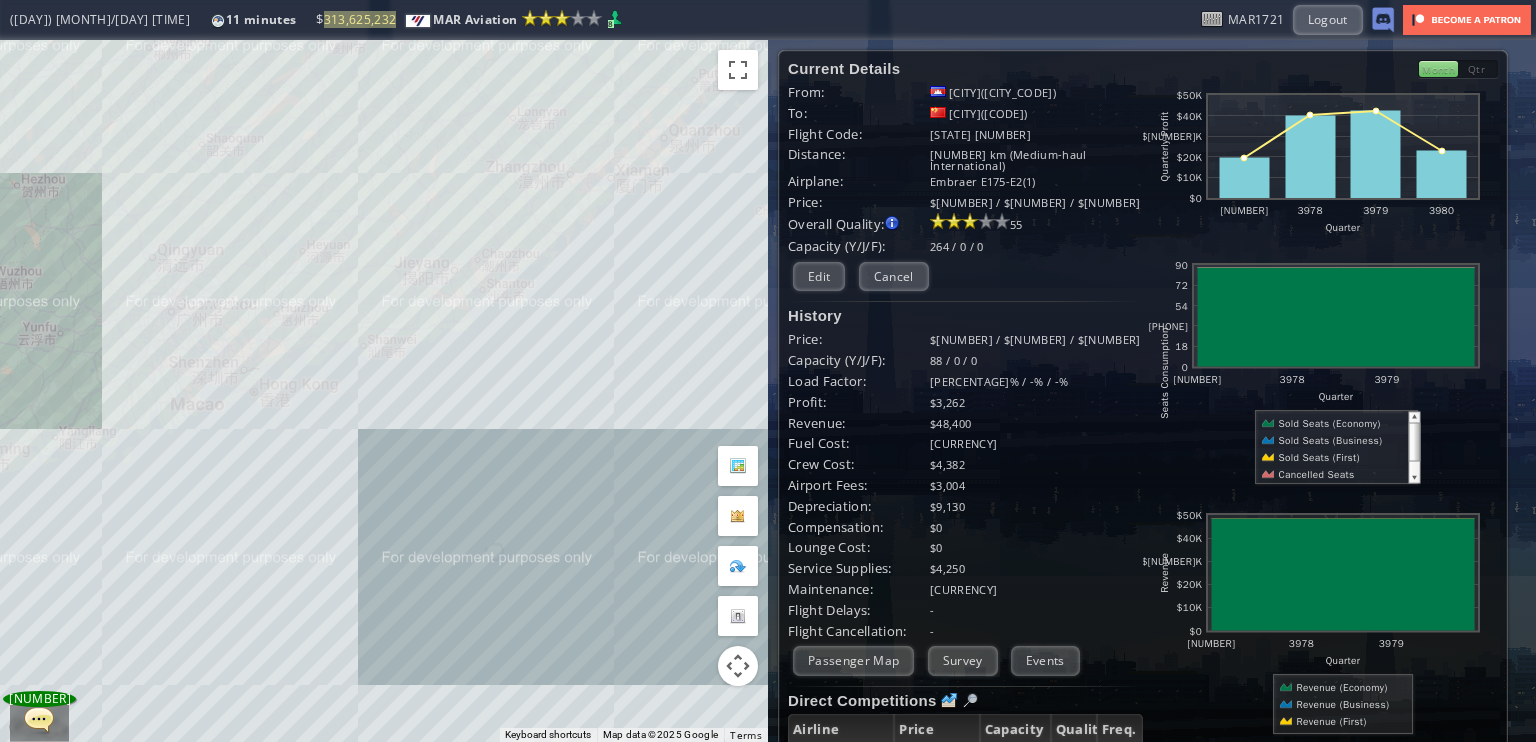 click on "To navigate, press the arrow keys." at bounding box center [384, 391] 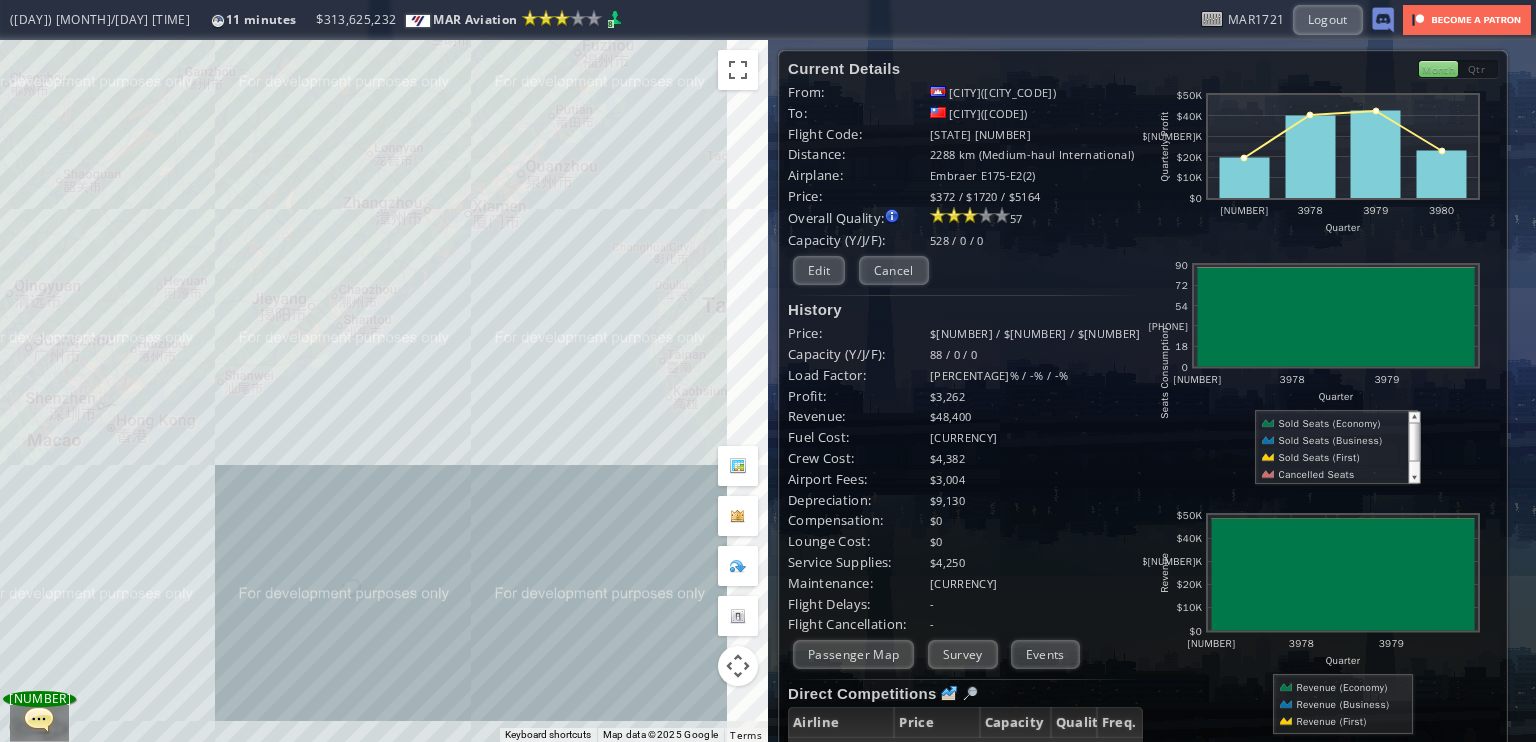 drag, startPoint x: 586, startPoint y: 450, endPoint x: 436, endPoint y: 478, distance: 152.59096 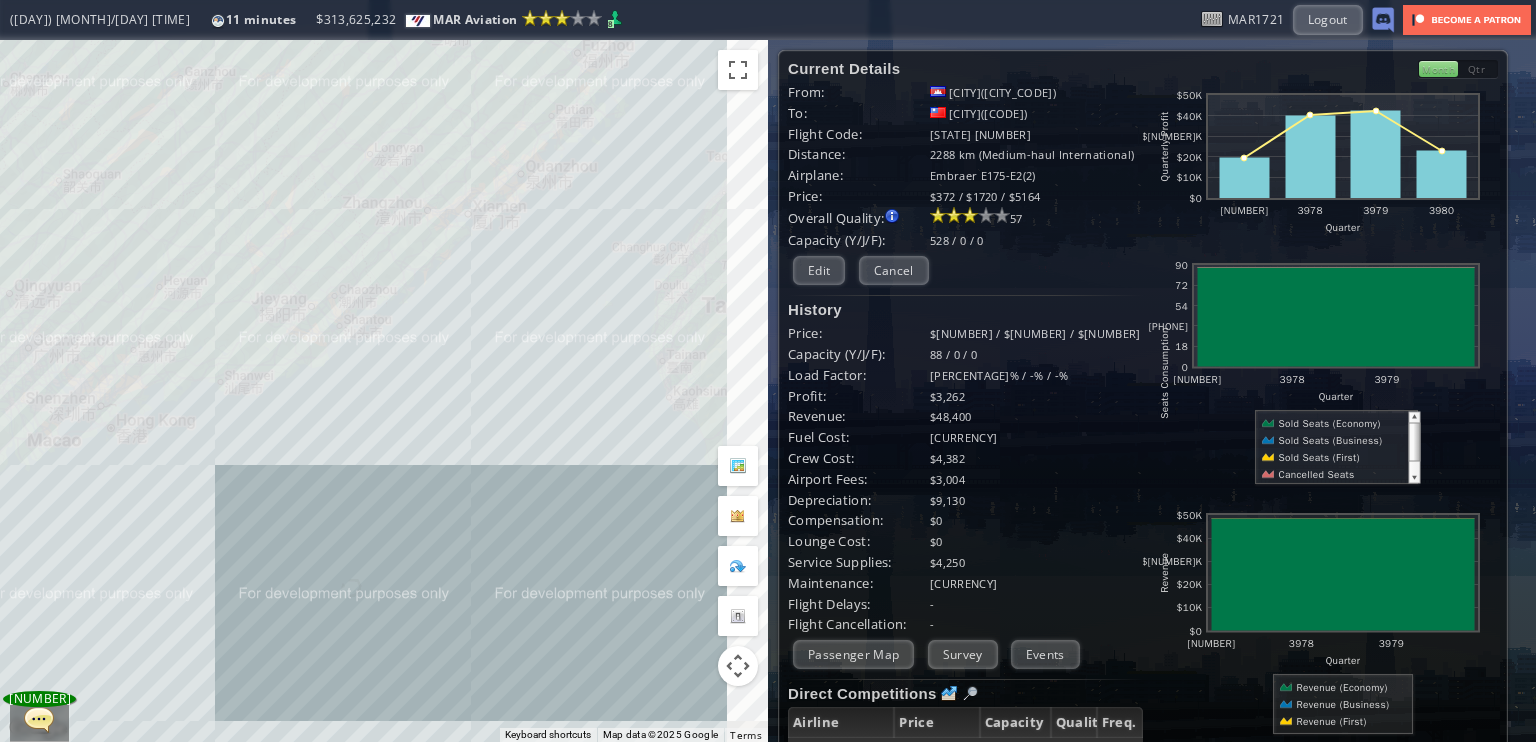 click on "To navigate, press the arrow keys." at bounding box center [384, 391] 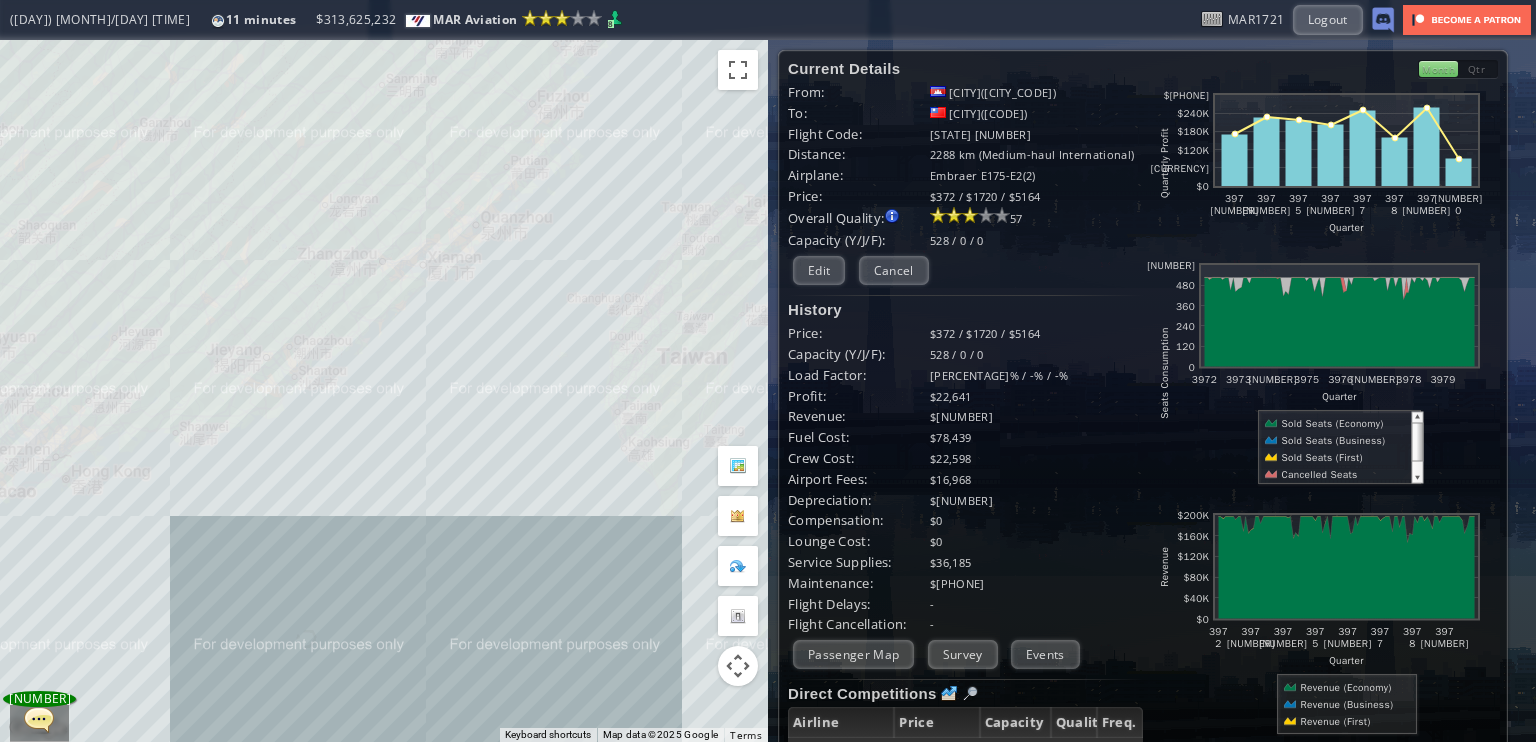 drag, startPoint x: 461, startPoint y: 422, endPoint x: 425, endPoint y: 473, distance: 62.425957 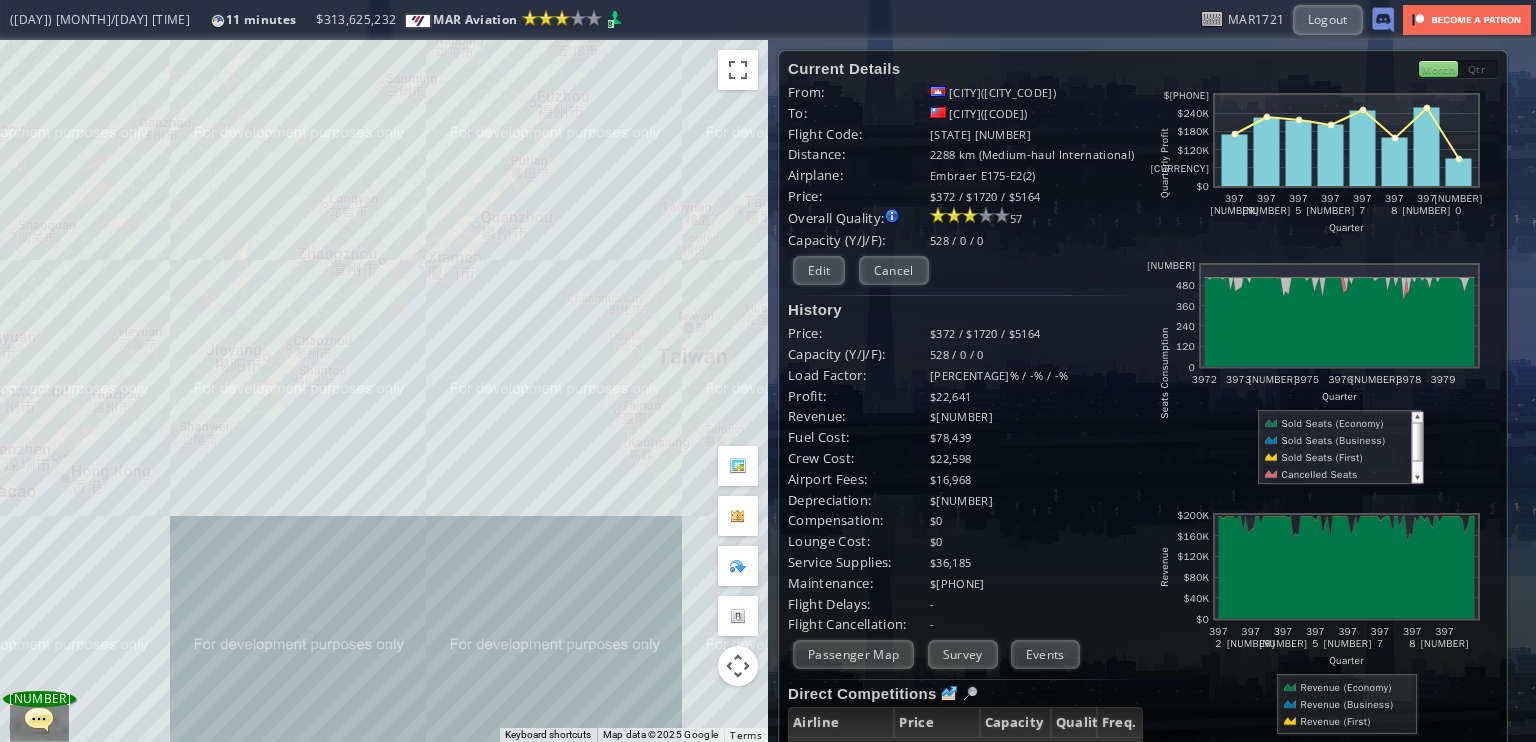 click on "To navigate, press the arrow keys." at bounding box center (384, 391) 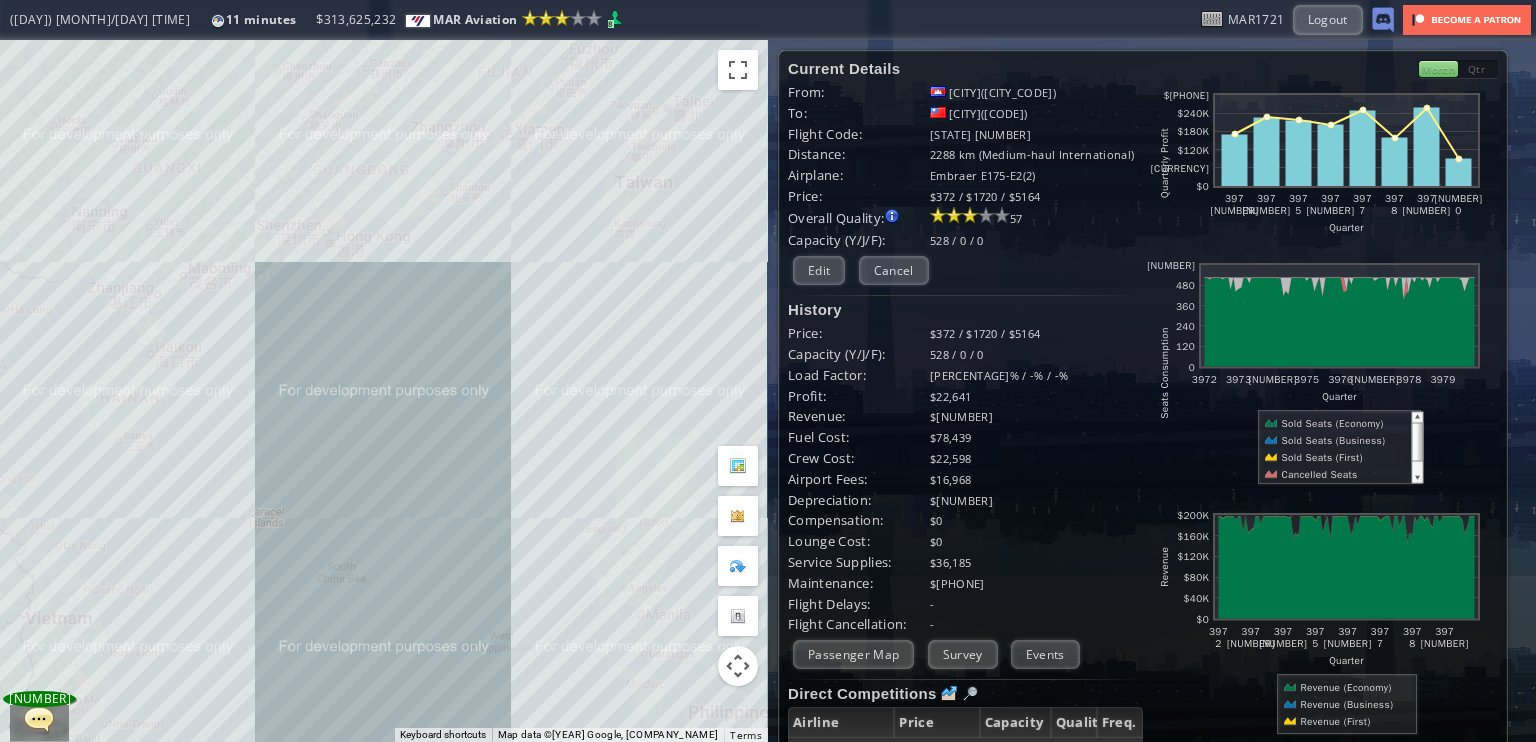 drag, startPoint x: 343, startPoint y: 467, endPoint x: 425, endPoint y: 275, distance: 208.77739 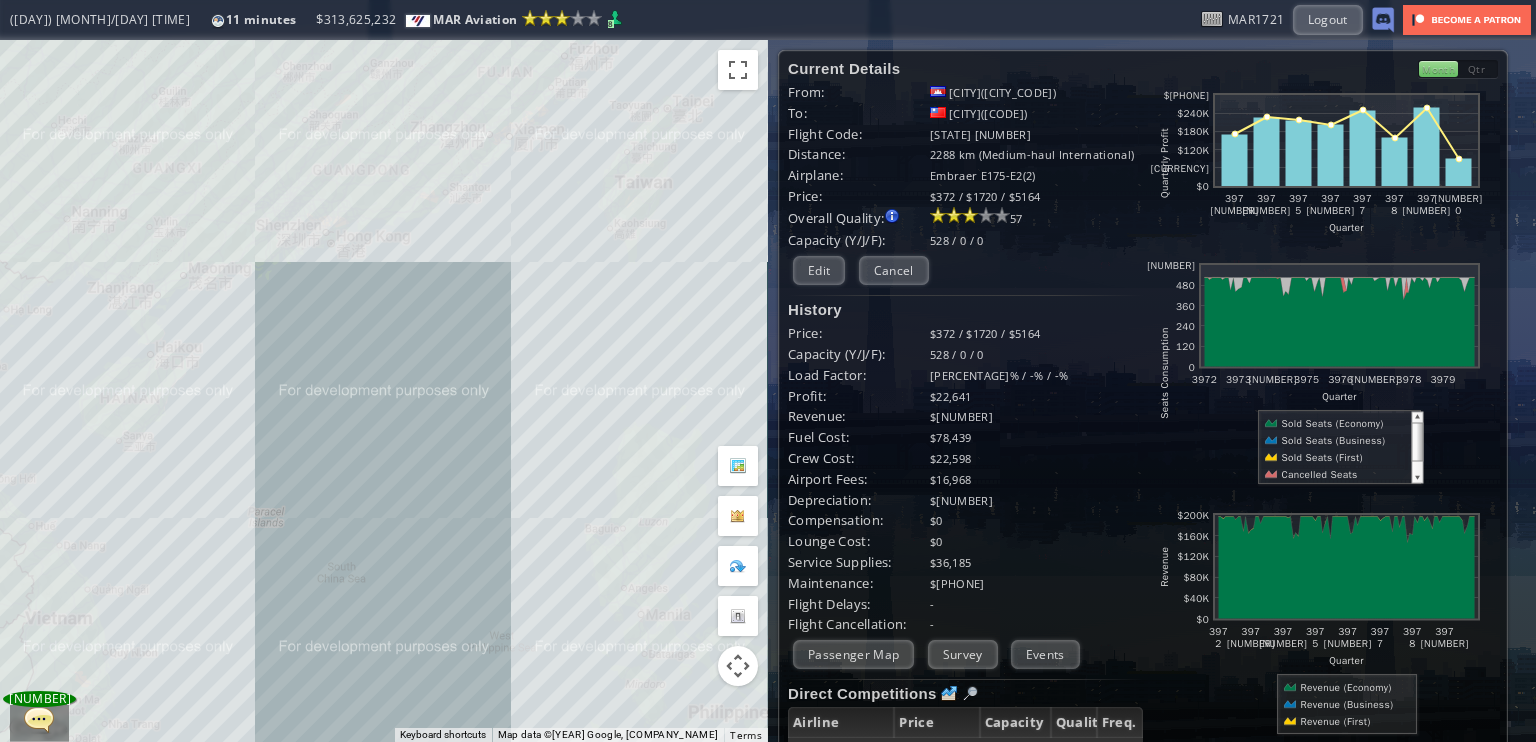 click on "To navigate, press the arrow keys." at bounding box center (384, 391) 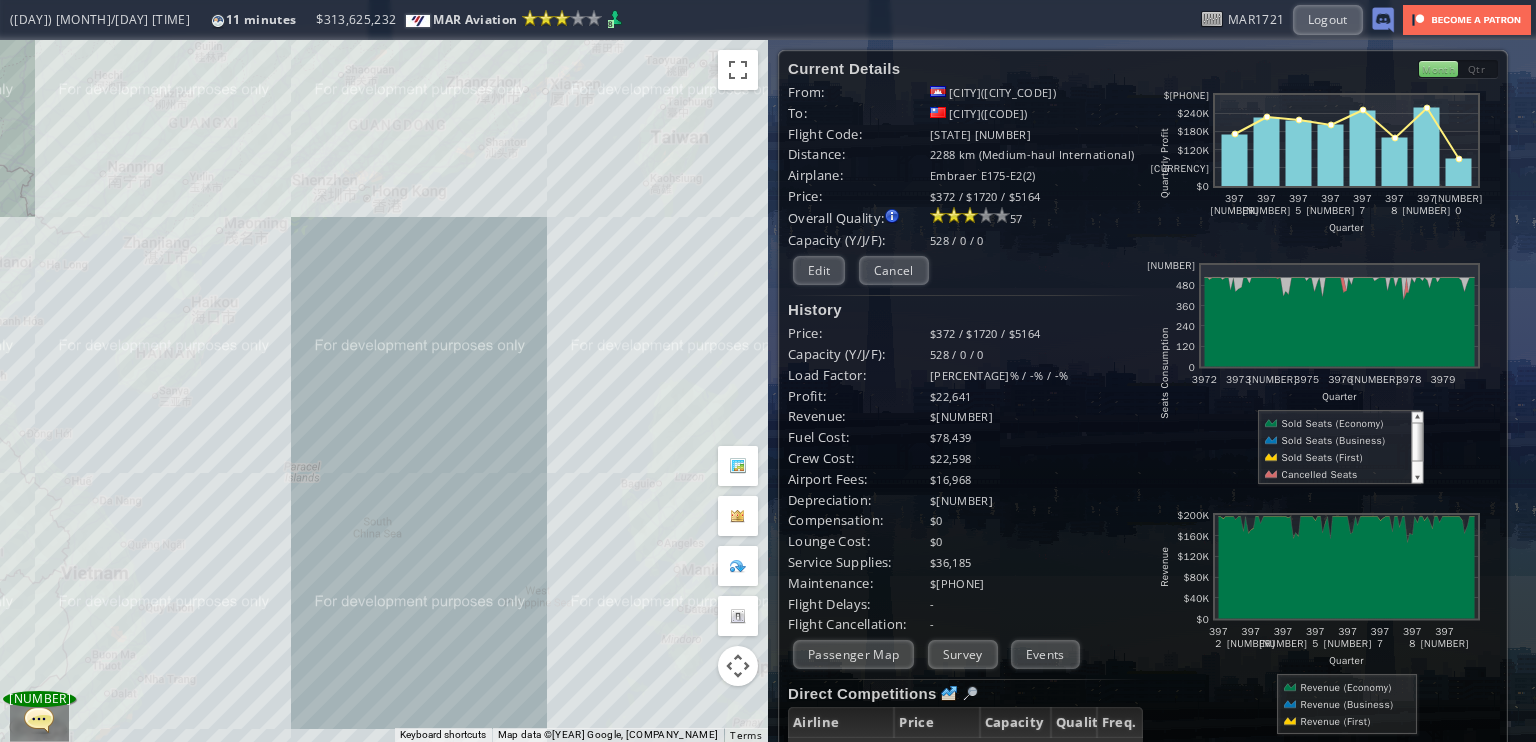 click on "To navigate, press the arrow keys." at bounding box center [384, 391] 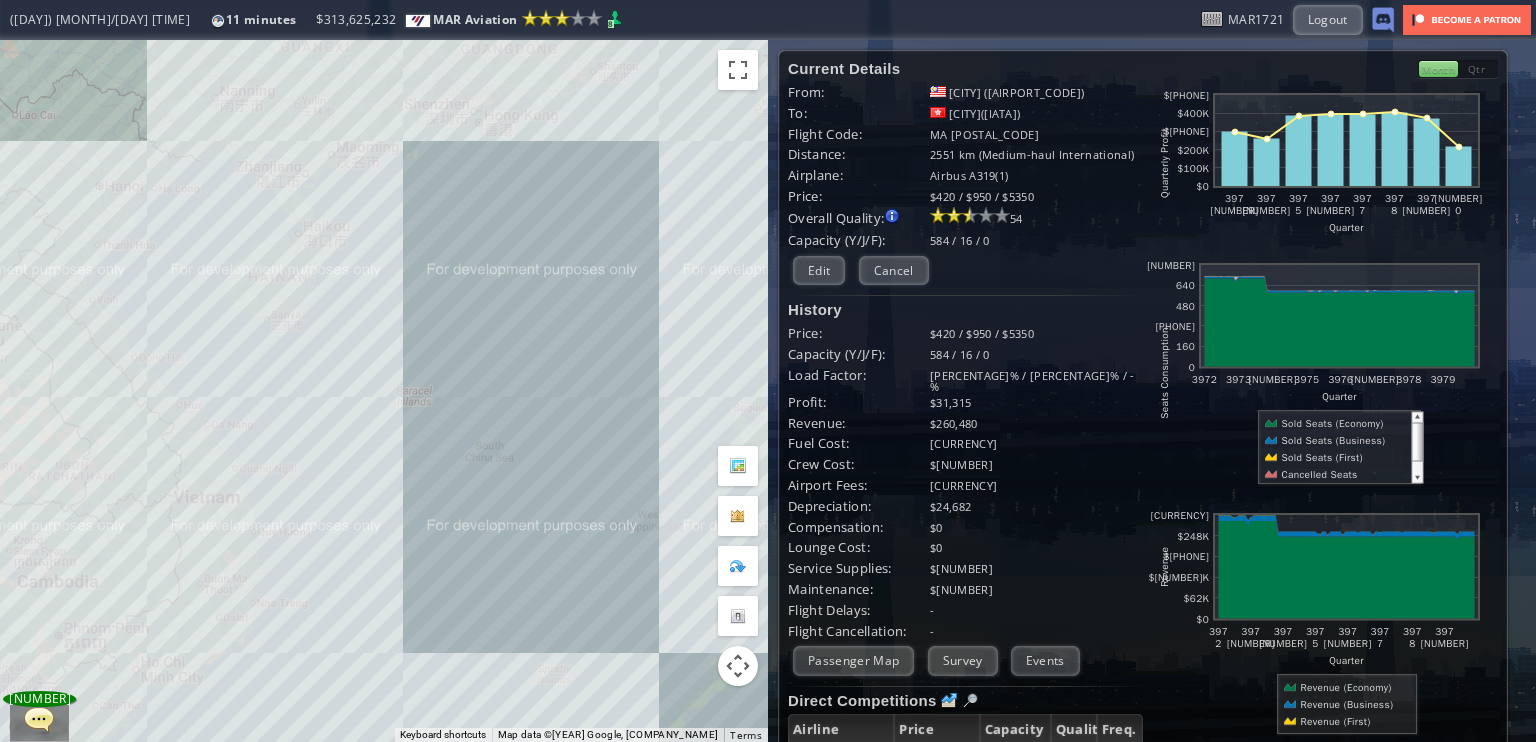 drag, startPoint x: 309, startPoint y: 529, endPoint x: 412, endPoint y: 456, distance: 126.24579 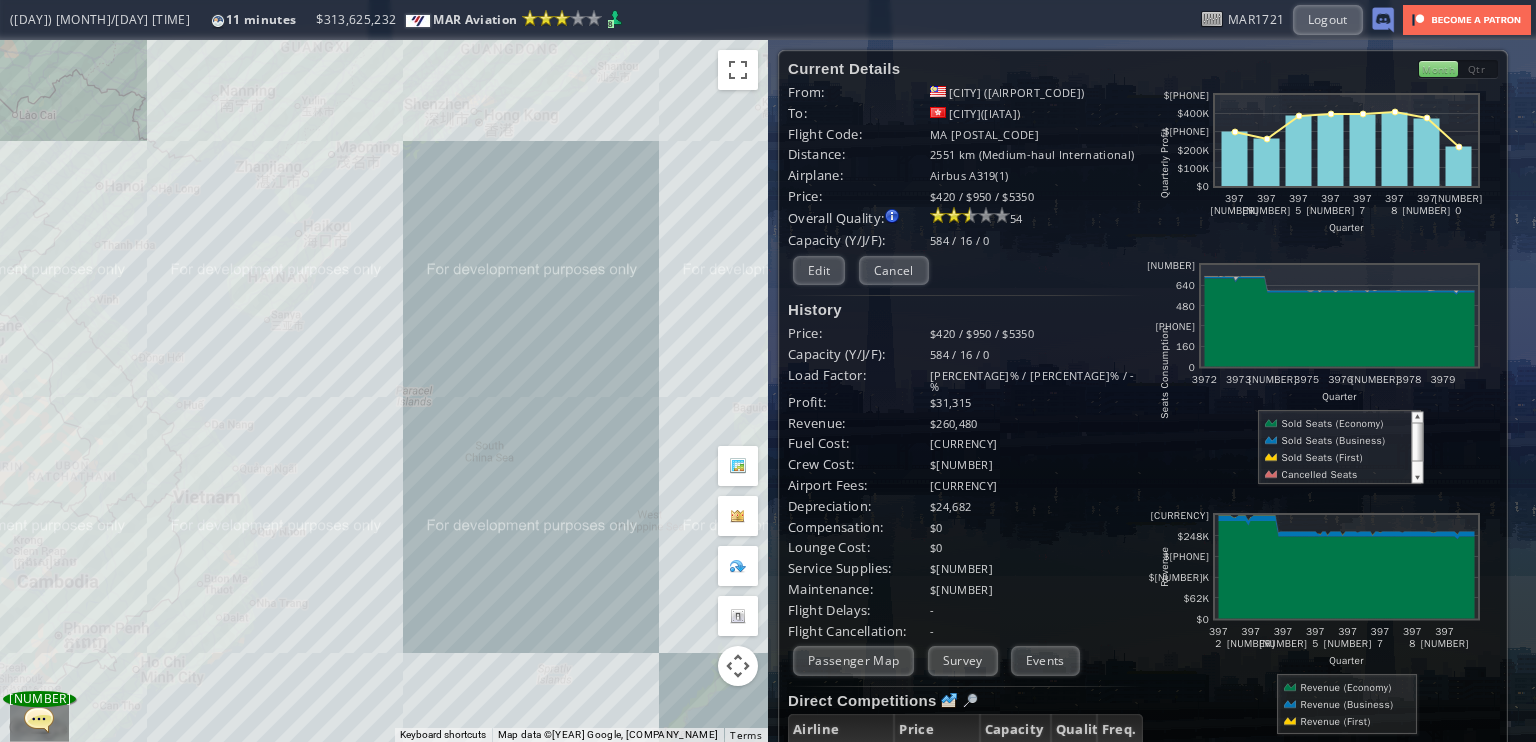 click on "To navigate, press the arrow keys." at bounding box center [384, 391] 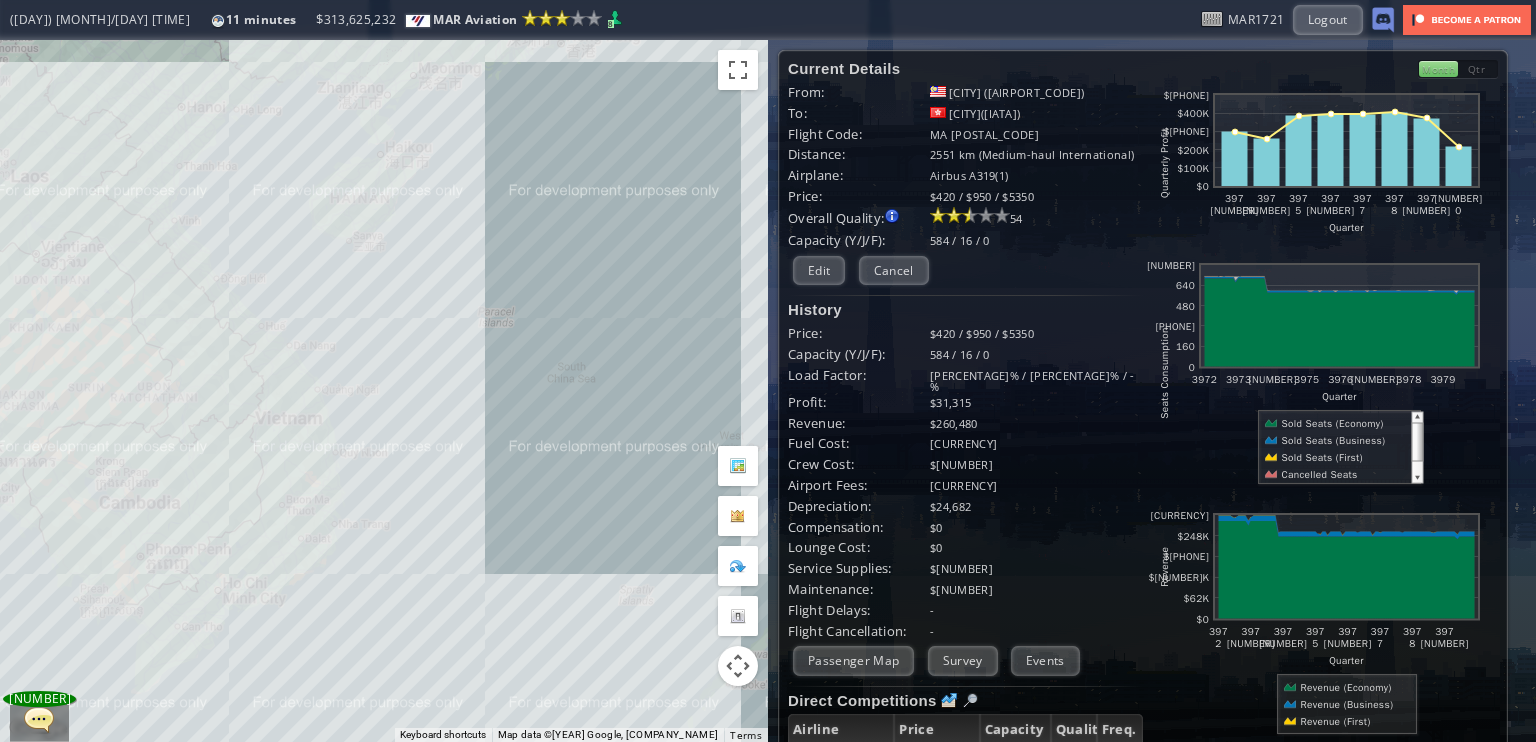 drag, startPoint x: 372, startPoint y: 511, endPoint x: 456, endPoint y: 431, distance: 116 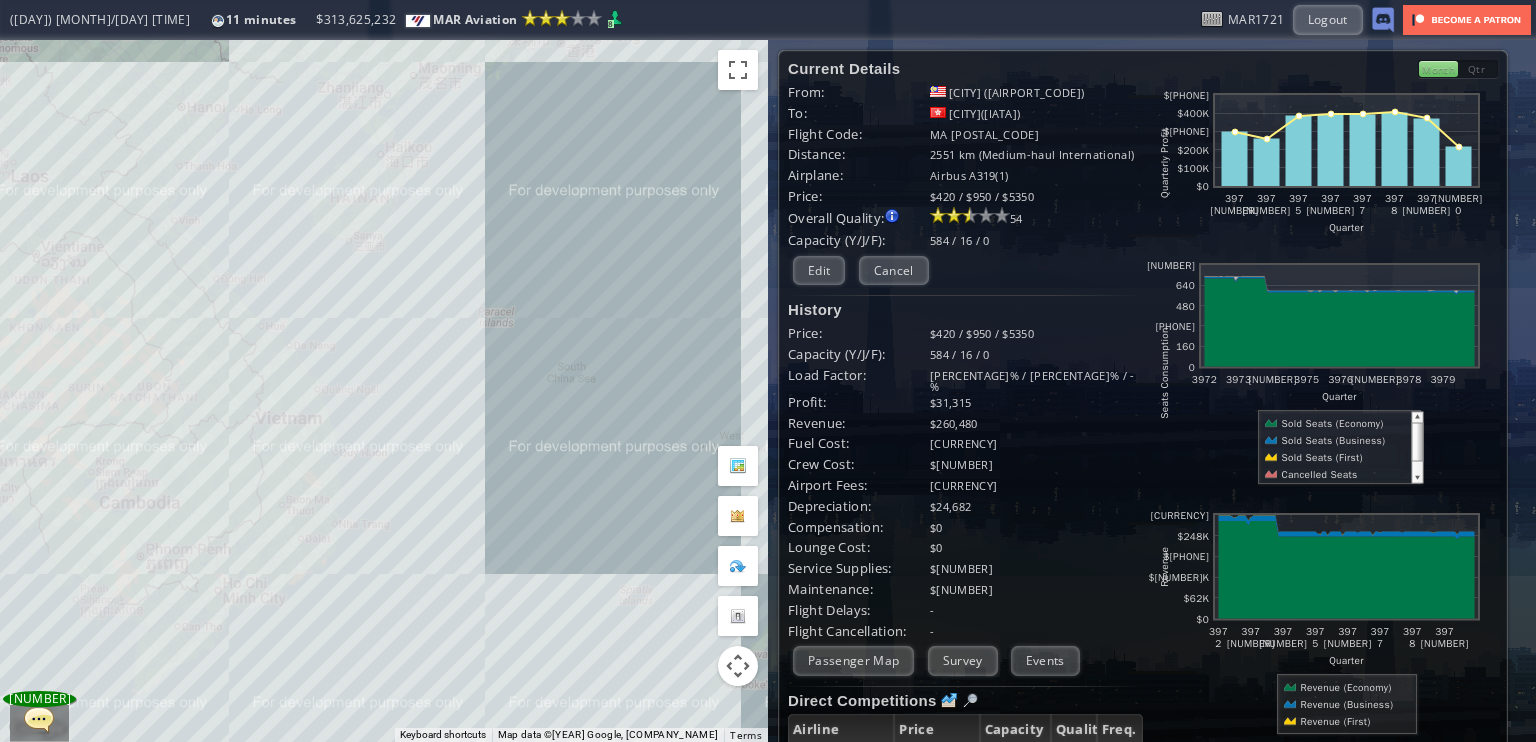 click on "To navigate, press the arrow keys." at bounding box center (384, 391) 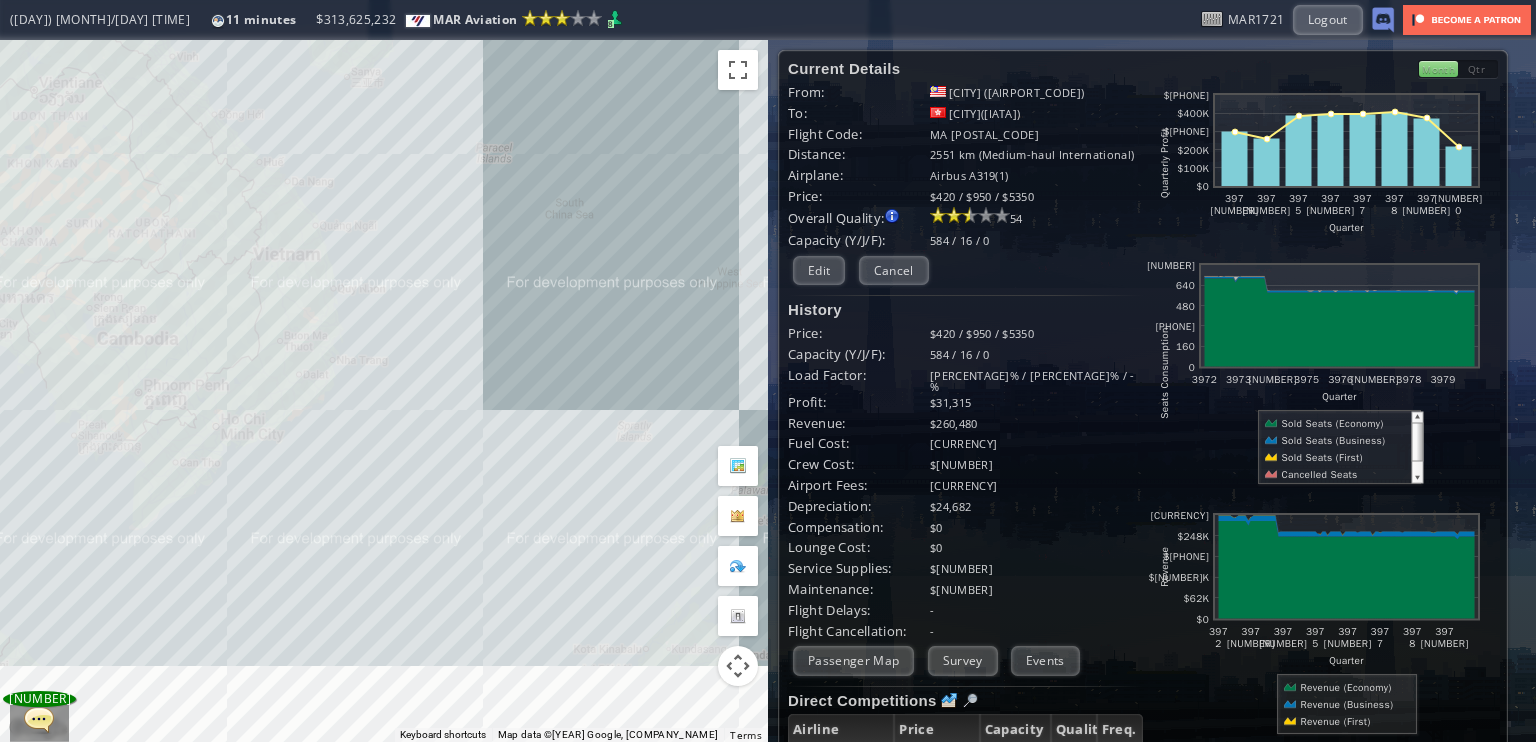 drag, startPoint x: 569, startPoint y: 379, endPoint x: 564, endPoint y: 335, distance: 44.28318 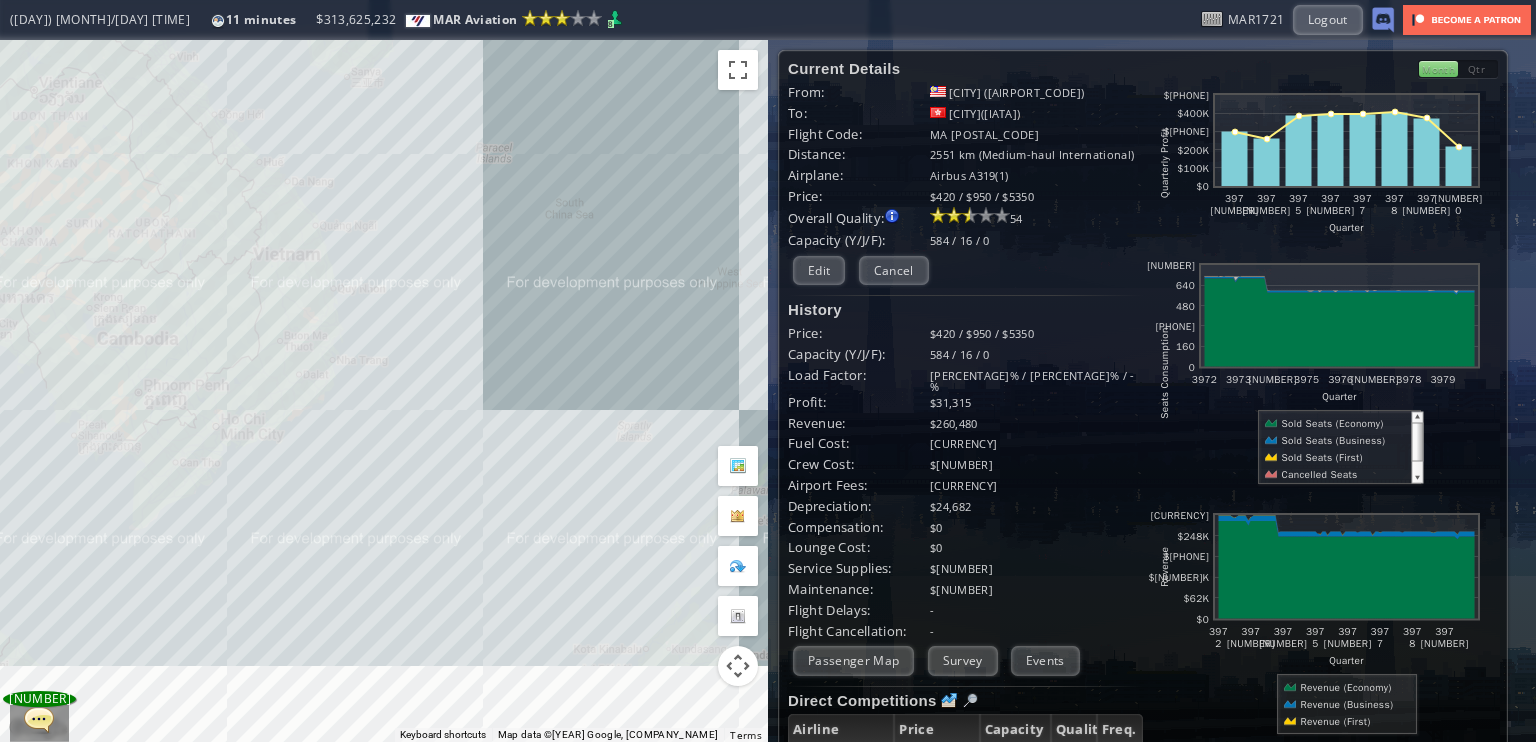 click on "To navigate, press the arrow keys." at bounding box center [384, 391] 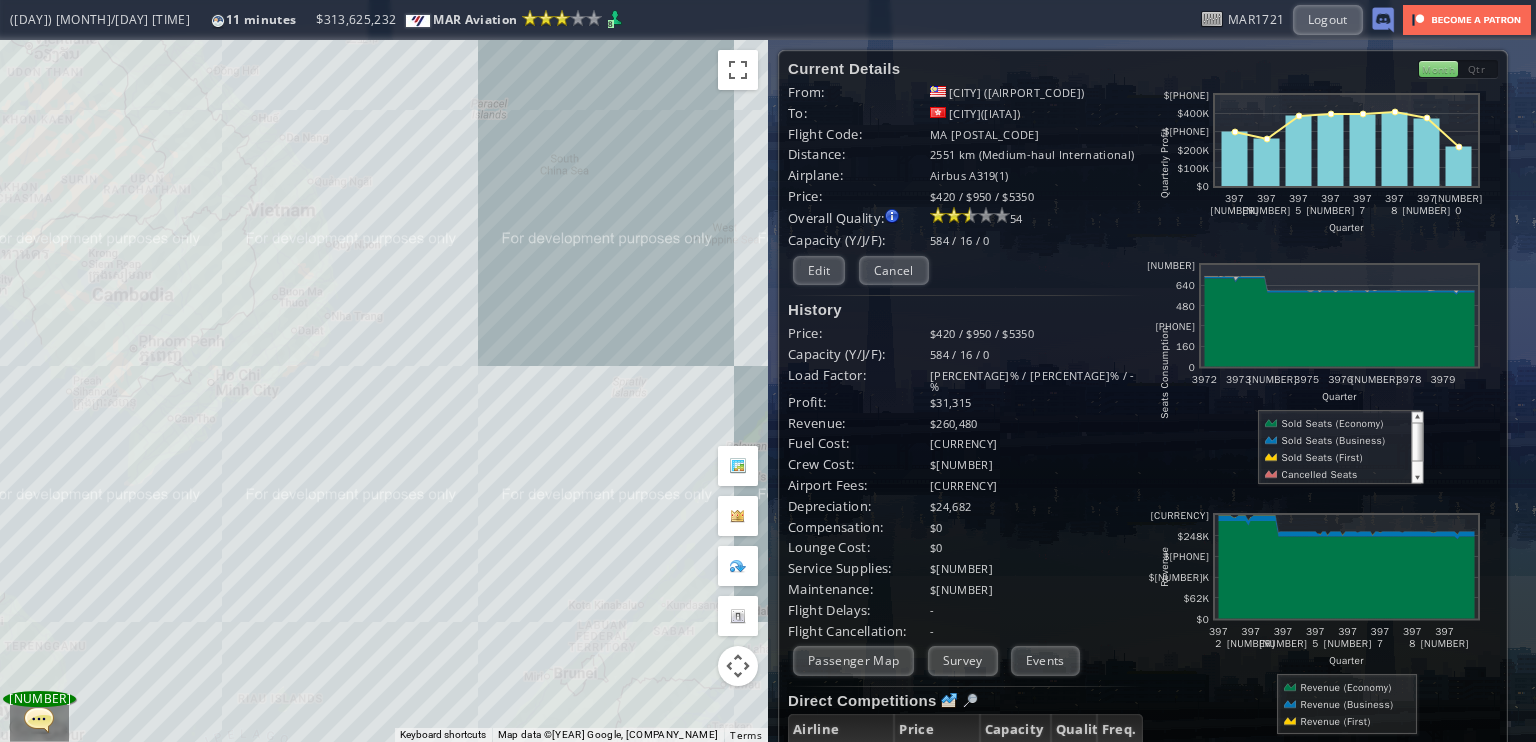 scroll, scrollTop: 100, scrollLeft: 0, axis: vertical 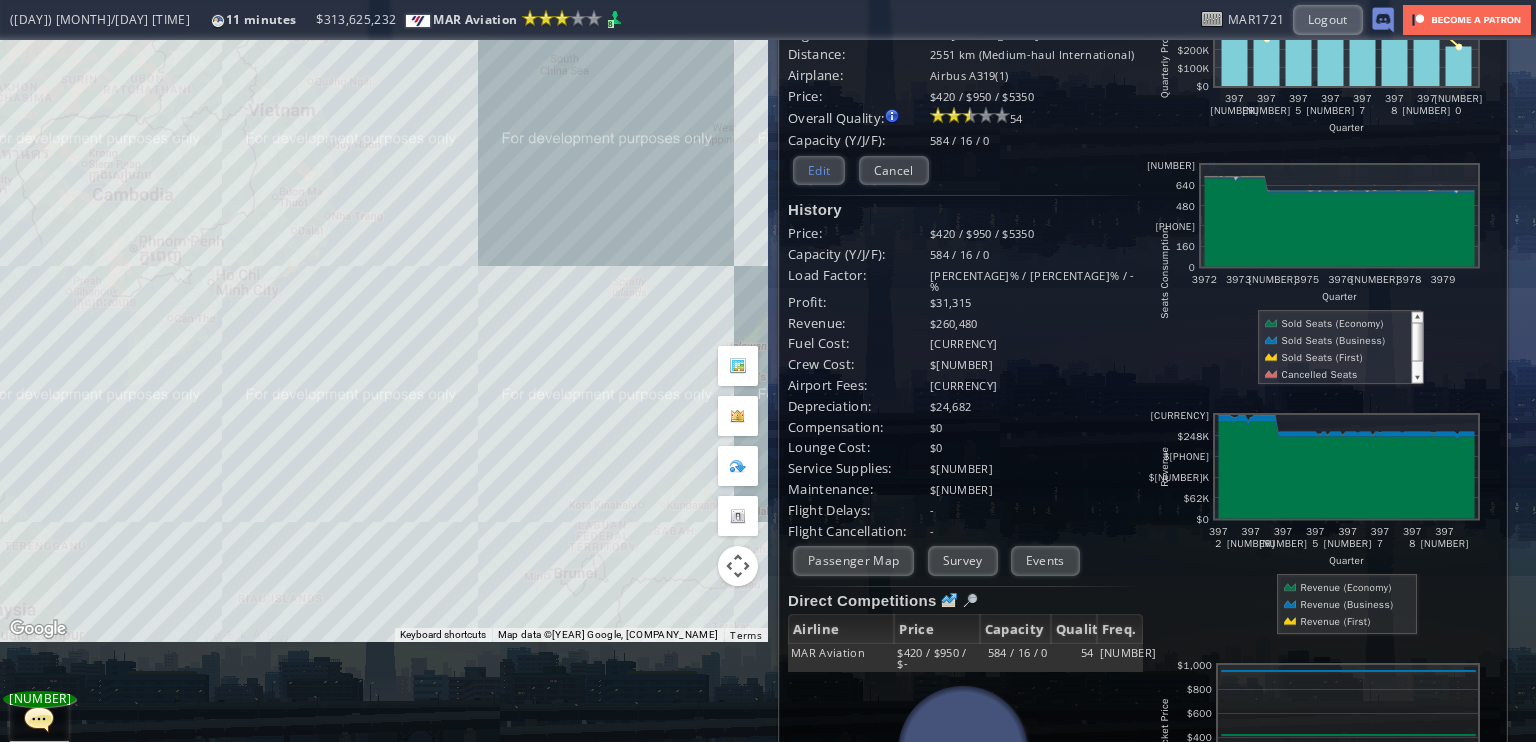 click on "Edit" at bounding box center [819, 170] 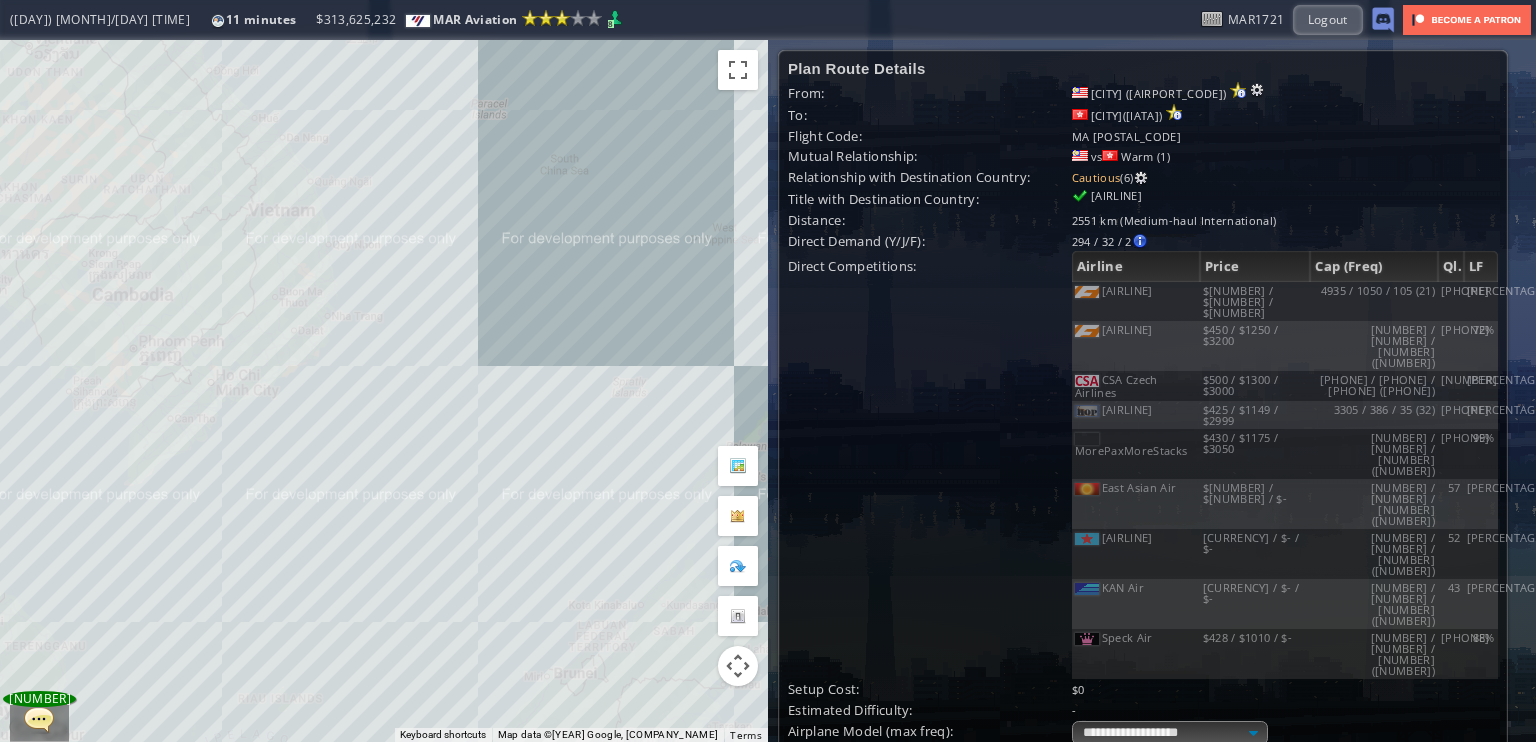scroll, scrollTop: 300, scrollLeft: 0, axis: vertical 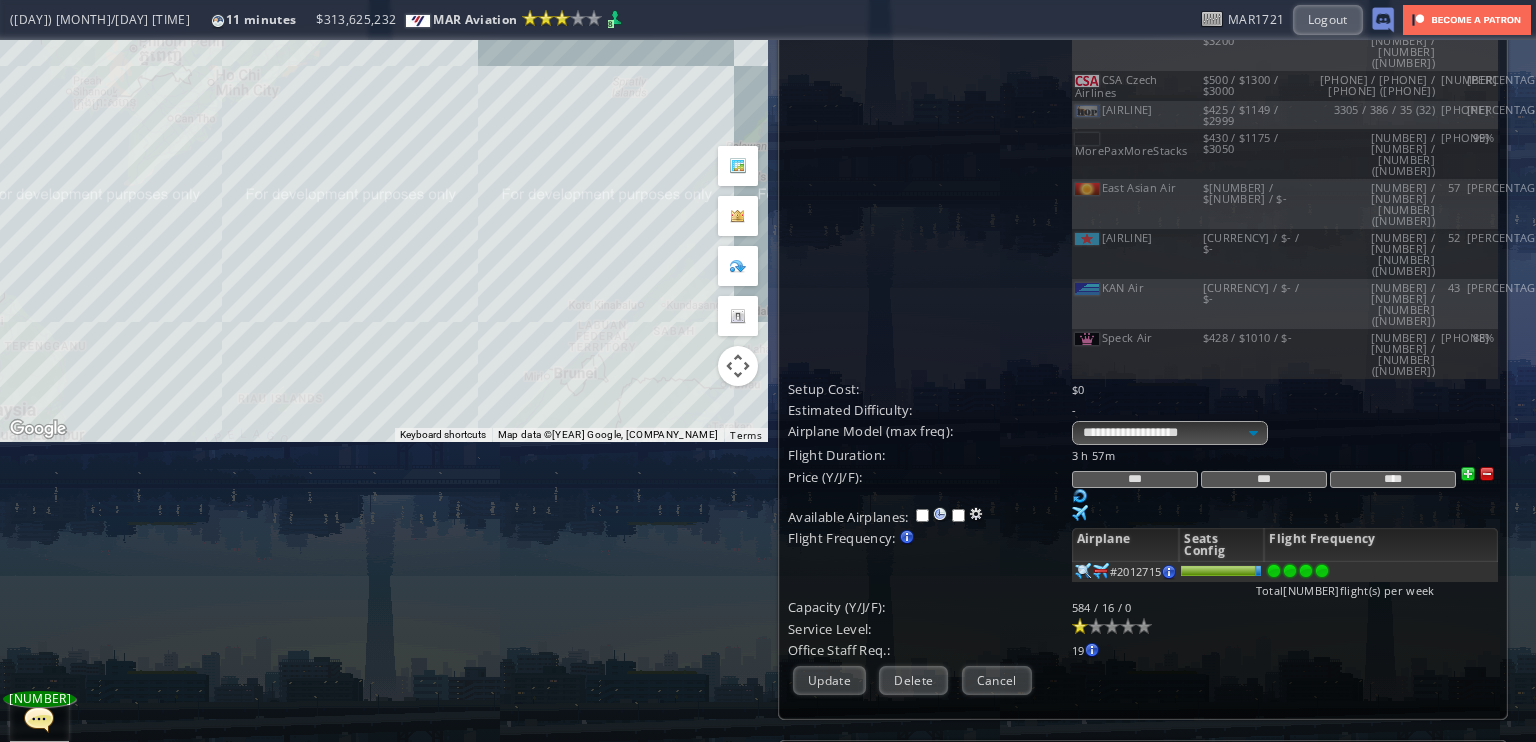 click on "Cancel" at bounding box center (997, 680) 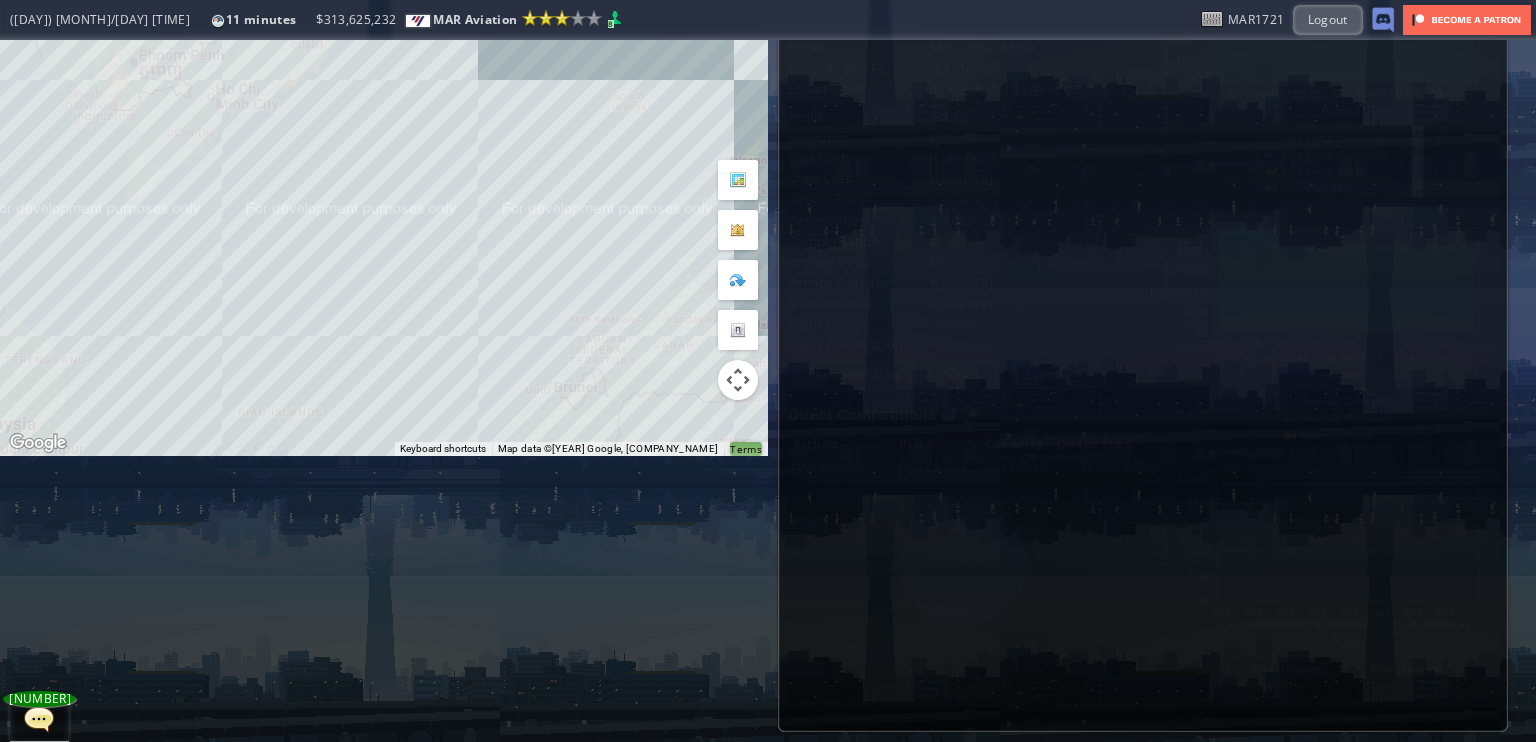 scroll, scrollTop: 285, scrollLeft: 0, axis: vertical 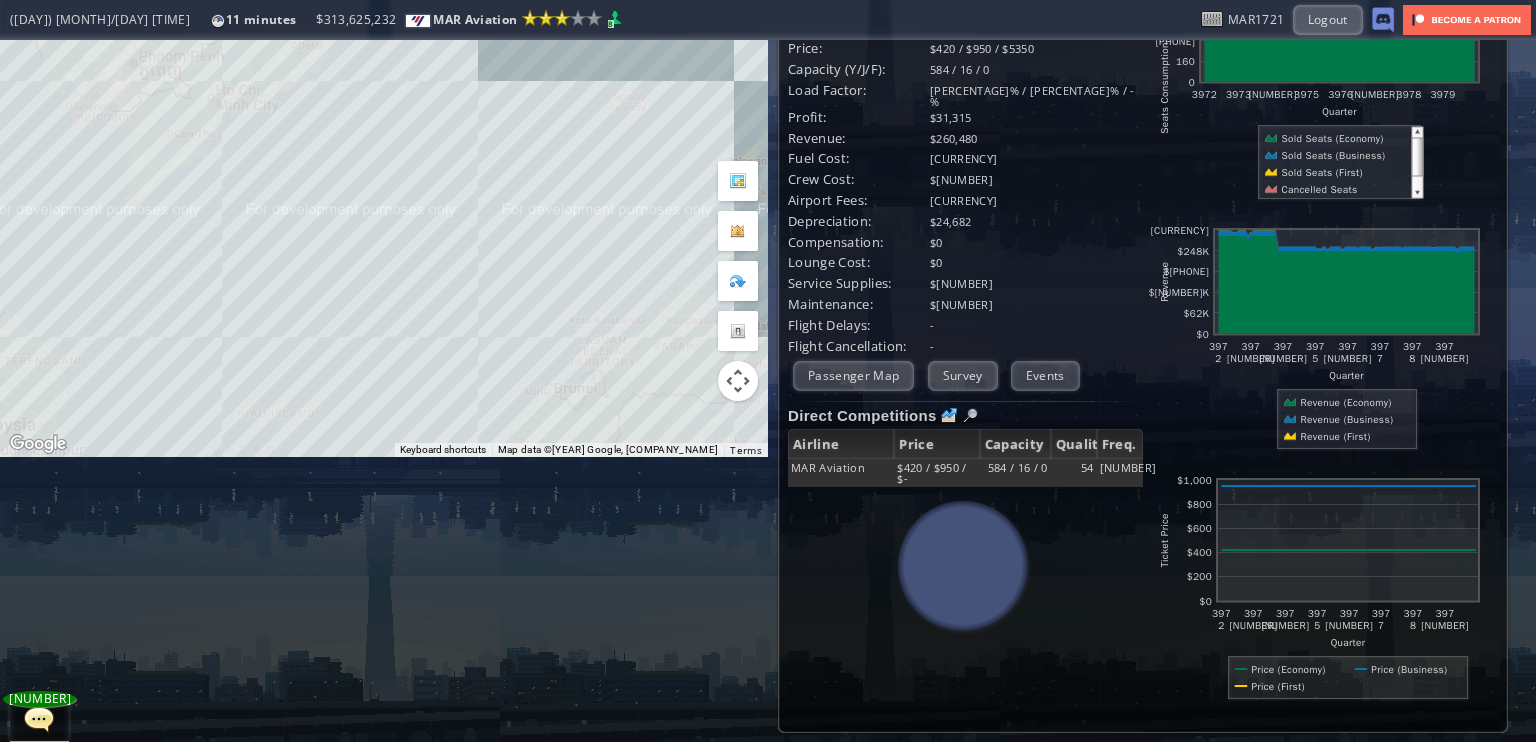drag, startPoint x: 276, startPoint y: 256, endPoint x: 505, endPoint y: 428, distance: 286.40005 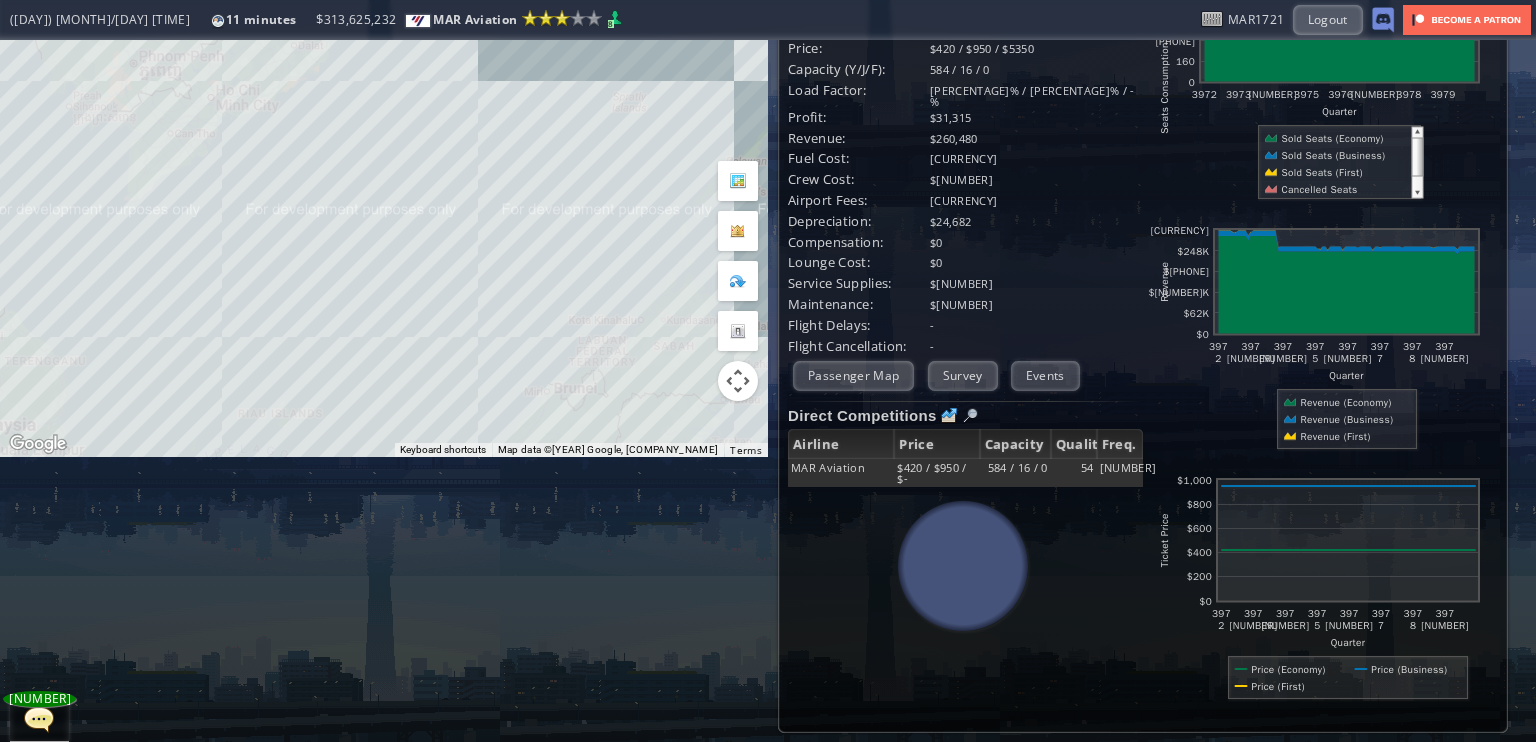 click on "To navigate, press the arrow keys." at bounding box center [384, 106] 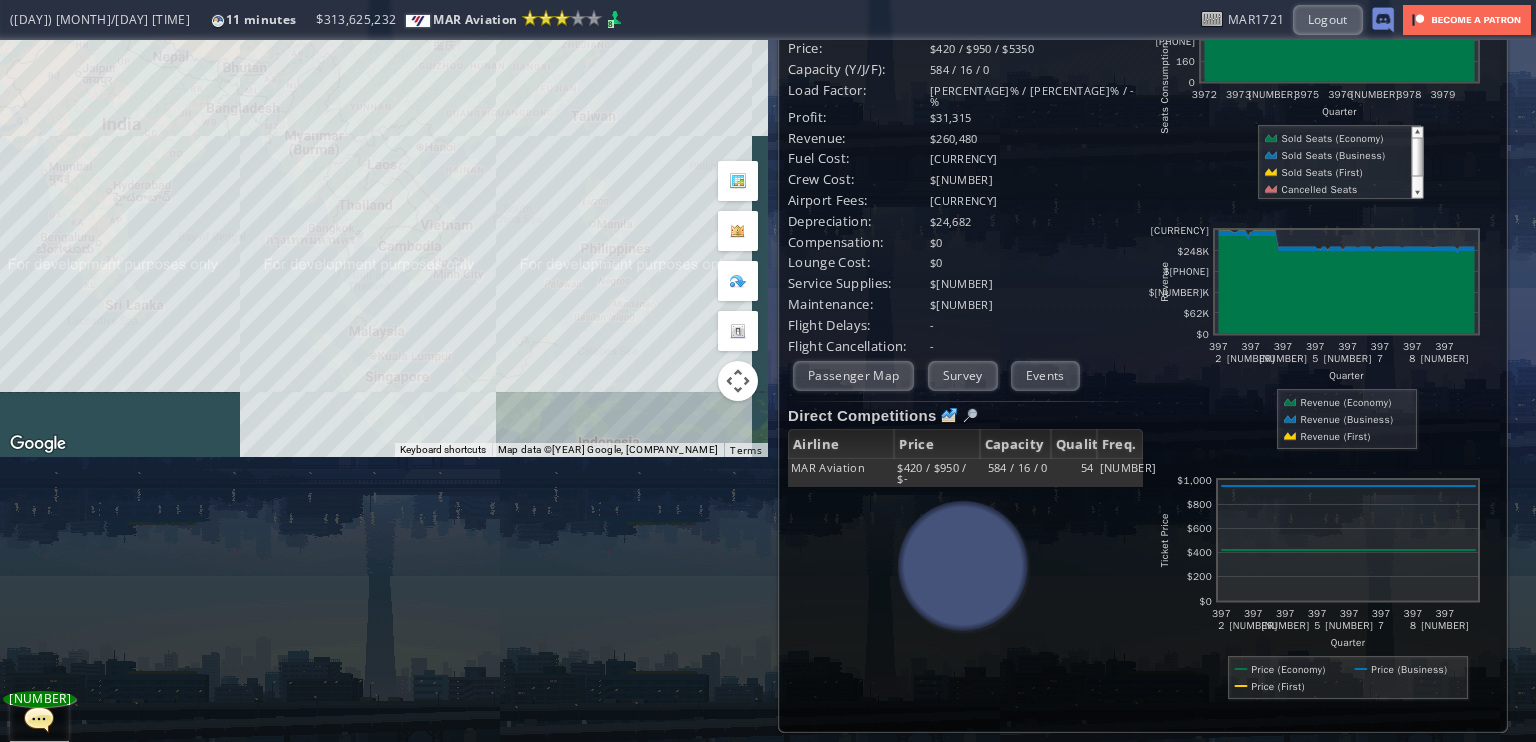 drag, startPoint x: 356, startPoint y: 331, endPoint x: 422, endPoint y: 281, distance: 82.800964 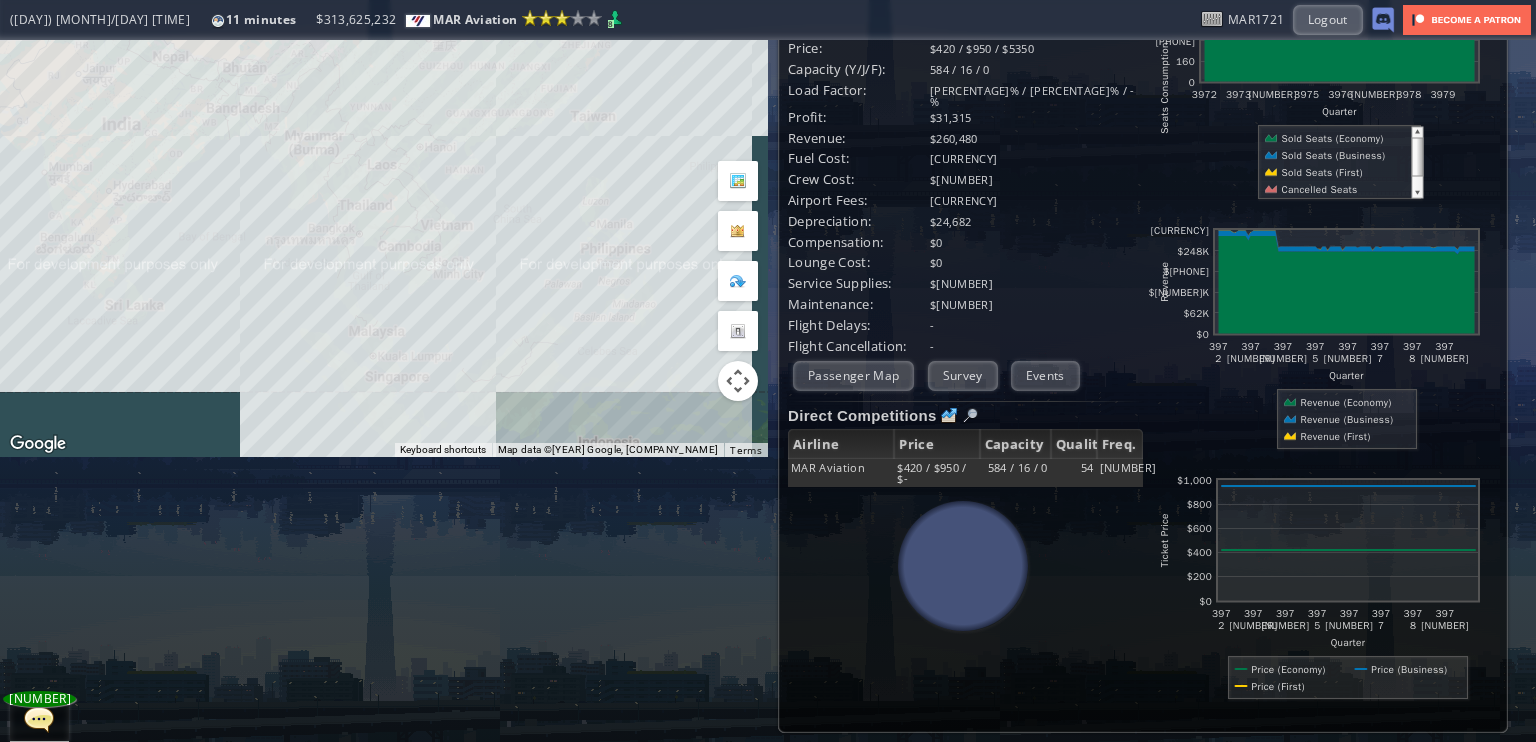 click on "To navigate, press the arrow keys." at bounding box center (384, 106) 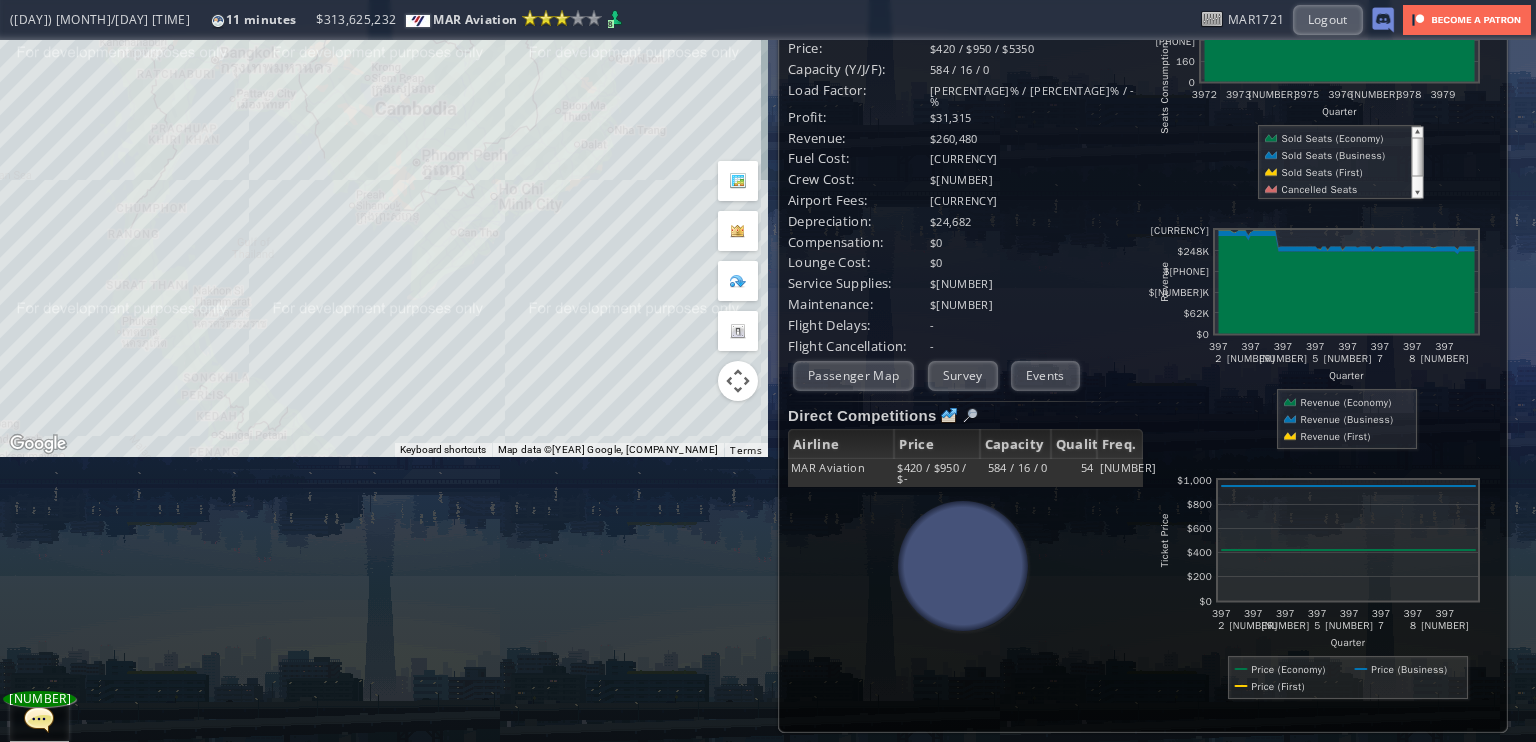 click on "To navigate, press the arrow keys." at bounding box center [384, 106] 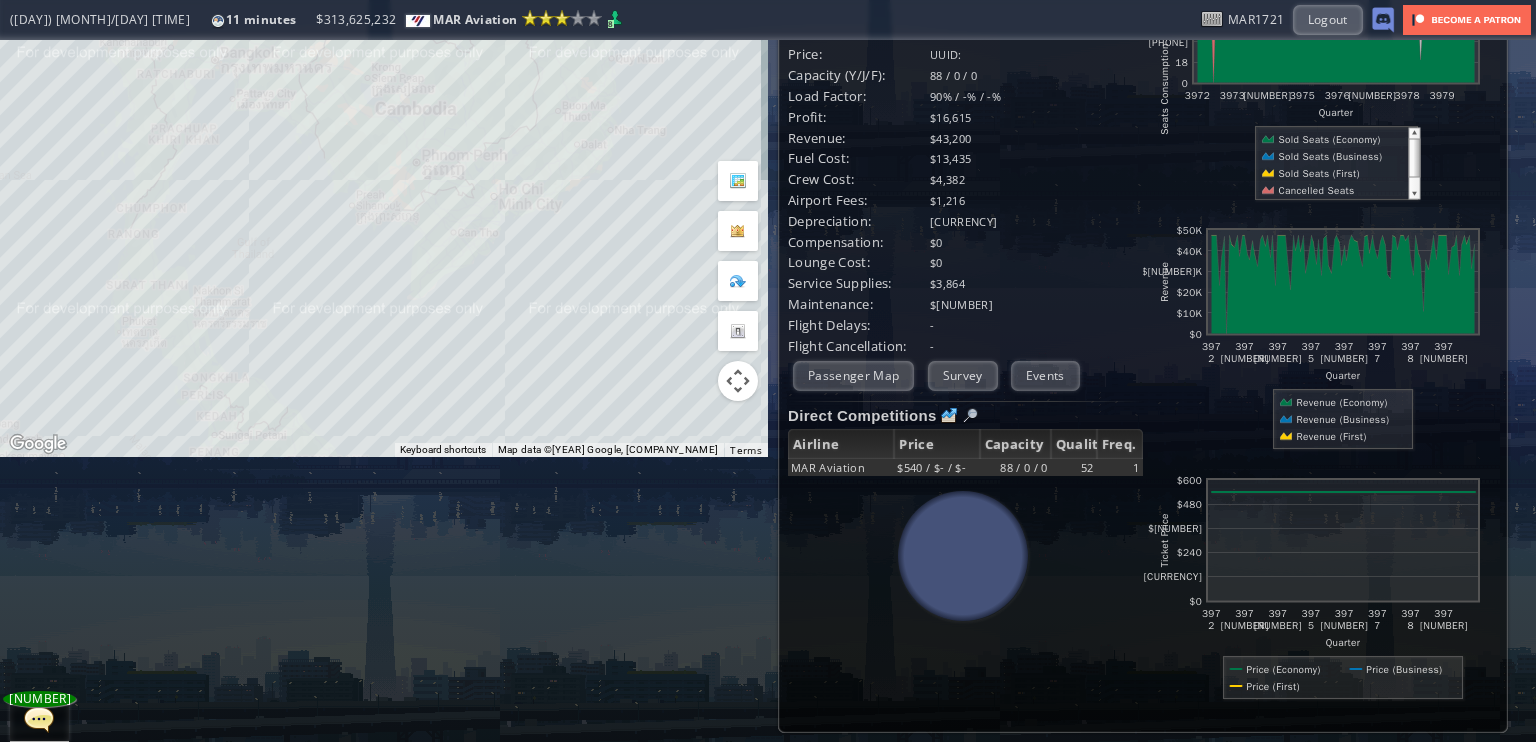 click on "To navigate, press the arrow keys." at bounding box center (384, 106) 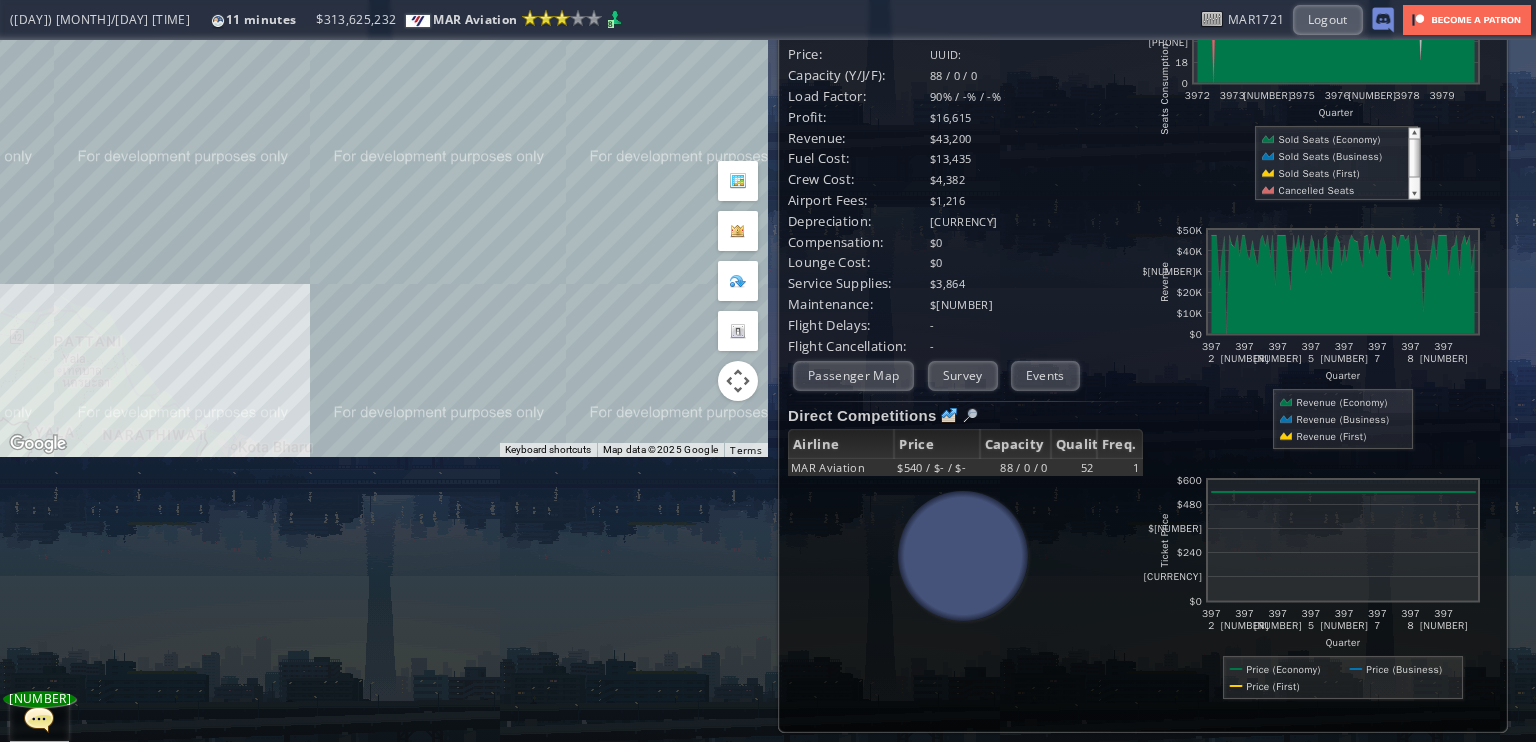 click on "To navigate, press the arrow keys." at bounding box center (384, 106) 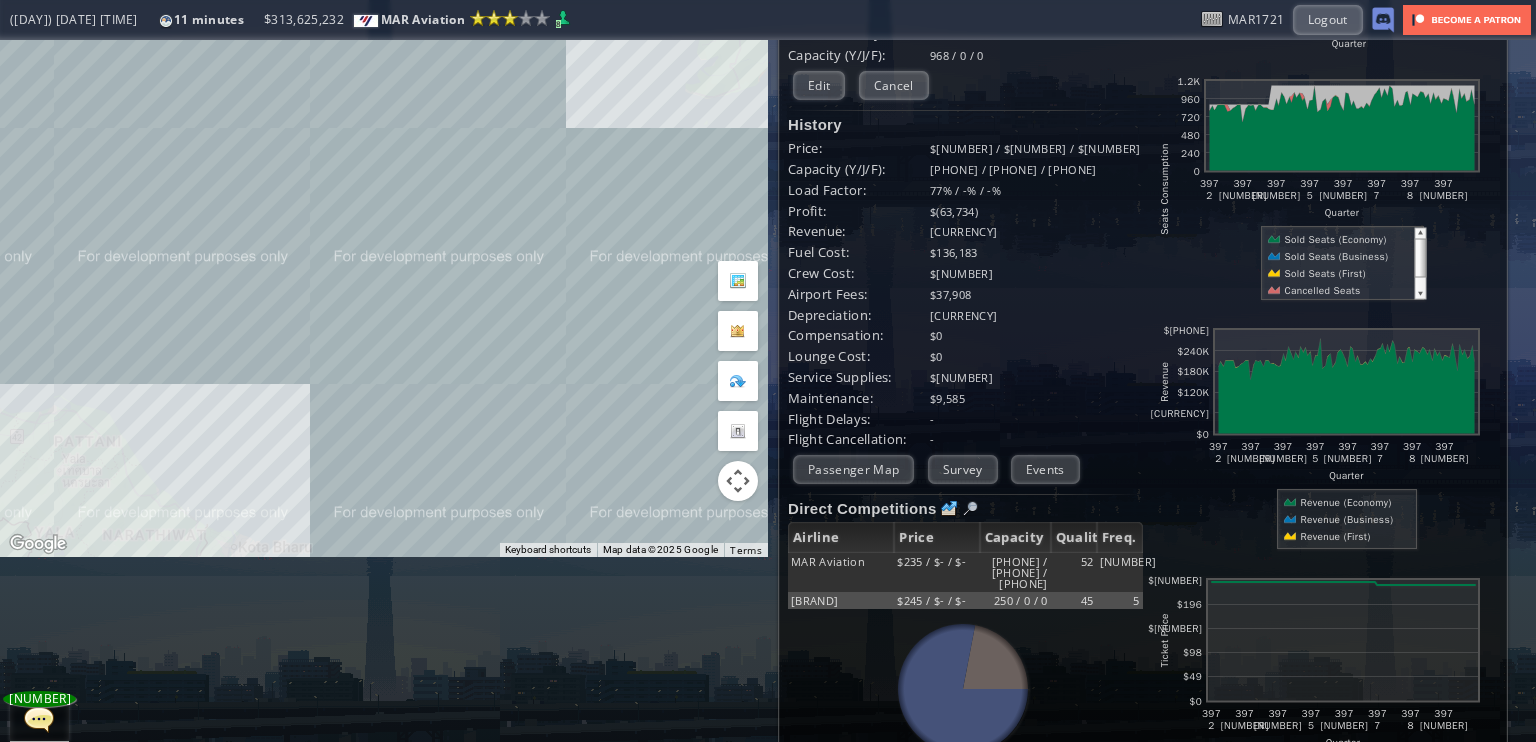 scroll, scrollTop: 85, scrollLeft: 0, axis: vertical 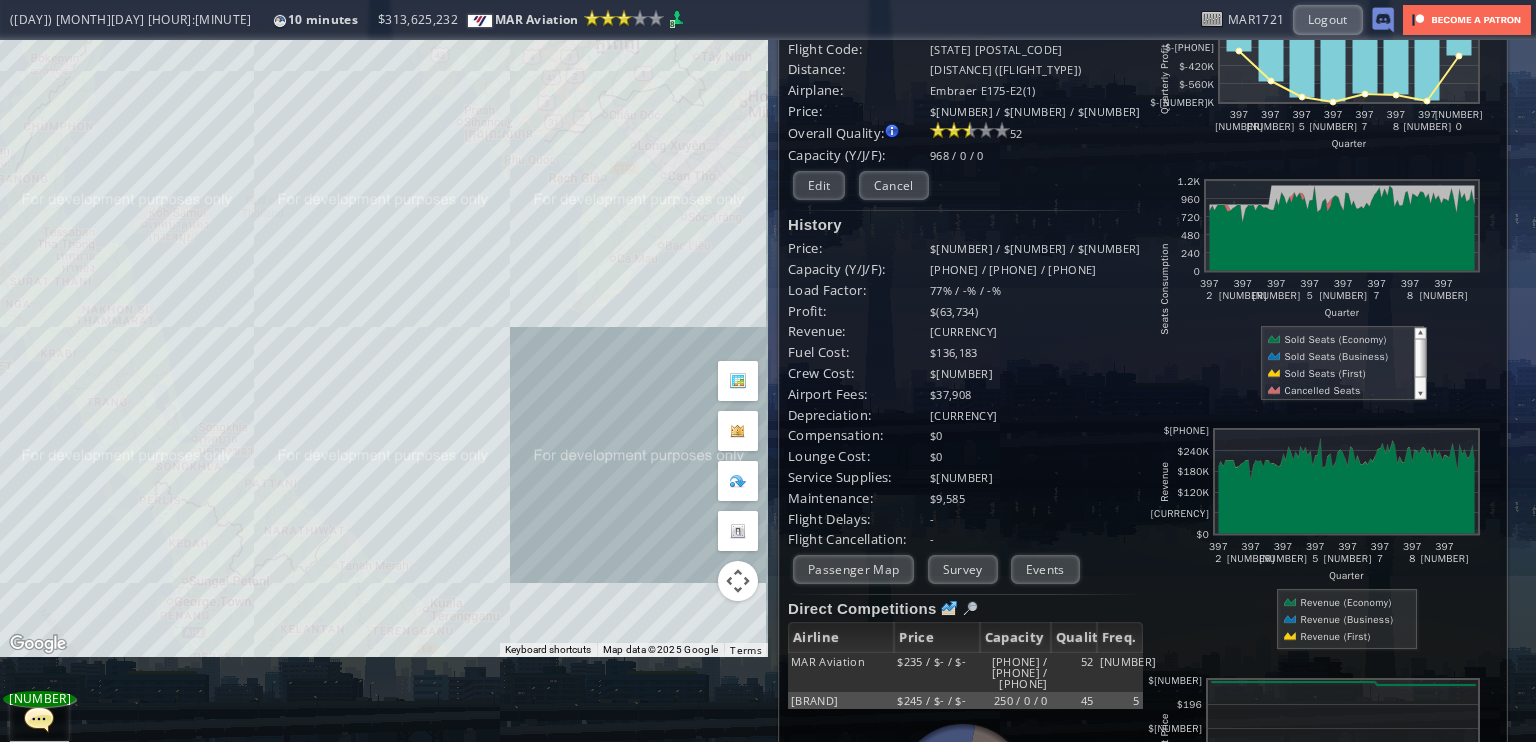click on "To navigate, press the arrow keys." at bounding box center [384, 306] 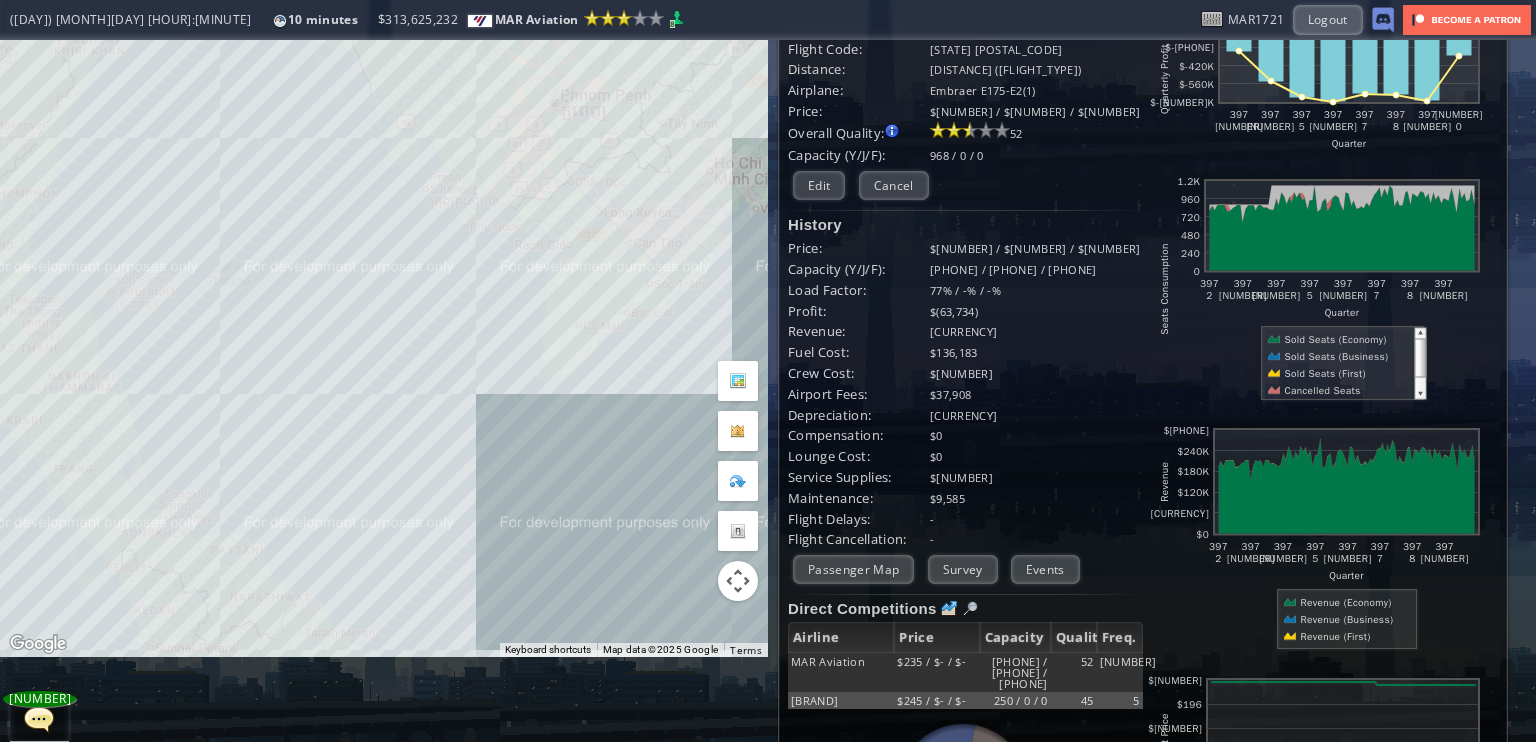 drag, startPoint x: 482, startPoint y: 432, endPoint x: 421, endPoint y: 563, distance: 144.50606 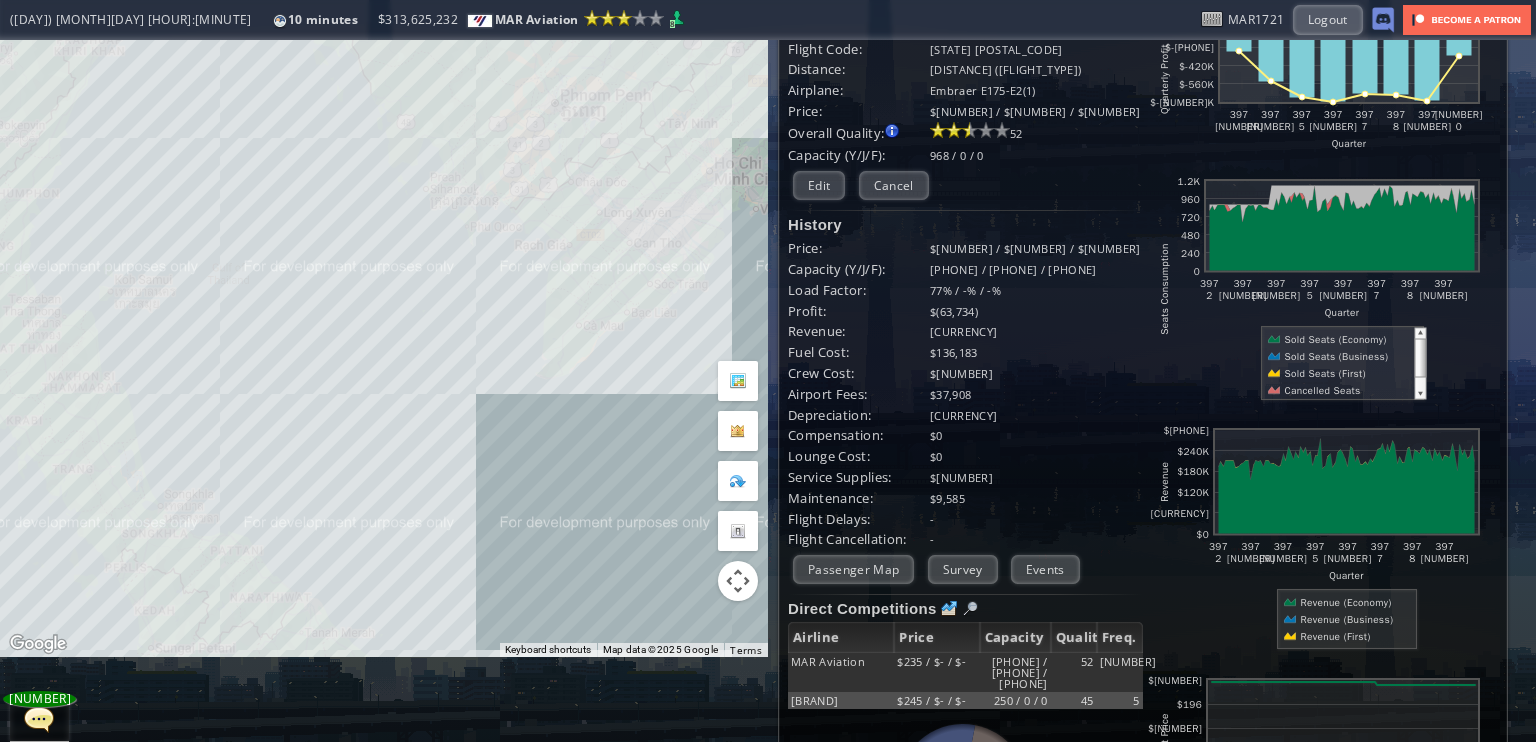 click on "To navigate, press the arrow keys." at bounding box center [384, 306] 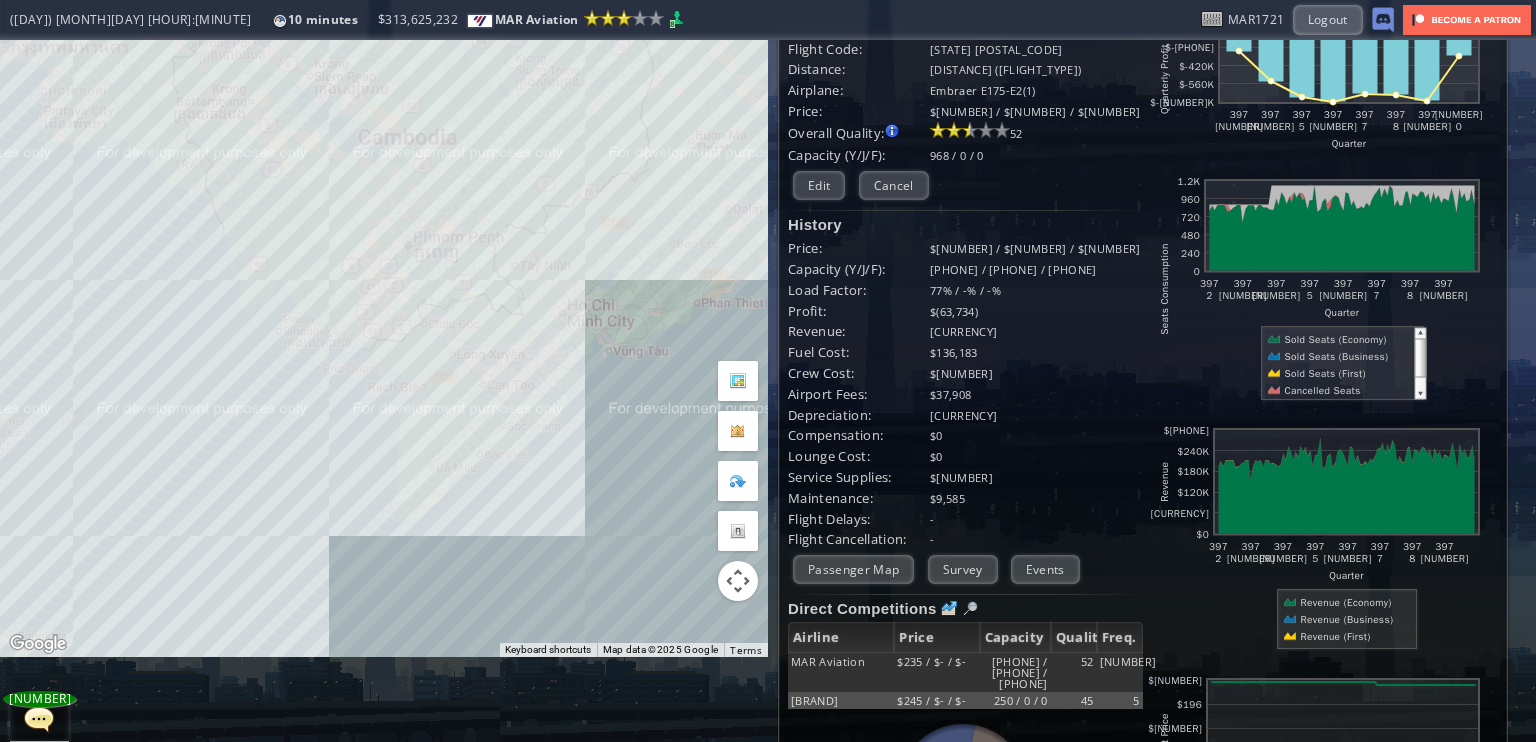 drag, startPoint x: 644, startPoint y: 330, endPoint x: 582, endPoint y: 347, distance: 64.288414 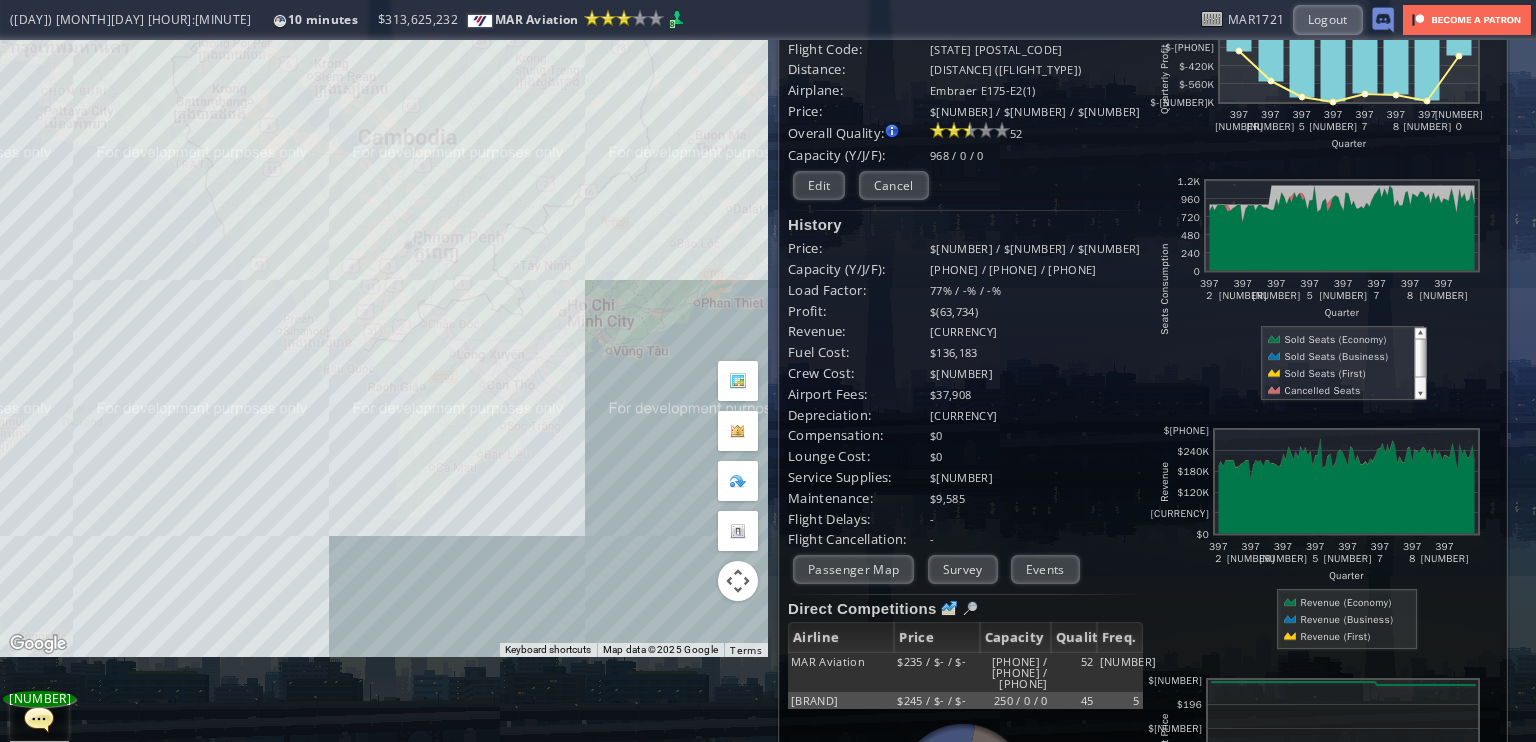 click on "To navigate, press the arrow keys." at bounding box center (384, 306) 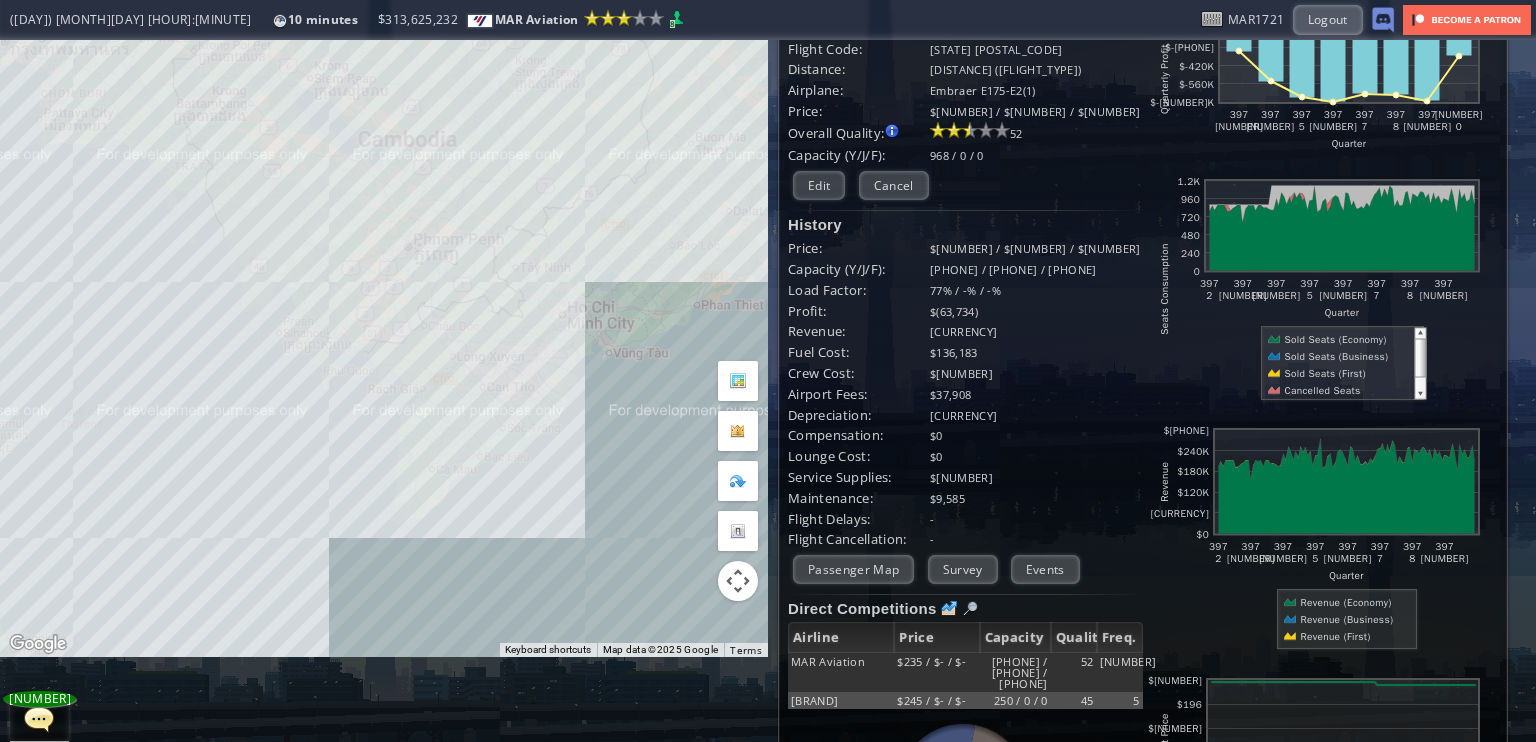 click on "To navigate, press the arrow keys." at bounding box center (384, 306) 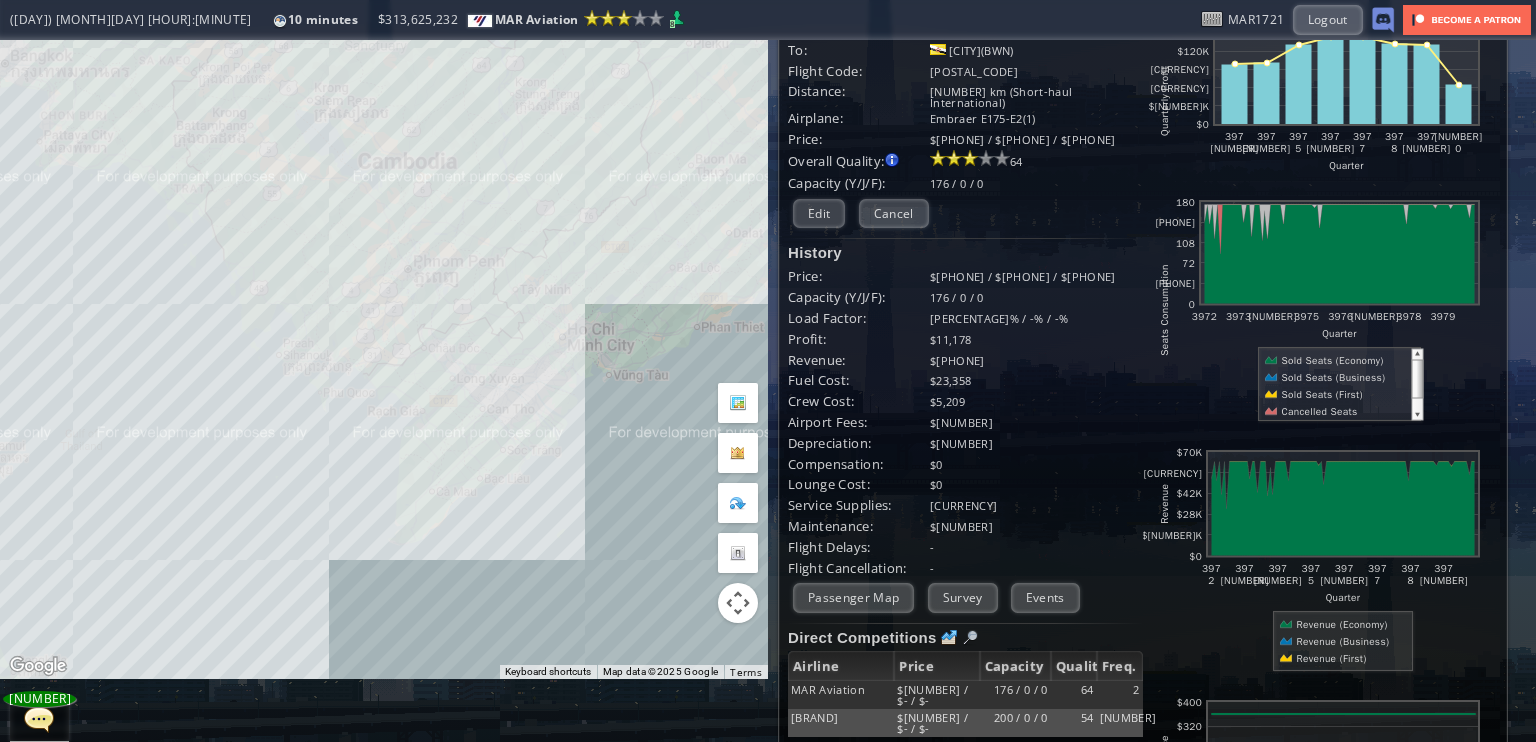 scroll, scrollTop: 0, scrollLeft: 0, axis: both 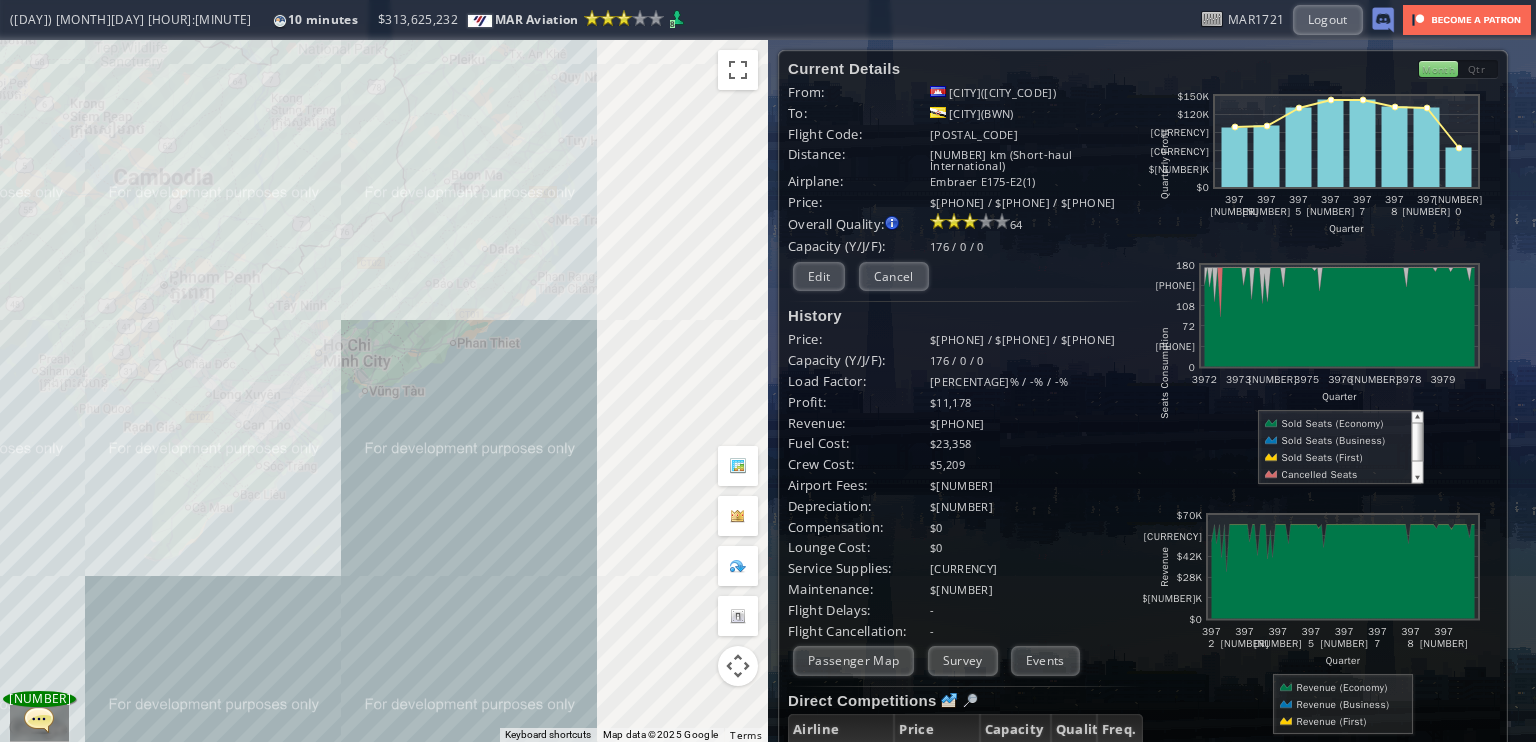 drag, startPoint x: 304, startPoint y: 422, endPoint x: 288, endPoint y: 413, distance: 18.35756 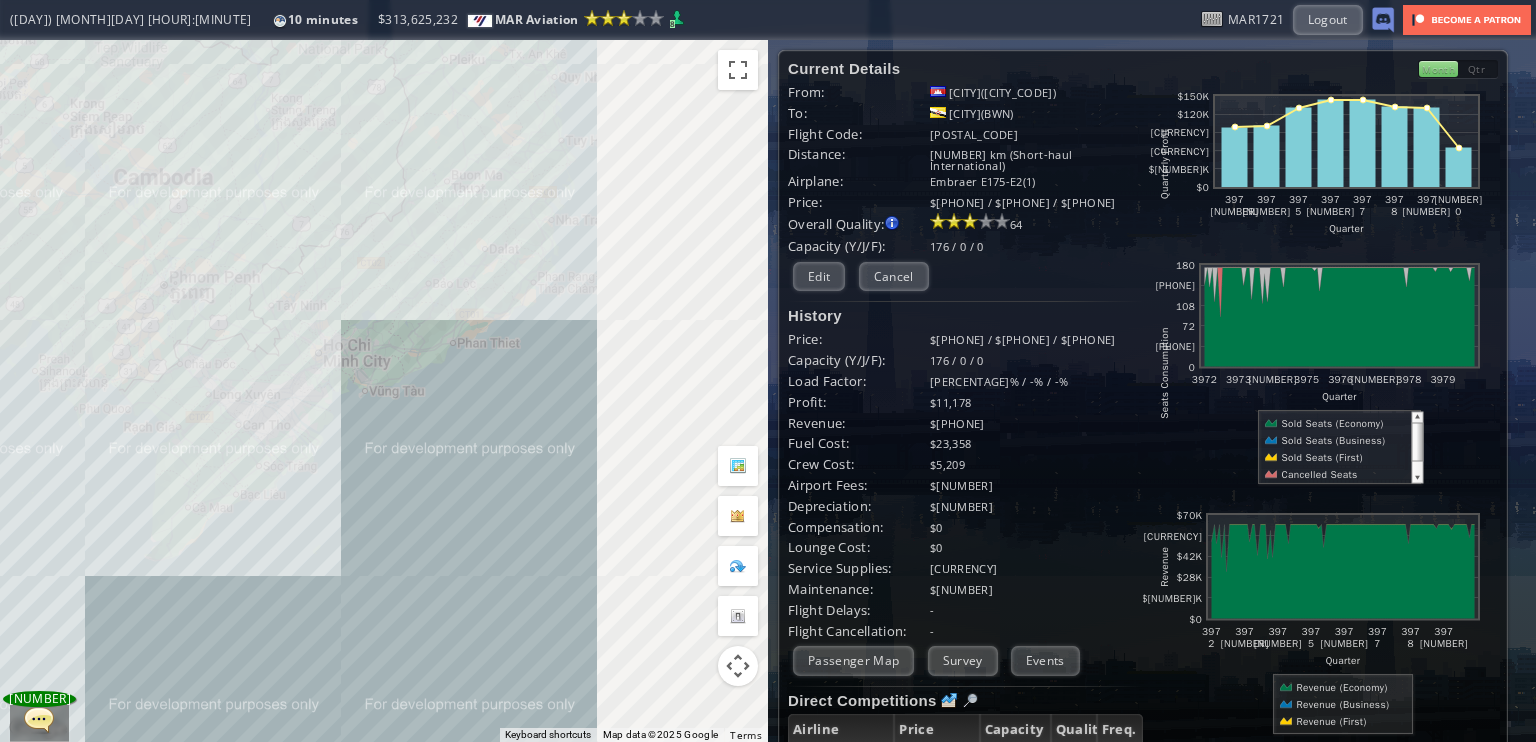 click on "To navigate, press the arrow keys." at bounding box center (384, 391) 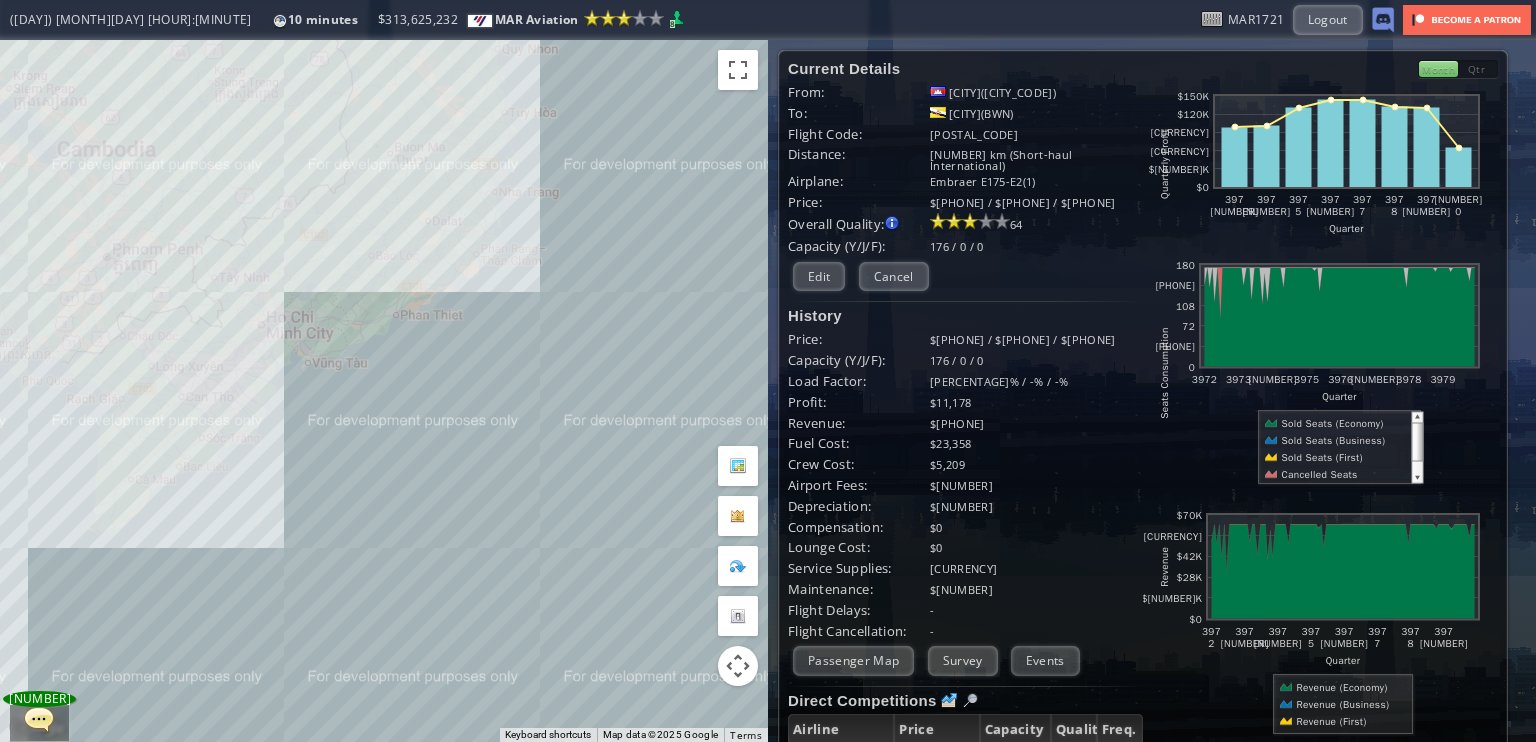 drag, startPoint x: 372, startPoint y: 427, endPoint x: 269, endPoint y: 335, distance: 138.10503 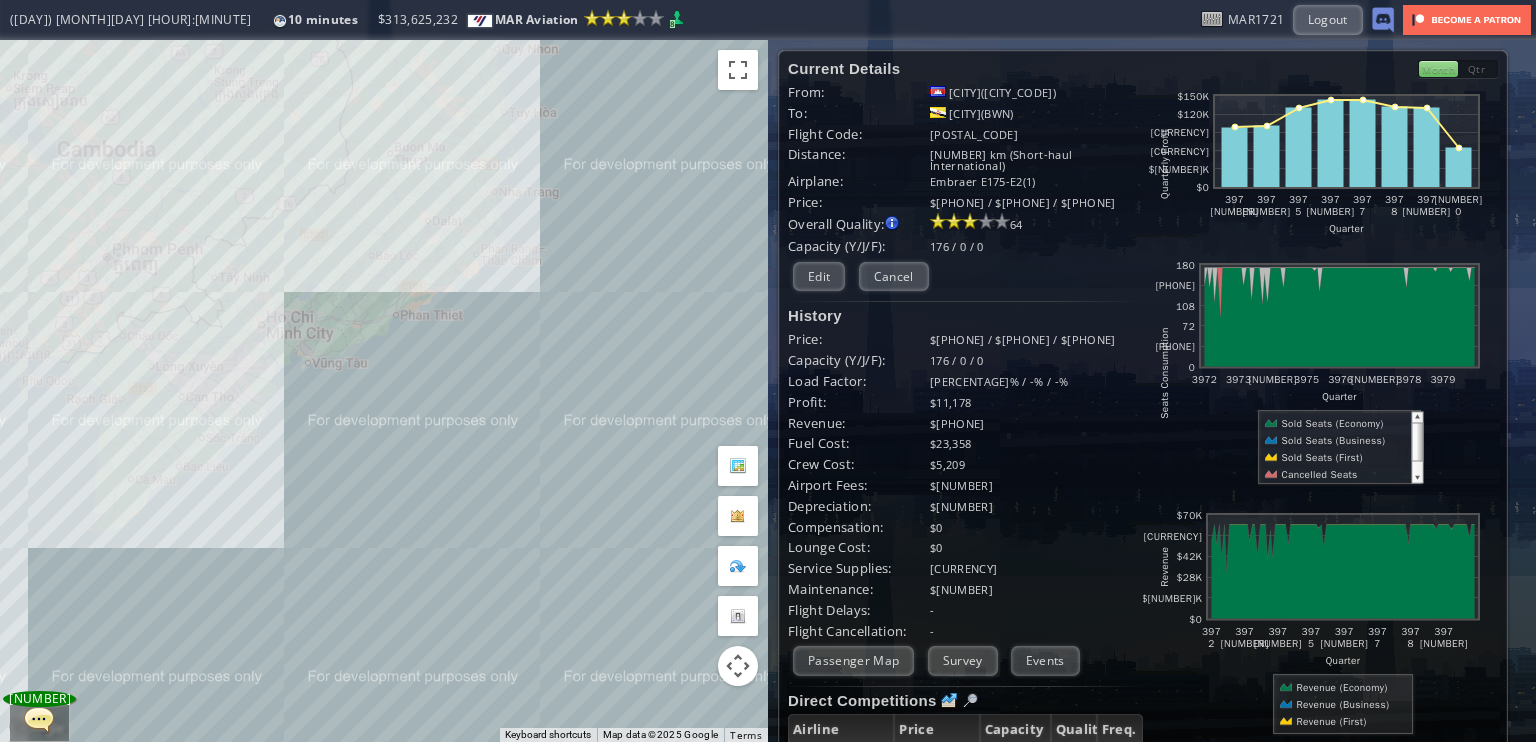 click on "To navigate, press the arrow keys." at bounding box center [384, 391] 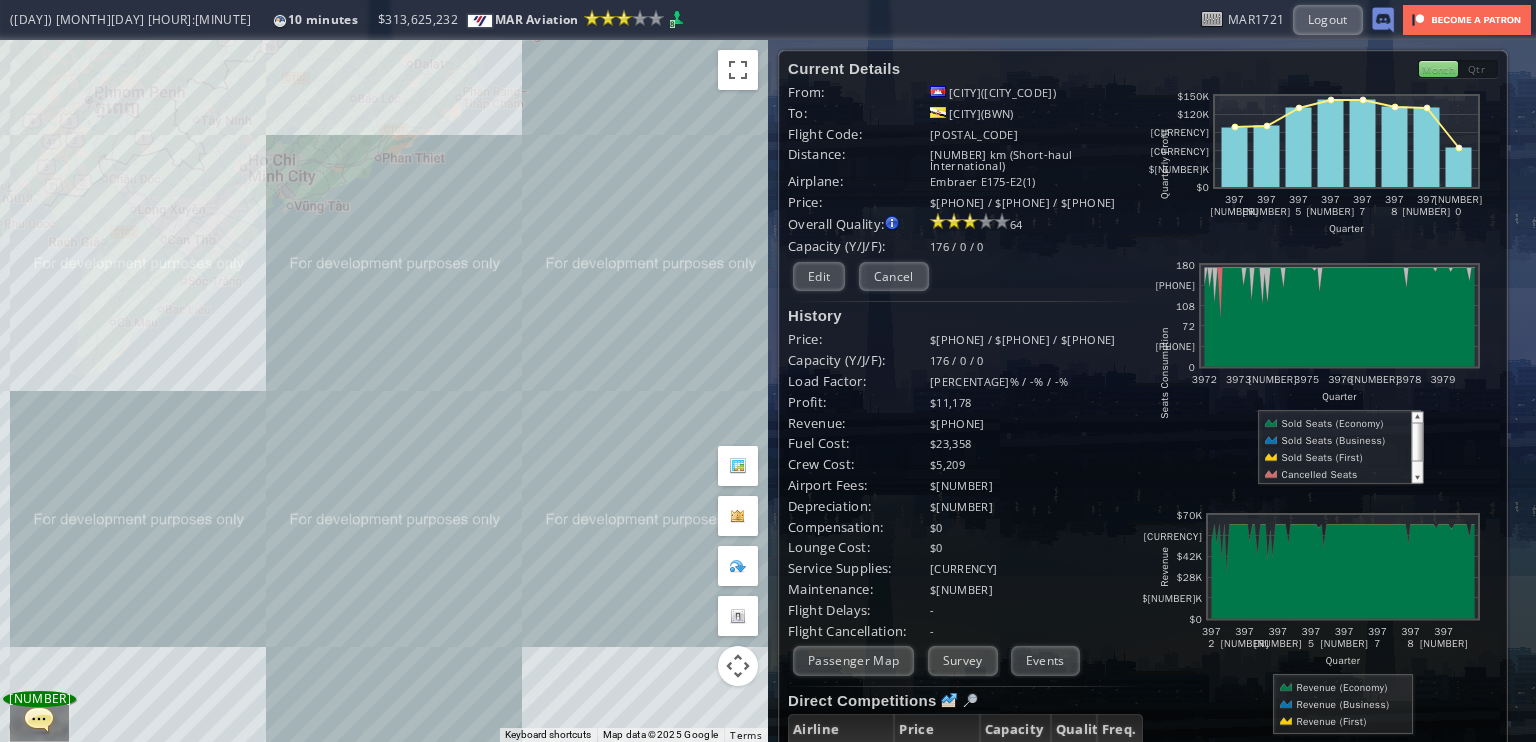 drag, startPoint x: 365, startPoint y: 300, endPoint x: 428, endPoint y: 315, distance: 64.7611 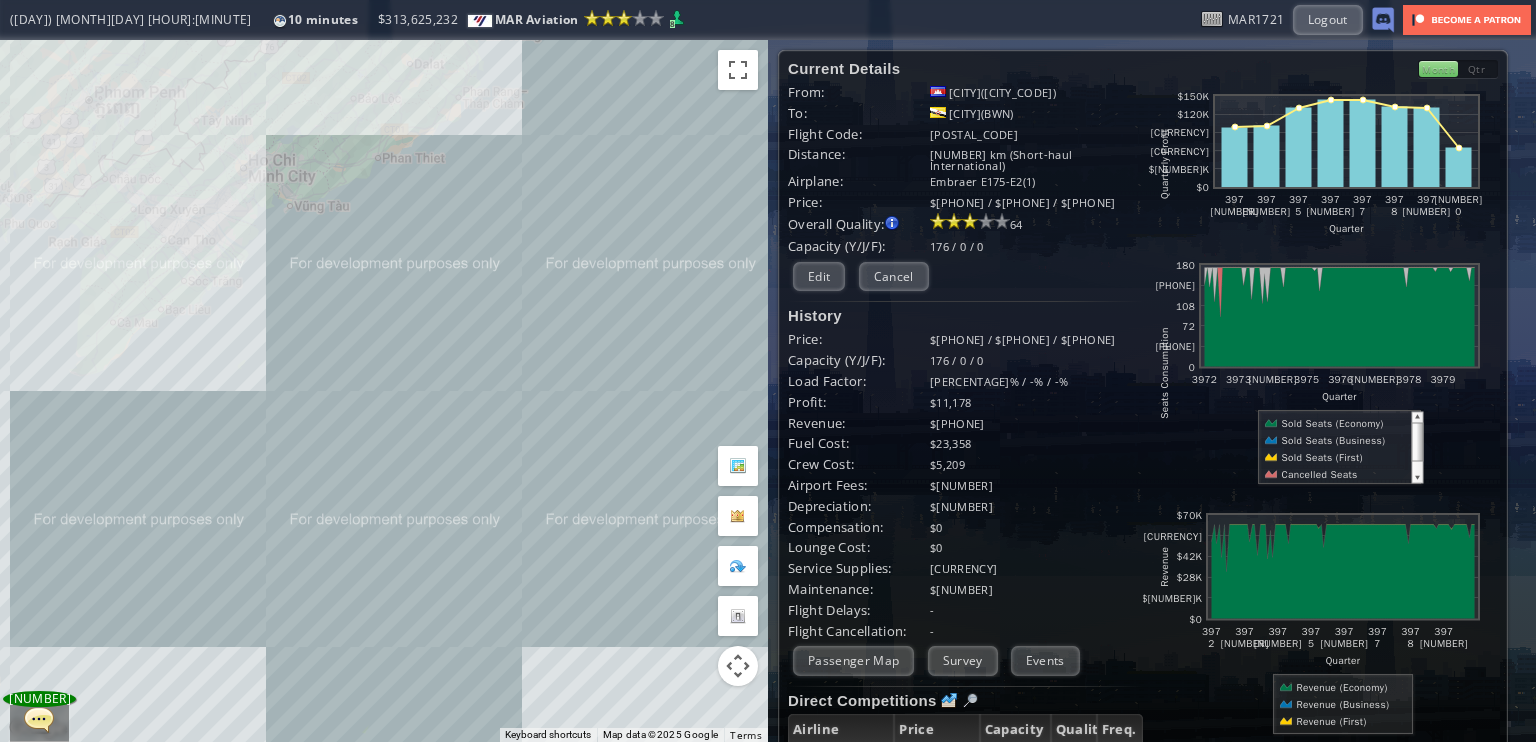 click on "To navigate, press the arrow keys." at bounding box center [384, 391] 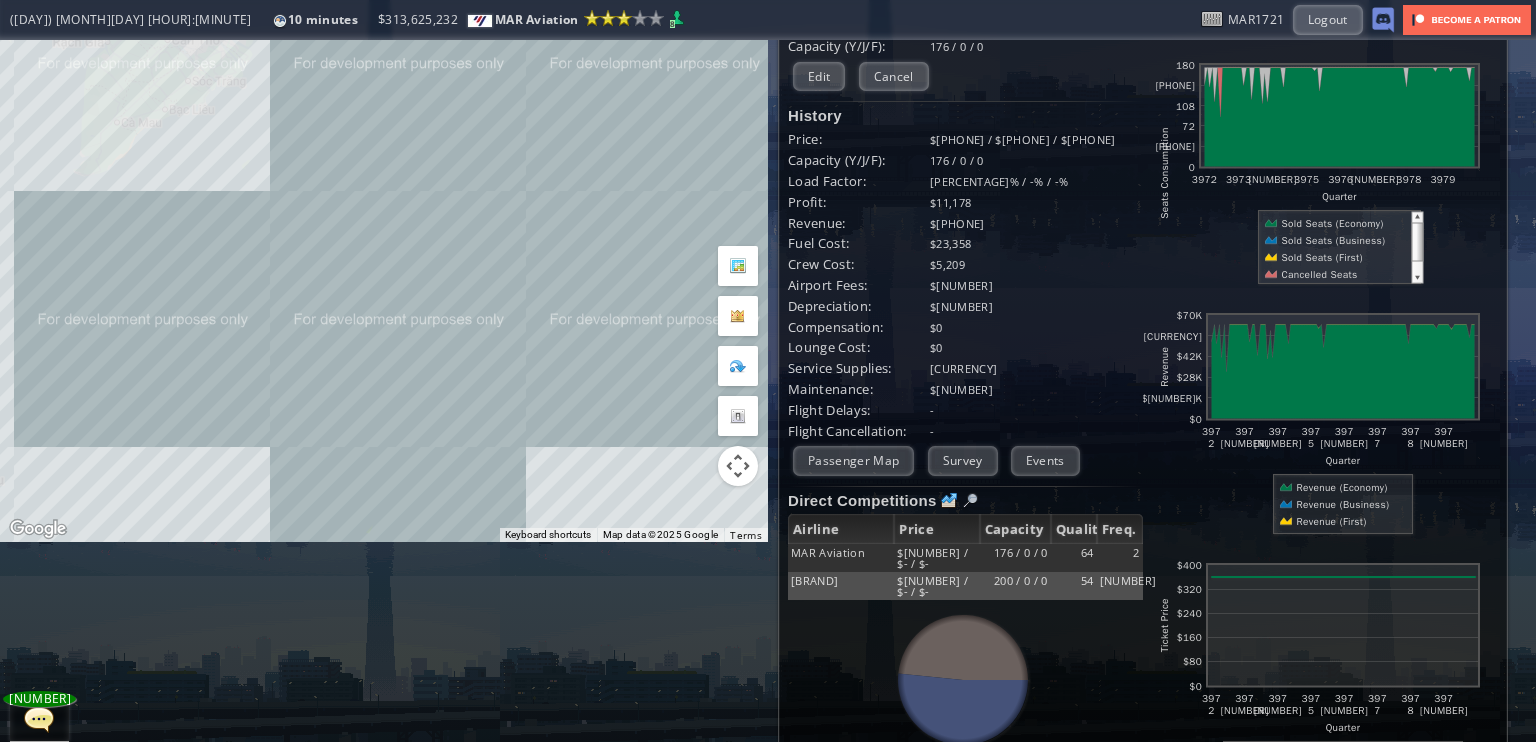 scroll, scrollTop: 100, scrollLeft: 0, axis: vertical 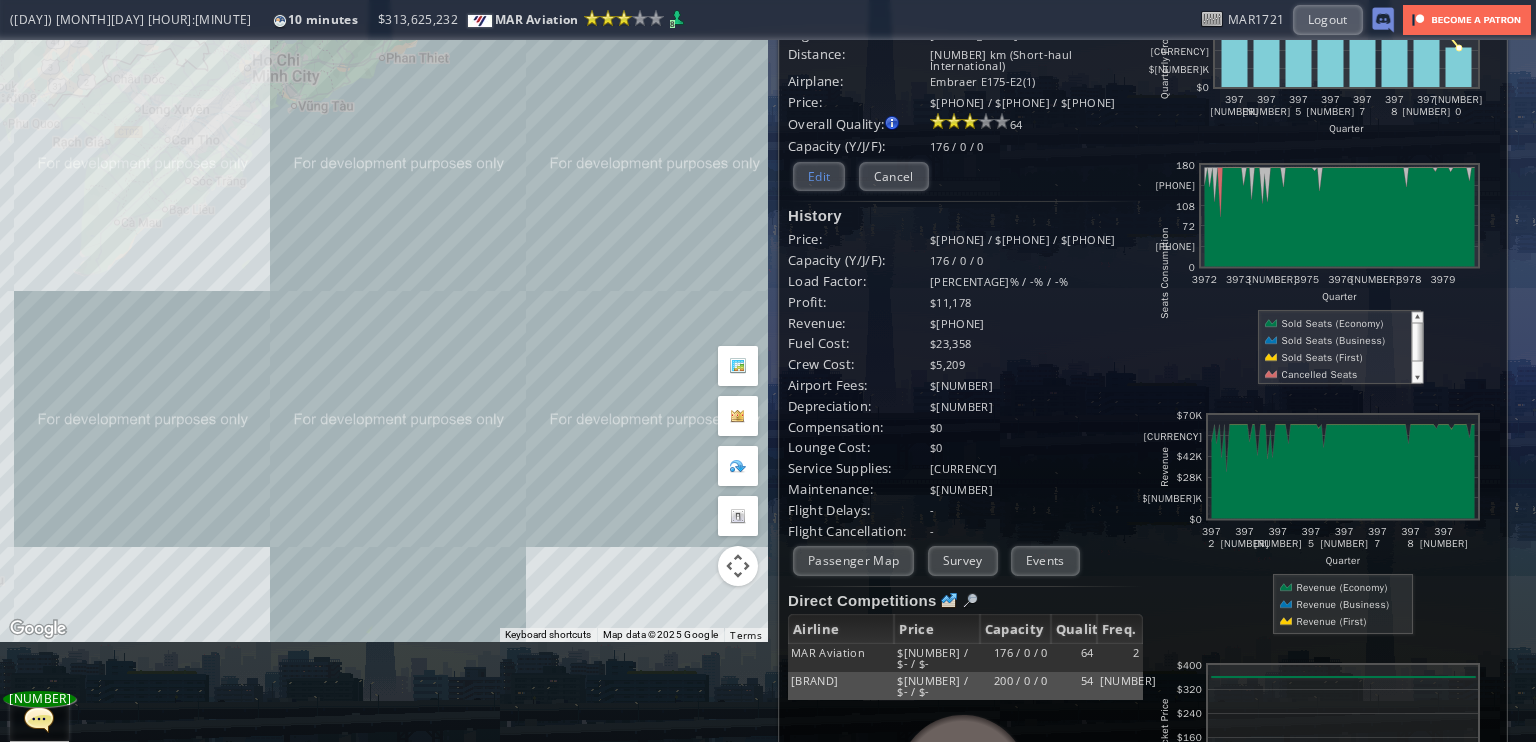 click on "Edit" at bounding box center [819, 176] 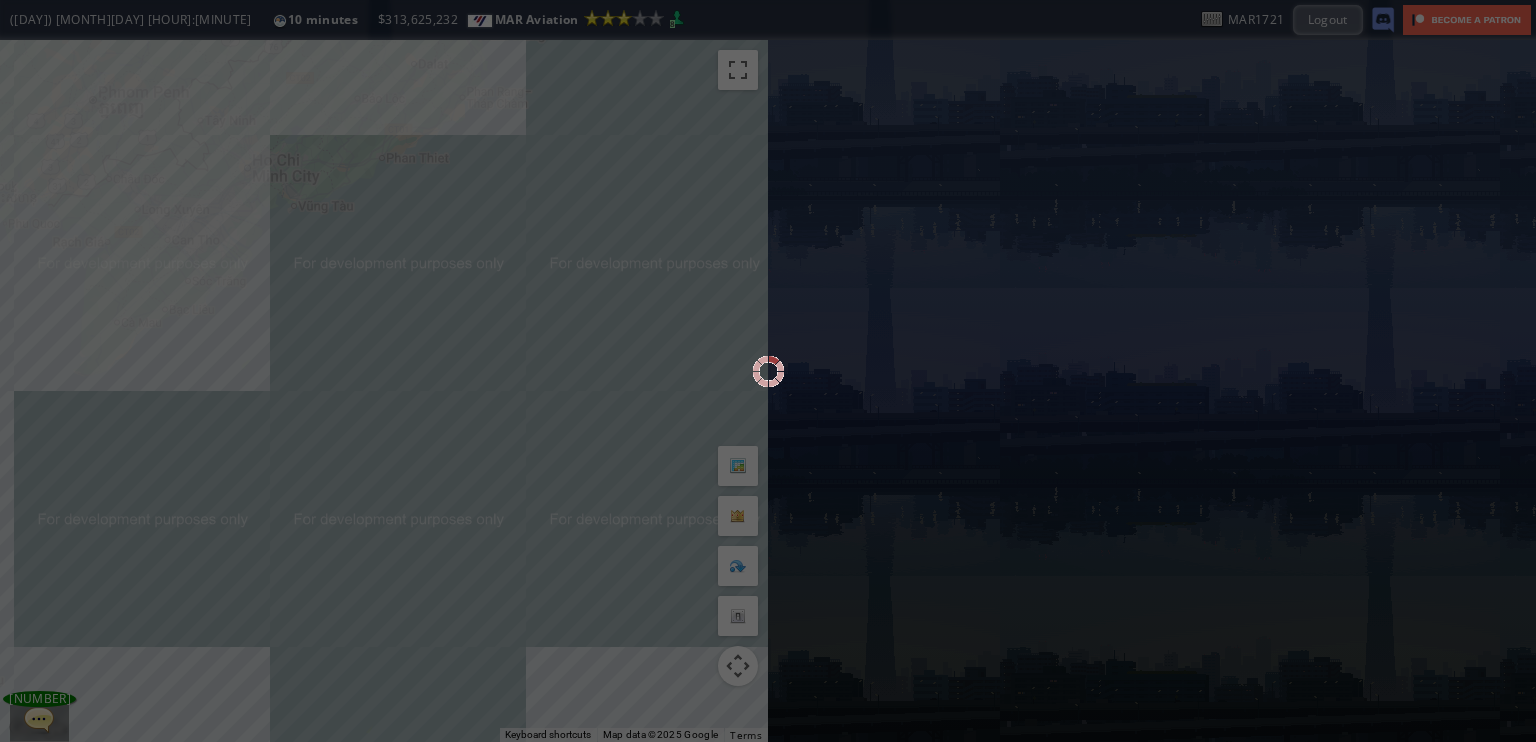 scroll, scrollTop: 0, scrollLeft: 0, axis: both 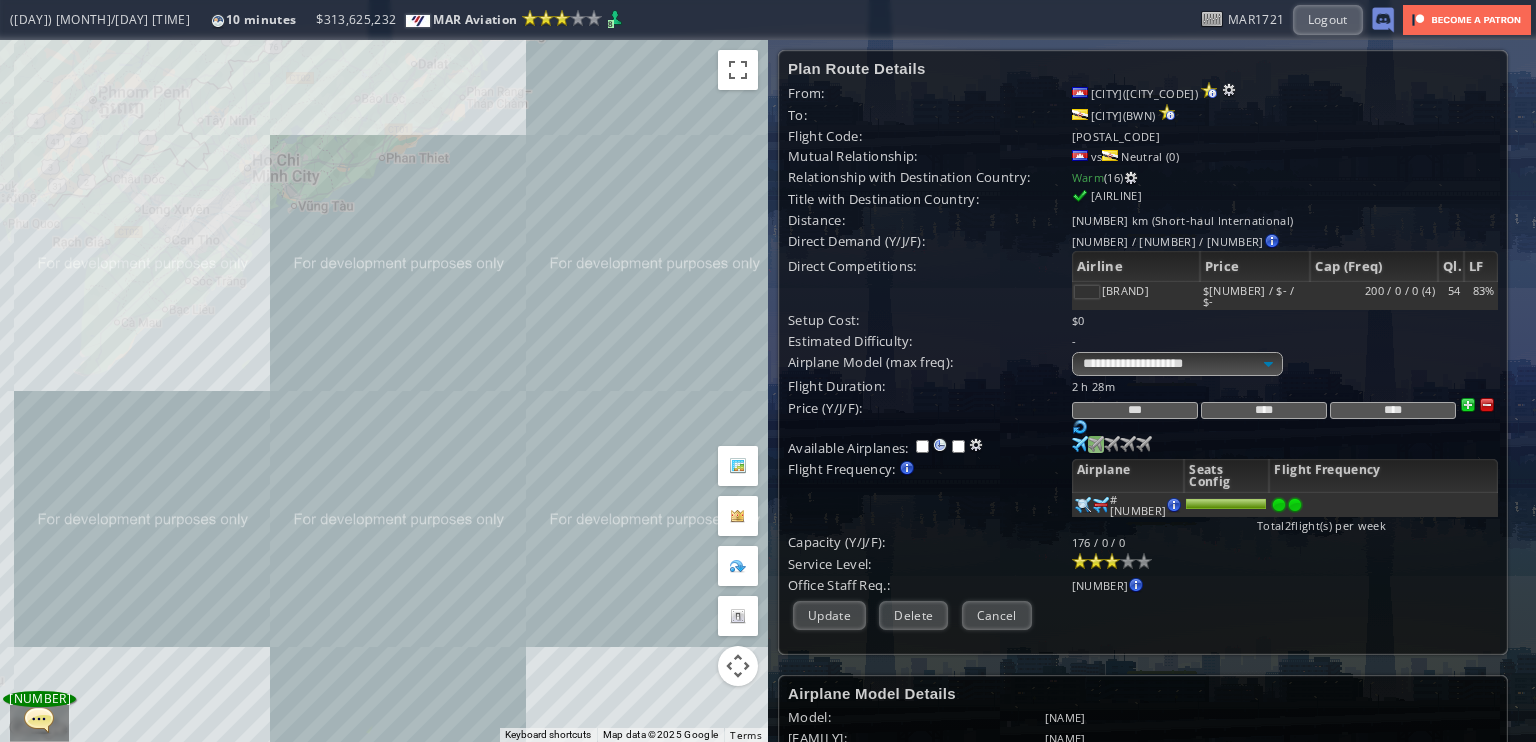 click at bounding box center [1080, 444] 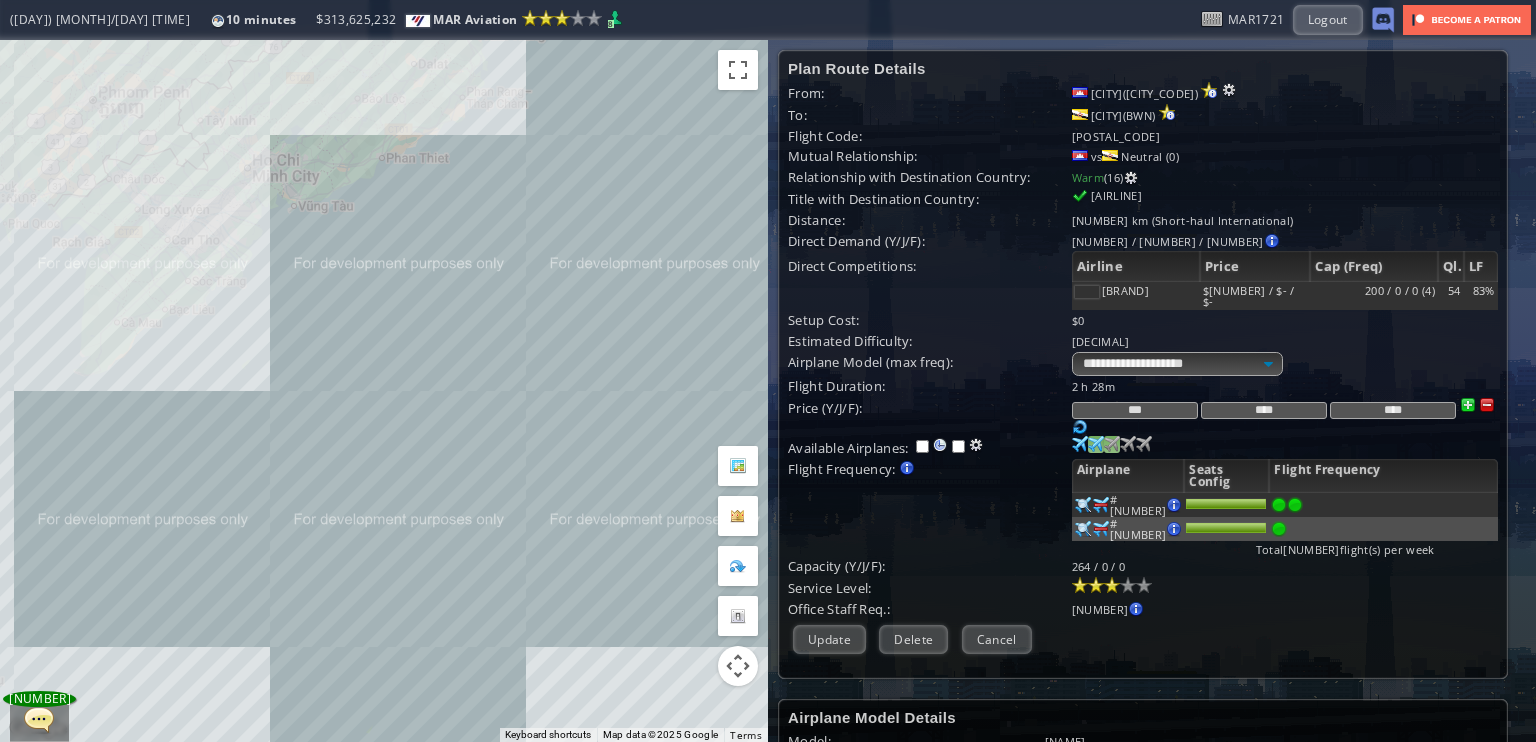 click at bounding box center [1080, 444] 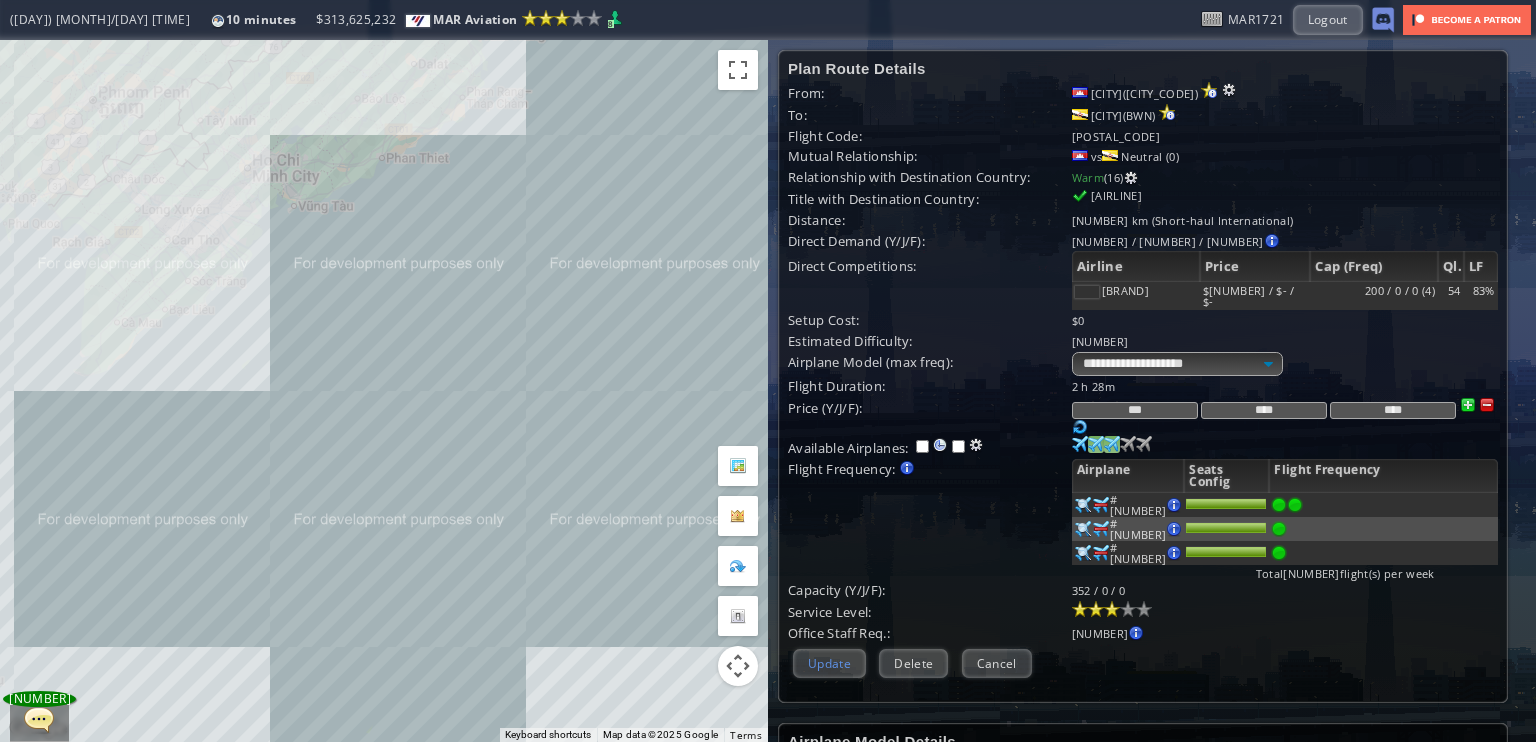 click on "Update" at bounding box center [829, 663] 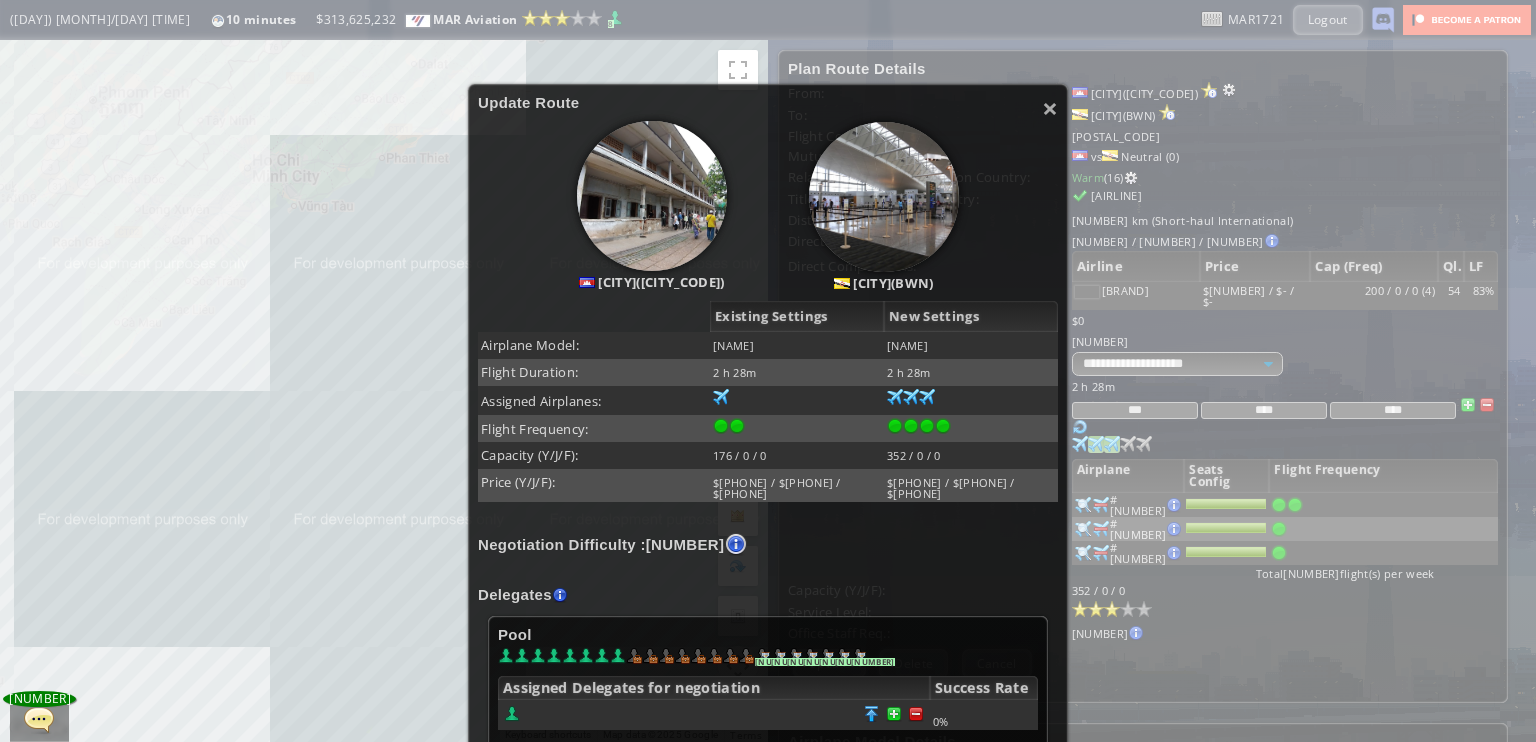scroll, scrollTop: 446, scrollLeft: 0, axis: vertical 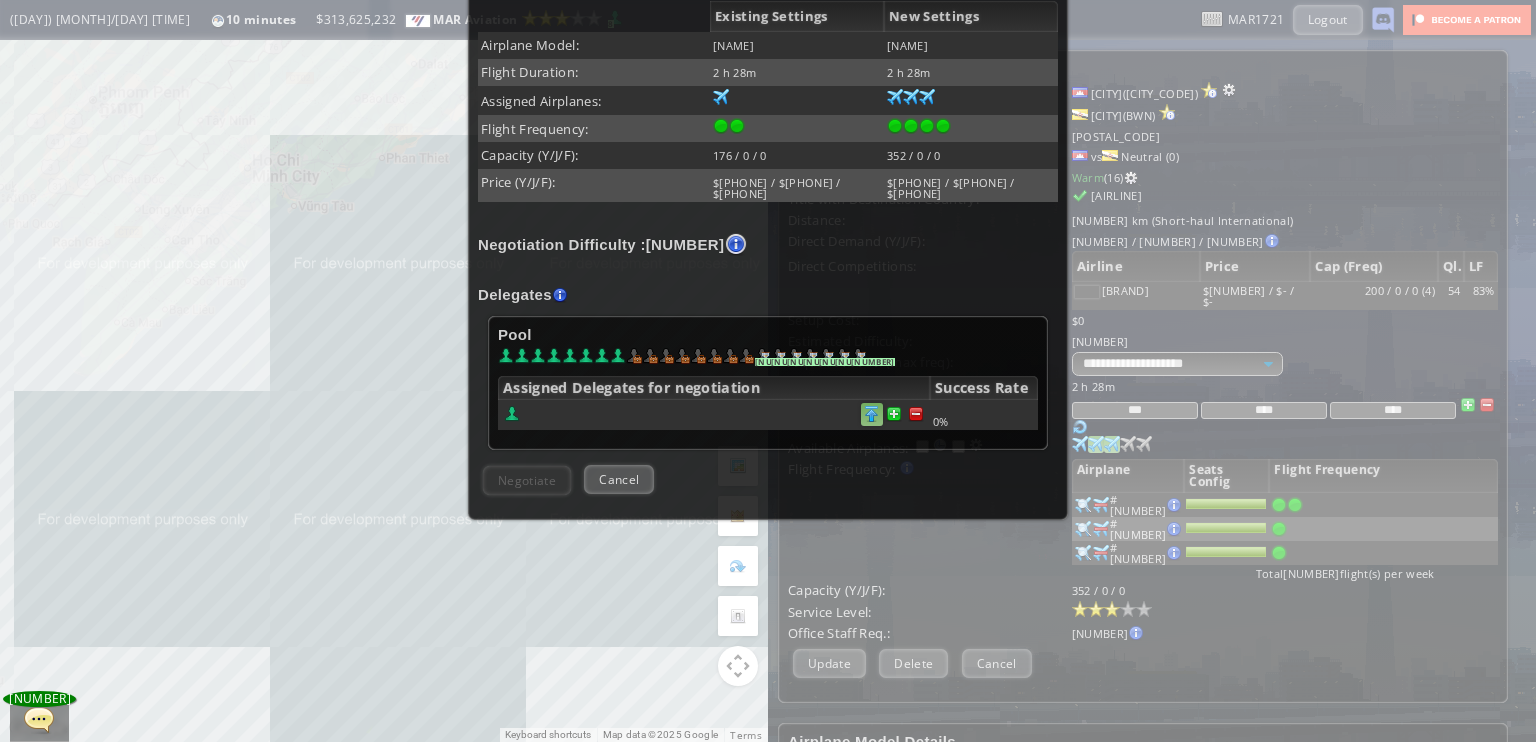 click at bounding box center [916, 414] 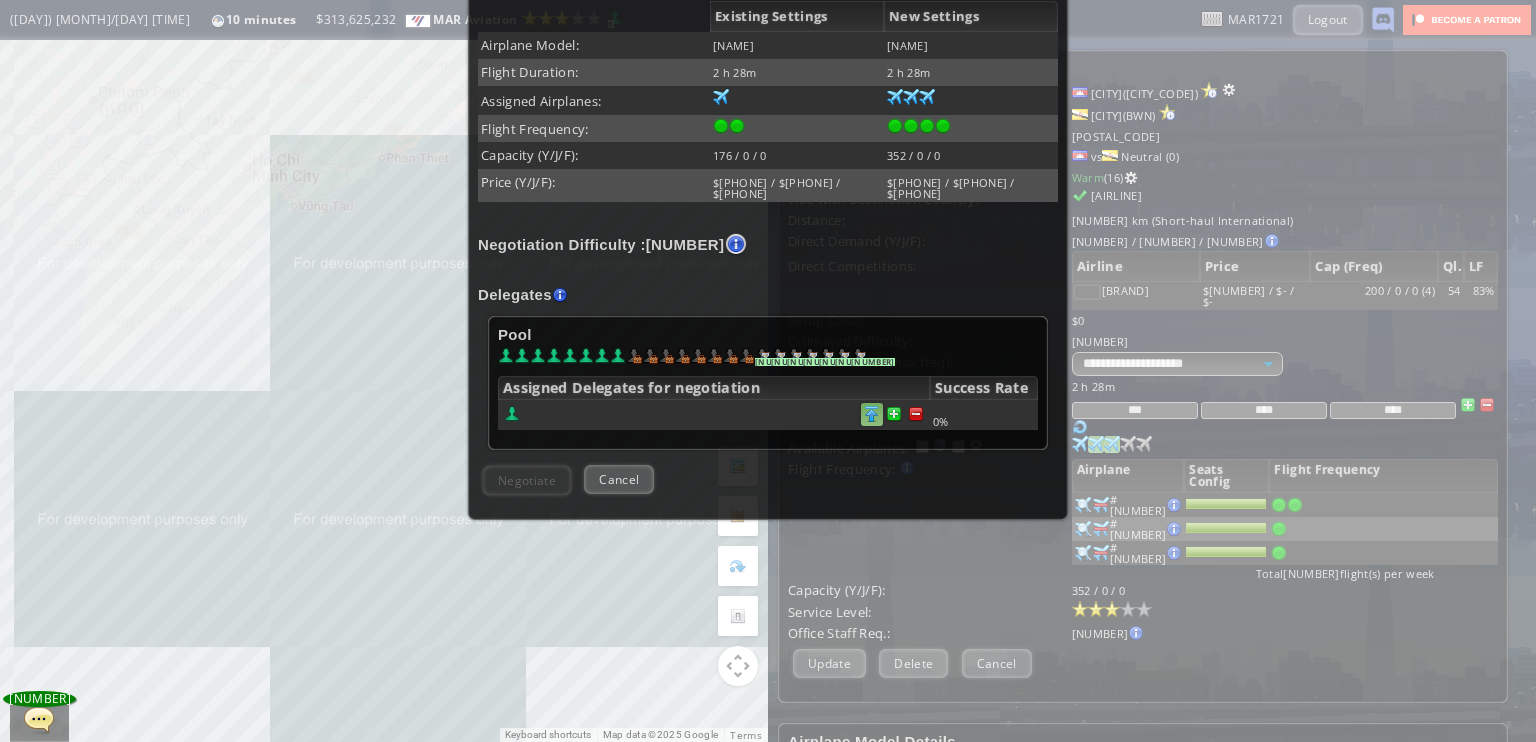 scroll, scrollTop: 445, scrollLeft: 0, axis: vertical 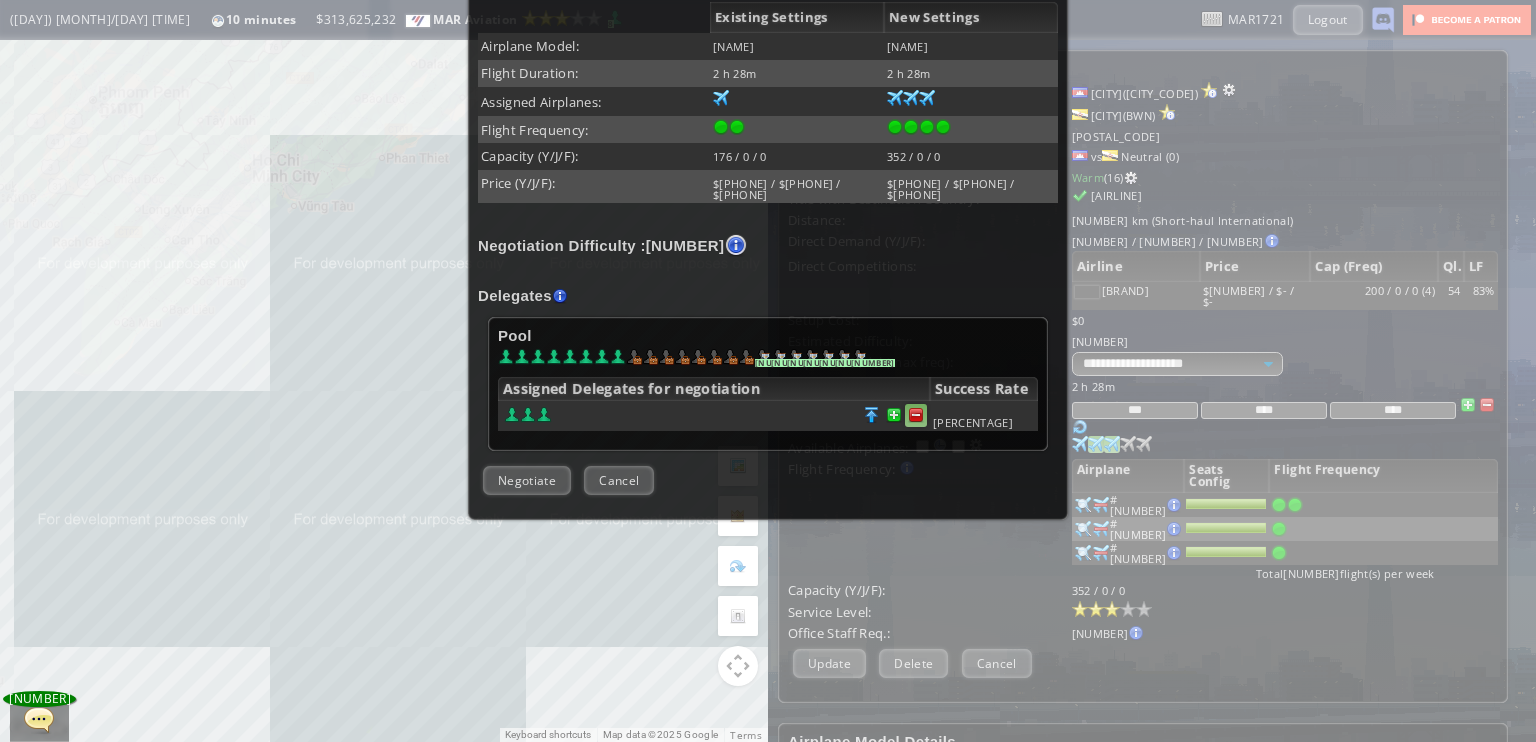 click at bounding box center [916, 415] 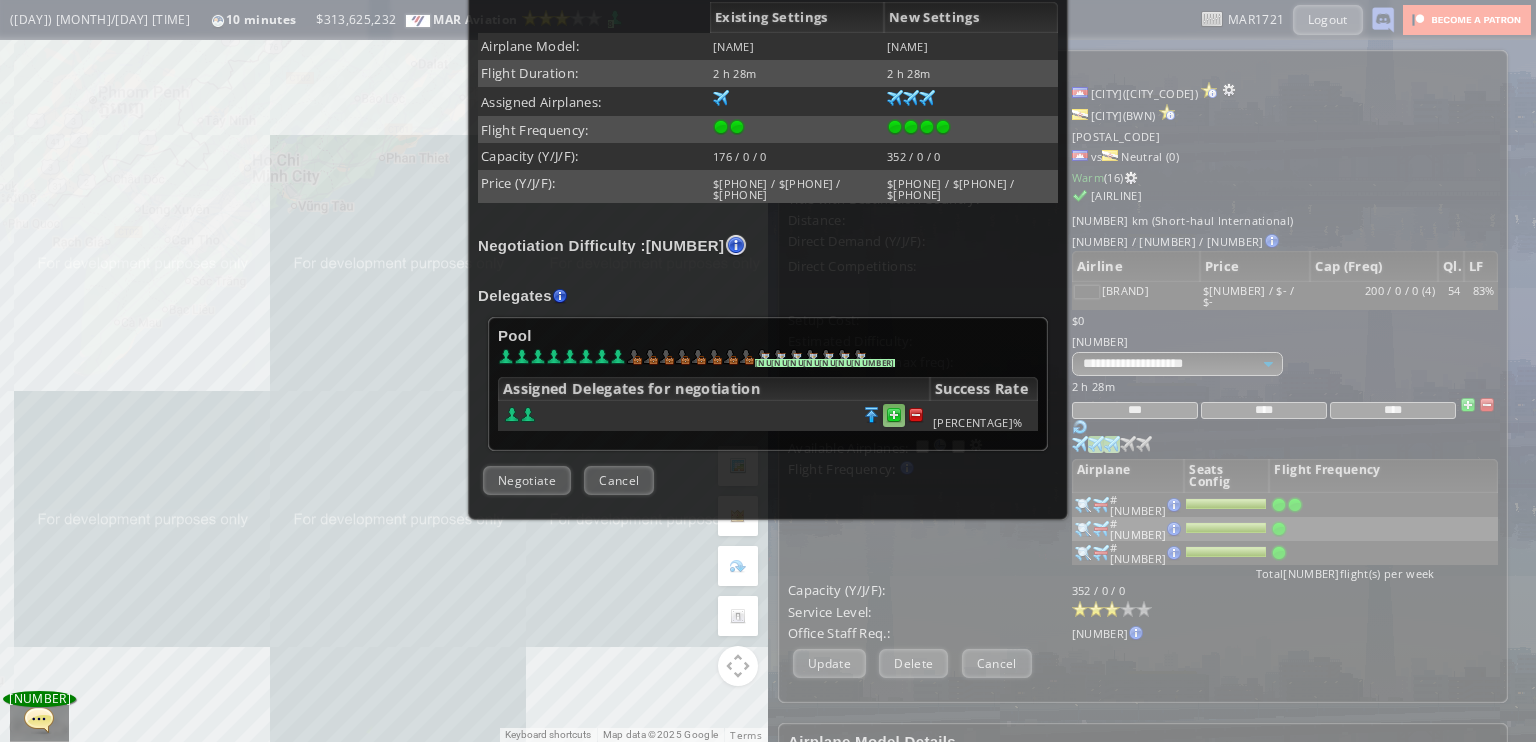 click at bounding box center [916, 415] 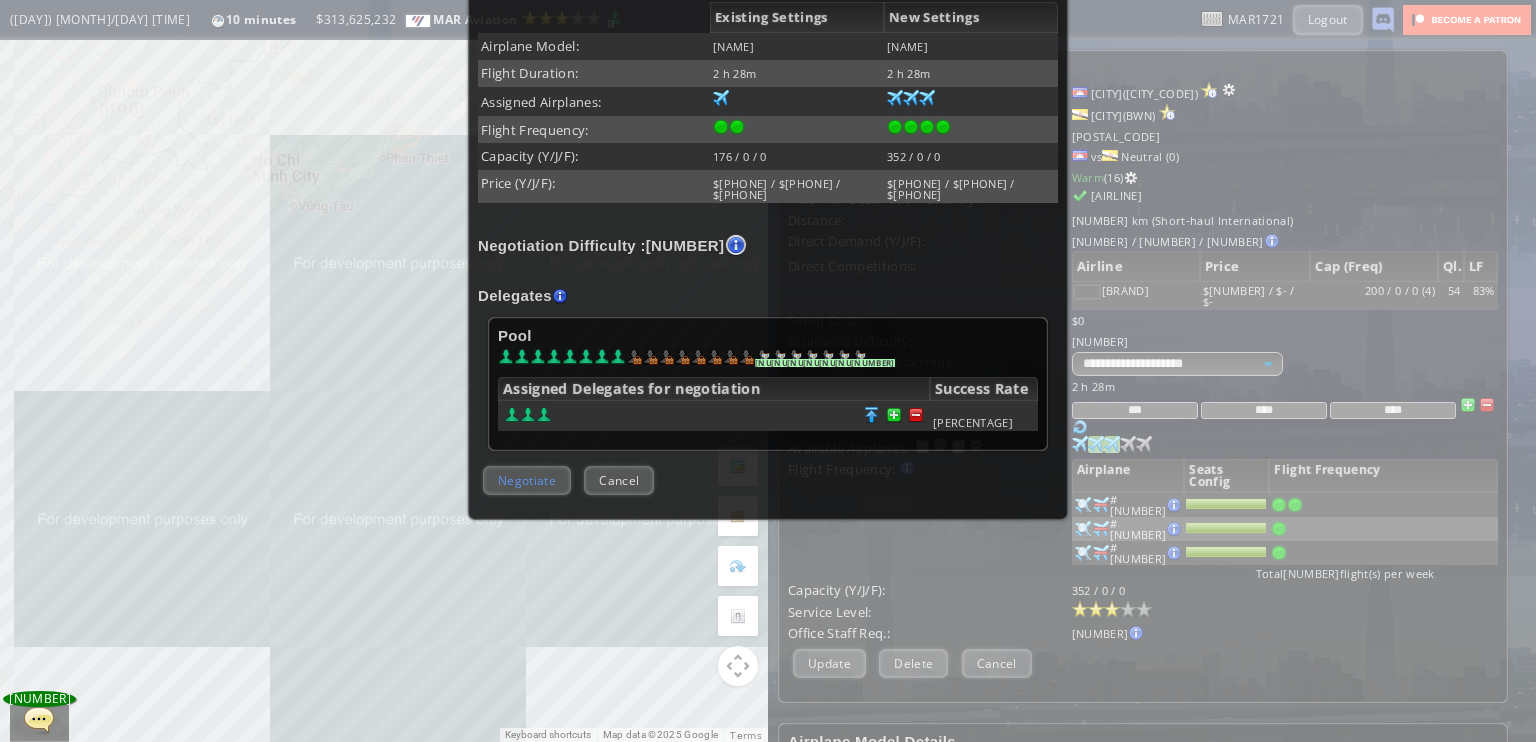 click on "Negotiate" at bounding box center (527, 480) 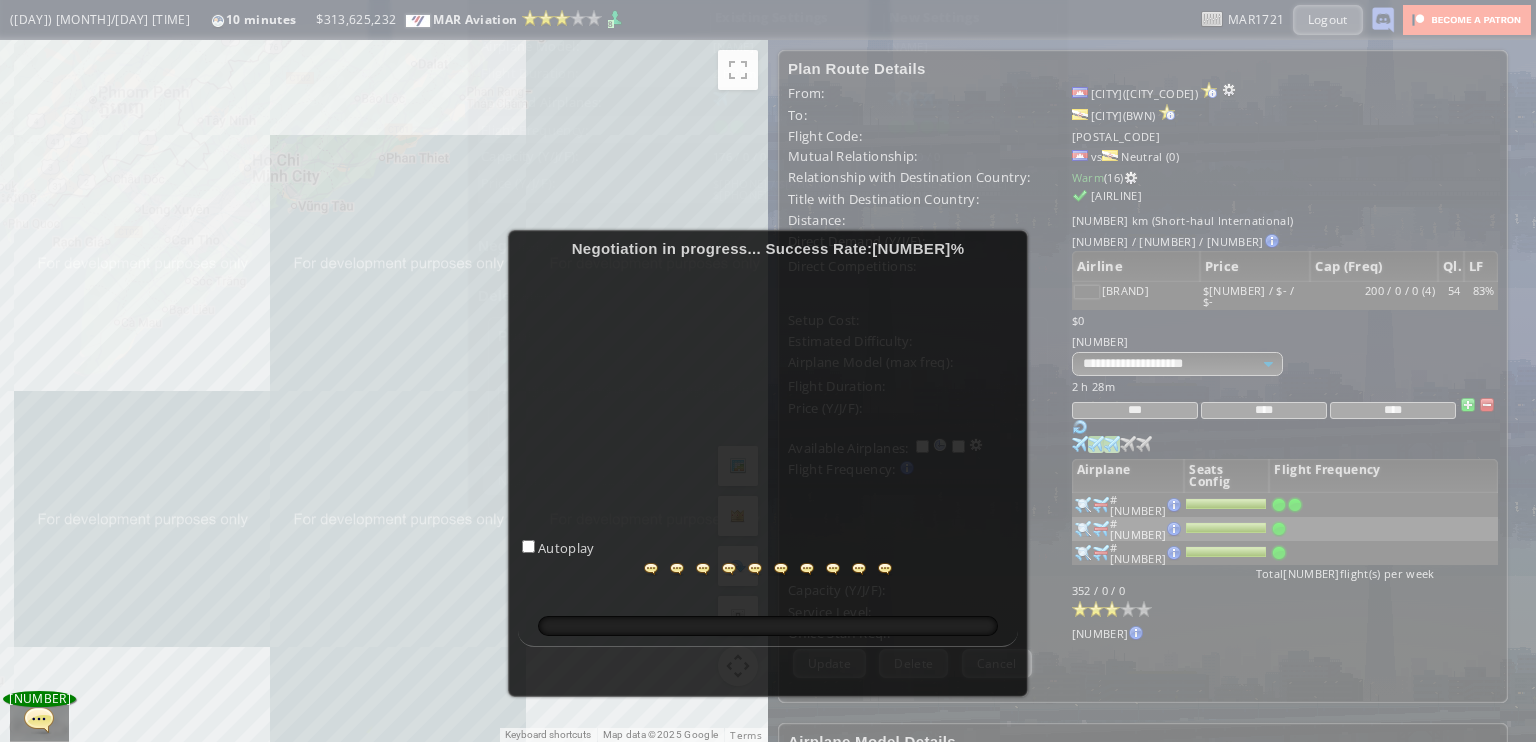 scroll, scrollTop: 182, scrollLeft: 0, axis: vertical 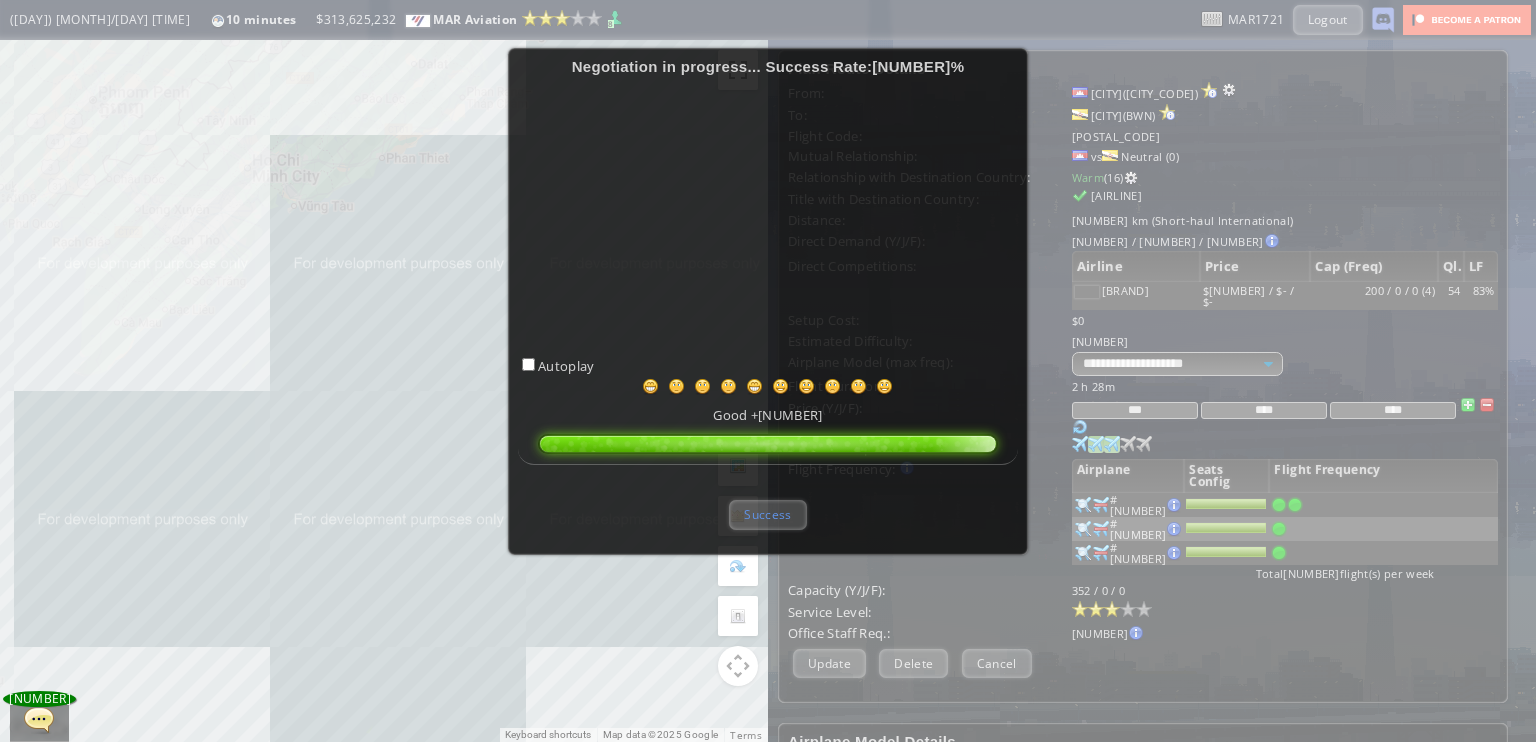 click on "Success" at bounding box center (767, 514) 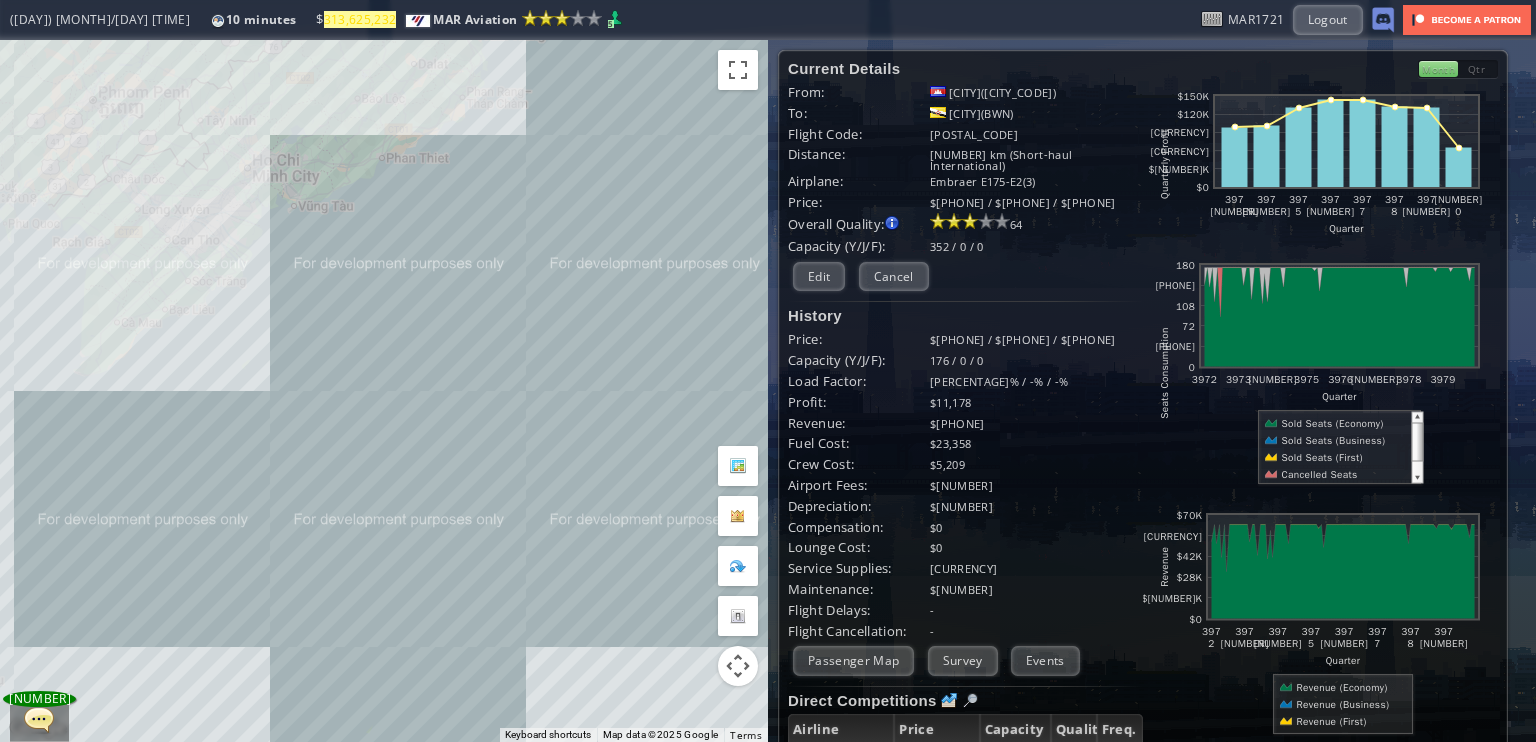 drag, startPoint x: 440, startPoint y: 392, endPoint x: 452, endPoint y: 451, distance: 60.207973 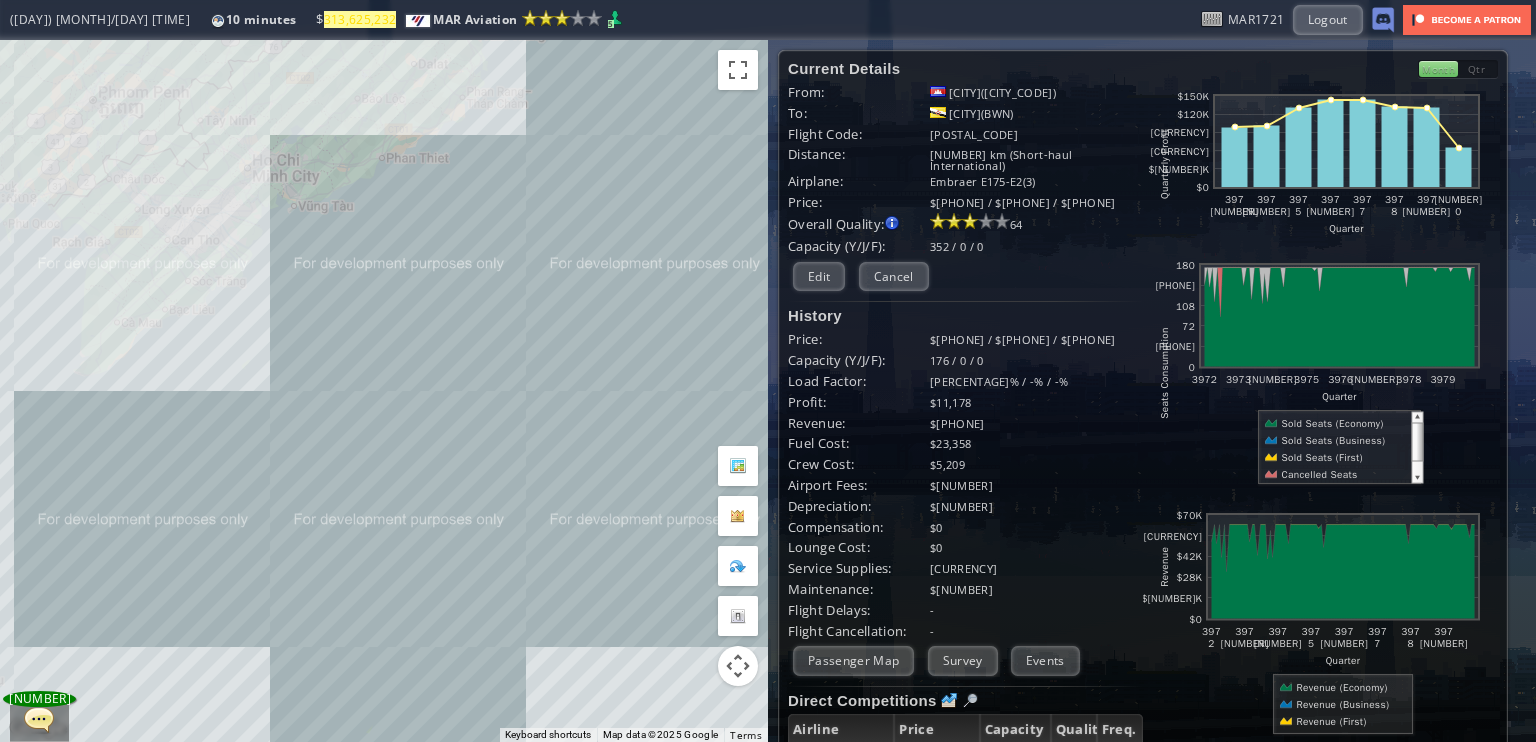 click on "To navigate, press the arrow keys." at bounding box center [384, 391] 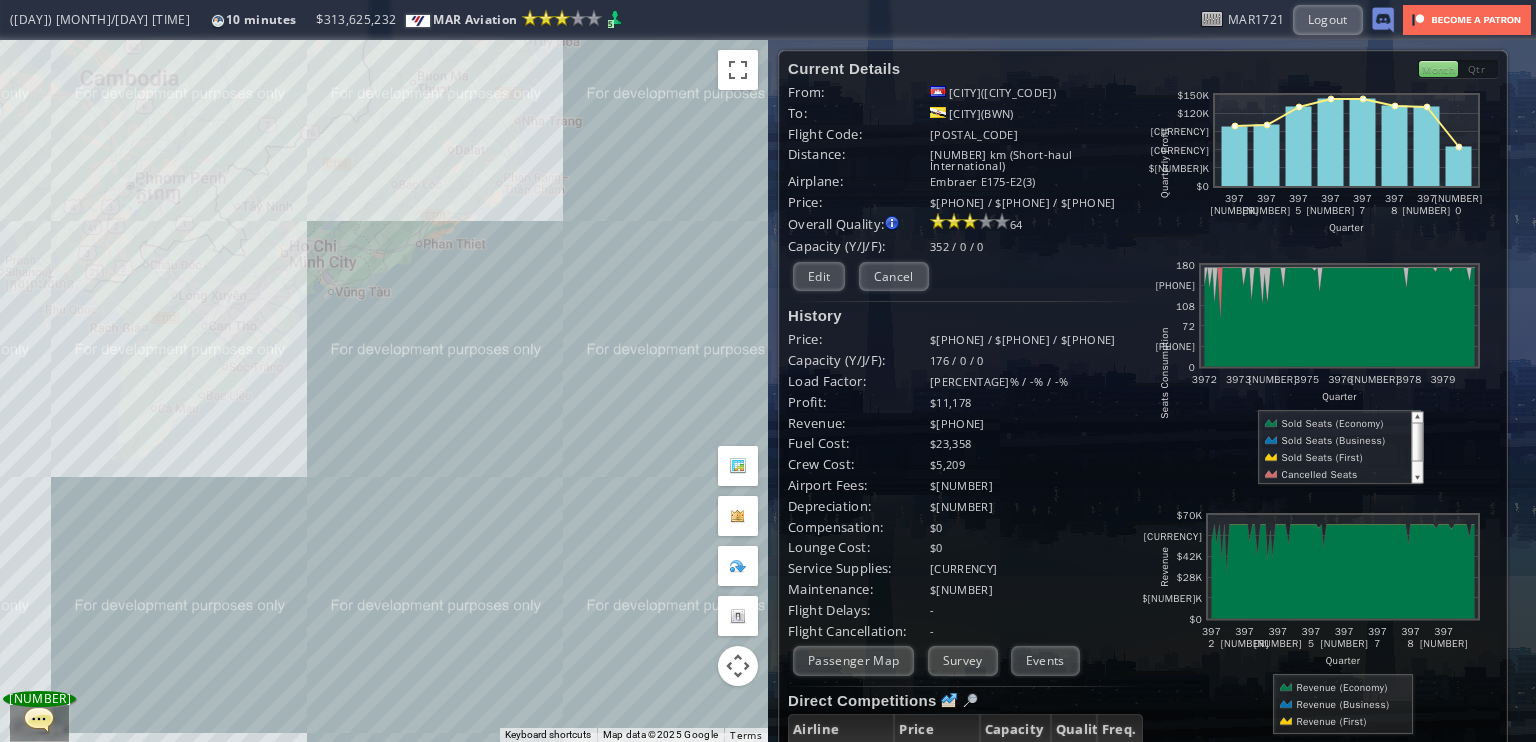 drag, startPoint x: 454, startPoint y: 482, endPoint x: 492, endPoint y: 525, distance: 57.384666 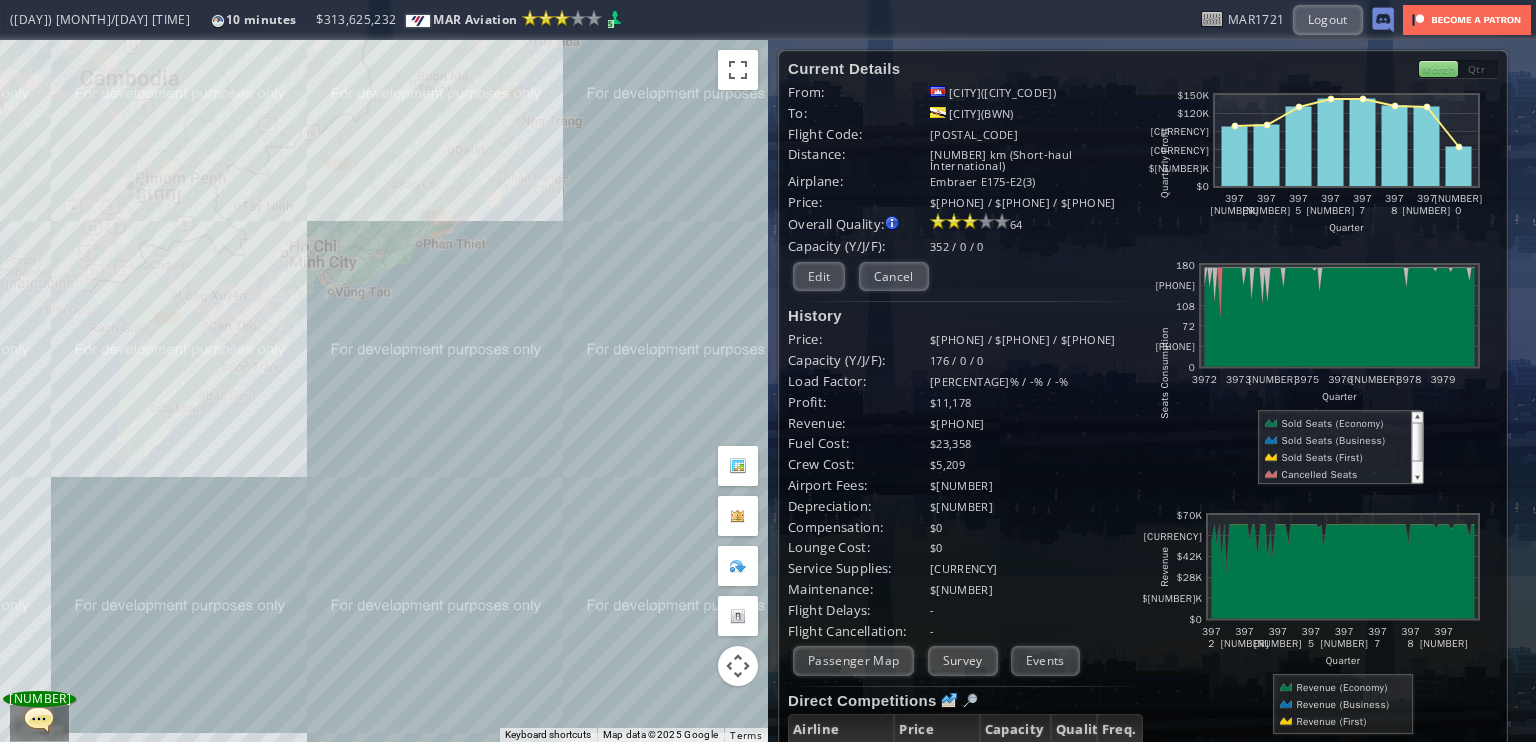 click on "To navigate, press the arrow keys." at bounding box center (384, 391) 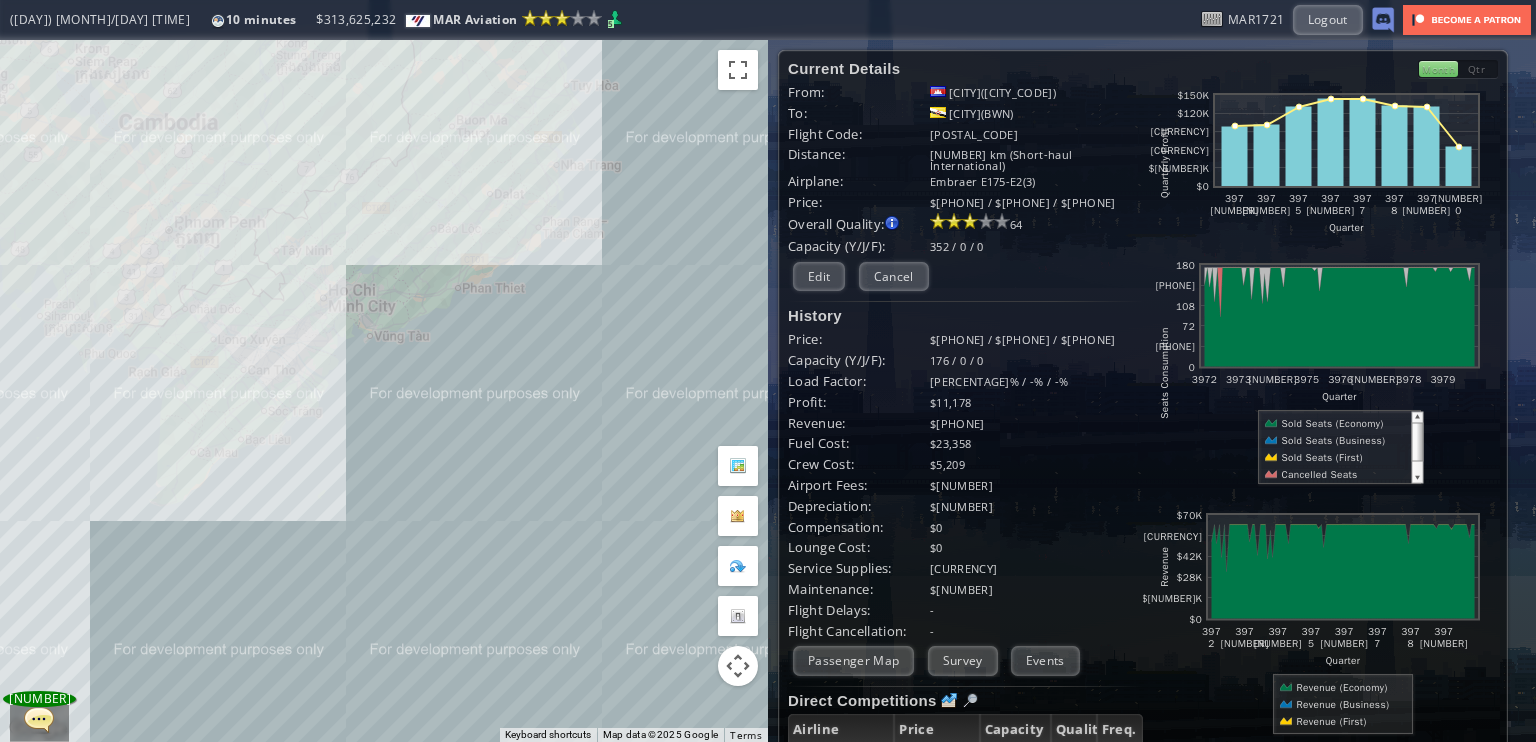 drag, startPoint x: 495, startPoint y: 402, endPoint x: 528, endPoint y: 446, distance: 55 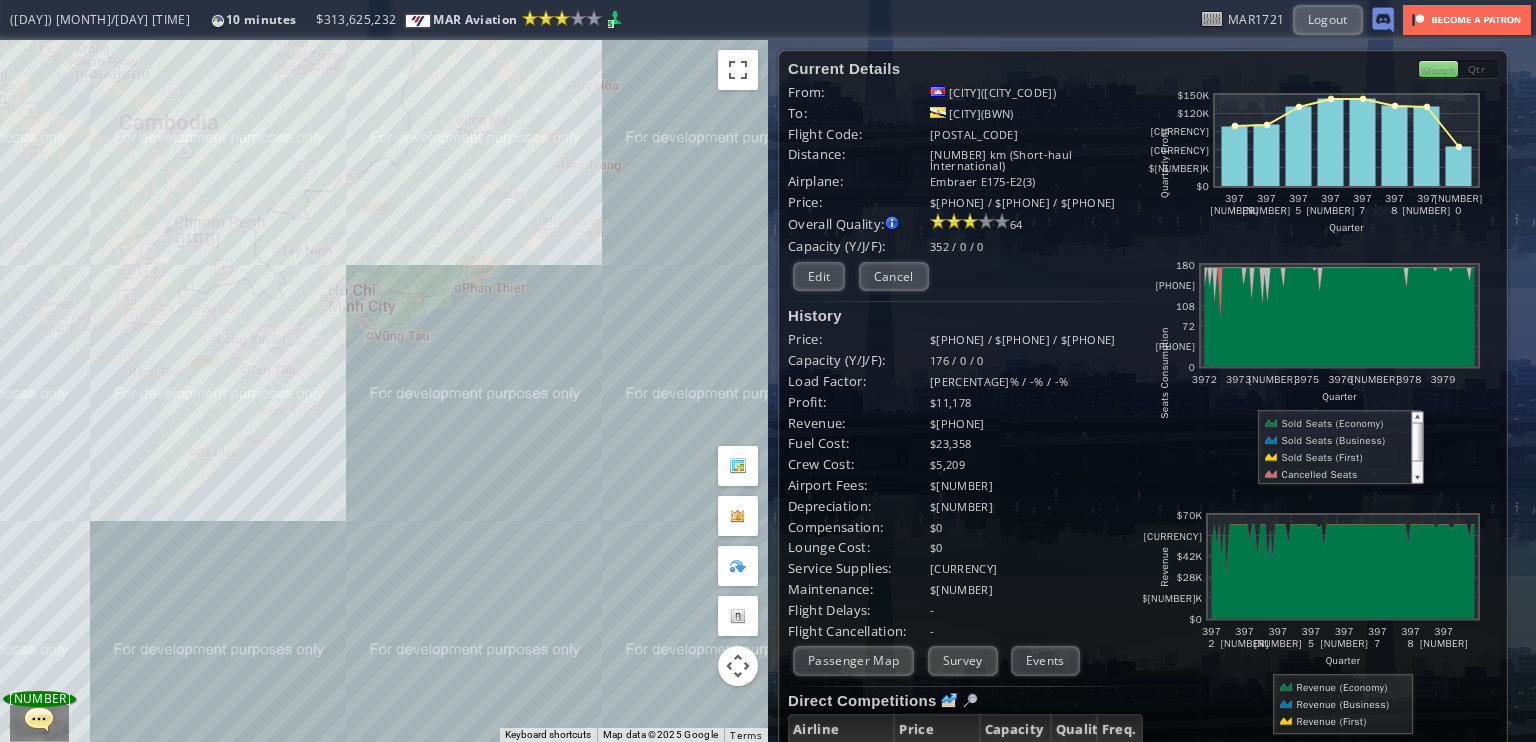 click on "To navigate, press the arrow keys." at bounding box center (384, 391) 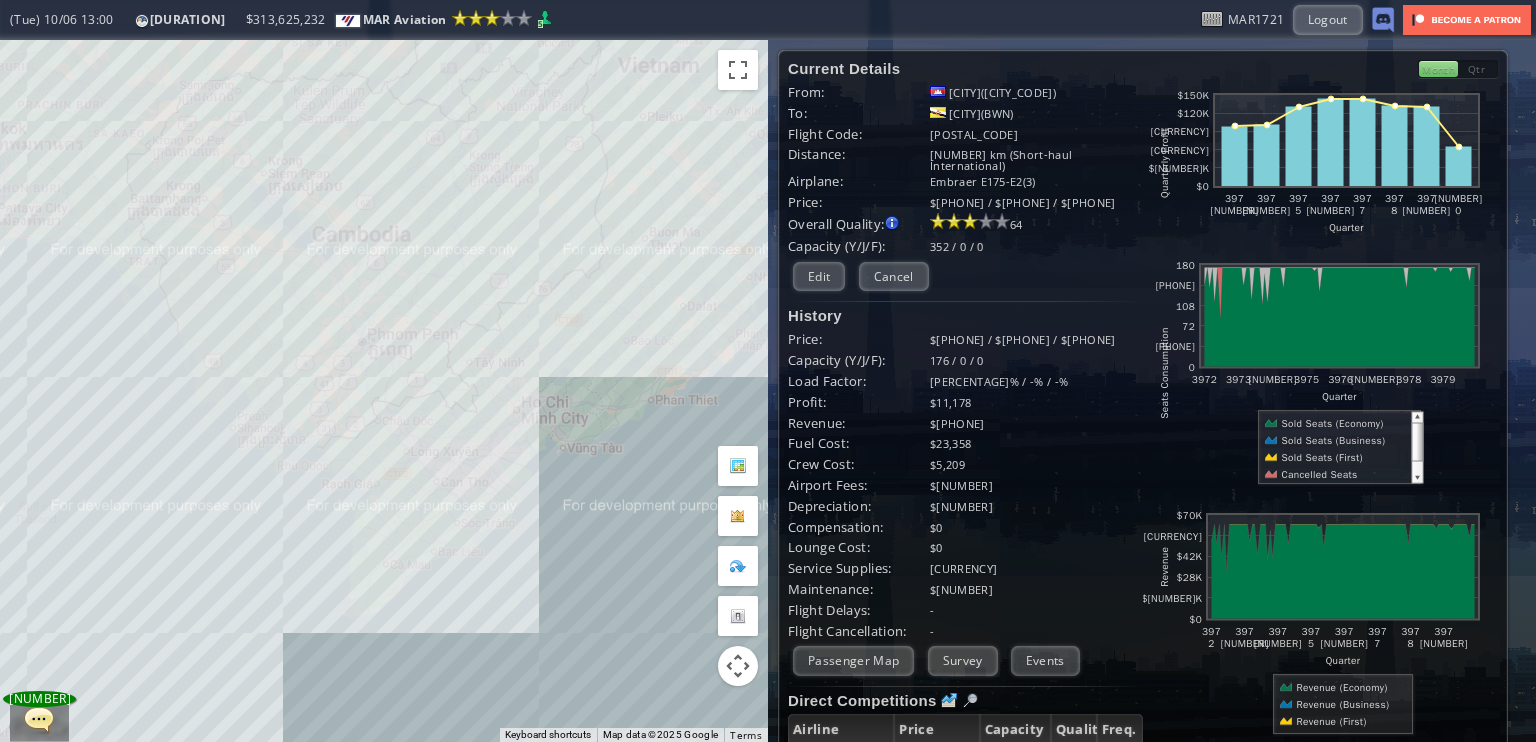 drag, startPoint x: 364, startPoint y: 468, endPoint x: 307, endPoint y: 343, distance: 137.38268 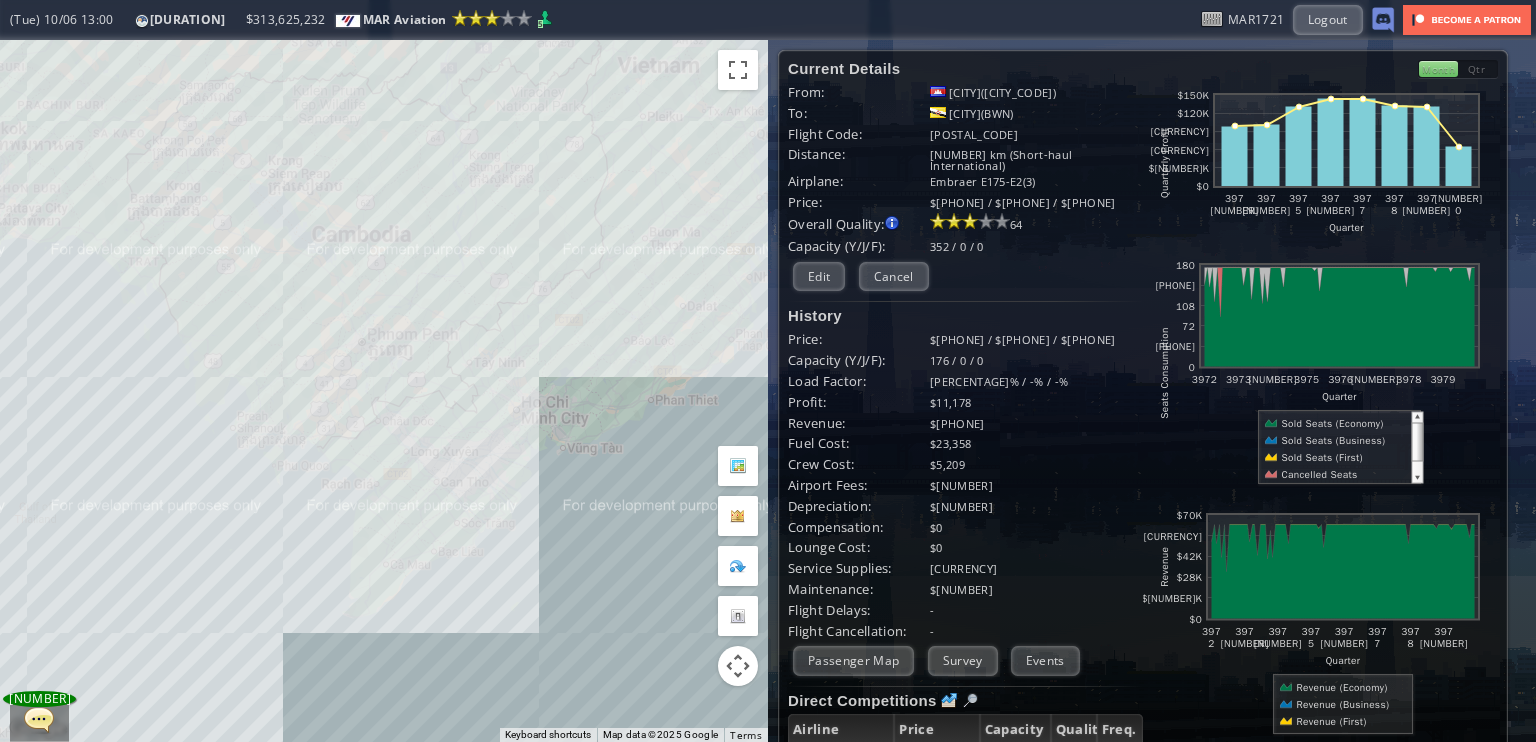 click on "To navigate, press the arrow keys." at bounding box center [384, 391] 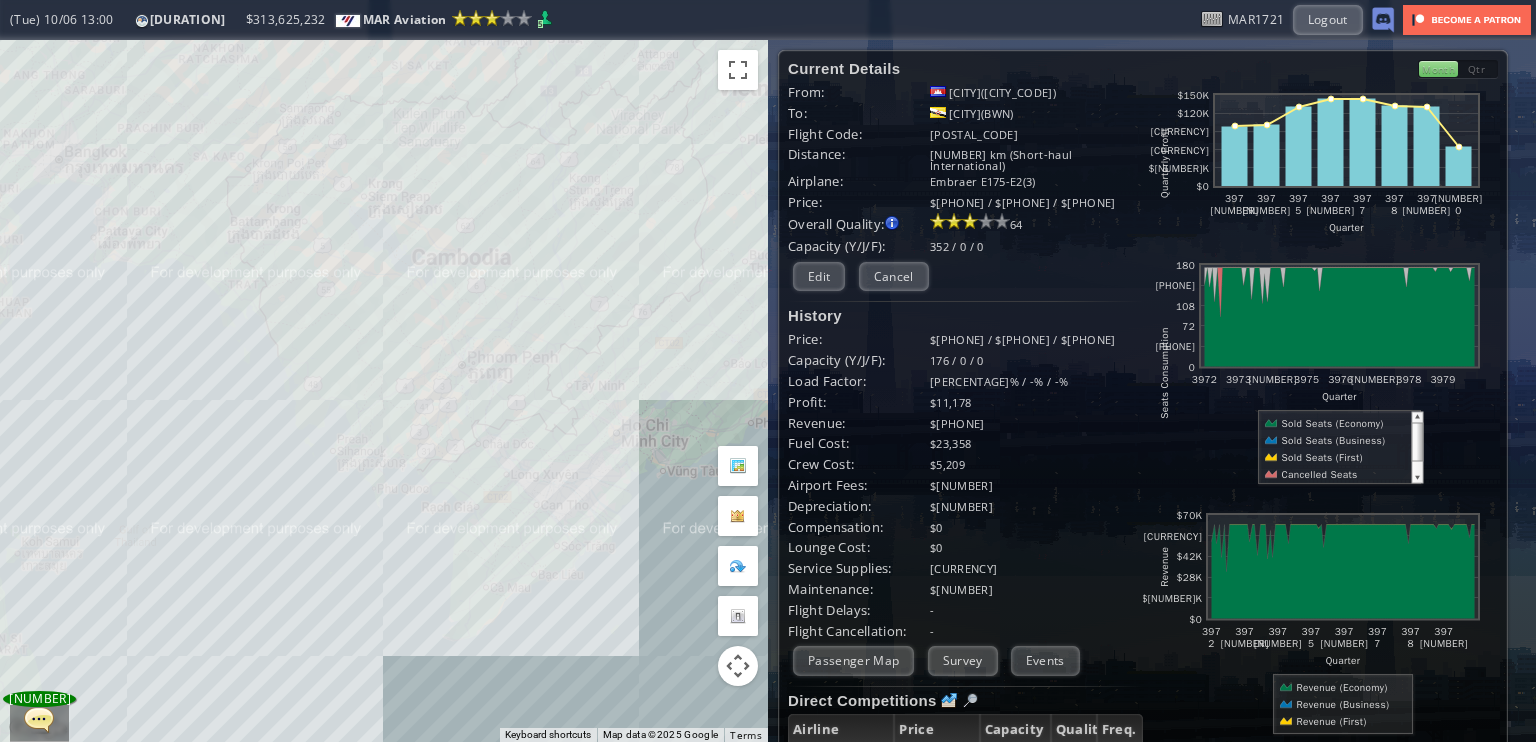 click on "To navigate, press the arrow keys." at bounding box center [384, 391] 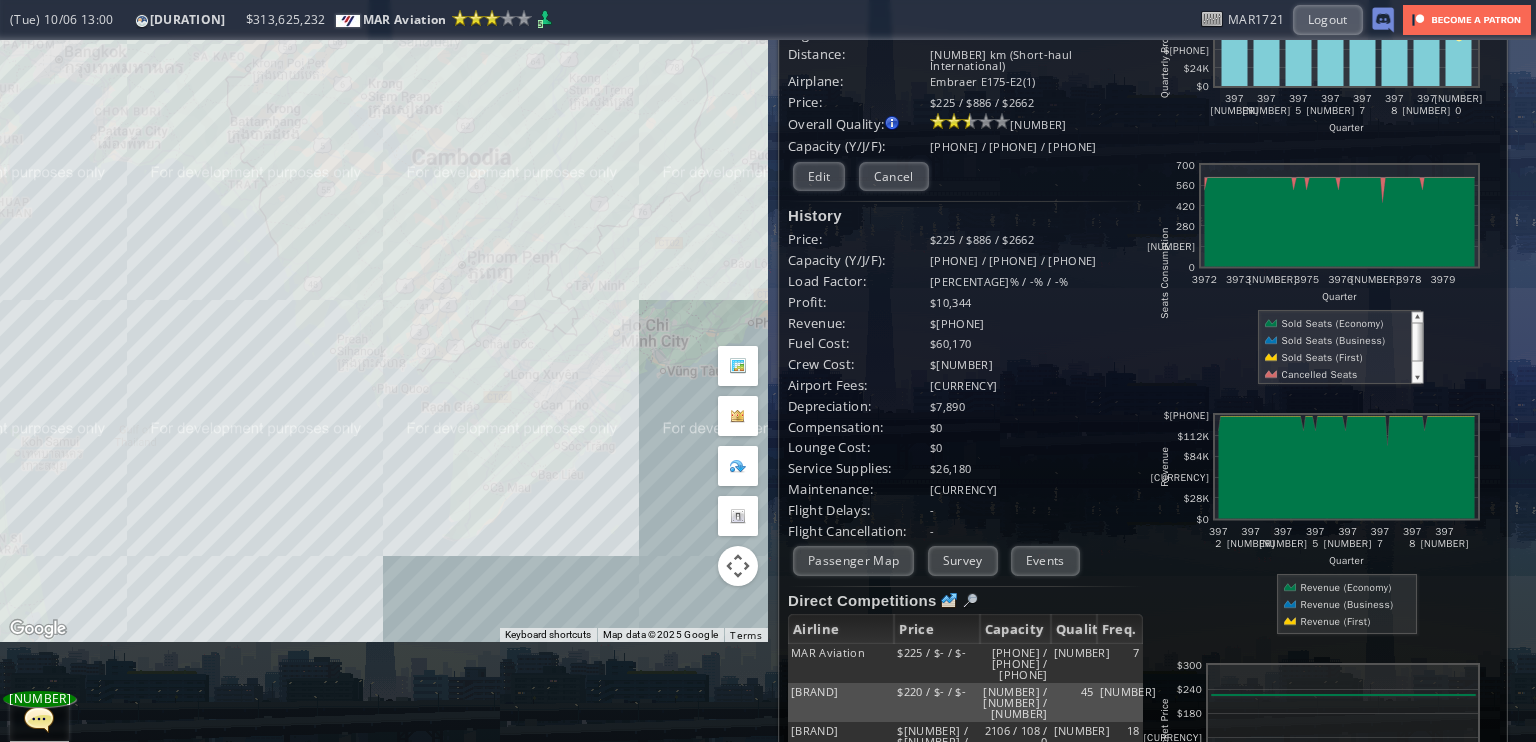scroll, scrollTop: 285, scrollLeft: 0, axis: vertical 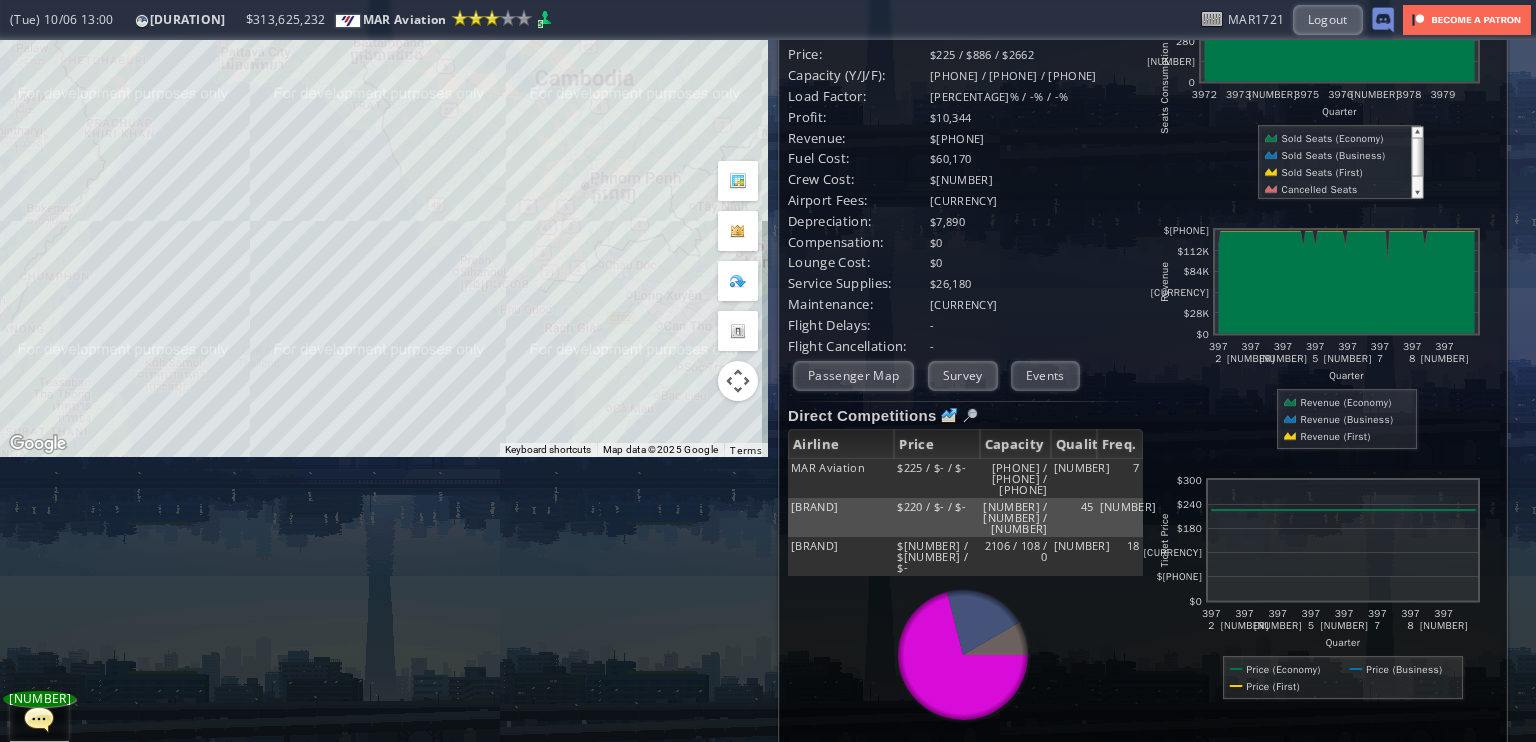 drag, startPoint x: 479, startPoint y: 426, endPoint x: 536, endPoint y: 461, distance: 66.88796 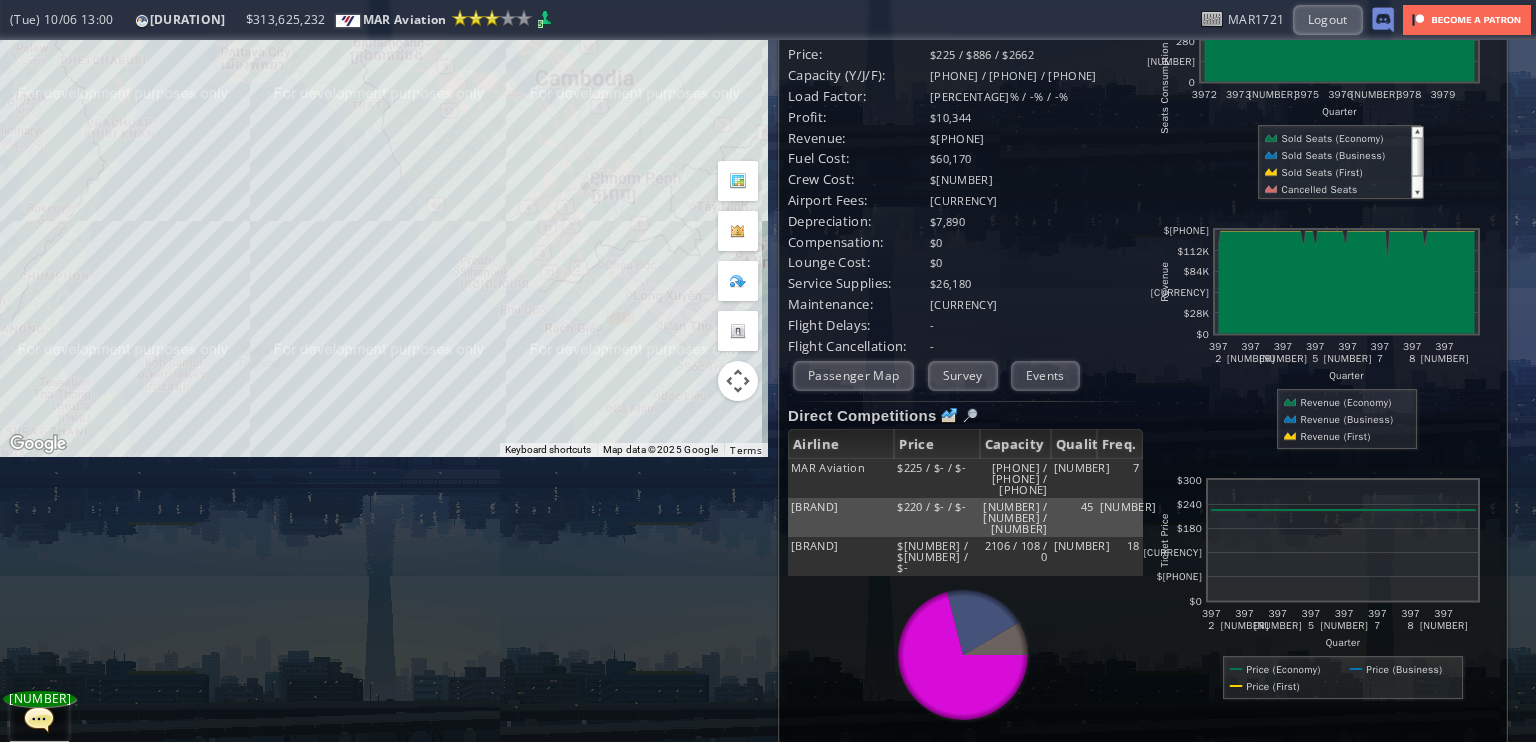click on "**********" at bounding box center (768, 391) 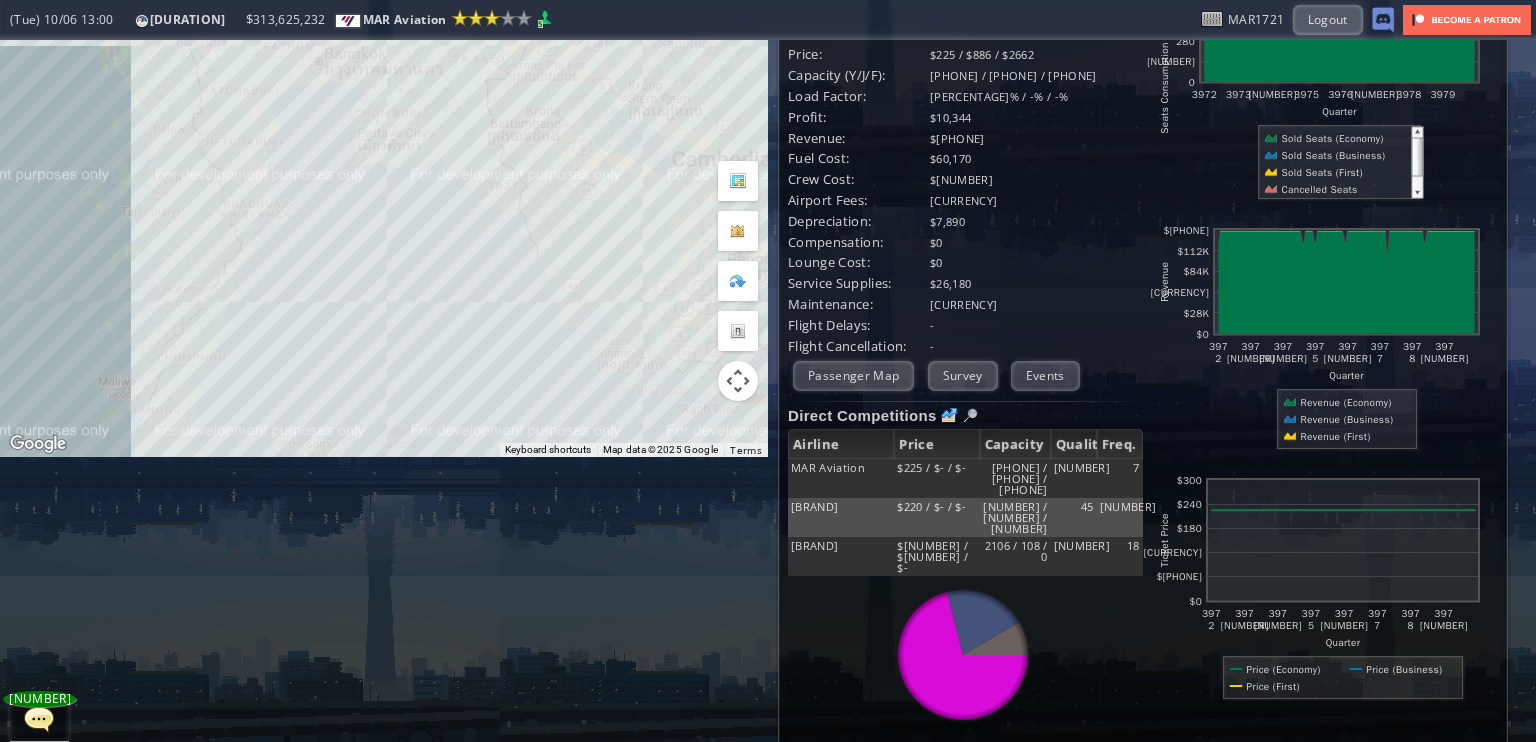 drag, startPoint x: 398, startPoint y: 394, endPoint x: 366, endPoint y: 383, distance: 33.83785 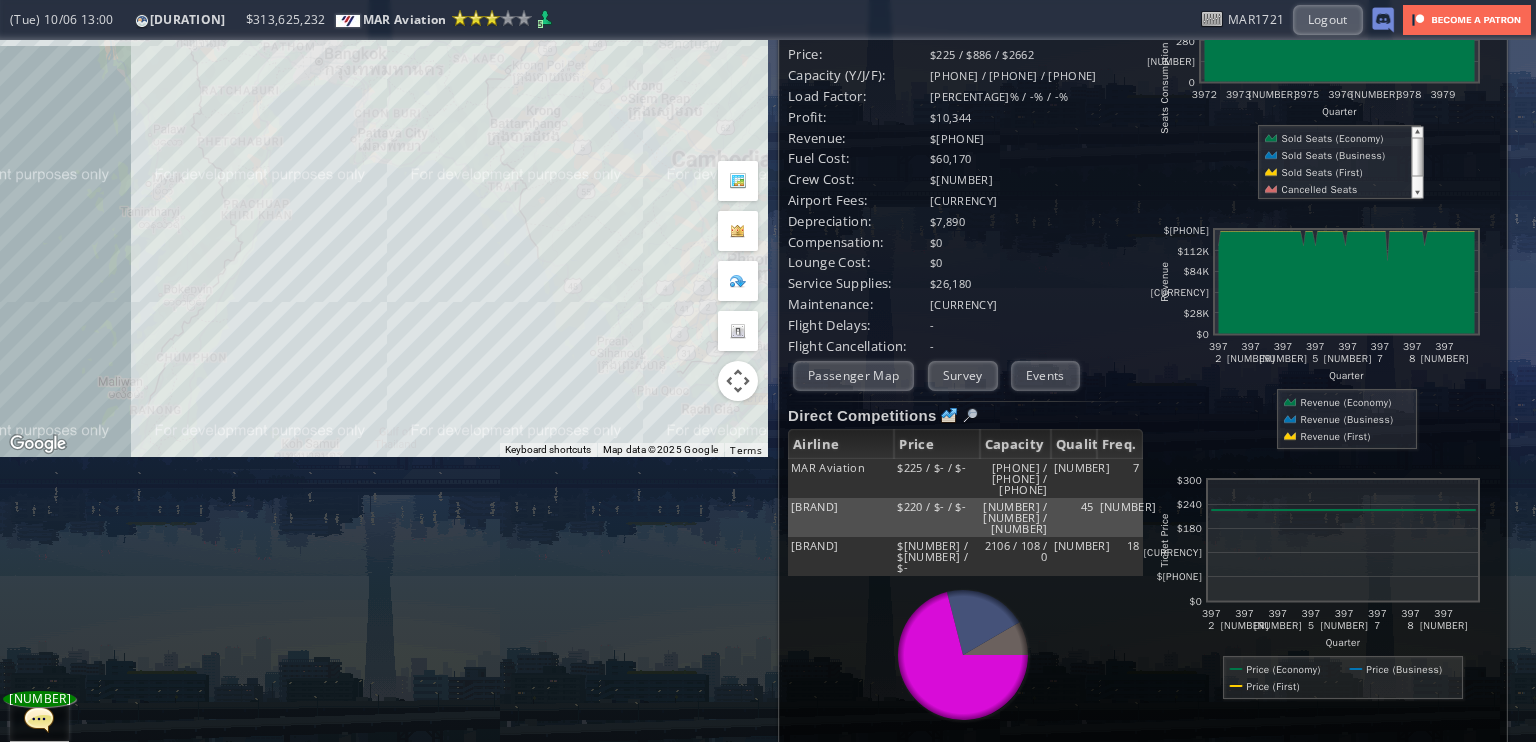 click on "**********" at bounding box center [768, 391] 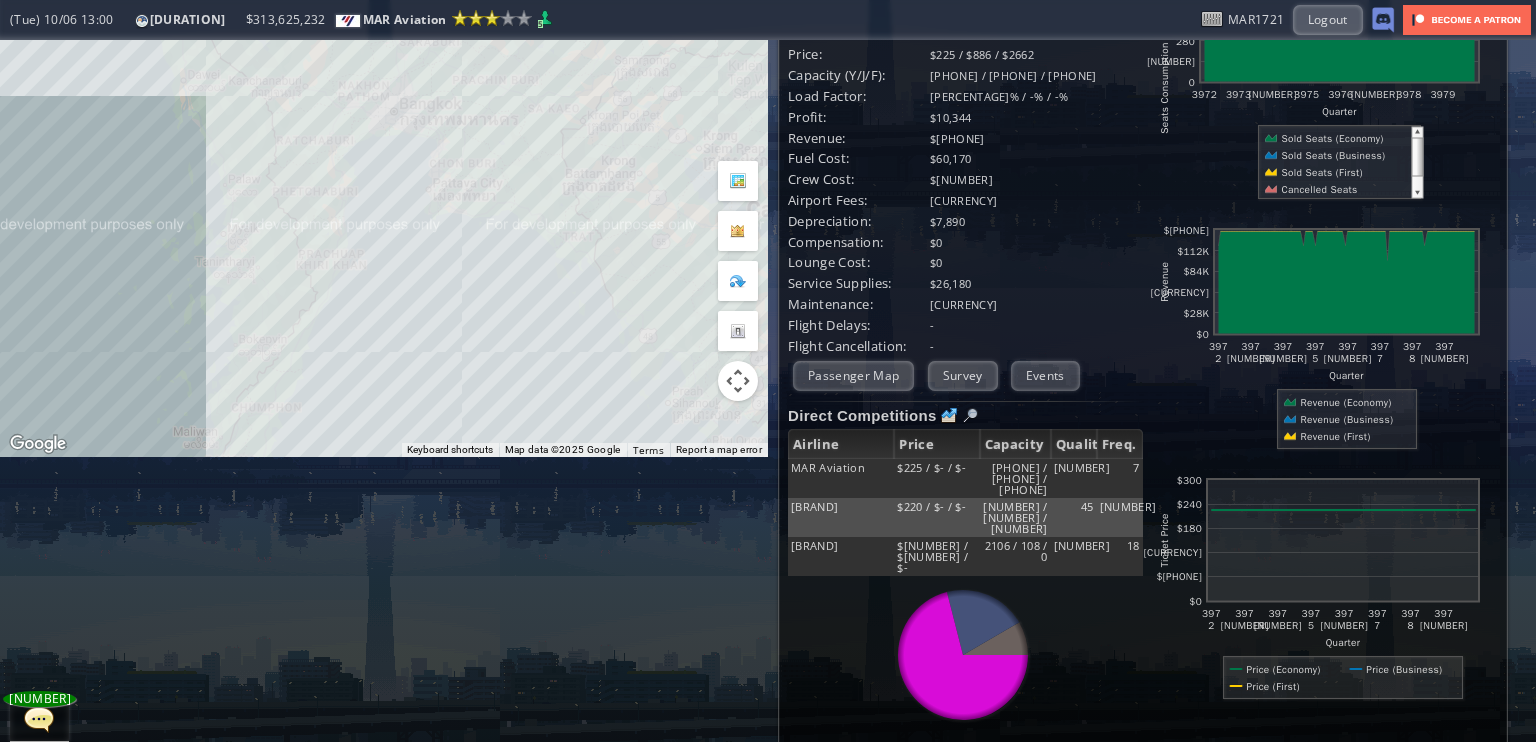 drag, startPoint x: 432, startPoint y: 402, endPoint x: 500, endPoint y: 439, distance: 77.41447 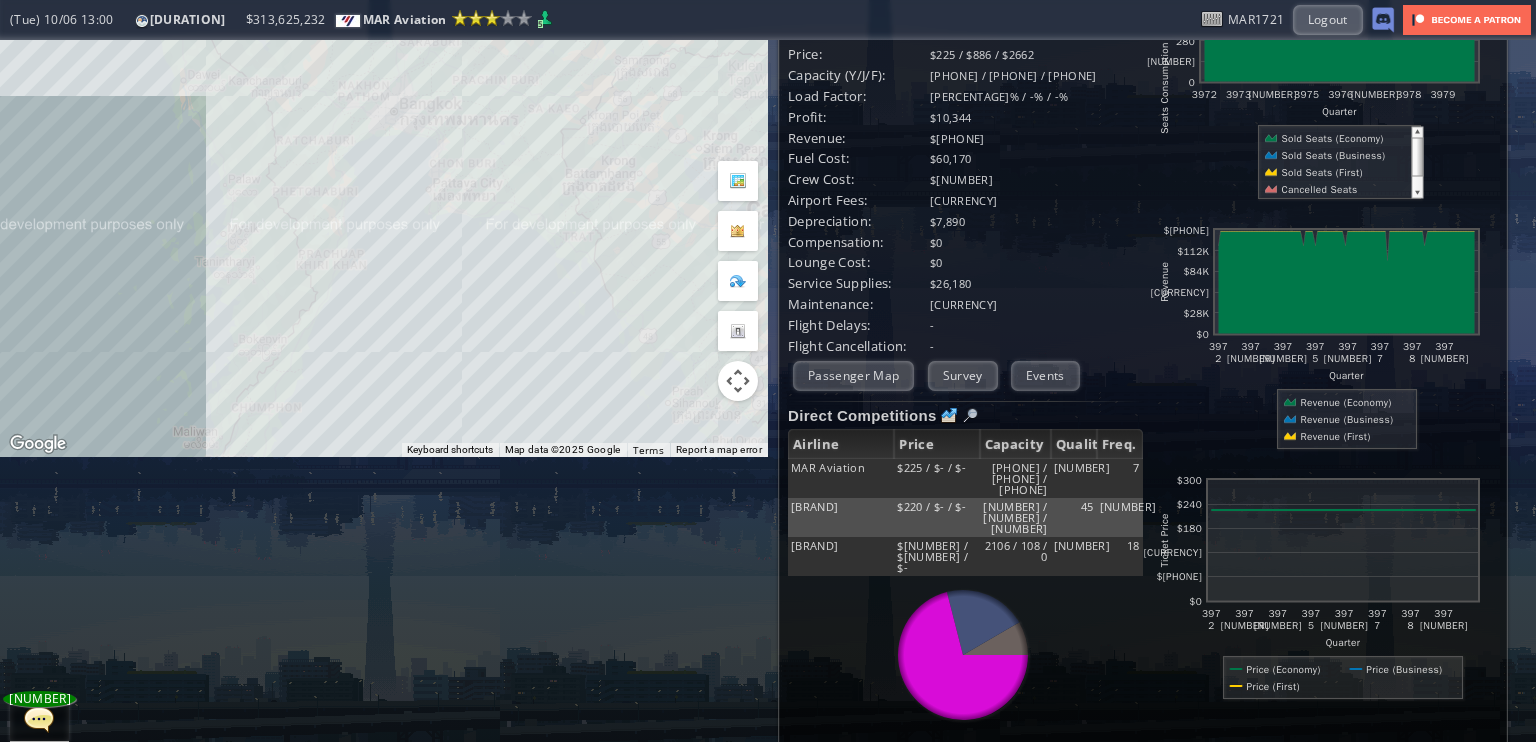 click on "Map data ©[YEAR] Google, [COMPANY_NAME] 50 km  Click to toggle between metric and imperial units Terms Report a map error" at bounding box center [384, 106] 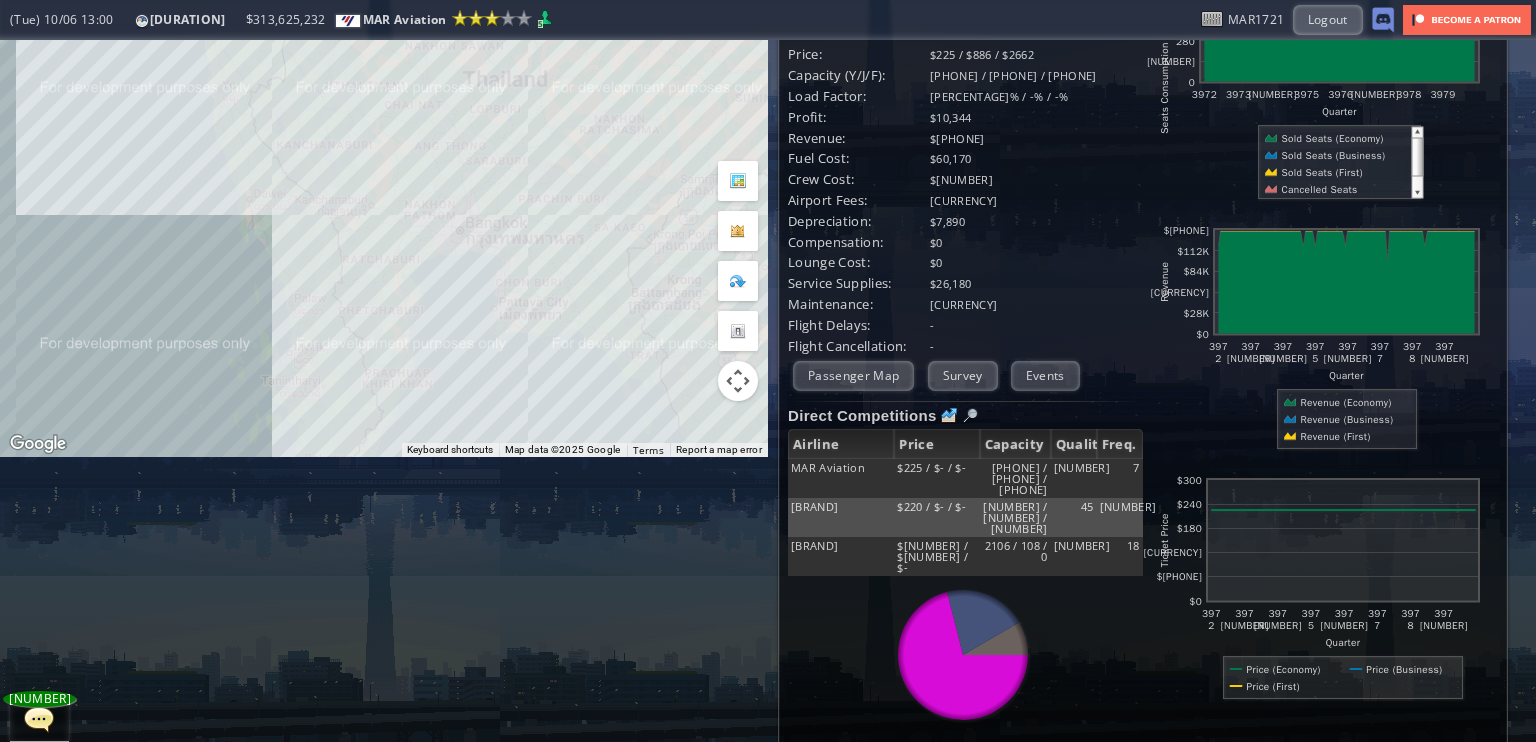 drag, startPoint x: 363, startPoint y: 275, endPoint x: 426, endPoint y: 420, distance: 158.09491 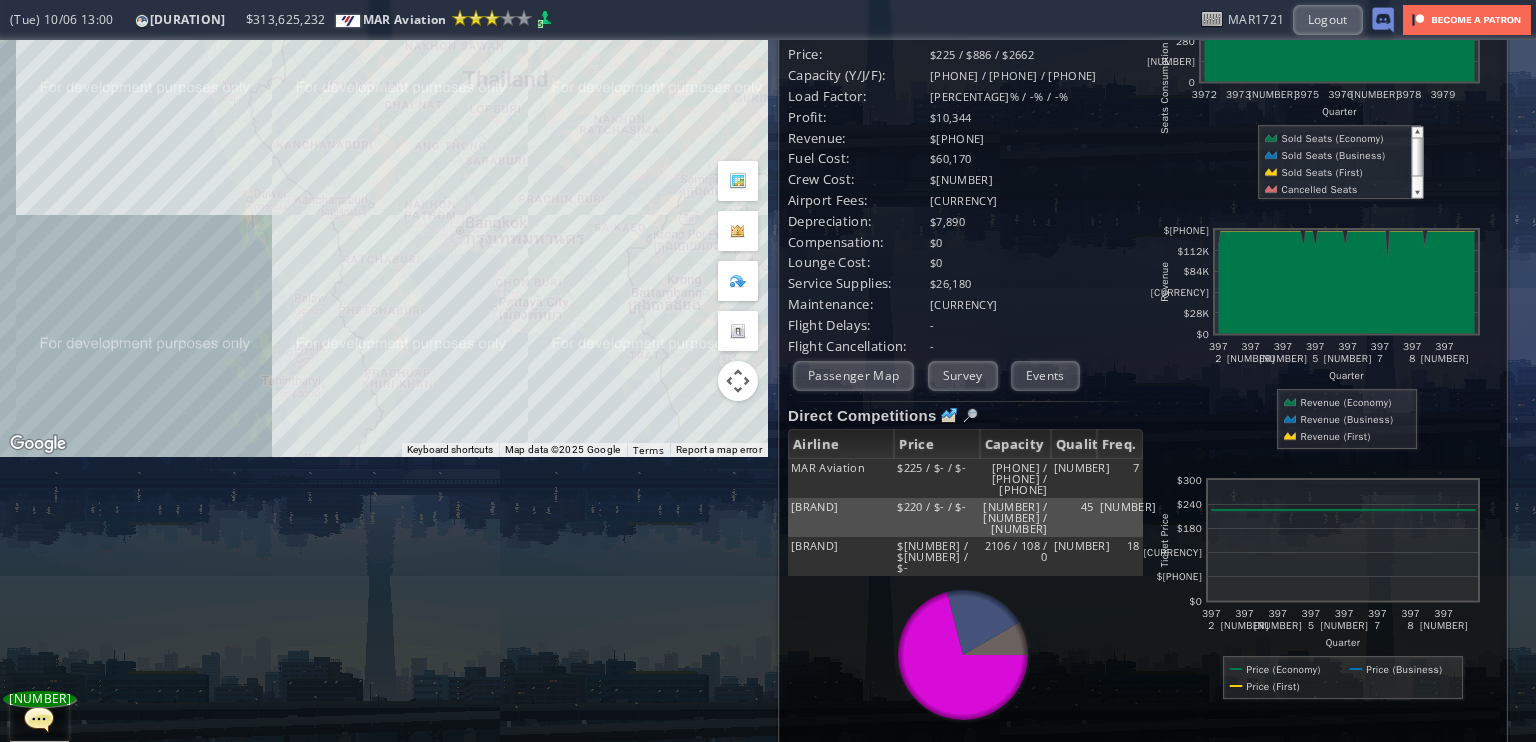 click on "Map data ©[YEAR] Google, [COMPANY_NAME] 50 km  Click to toggle between metric and imperial units Terms Report a map error" at bounding box center (384, 106) 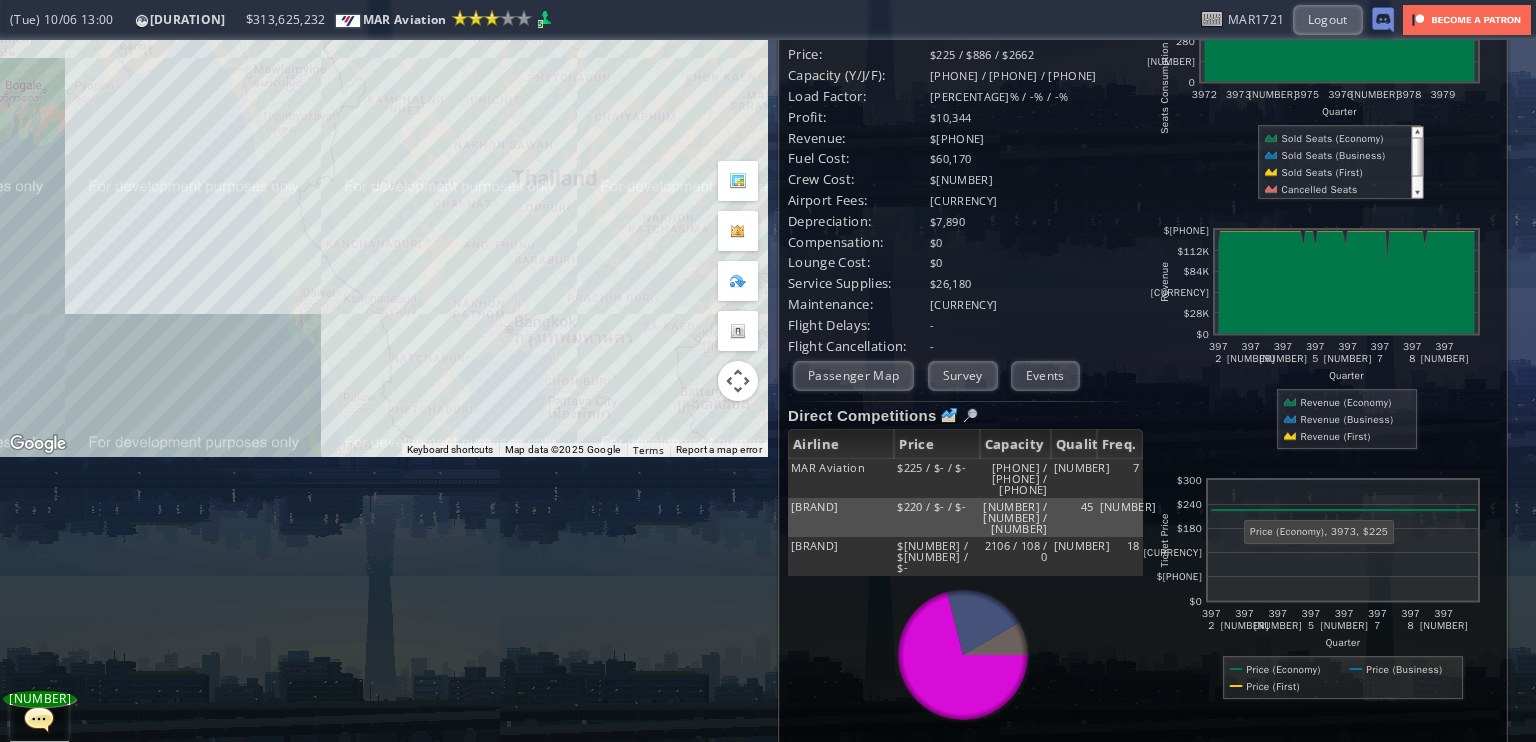 scroll, scrollTop: 85, scrollLeft: 0, axis: vertical 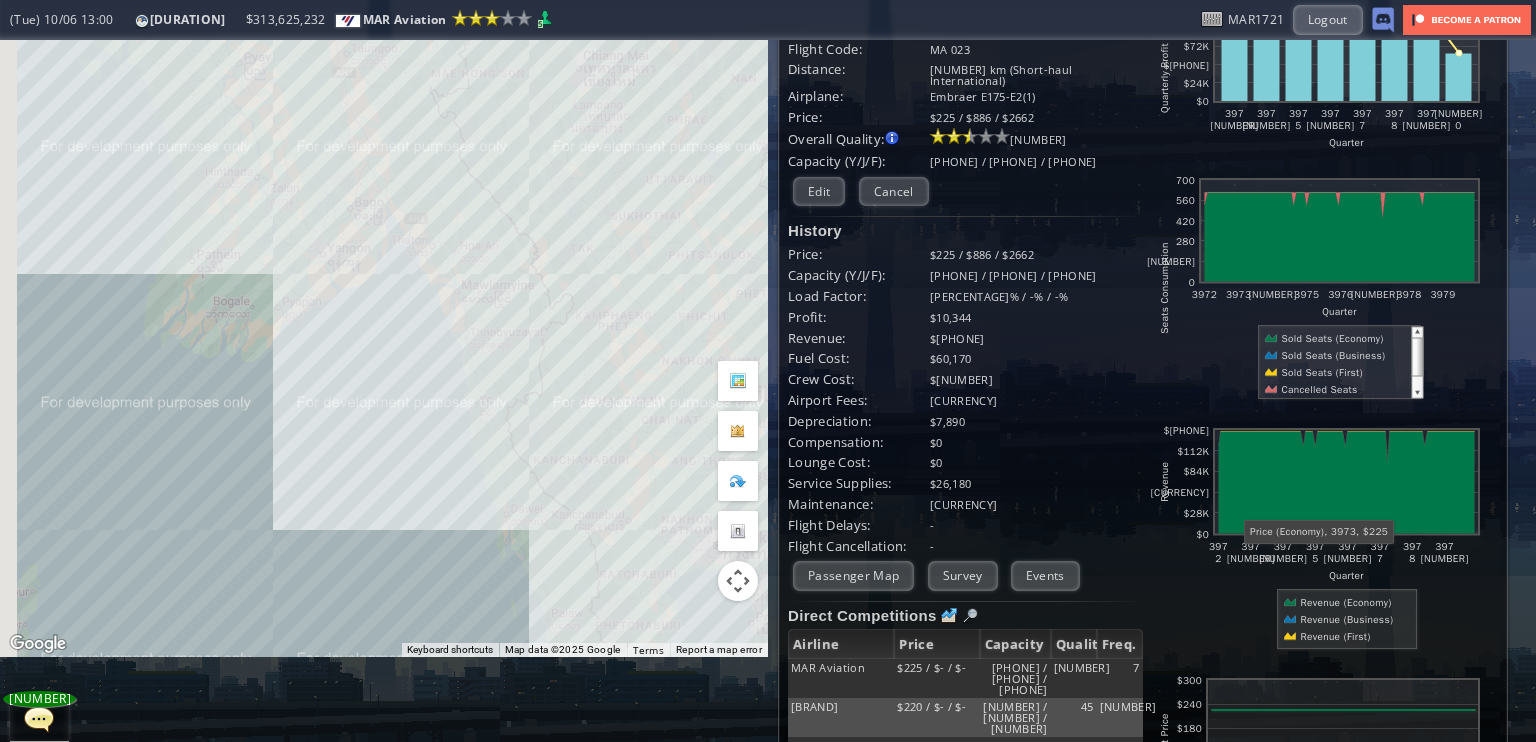 drag, startPoint x: 150, startPoint y: 427, endPoint x: 495, endPoint y: 467, distance: 347.3111 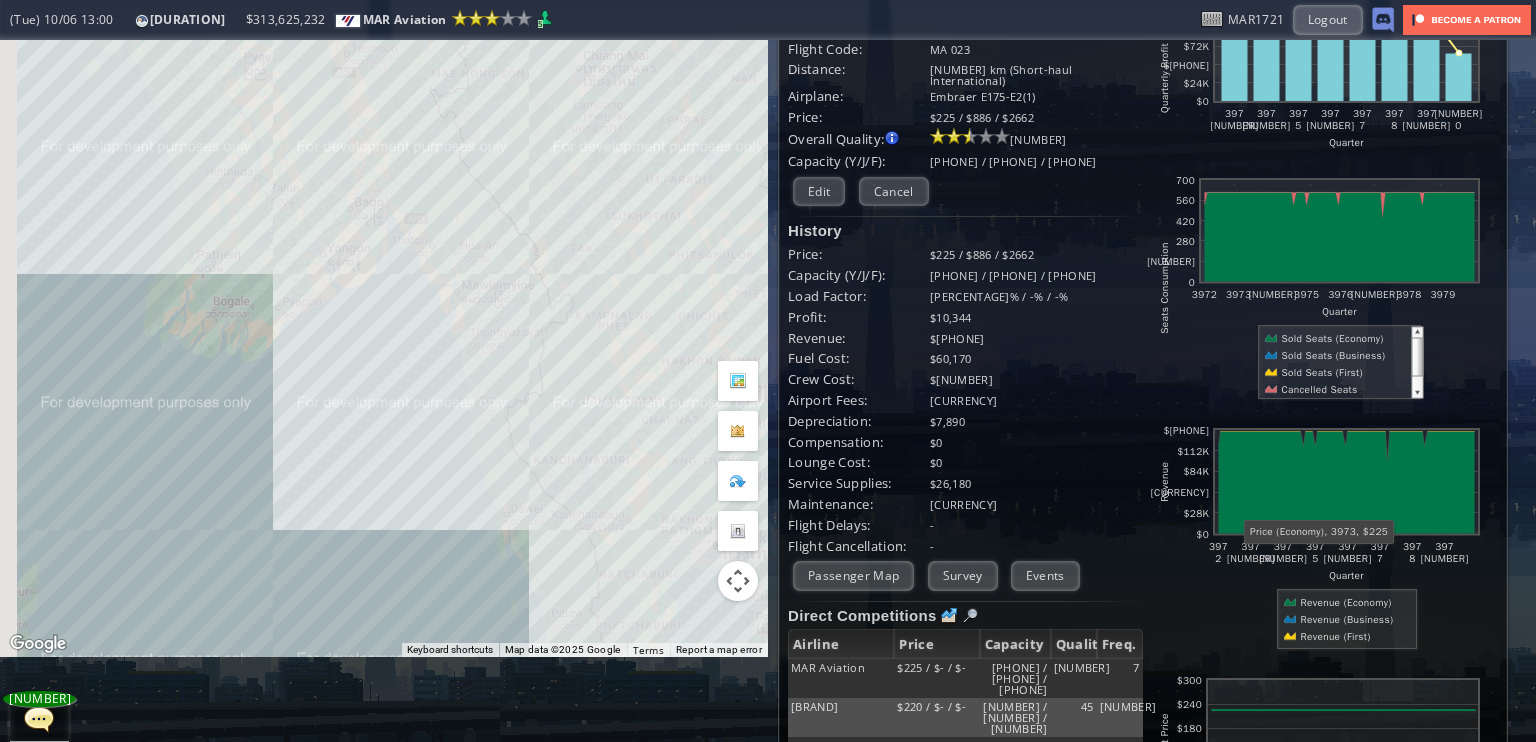 click on "To navigate, press the arrow keys." at bounding box center [384, 306] 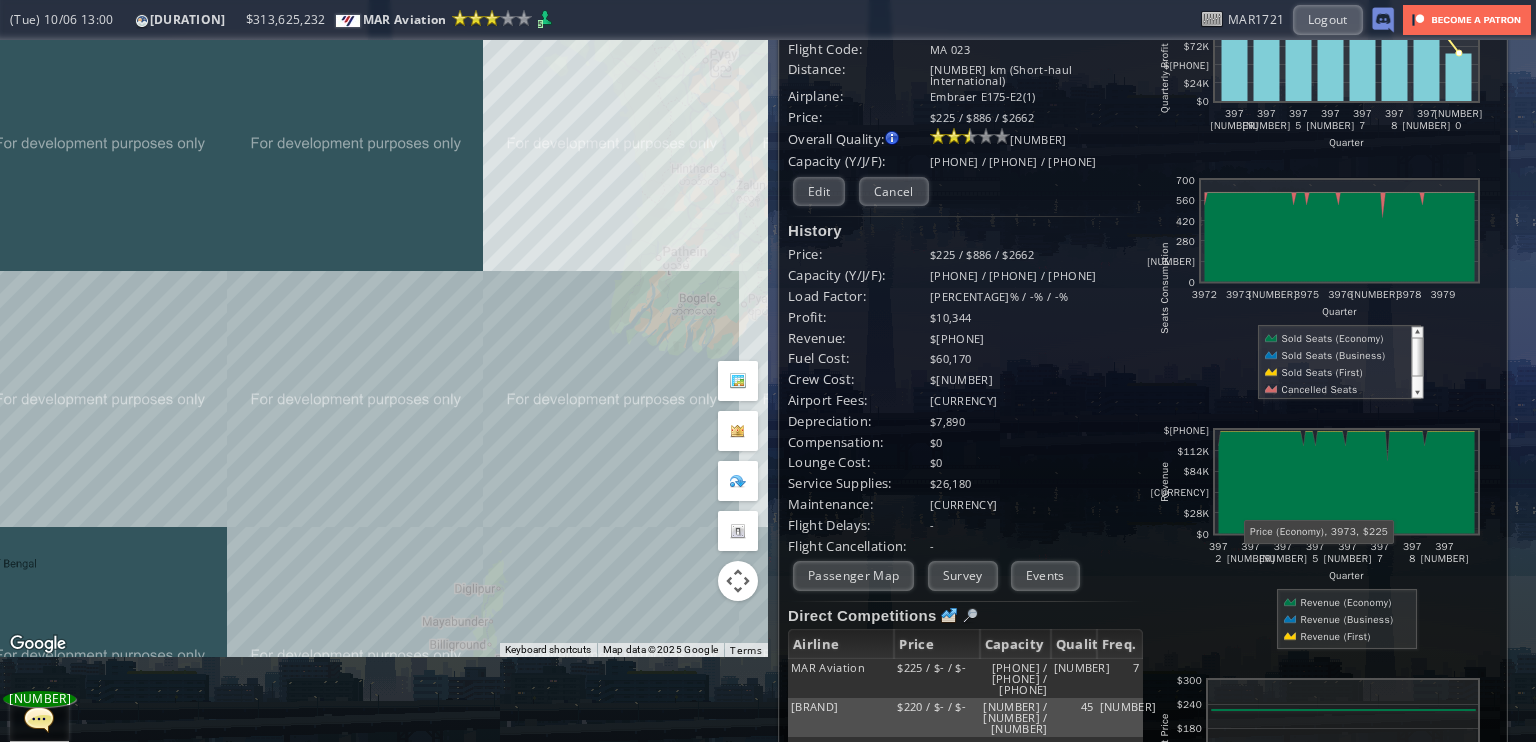 drag, startPoint x: 196, startPoint y: 418, endPoint x: 435, endPoint y: 362, distance: 245.473 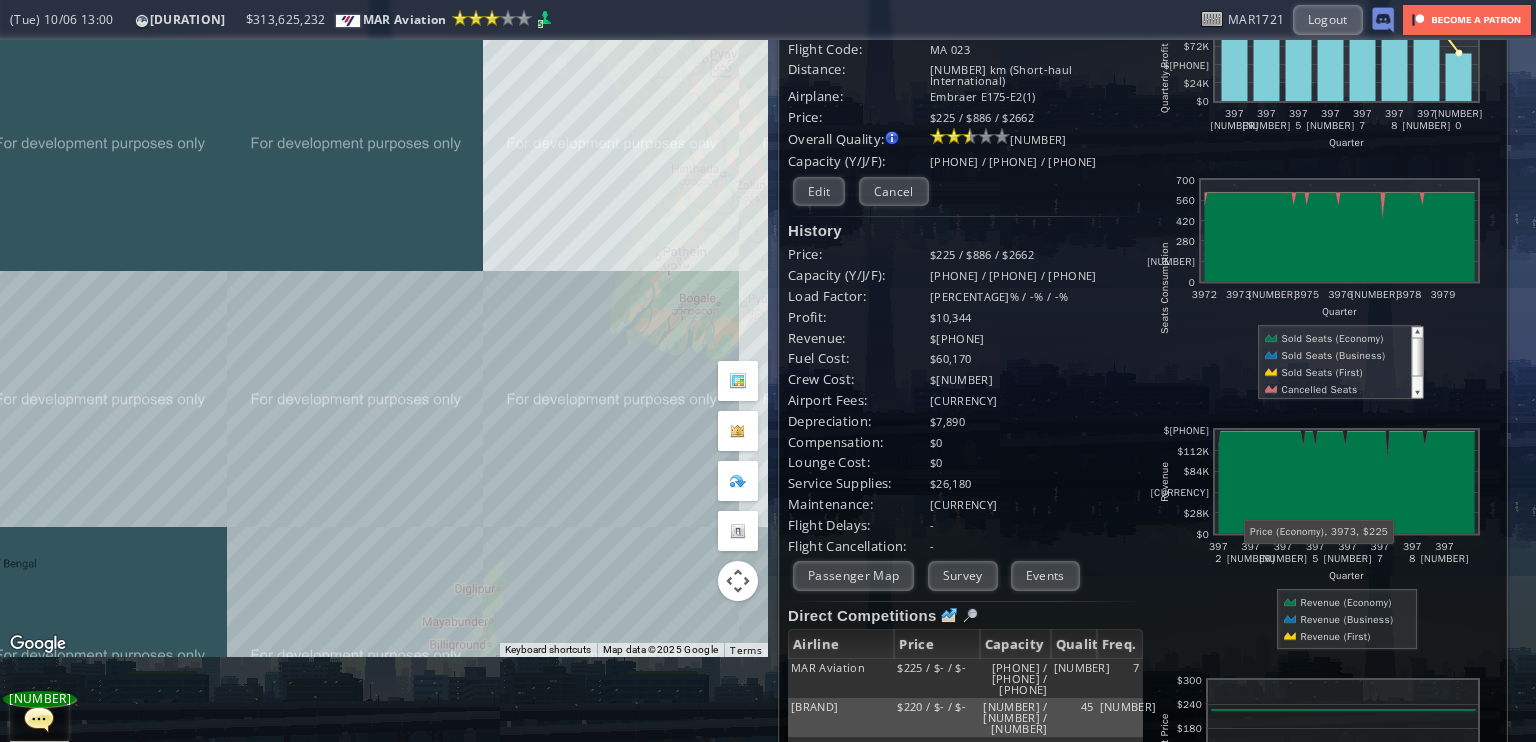 click on "To navigate, press the arrow keys." at bounding box center [384, 306] 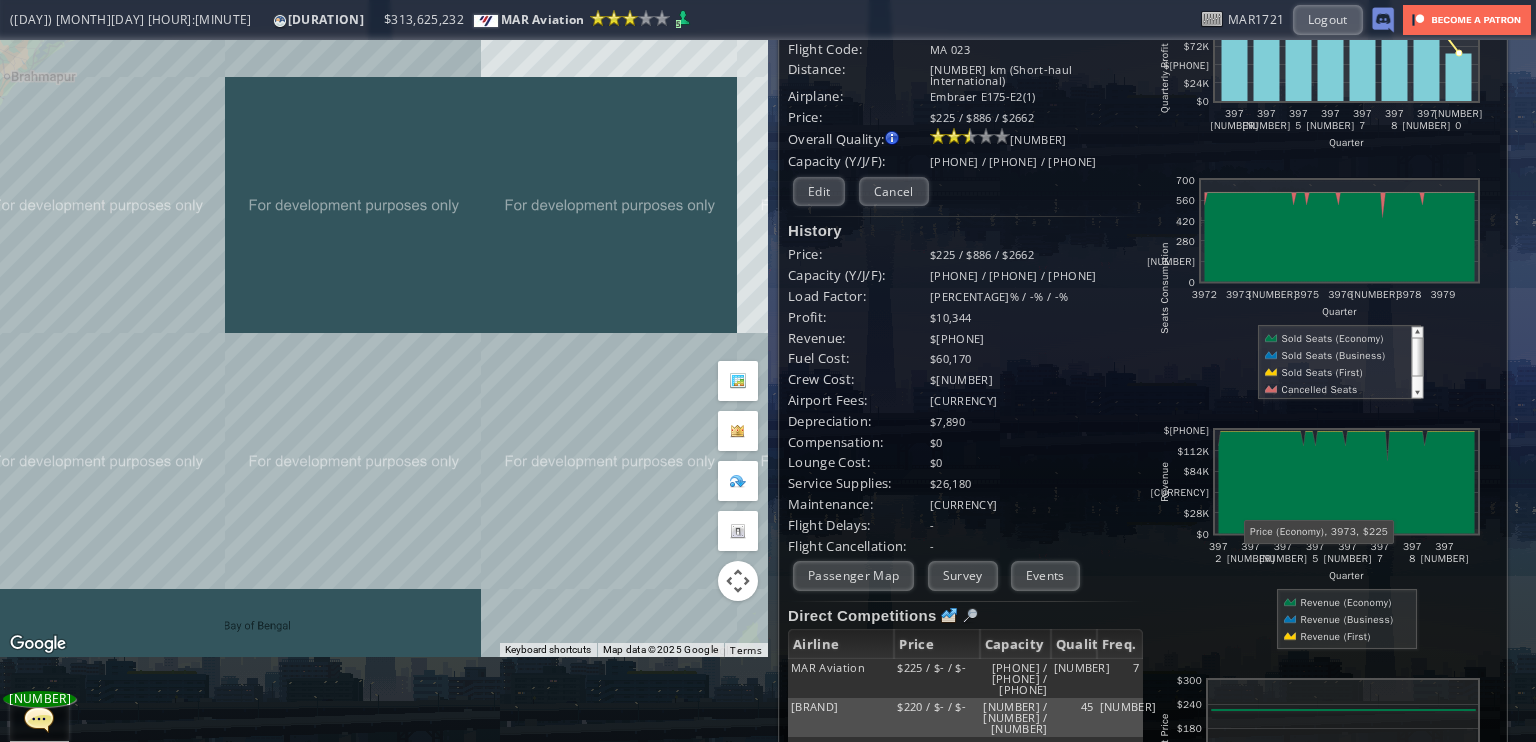 drag, startPoint x: 240, startPoint y: 394, endPoint x: 499, endPoint y: 461, distance: 267.5257 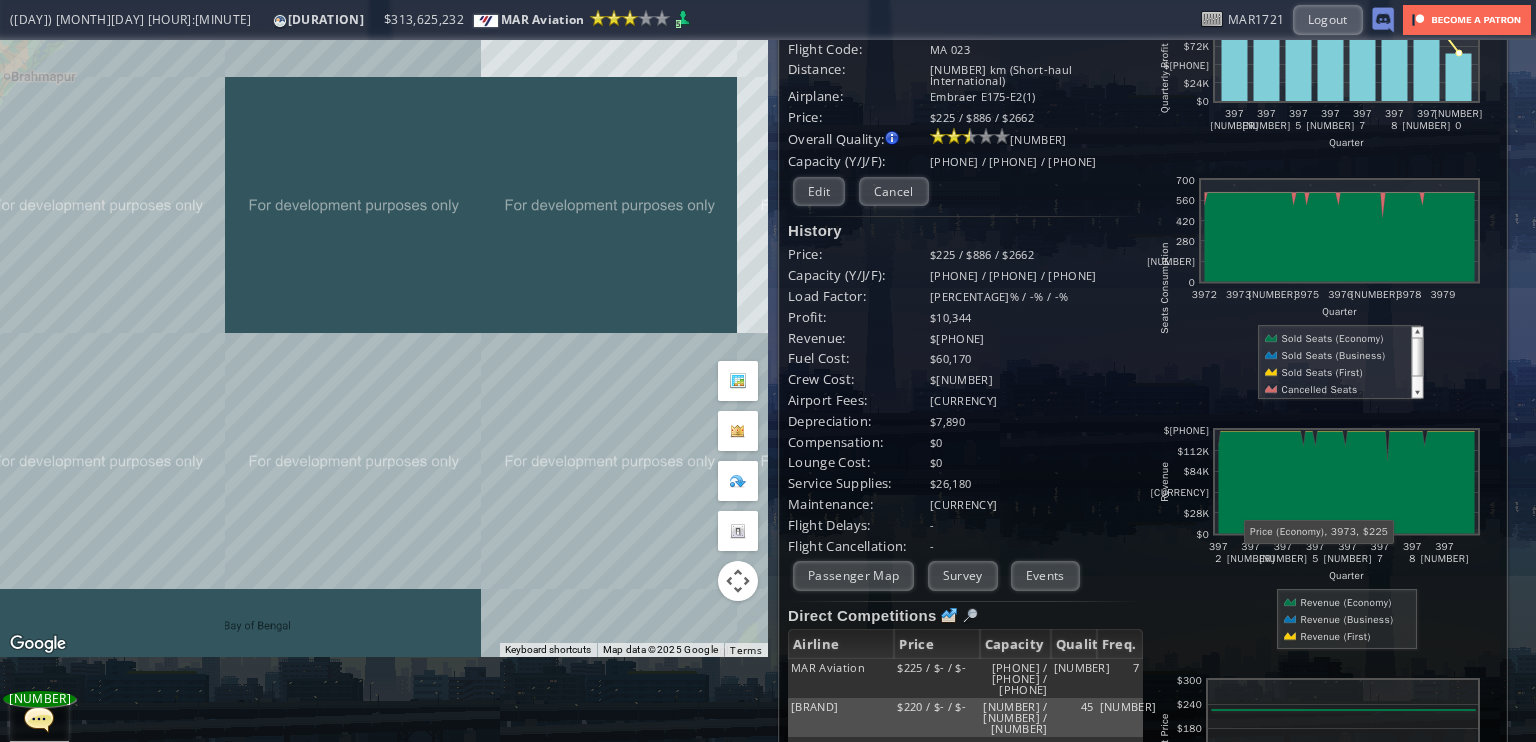 click on "To navigate, press the arrow keys." at bounding box center (384, 306) 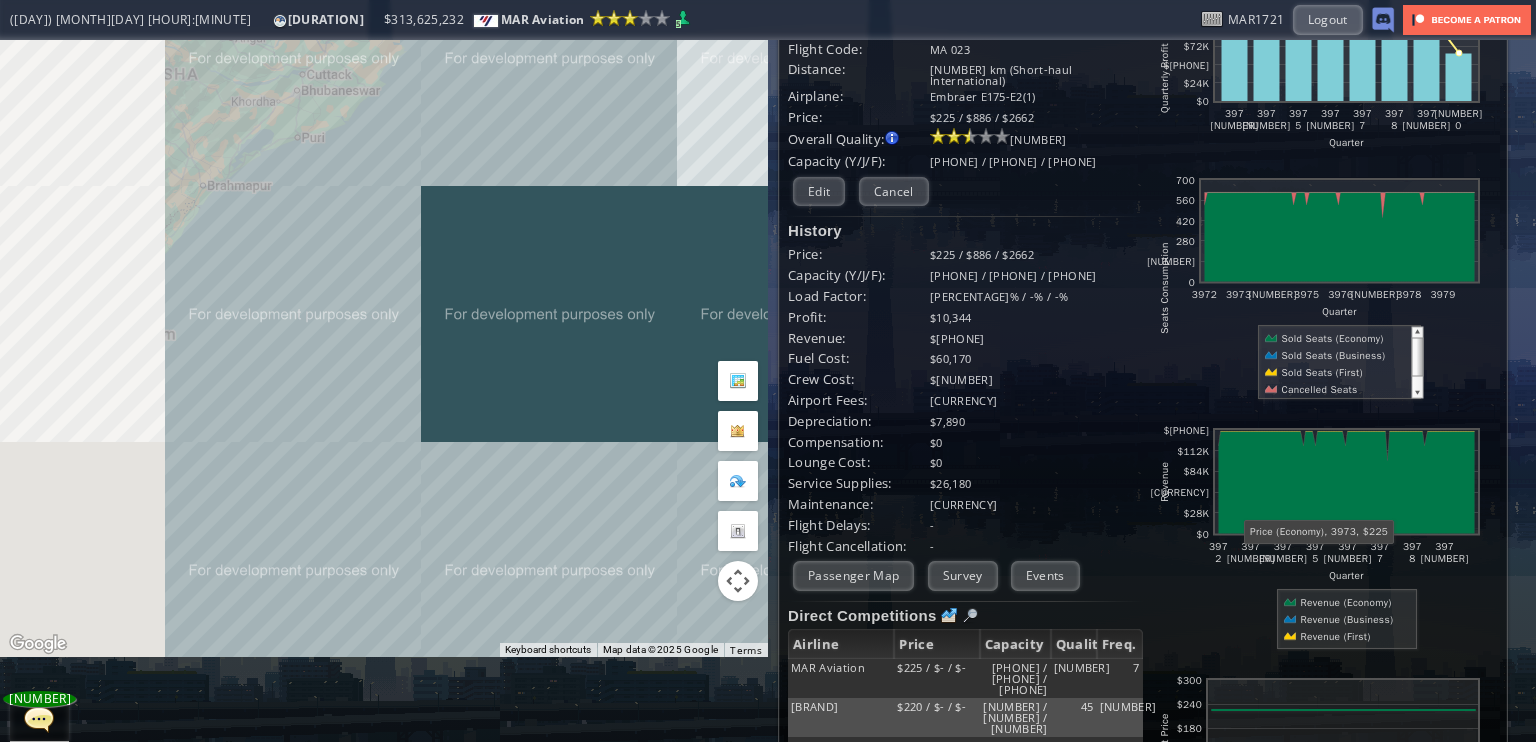 drag, startPoint x: 247, startPoint y: 370, endPoint x: 456, endPoint y: 482, distance: 237.11812 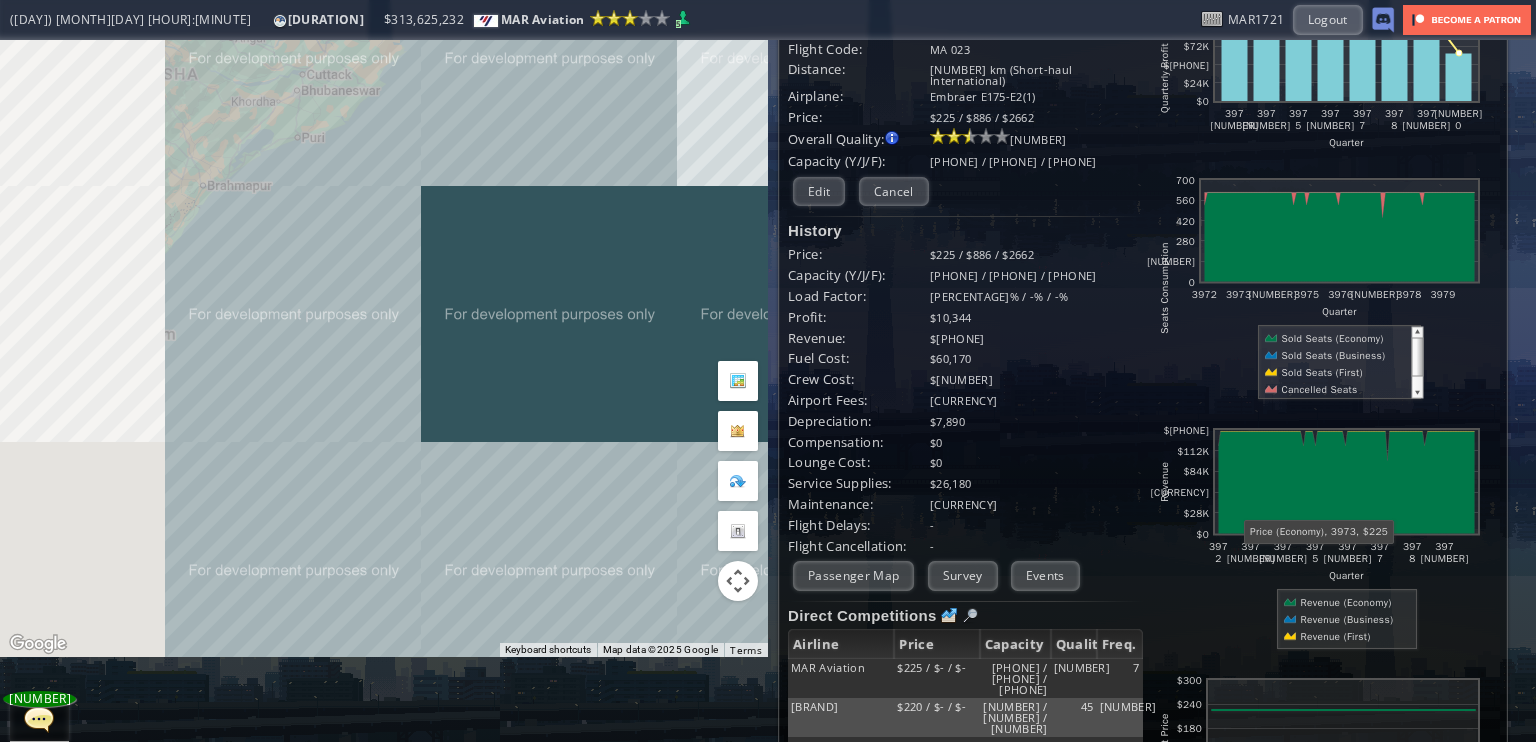 click on "To navigate, press the arrow keys." at bounding box center (384, 306) 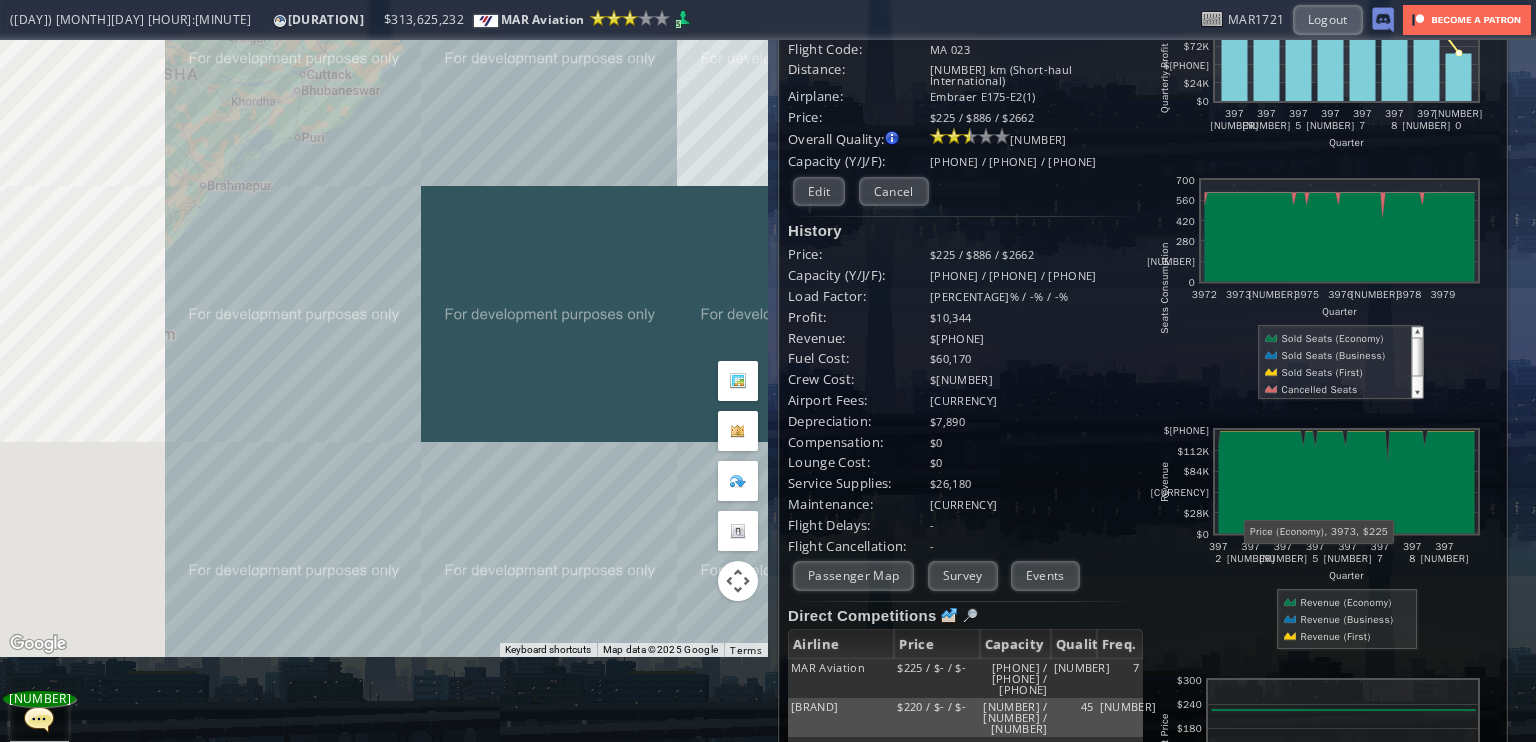 click on "To navigate, press the arrow keys." at bounding box center (384, 306) 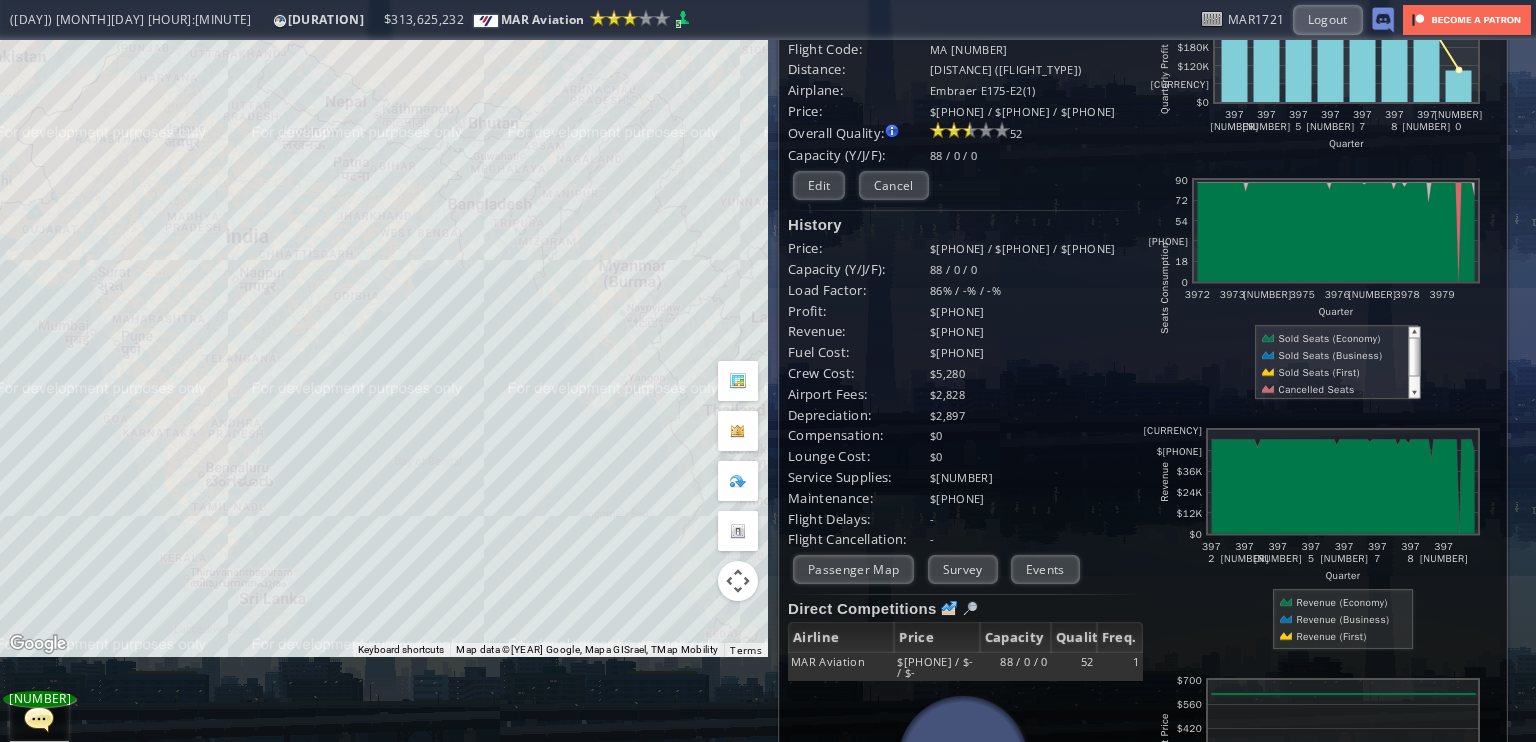 drag, startPoint x: 545, startPoint y: 431, endPoint x: 429, endPoint y: 365, distance: 133.46161 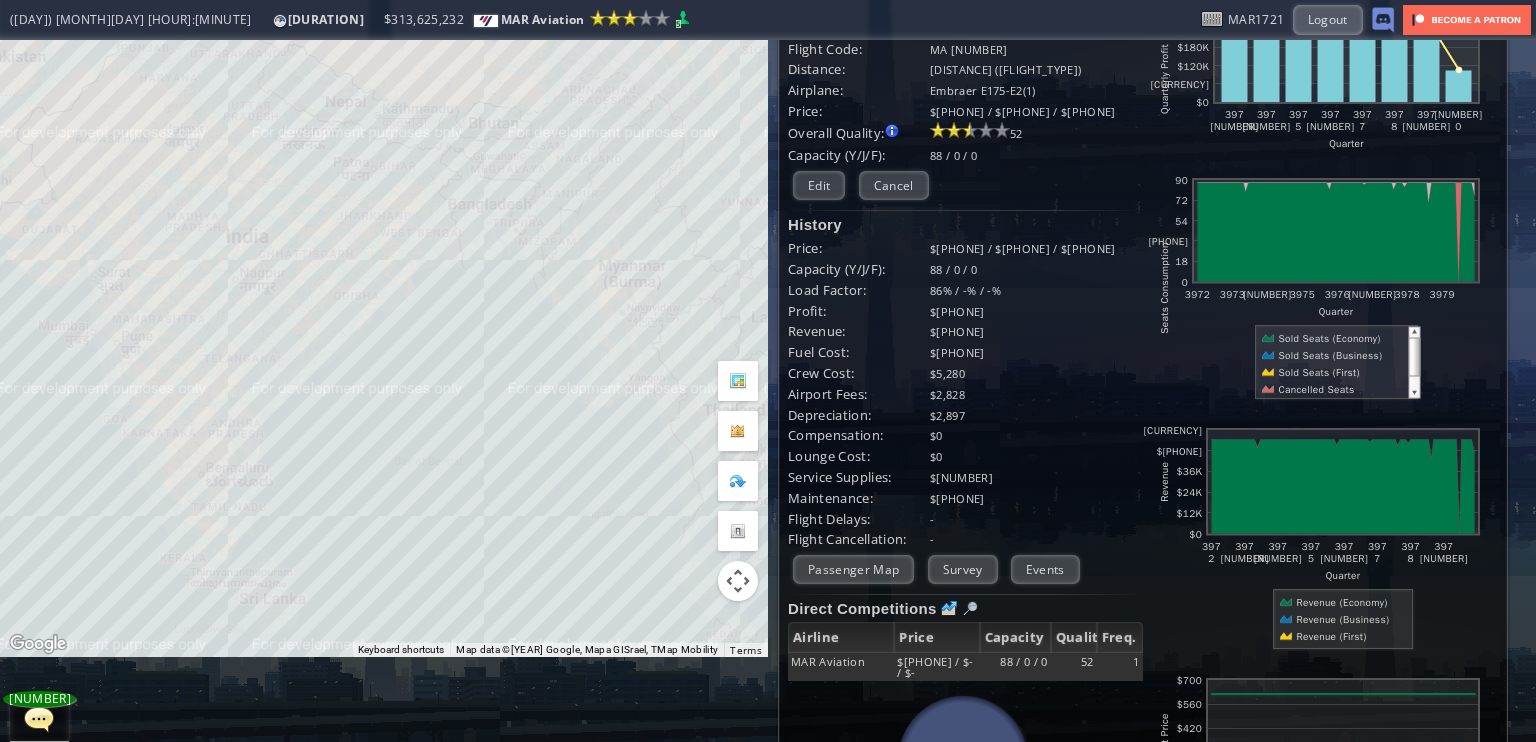 click on "To navigate, press the arrow keys." at bounding box center (384, 306) 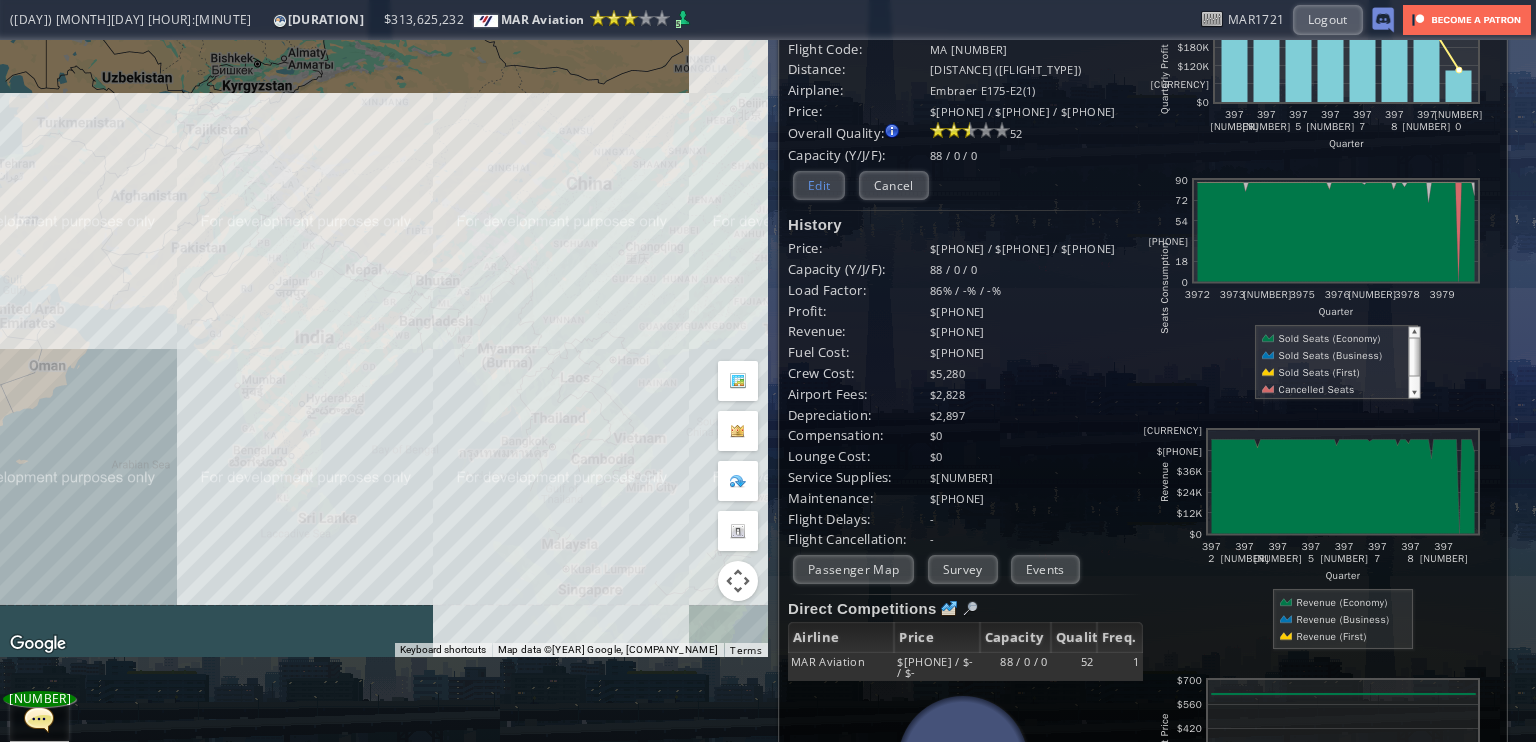 click on "Edit" at bounding box center (819, 185) 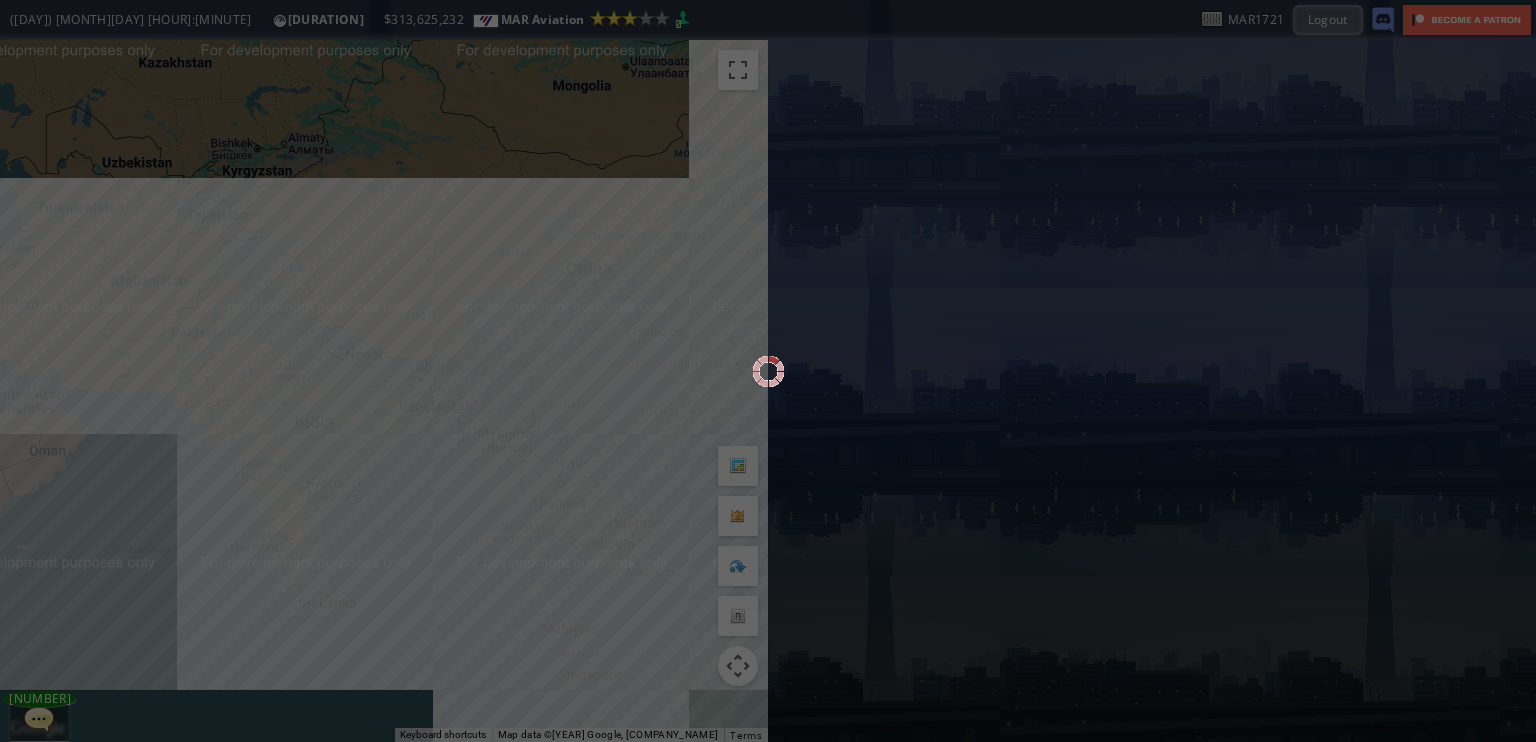 scroll, scrollTop: 0, scrollLeft: 0, axis: both 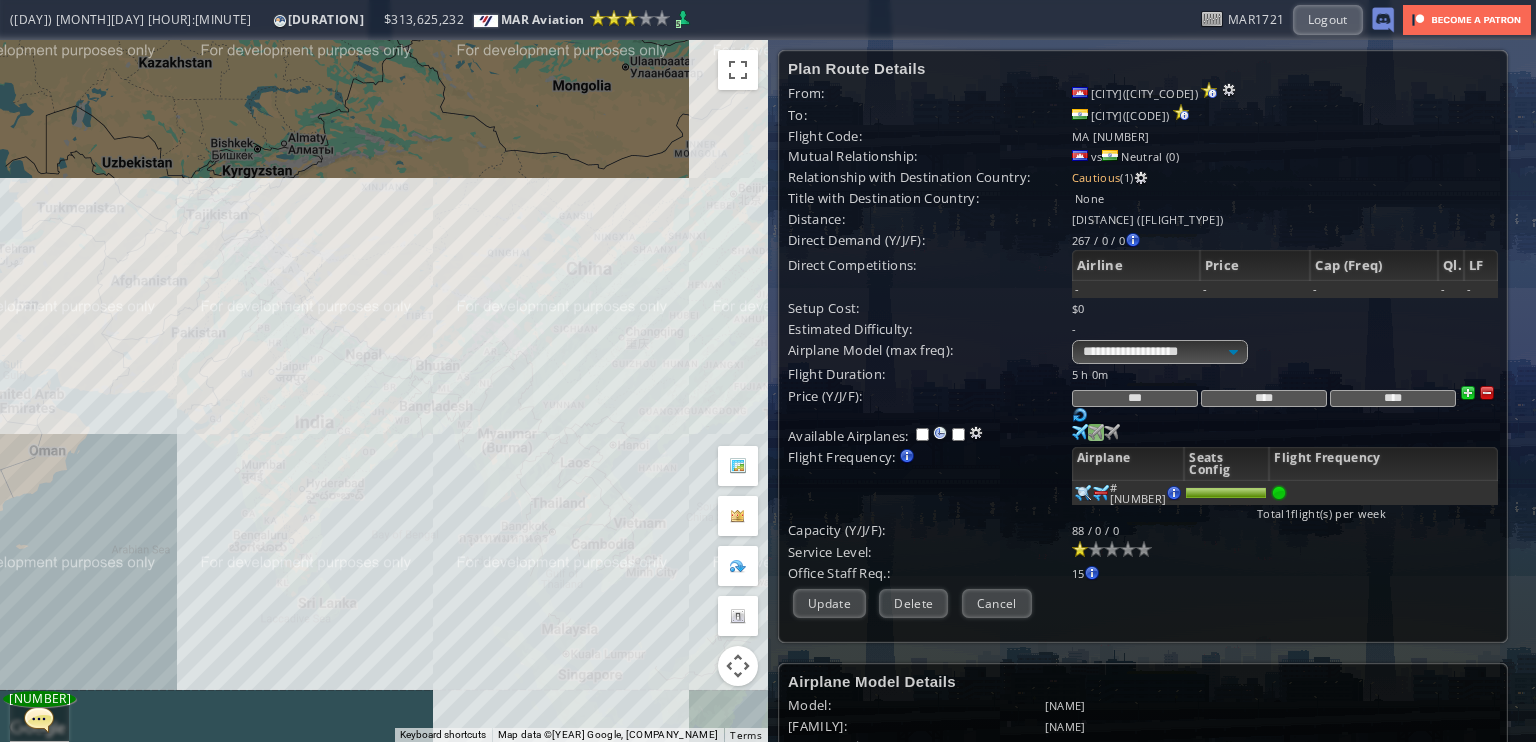 click at bounding box center (1080, 432) 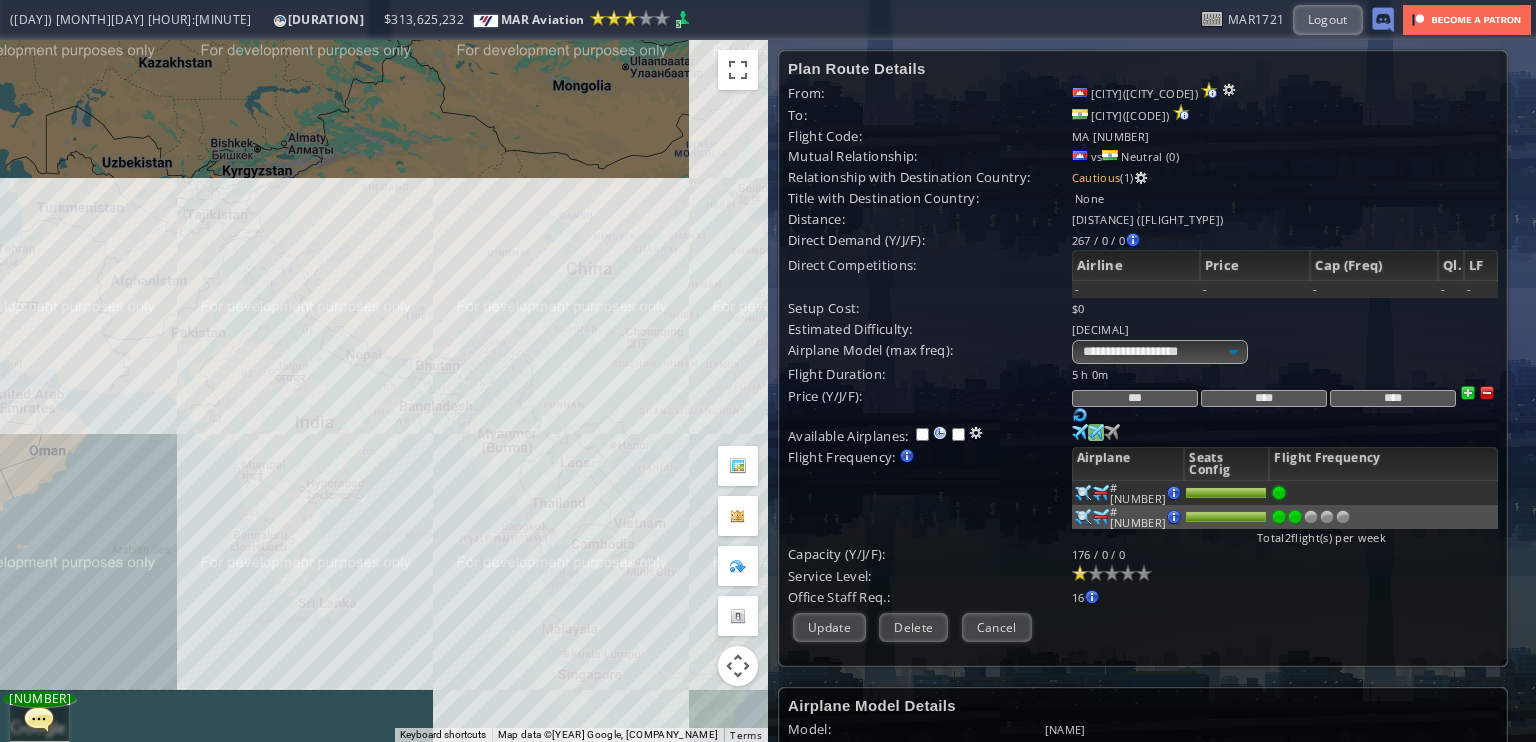 click at bounding box center [1295, 517] 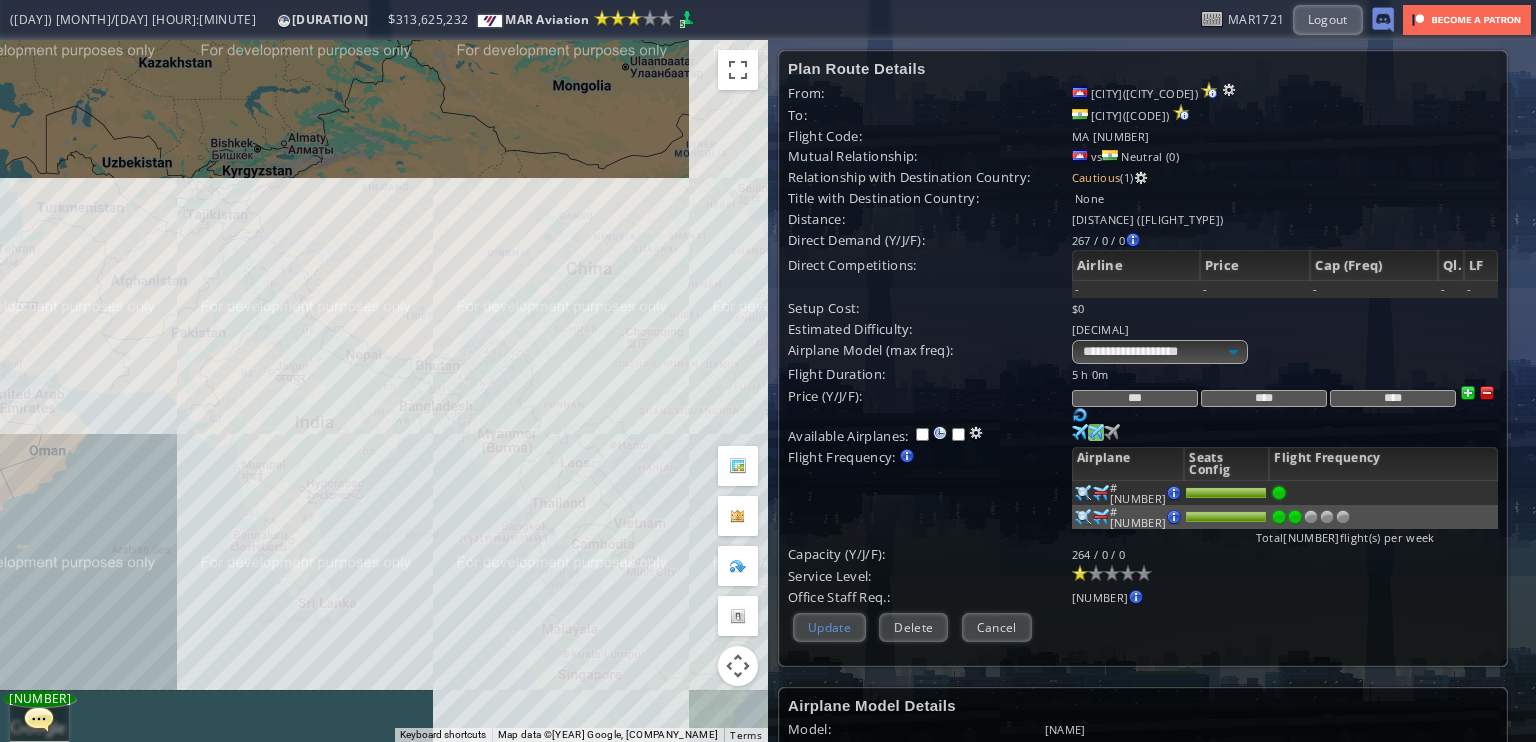 click on "Update" at bounding box center [829, 627] 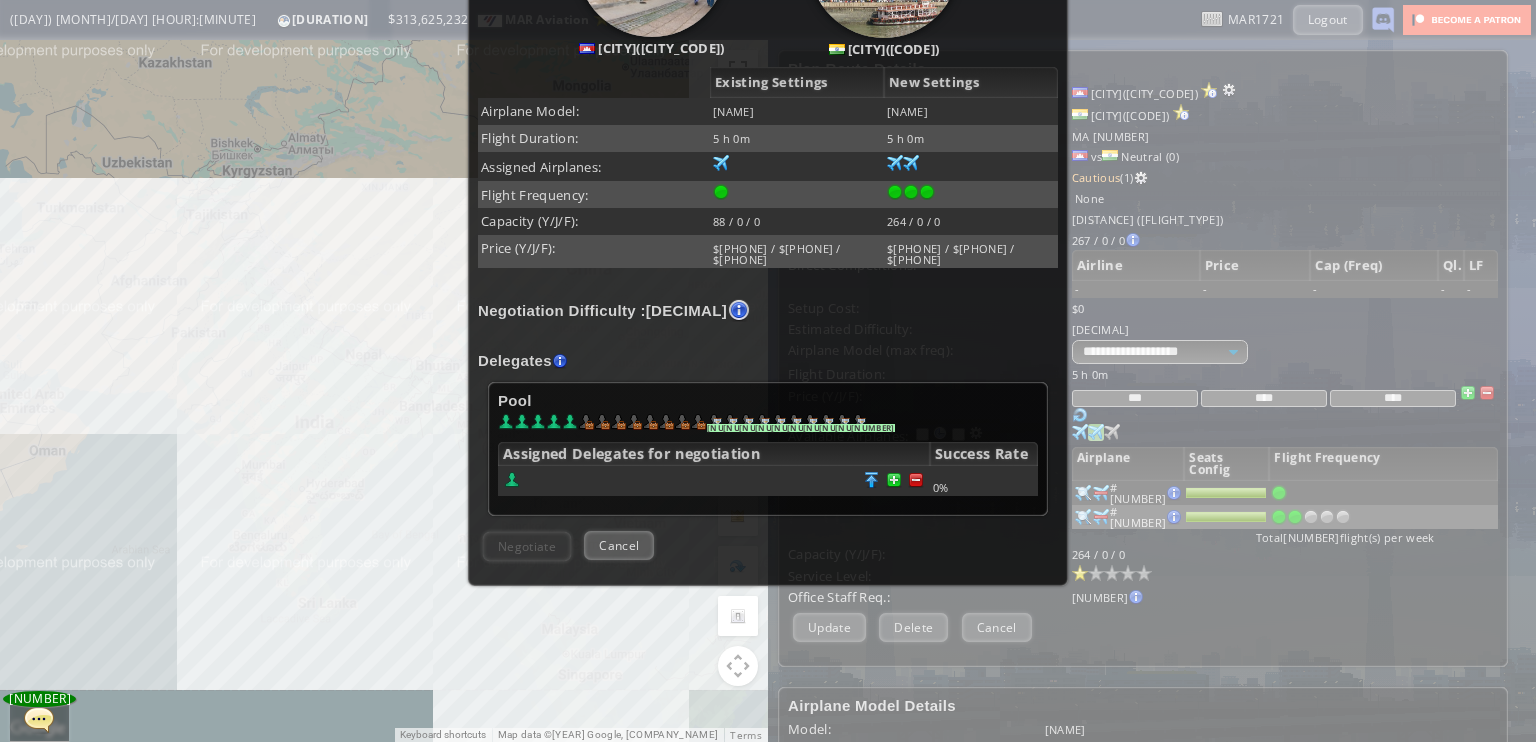 scroll, scrollTop: 446, scrollLeft: 0, axis: vertical 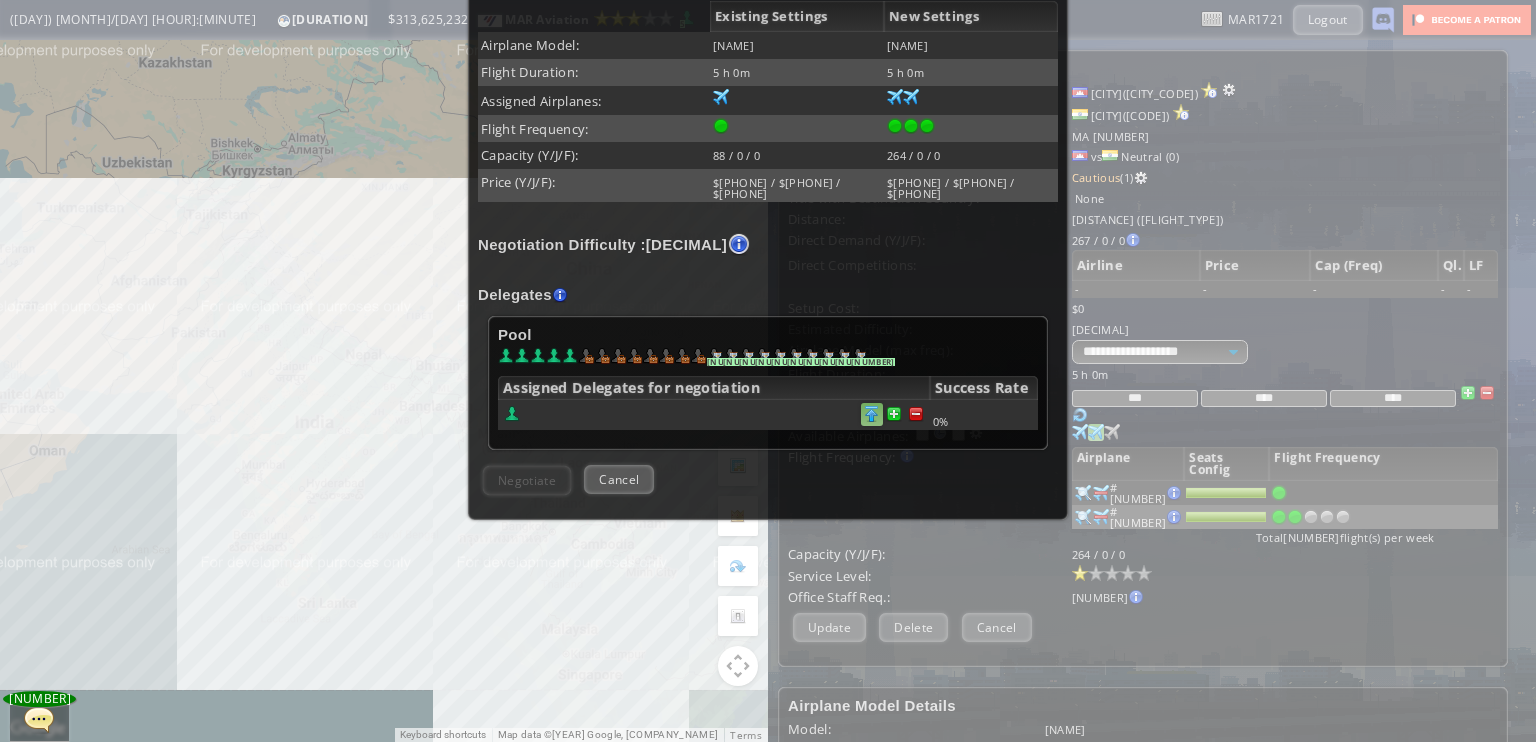 click at bounding box center (916, 414) 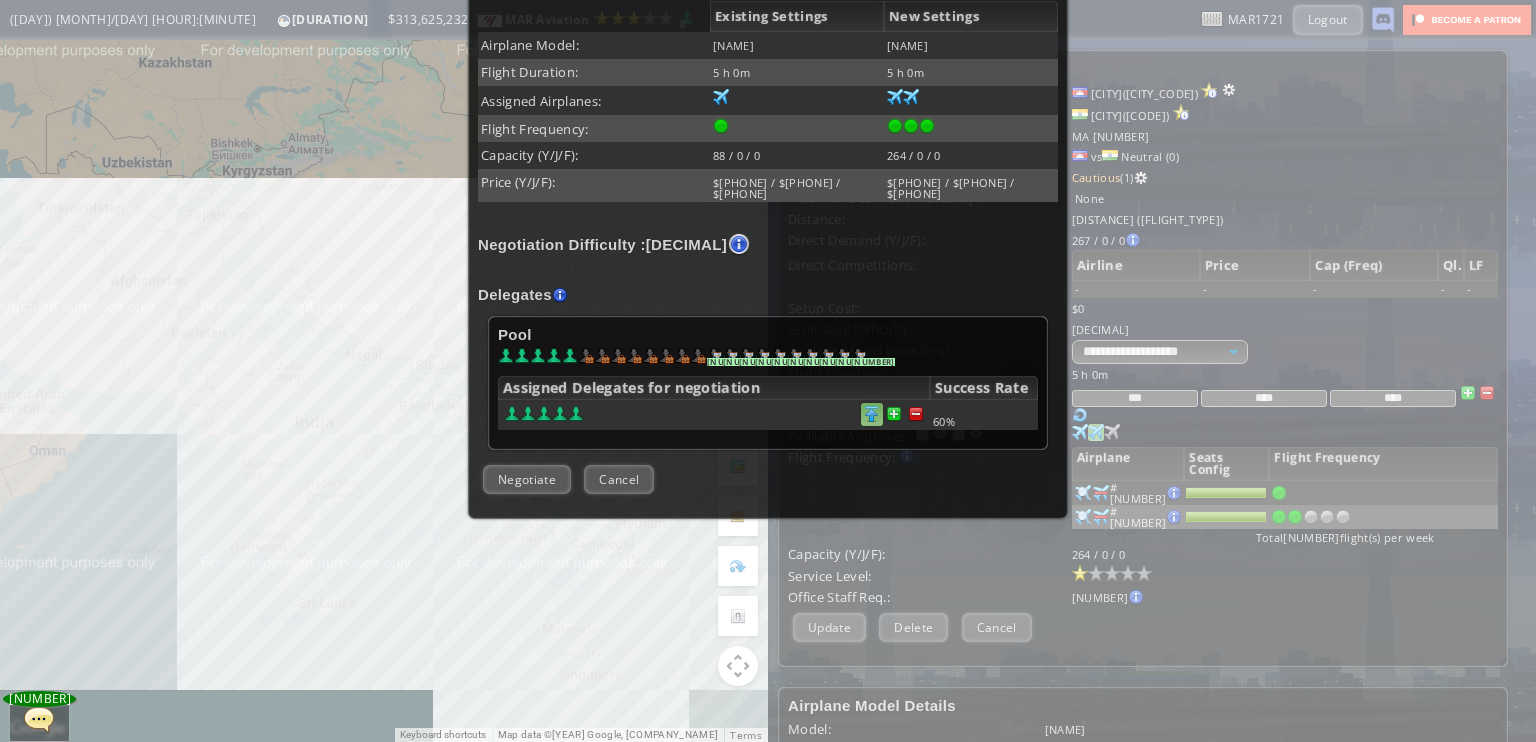 scroll, scrollTop: 445, scrollLeft: 0, axis: vertical 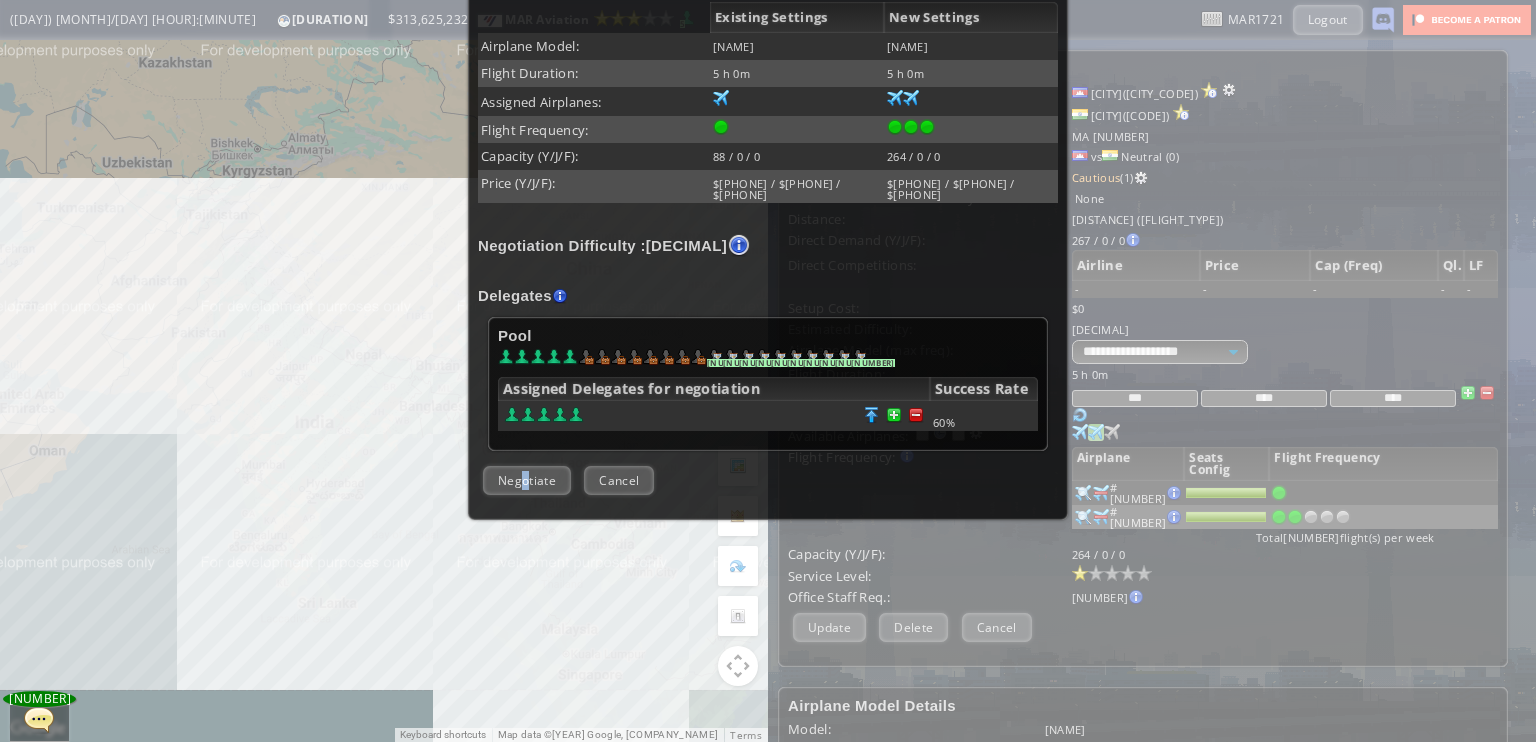 click on "Negotiate" at bounding box center [527, 480] 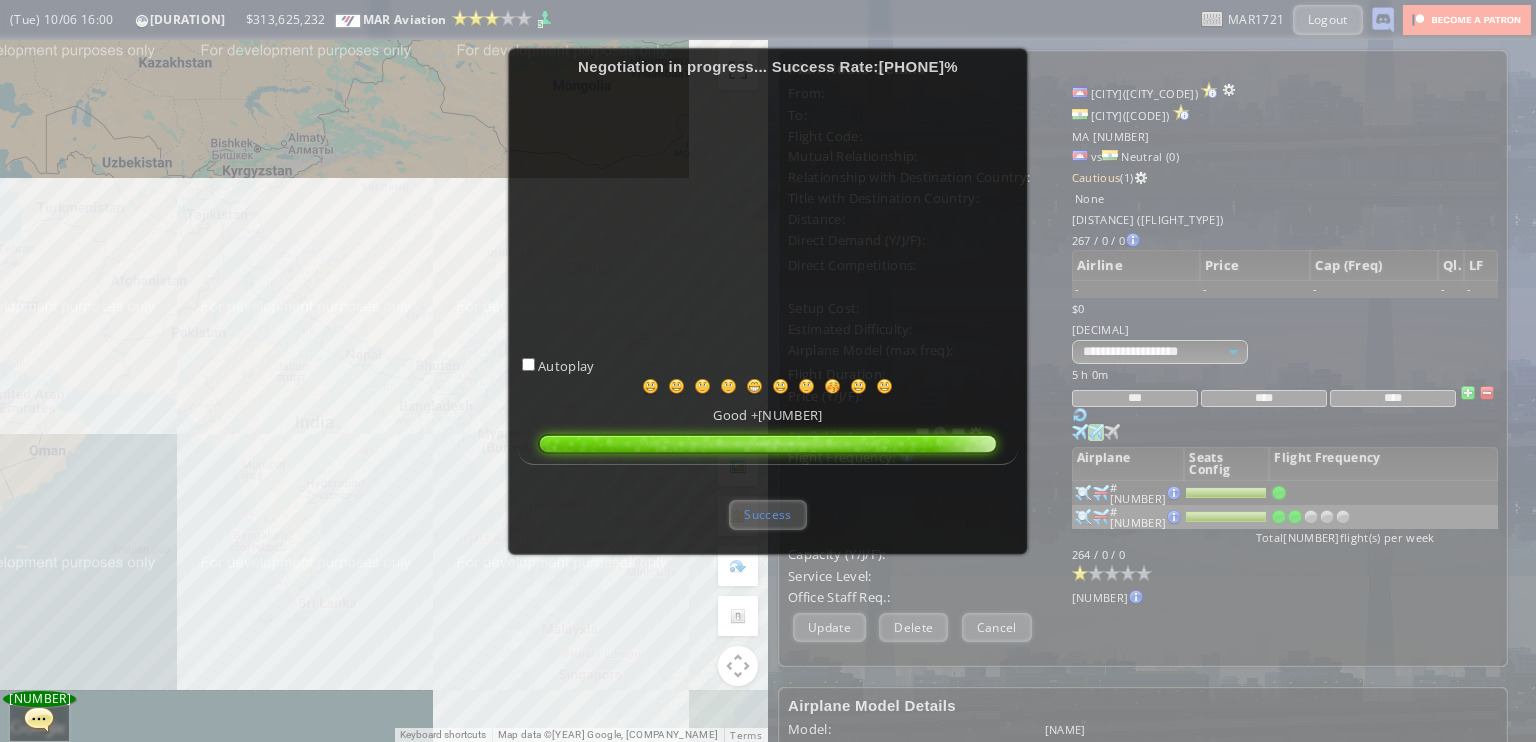 click on "Success" at bounding box center (767, 514) 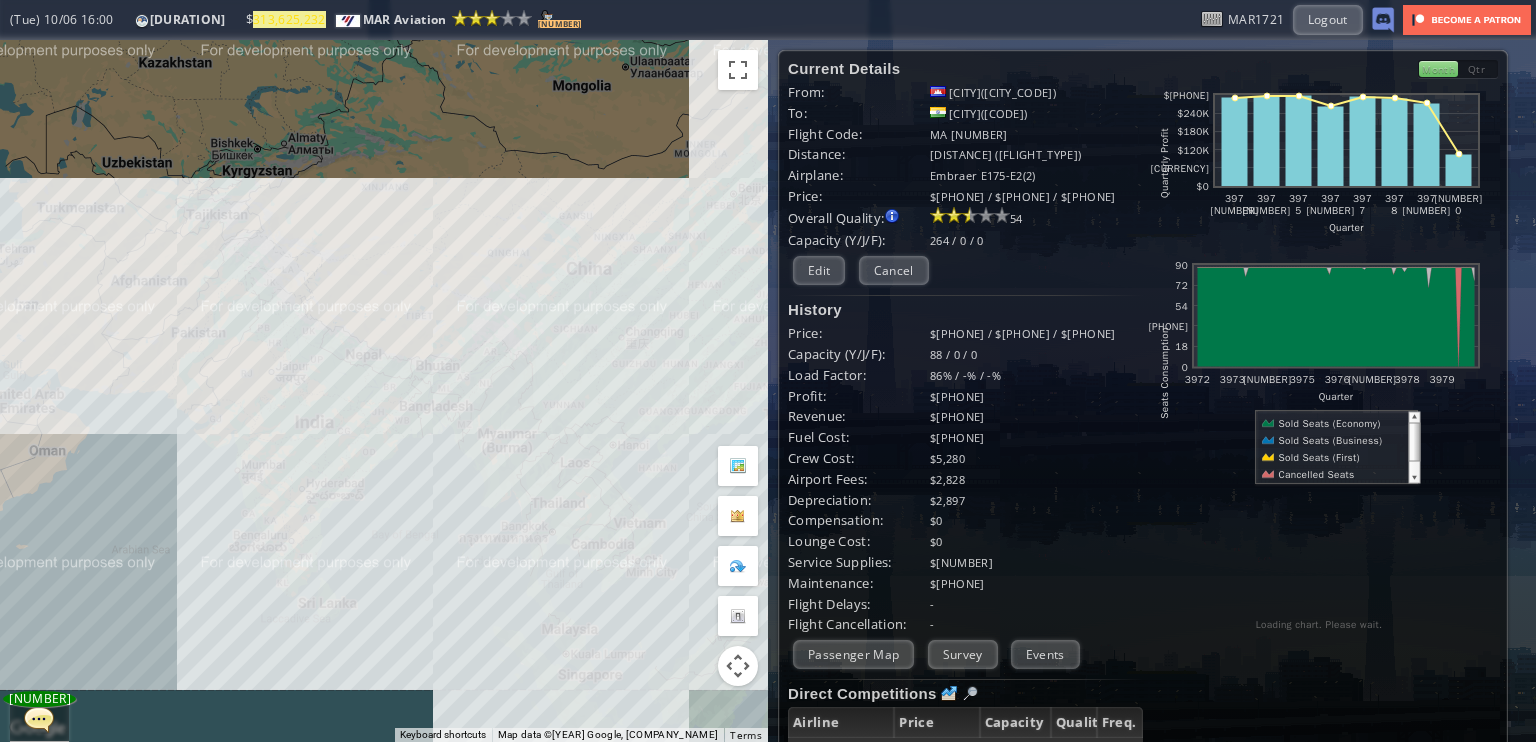 scroll, scrollTop: 0, scrollLeft: 0, axis: both 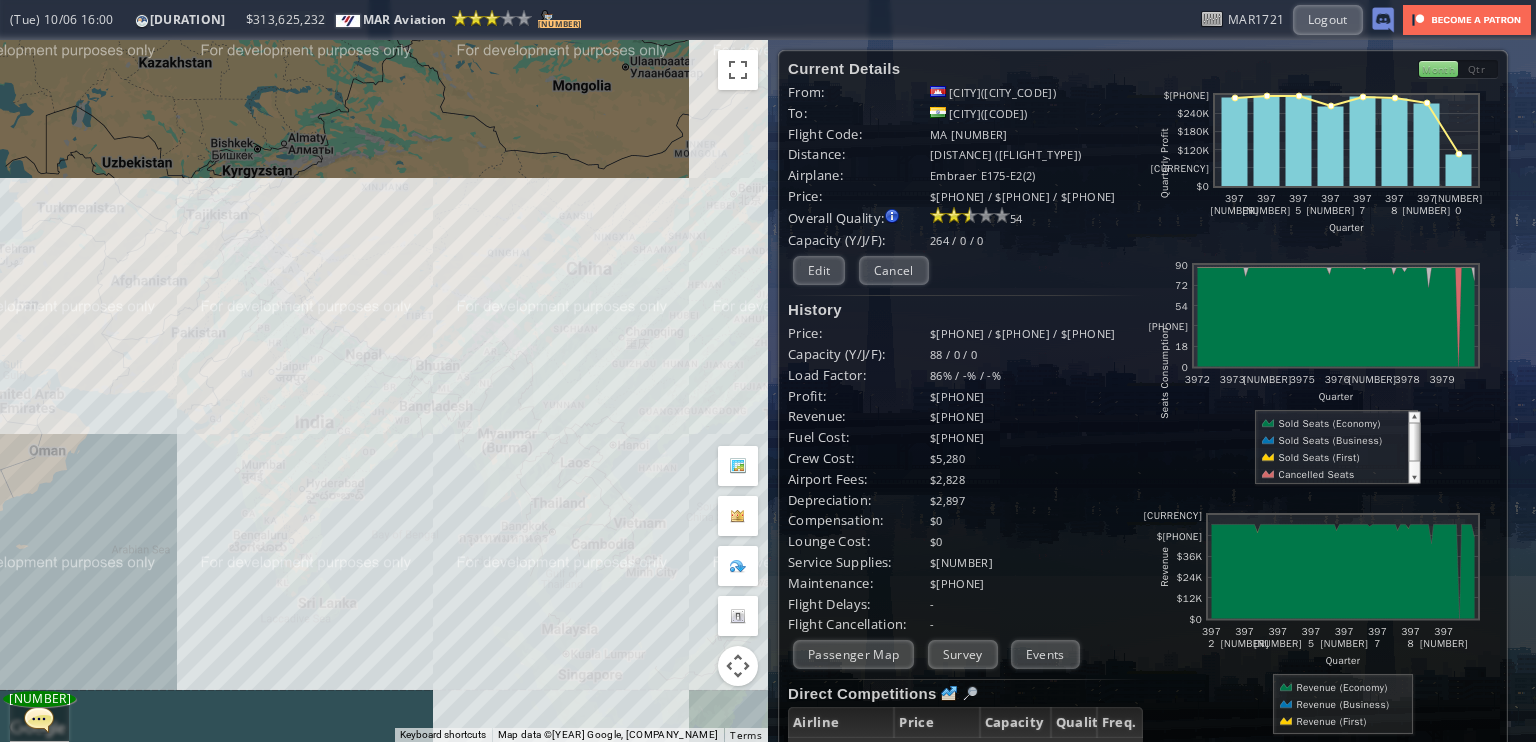 click on "To navigate, press the arrow keys." at bounding box center [384, 391] 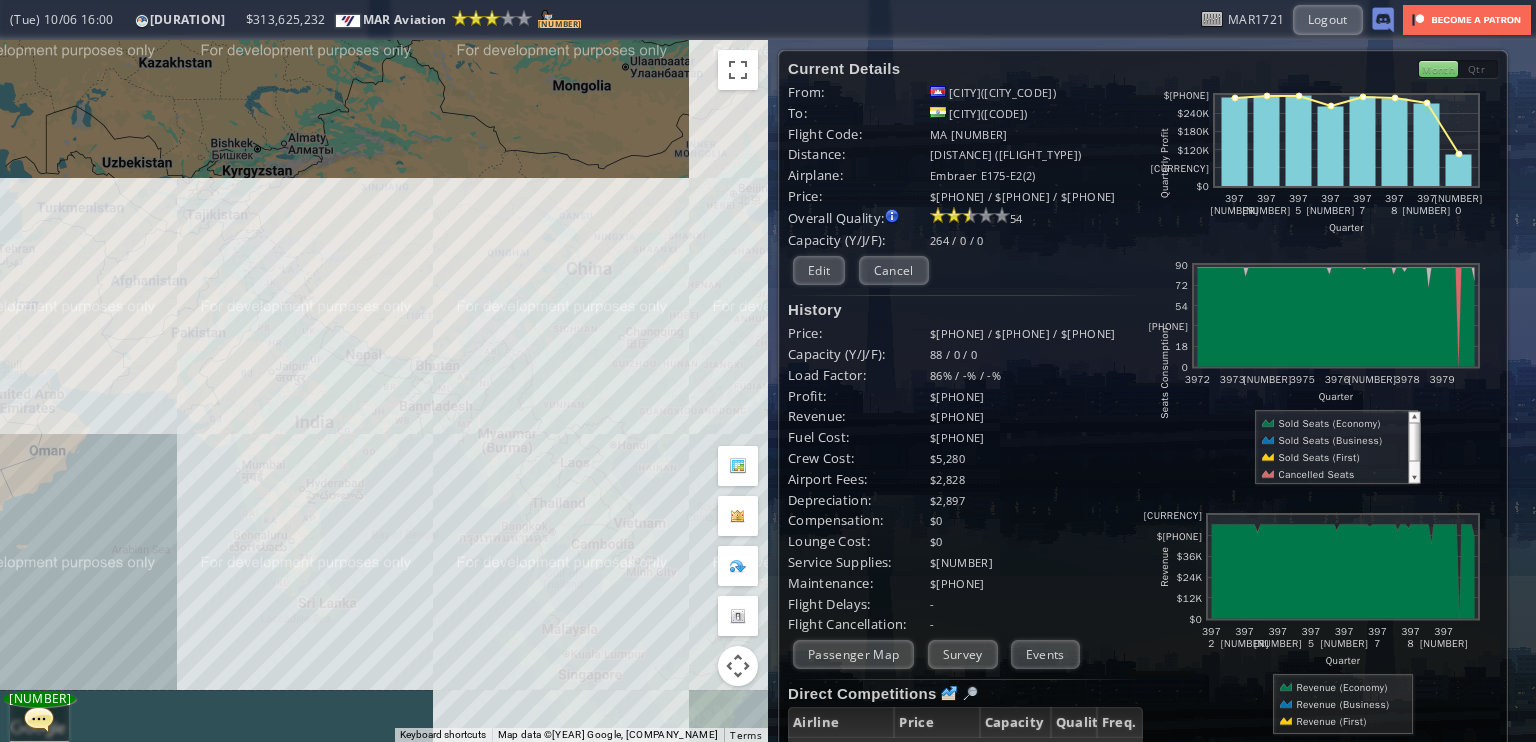 click on "To navigate, press the arrow keys." at bounding box center [384, 391] 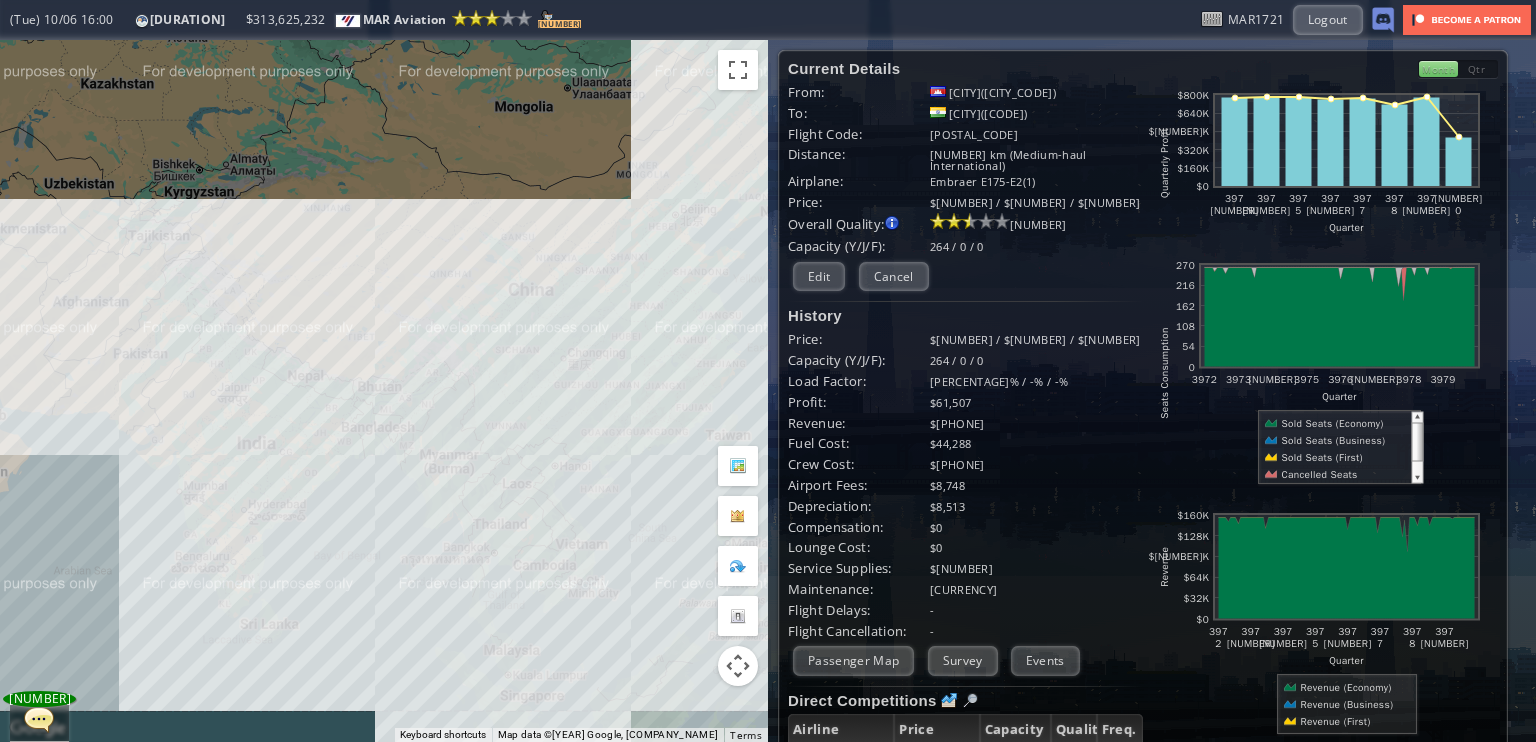 drag, startPoint x: 419, startPoint y: 469, endPoint x: 360, endPoint y: 491, distance: 62.968246 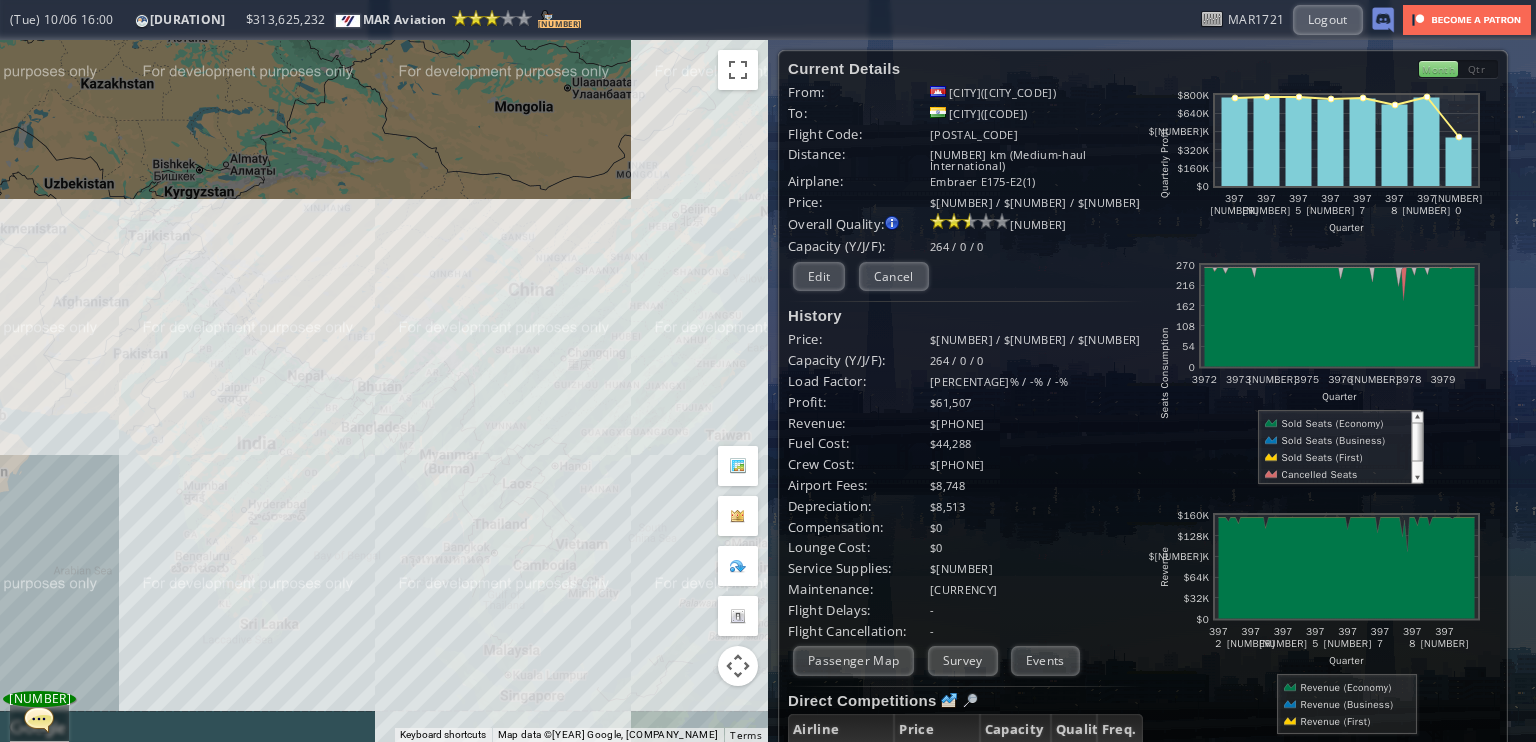 click on "To navigate, press the arrow keys." at bounding box center [384, 391] 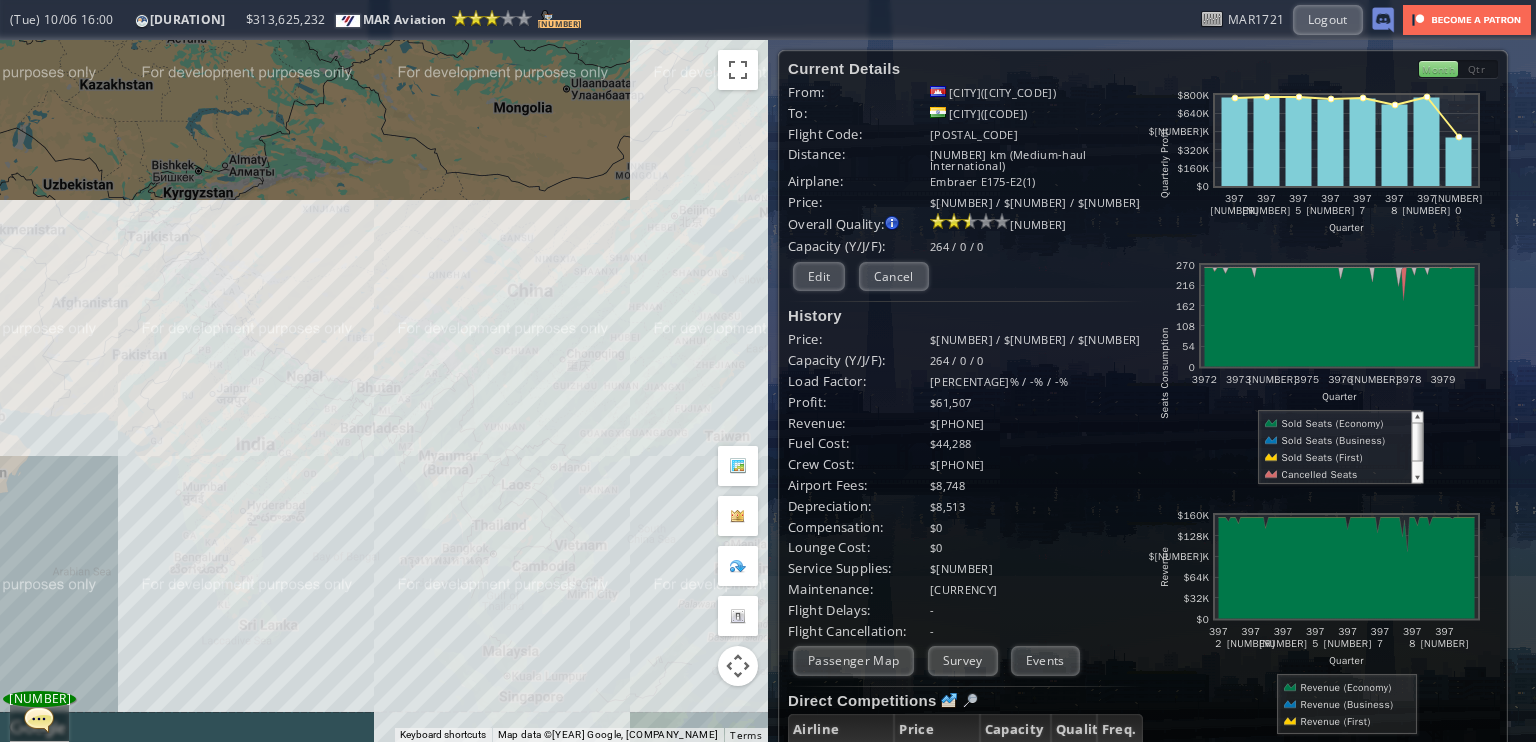 click on "To navigate, press the arrow keys." at bounding box center [384, 391] 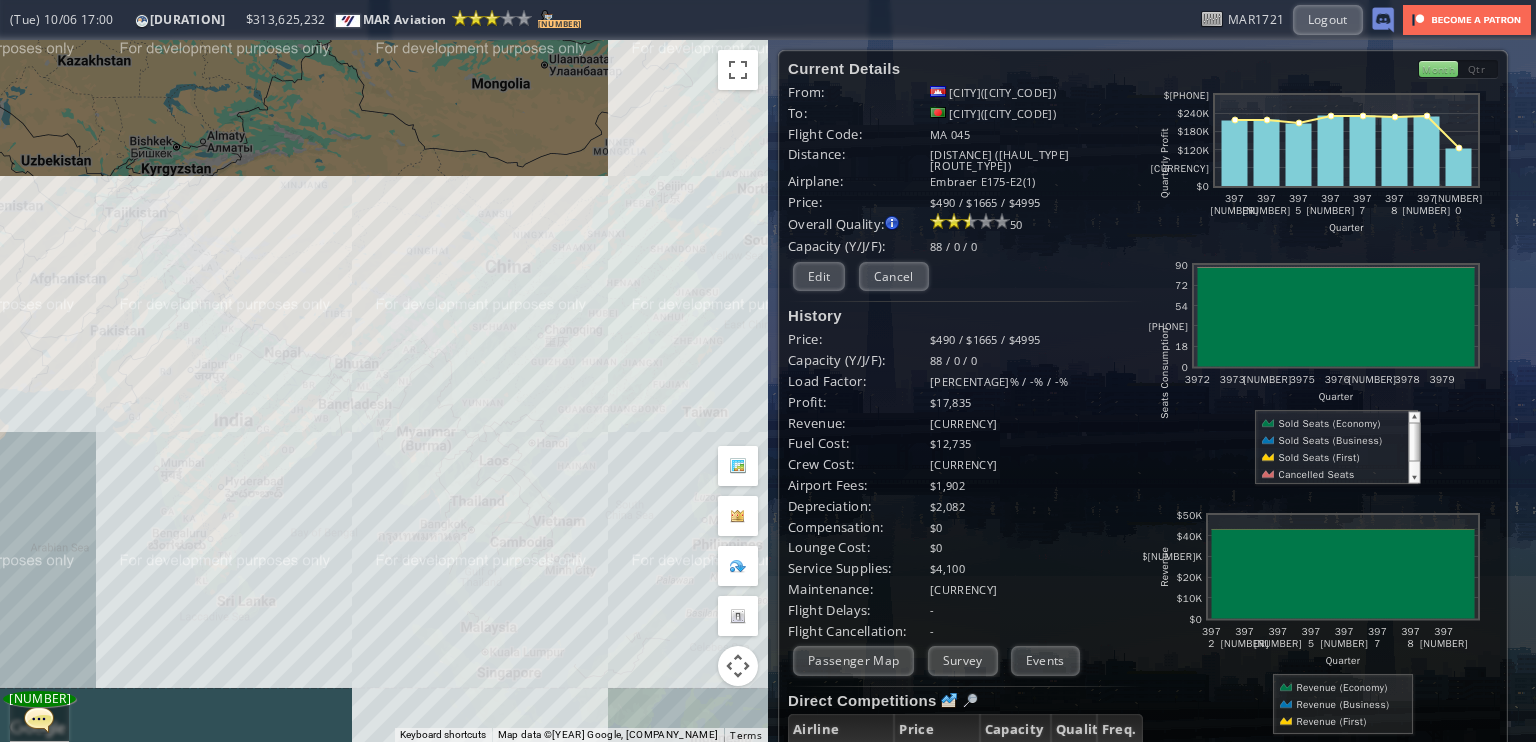 click on "To navigate, press the arrow keys." at bounding box center (384, 391) 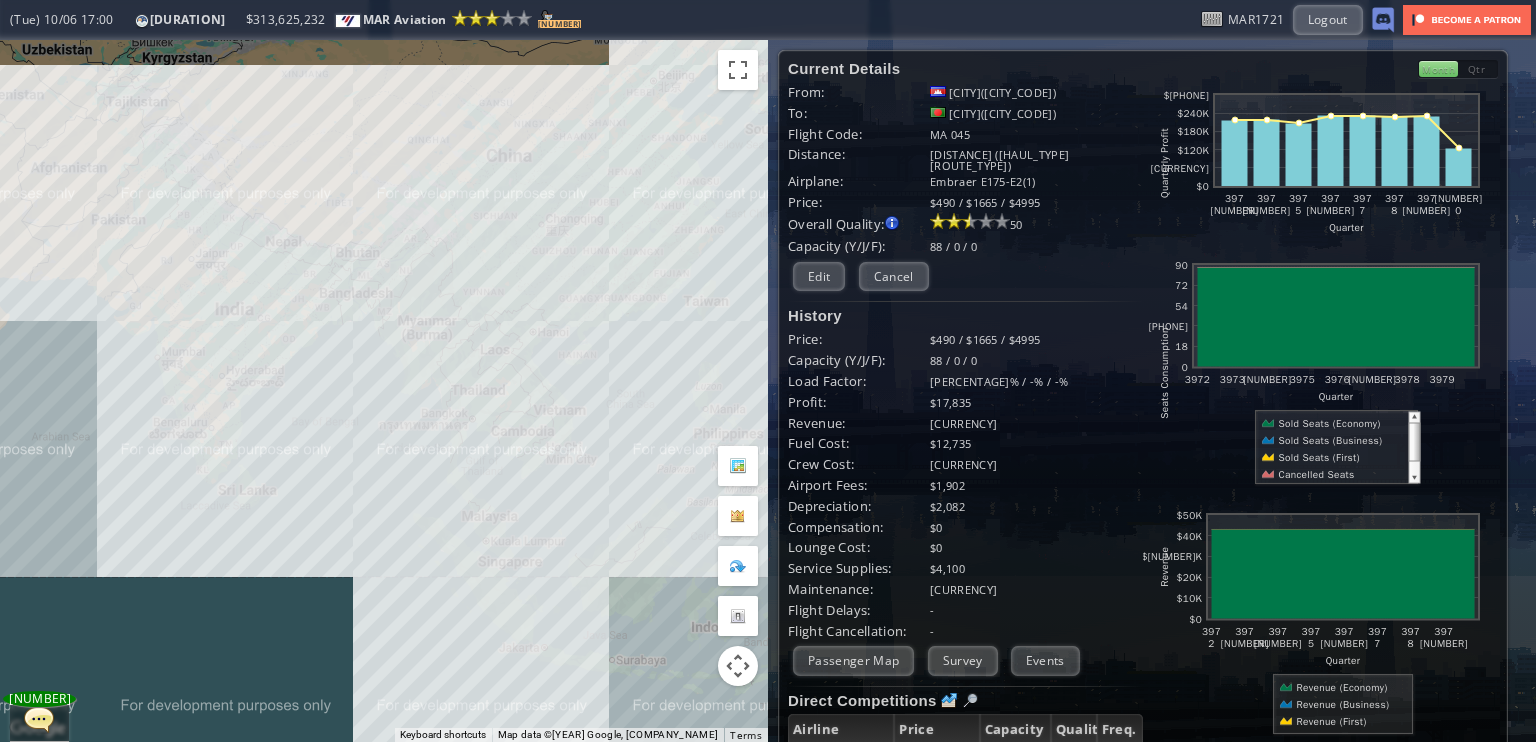 drag, startPoint x: 356, startPoint y: 474, endPoint x: 322, endPoint y: 345, distance: 133.4054 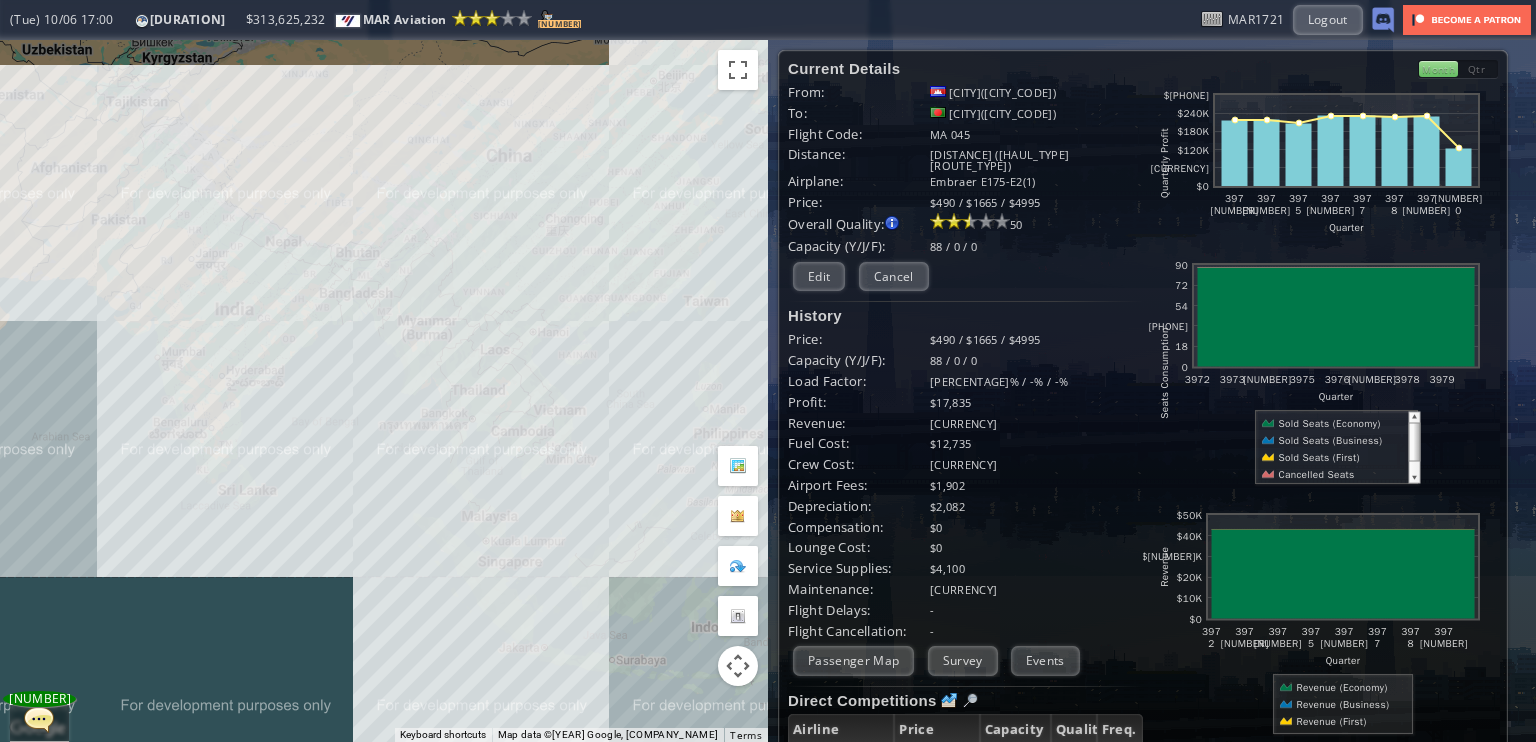 click on "To navigate, press the arrow keys." at bounding box center [384, 391] 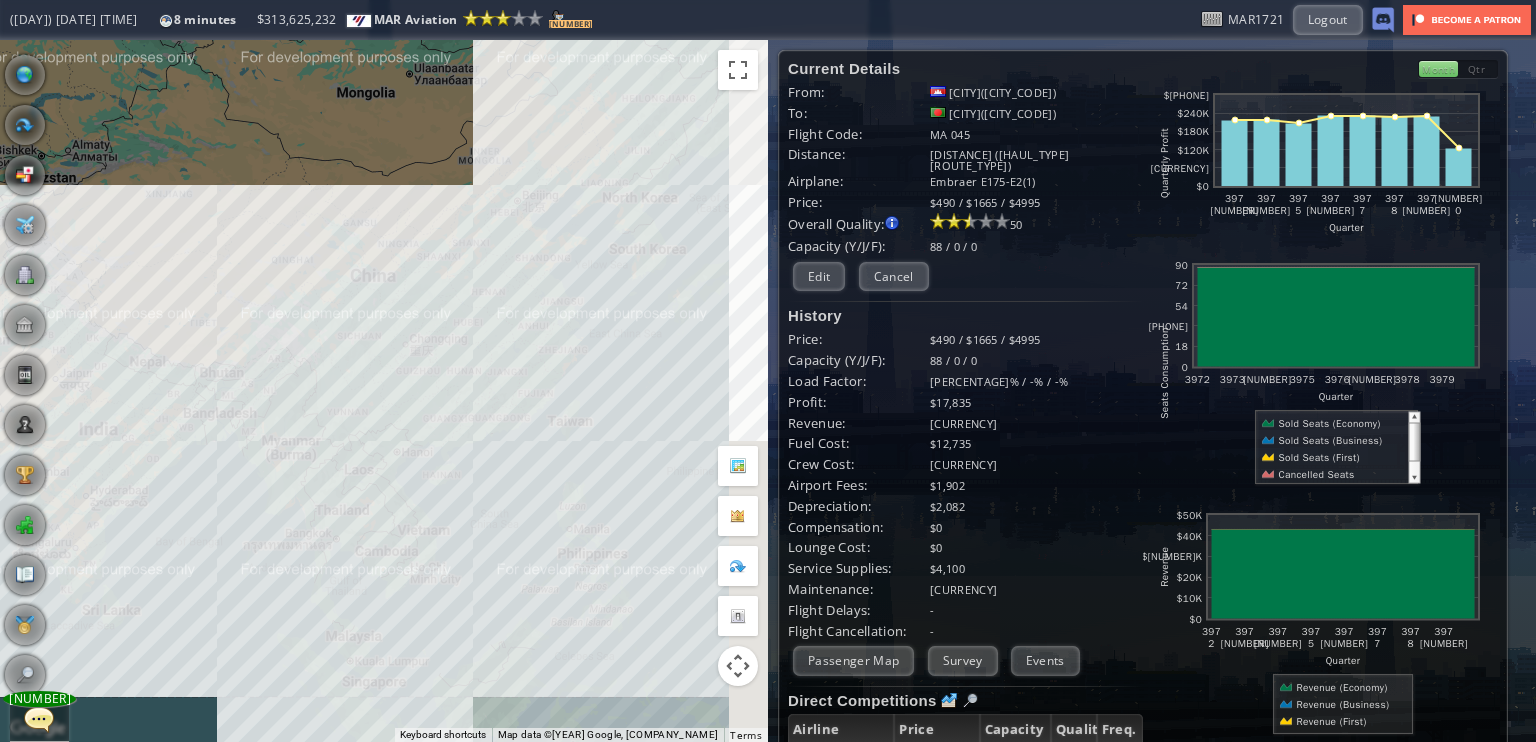 drag, startPoint x: 490, startPoint y: 379, endPoint x: 339, endPoint y: 559, distance: 234.94893 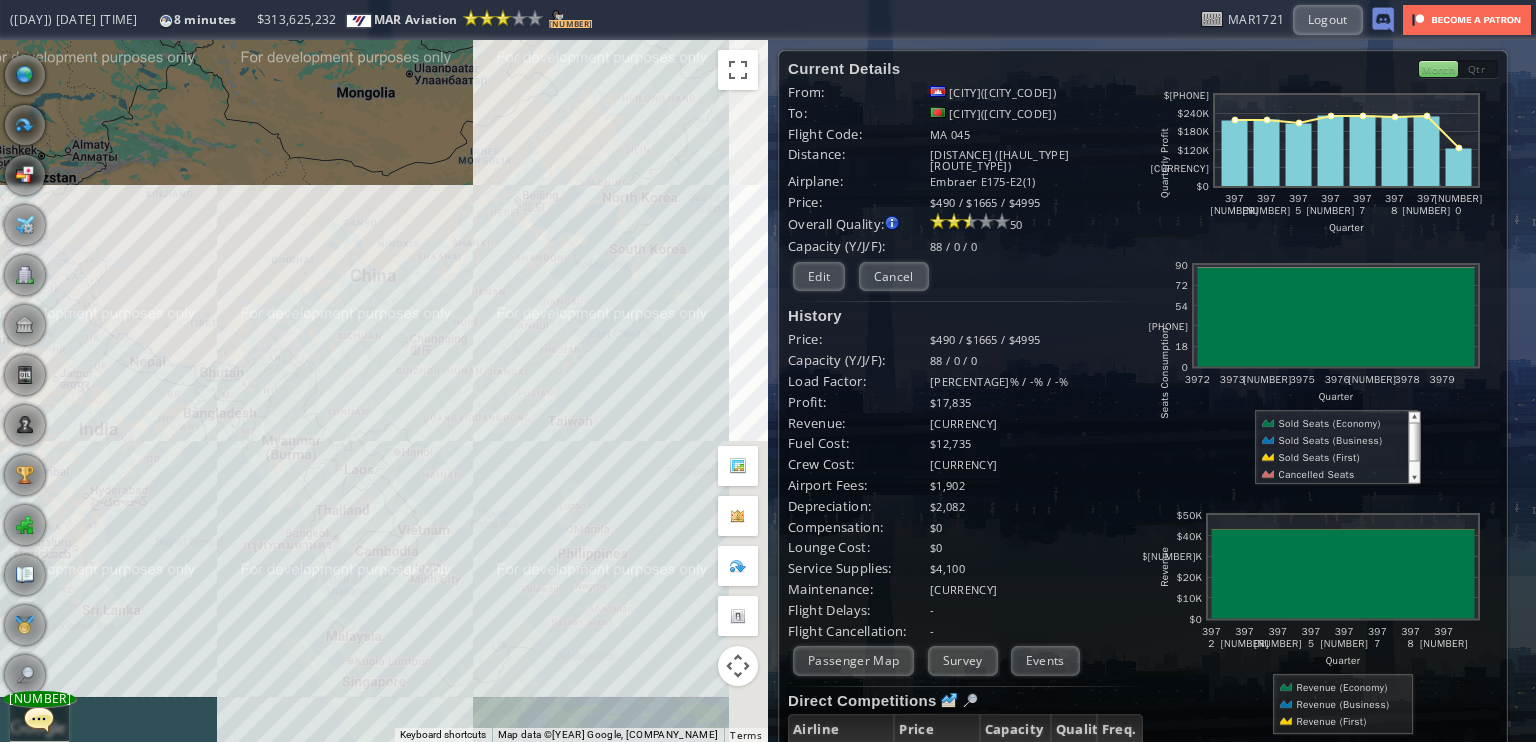 click on "To navigate, press the arrow keys." at bounding box center (384, 391) 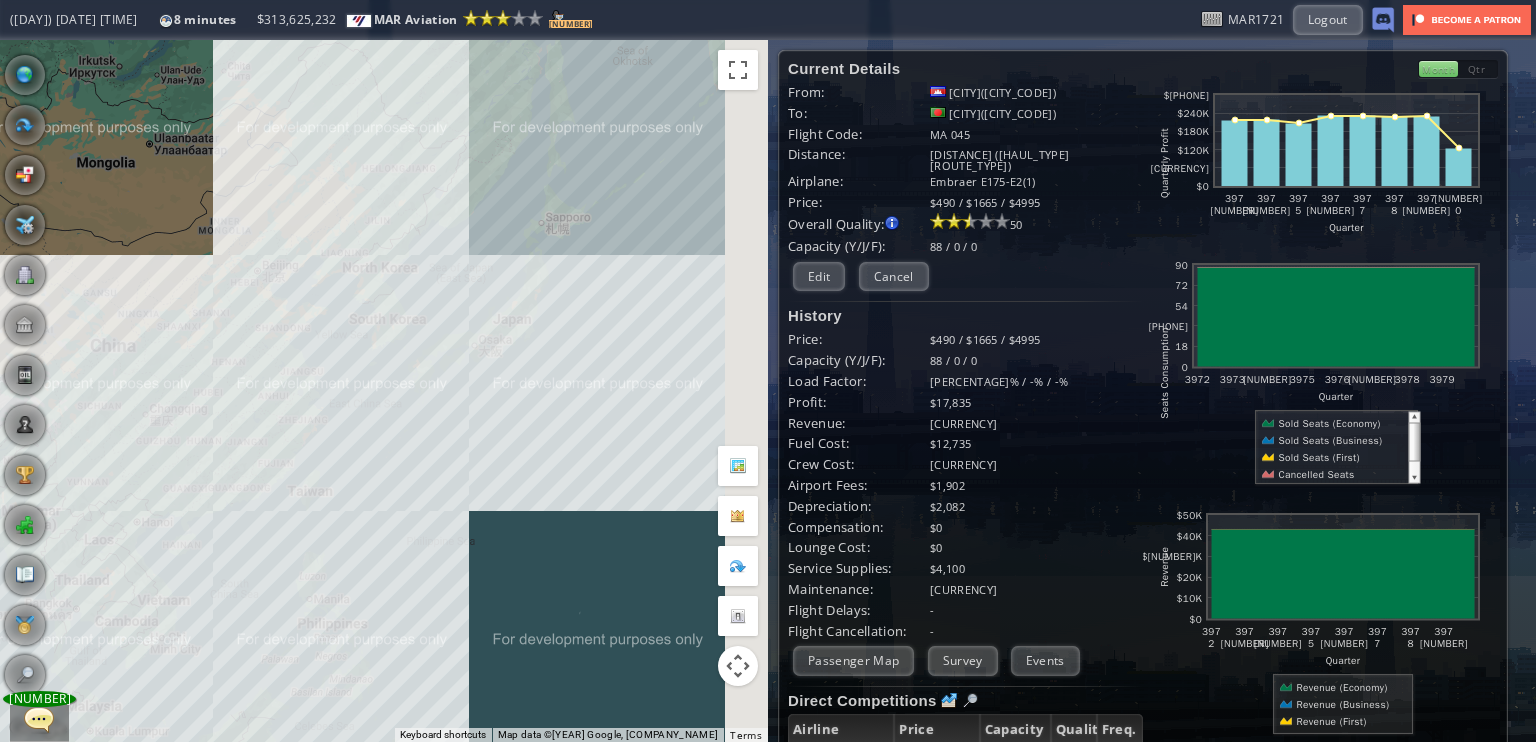 drag, startPoint x: 366, startPoint y: 375, endPoint x: 147, endPoint y: 383, distance: 219.14607 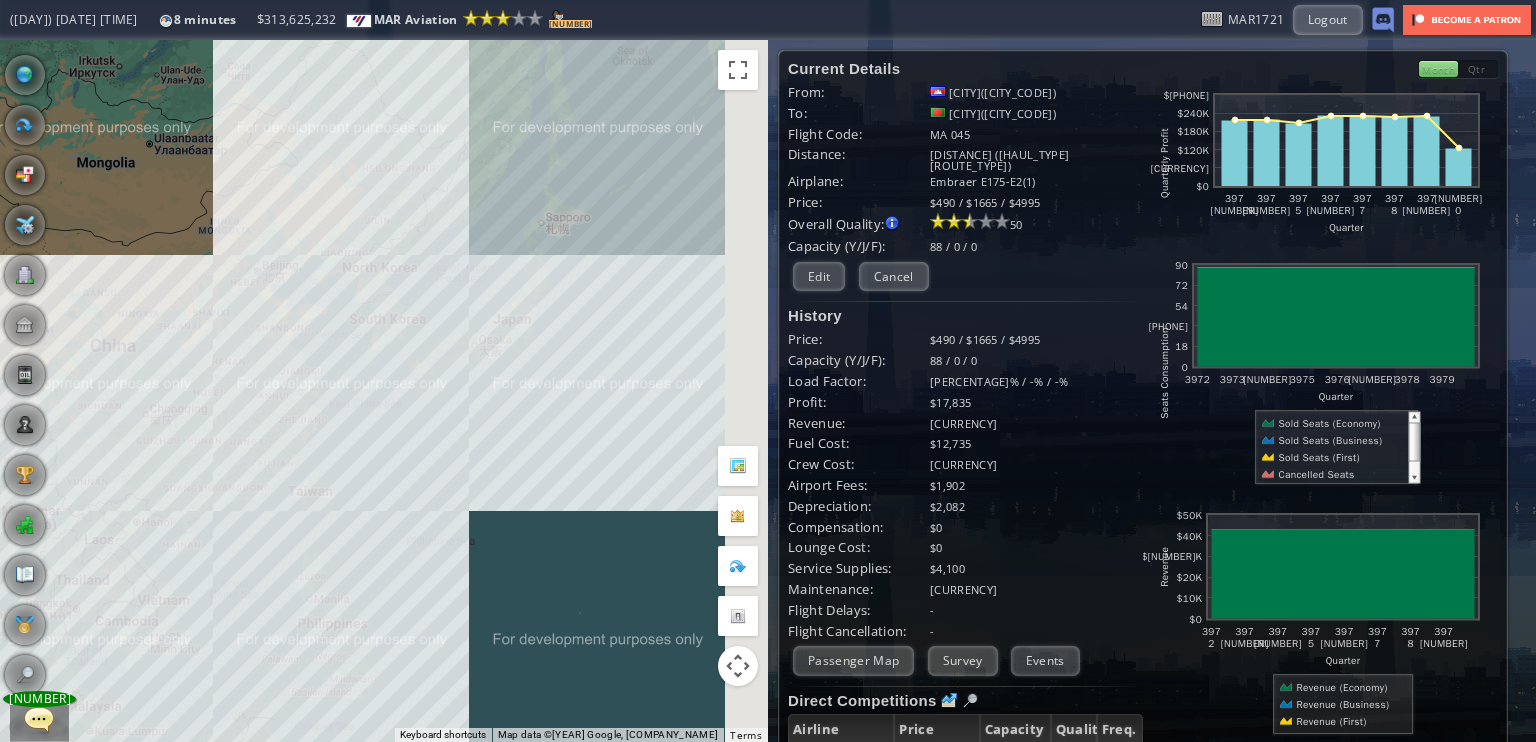 click on "To navigate, press the arrow keys." at bounding box center [384, 391] 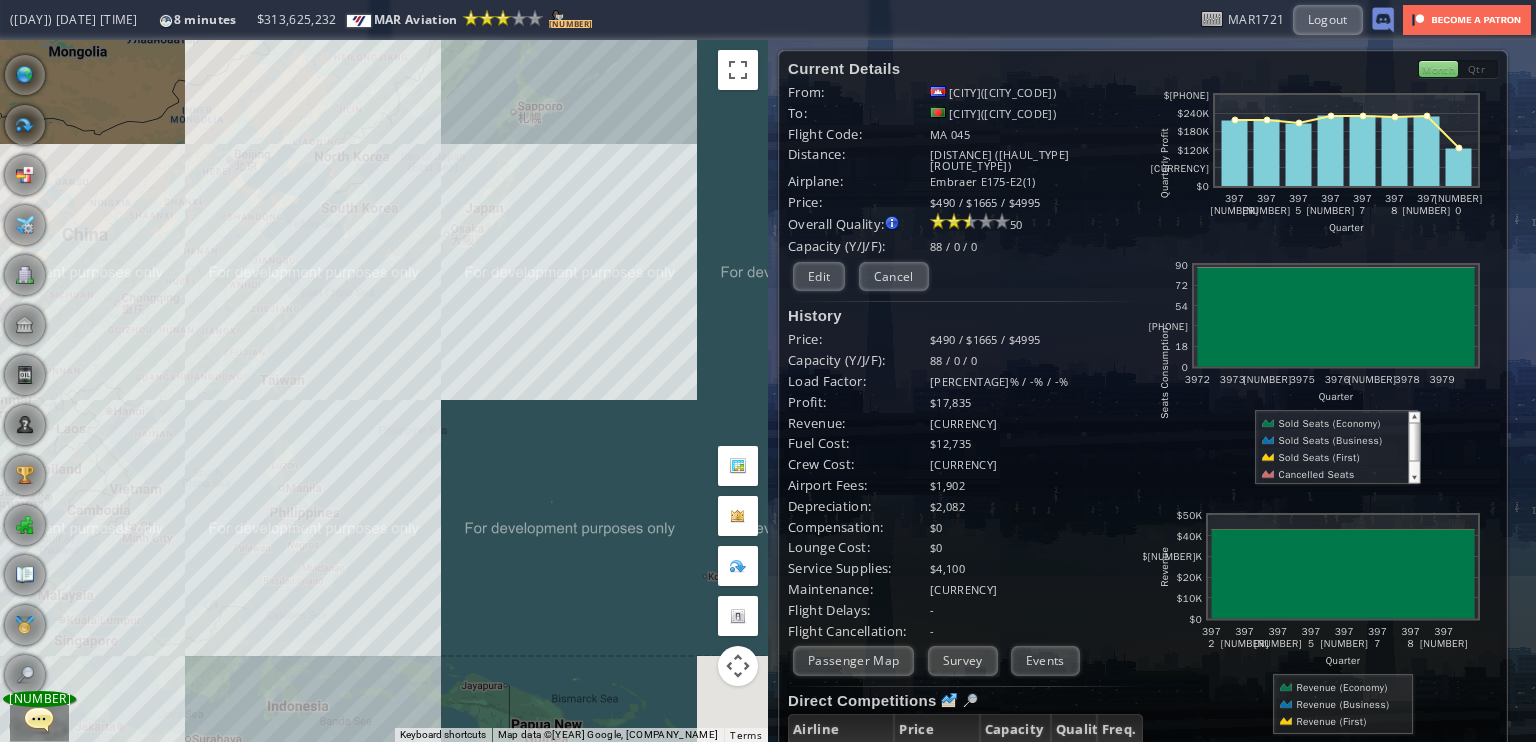 drag, startPoint x: 276, startPoint y: 347, endPoint x: 274, endPoint y: 292, distance: 55.03635 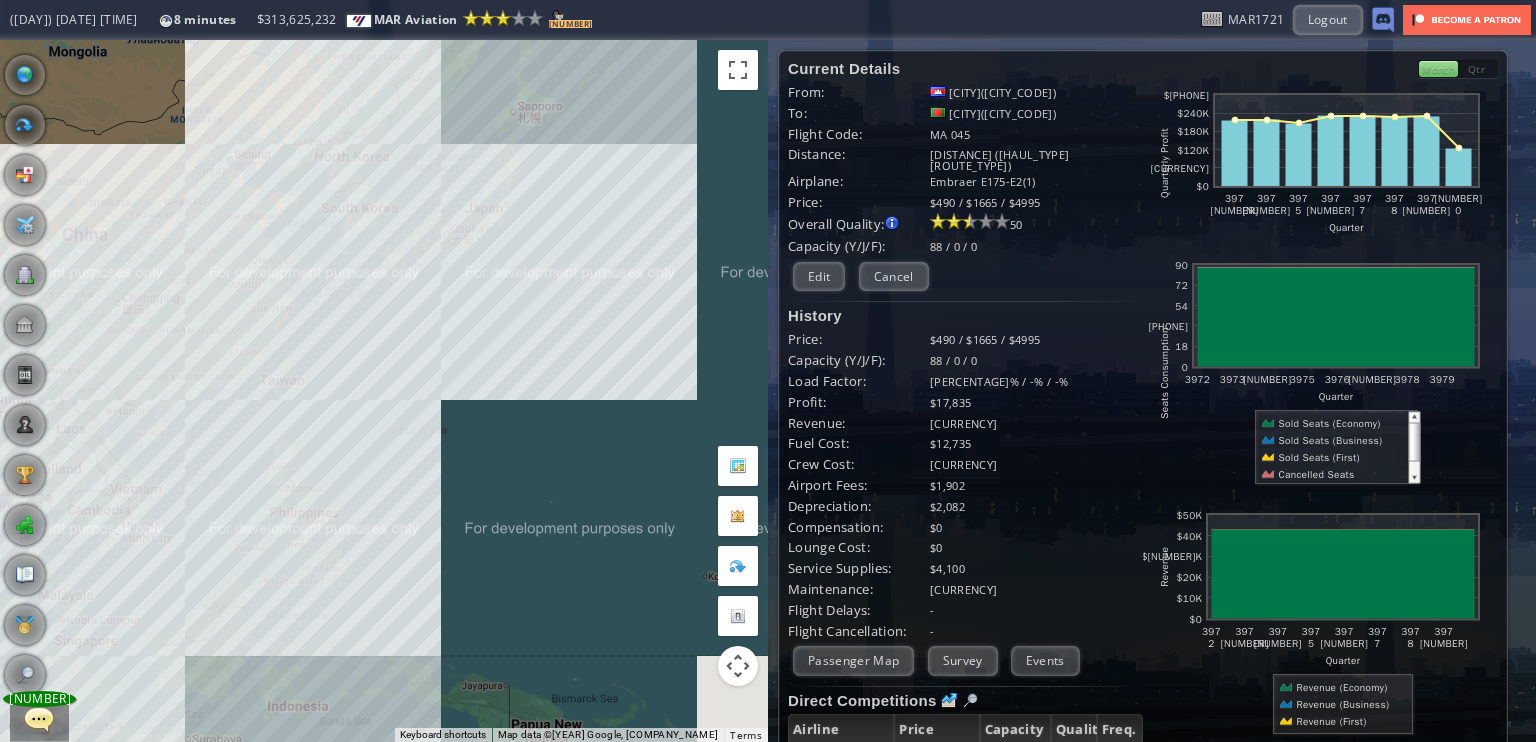 click on "To navigate, press the arrow keys." at bounding box center [384, 391] 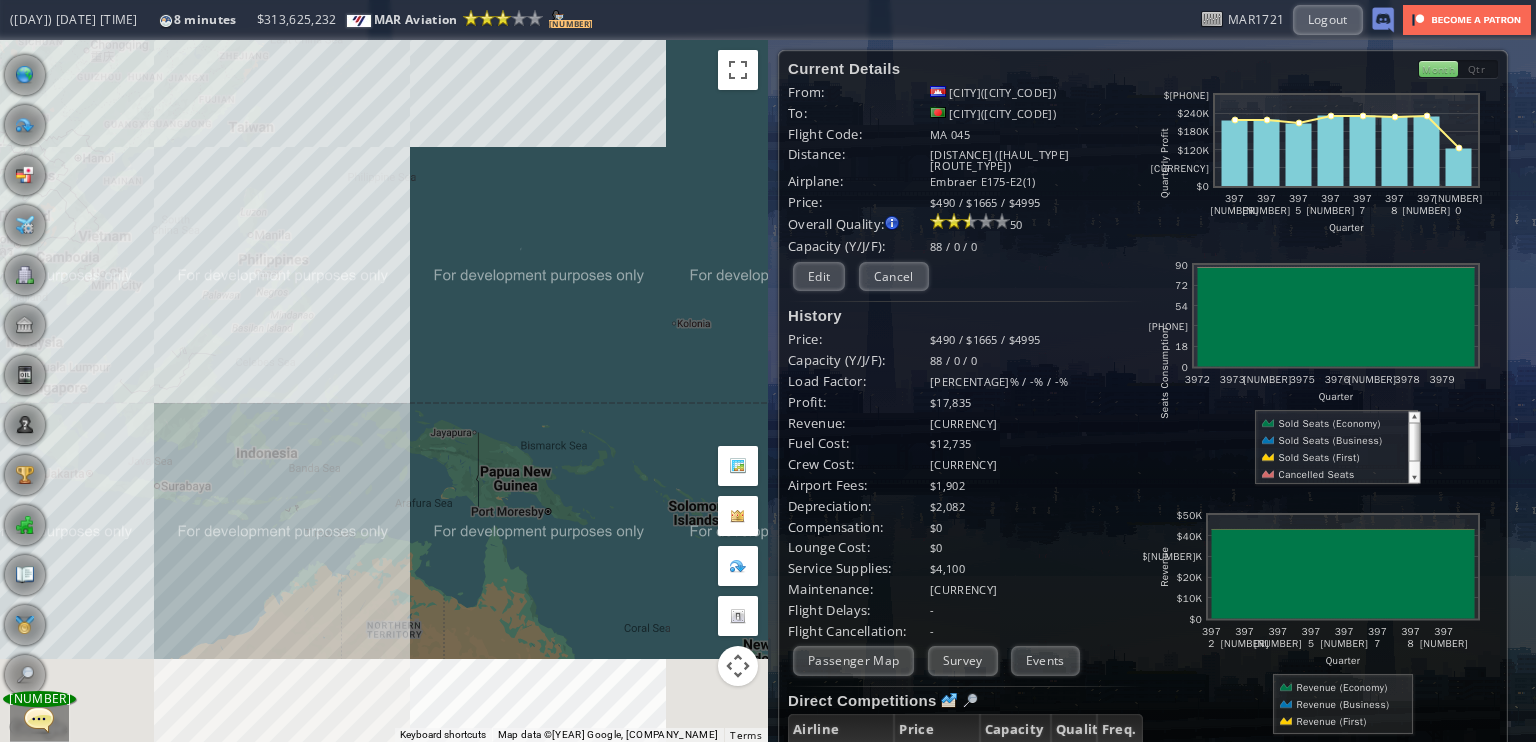 drag, startPoint x: 330, startPoint y: 449, endPoint x: 310, endPoint y: 212, distance: 237.84239 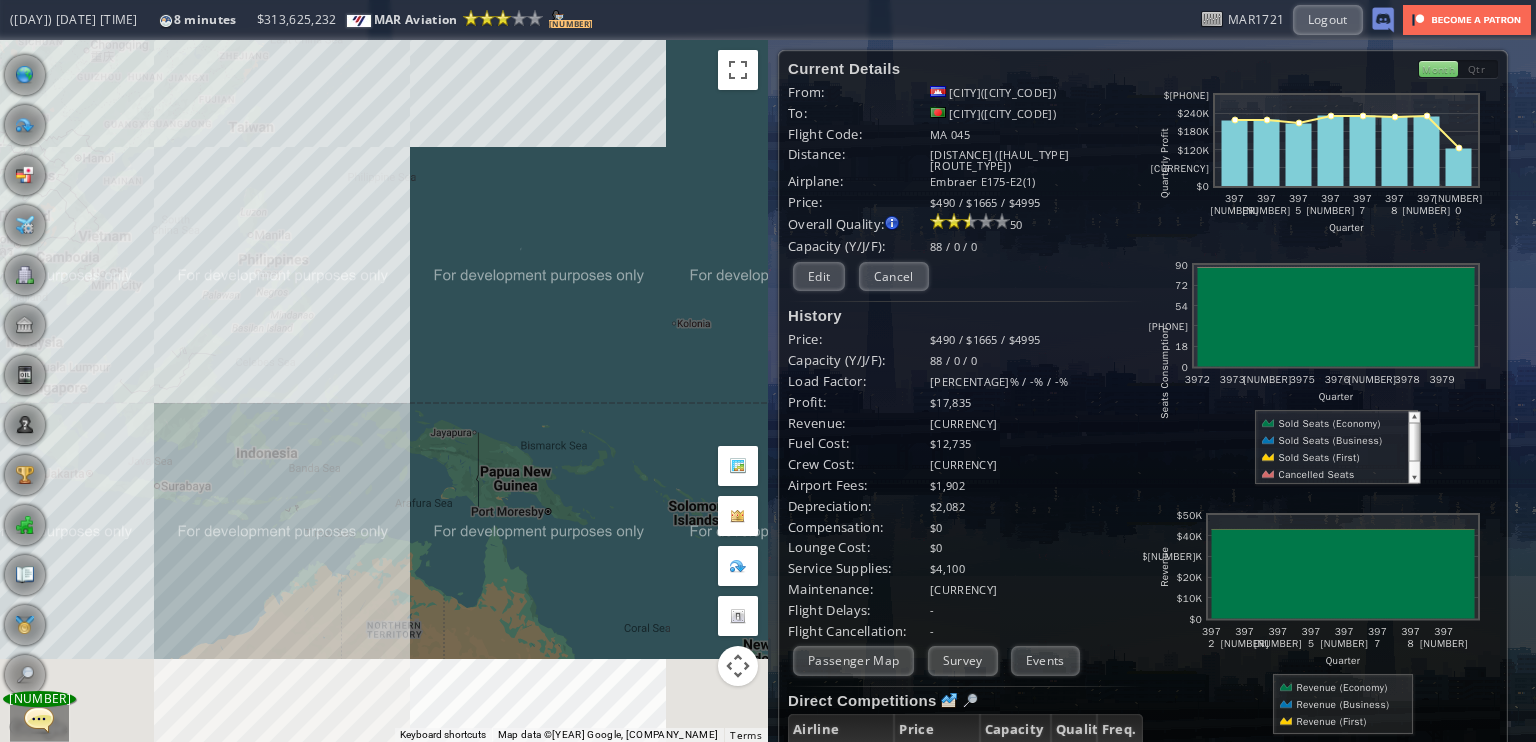 click on "To navigate, press the arrow keys." at bounding box center (384, 391) 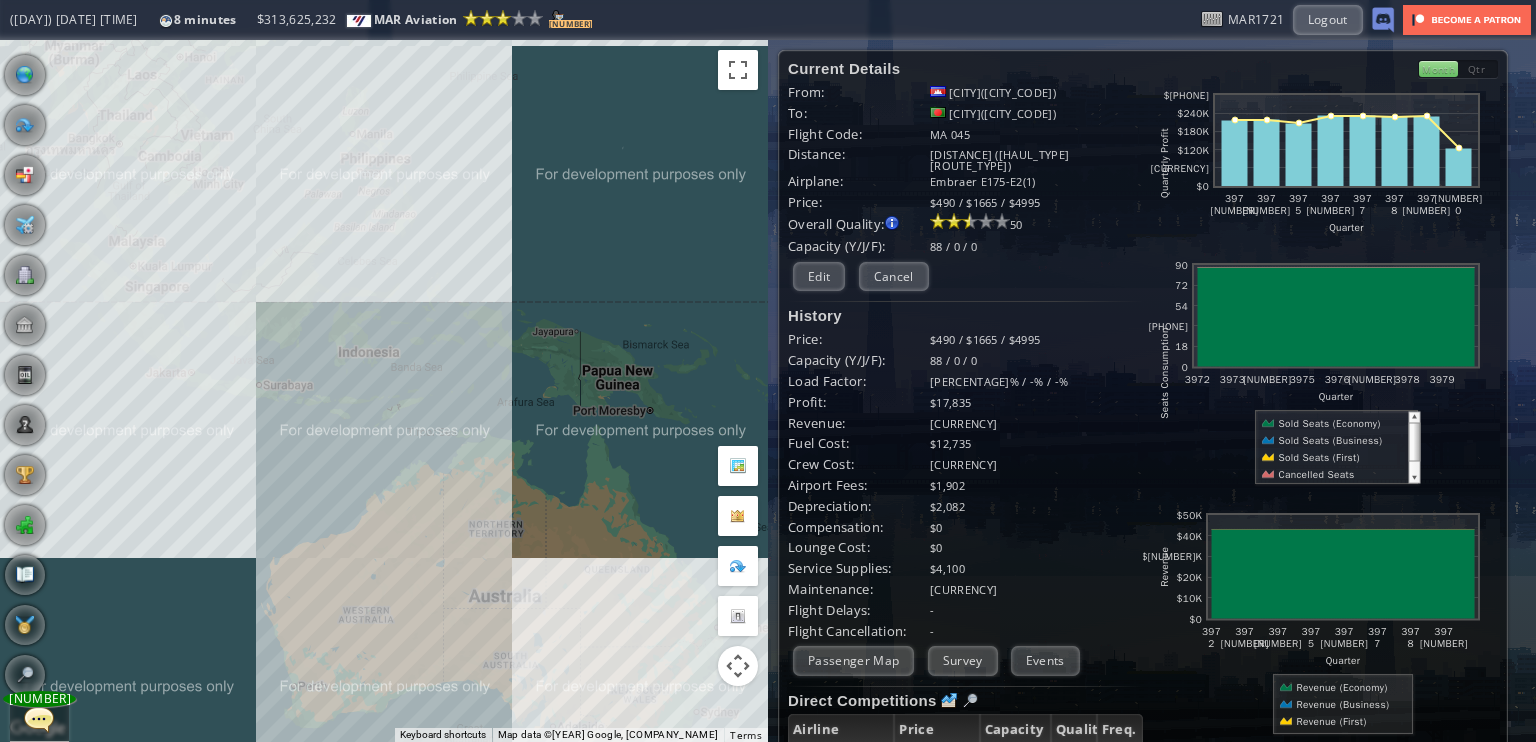 drag, startPoint x: 326, startPoint y: 460, endPoint x: 659, endPoint y: 199, distance: 423.09573 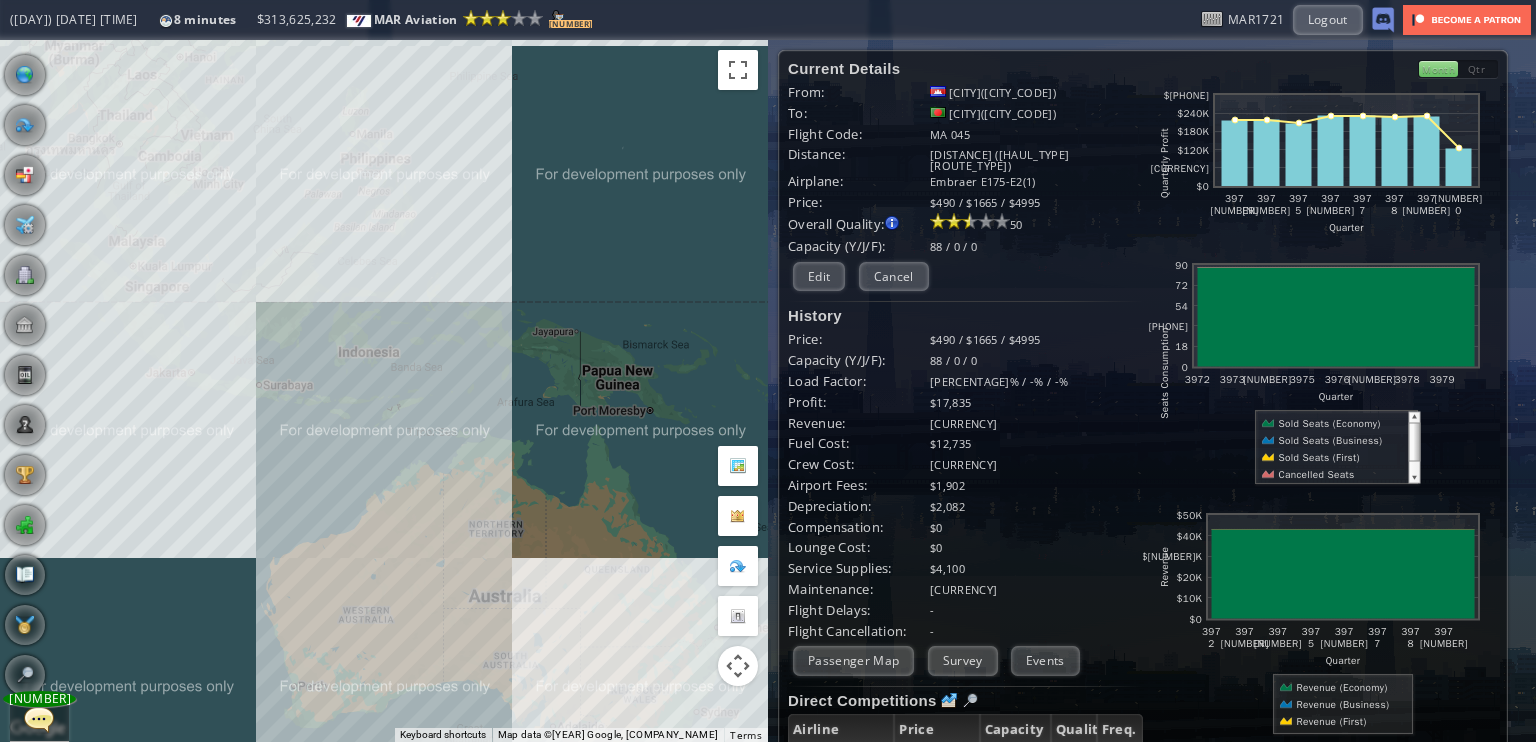 click on "To navigate, press the arrow keys." at bounding box center (384, 391) 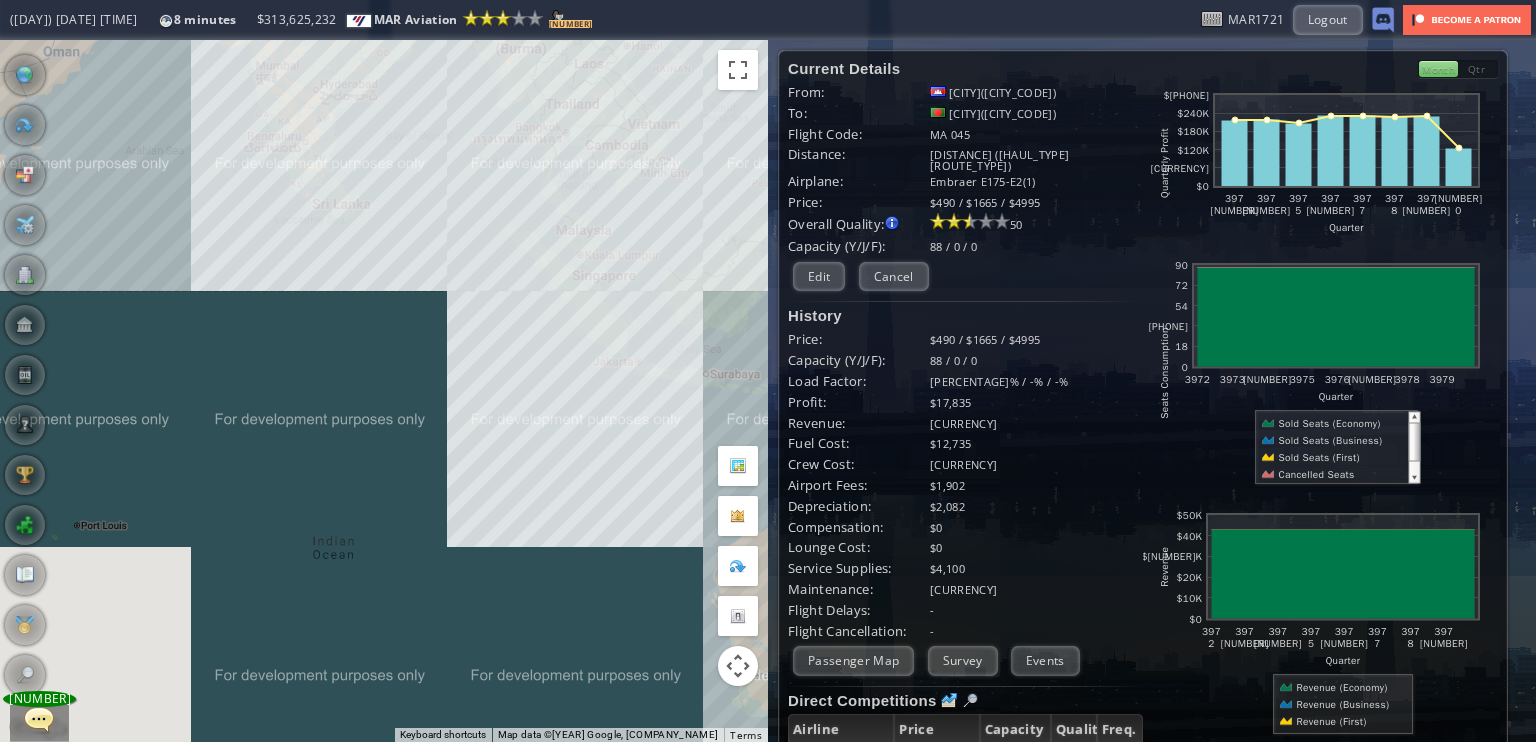 drag, startPoint x: 356, startPoint y: 386, endPoint x: 525, endPoint y: 542, distance: 229.99348 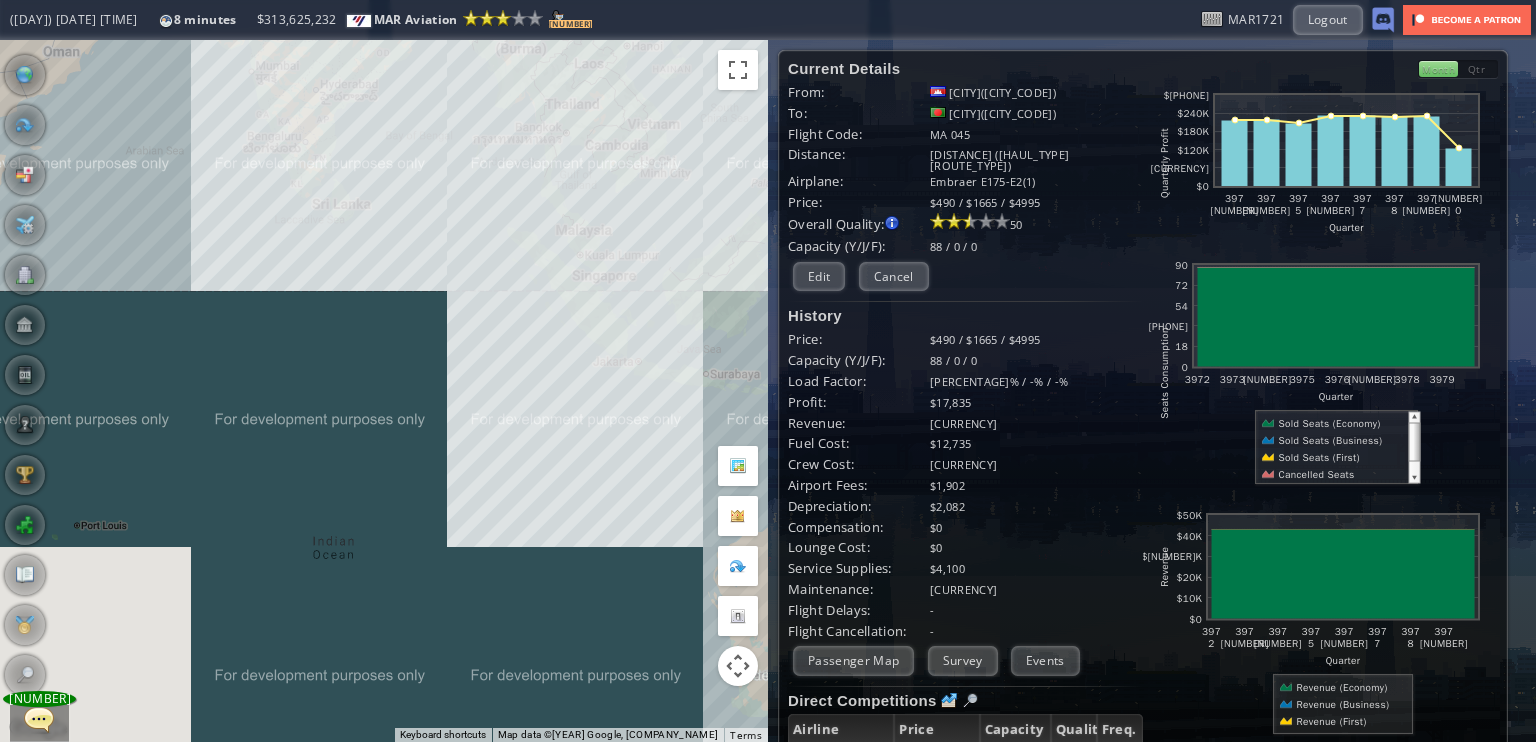 click on "To navigate, press the arrow keys." at bounding box center (384, 391) 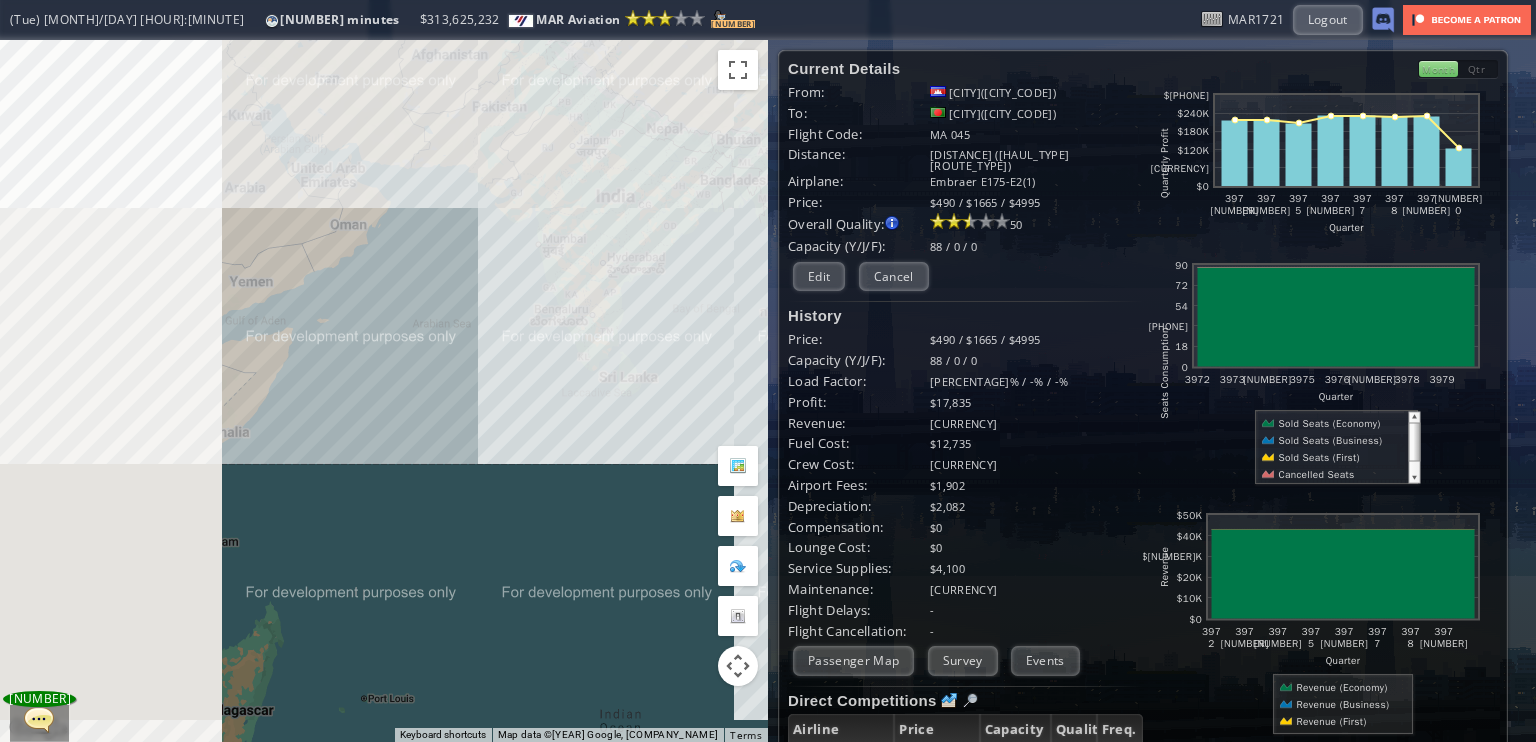drag, startPoint x: 236, startPoint y: 370, endPoint x: 592, endPoint y: 602, distance: 424.92352 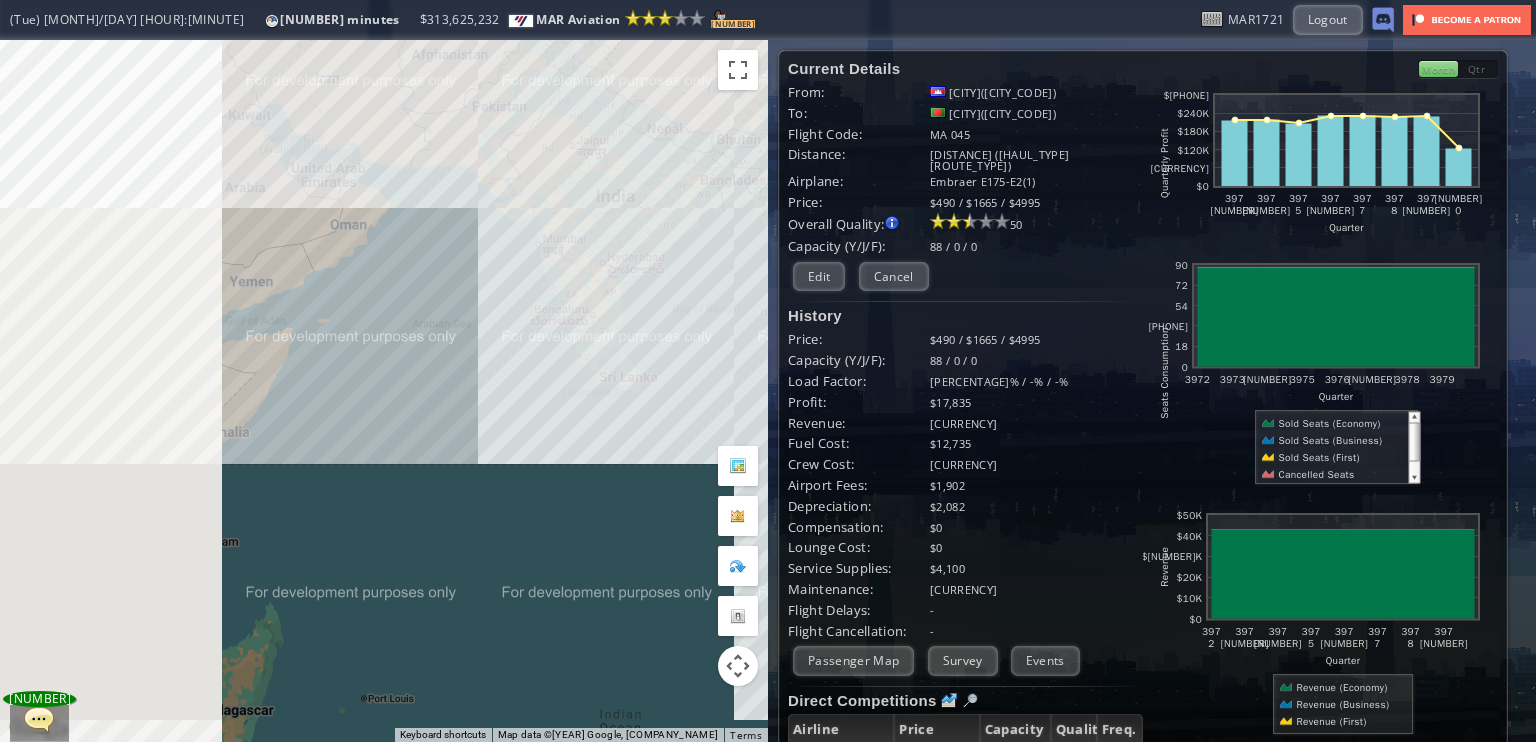 click on "To navigate, press the arrow keys." at bounding box center (384, 391) 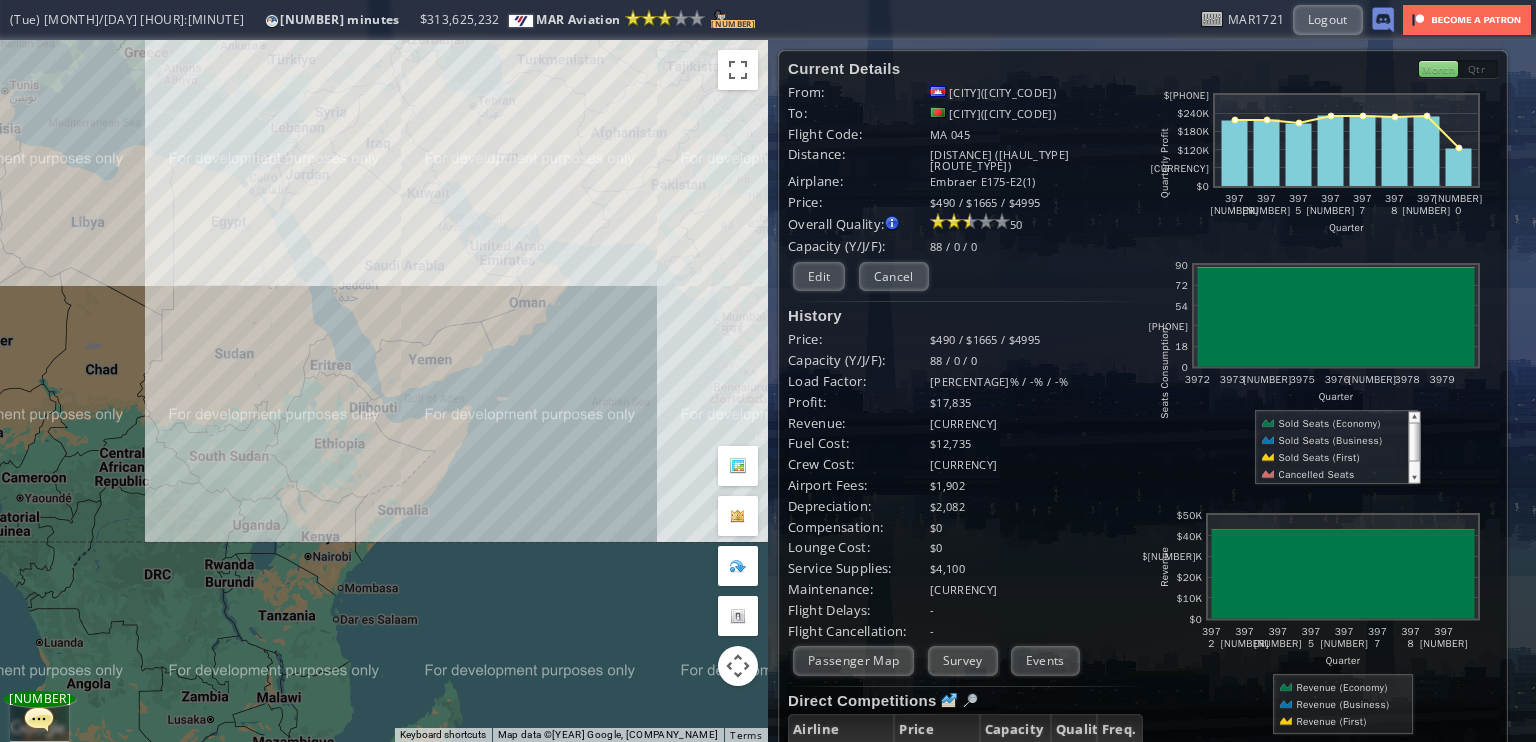 drag, startPoint x: 332, startPoint y: 516, endPoint x: 484, endPoint y: 583, distance: 166.1114 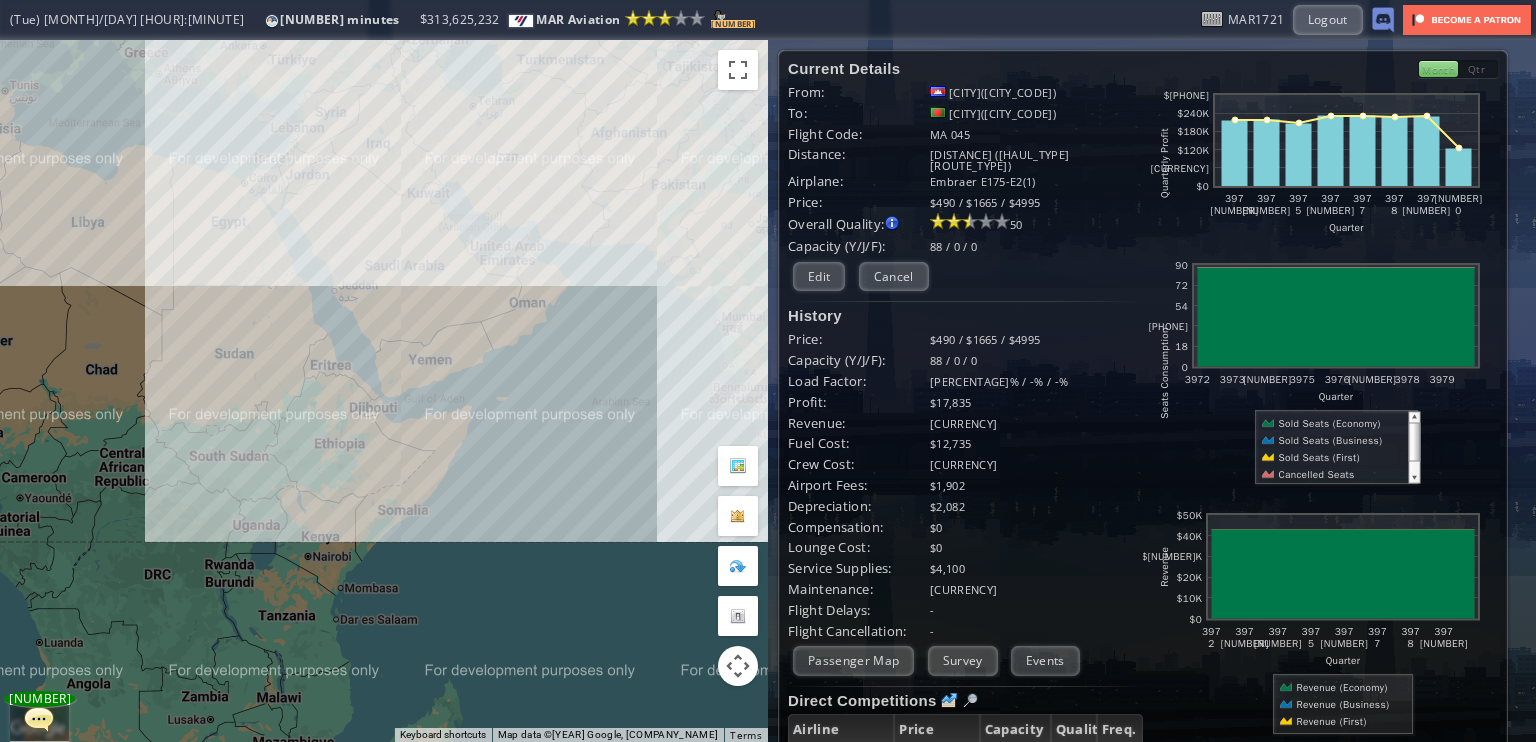 click on "To navigate, press the arrow keys." at bounding box center (384, 391) 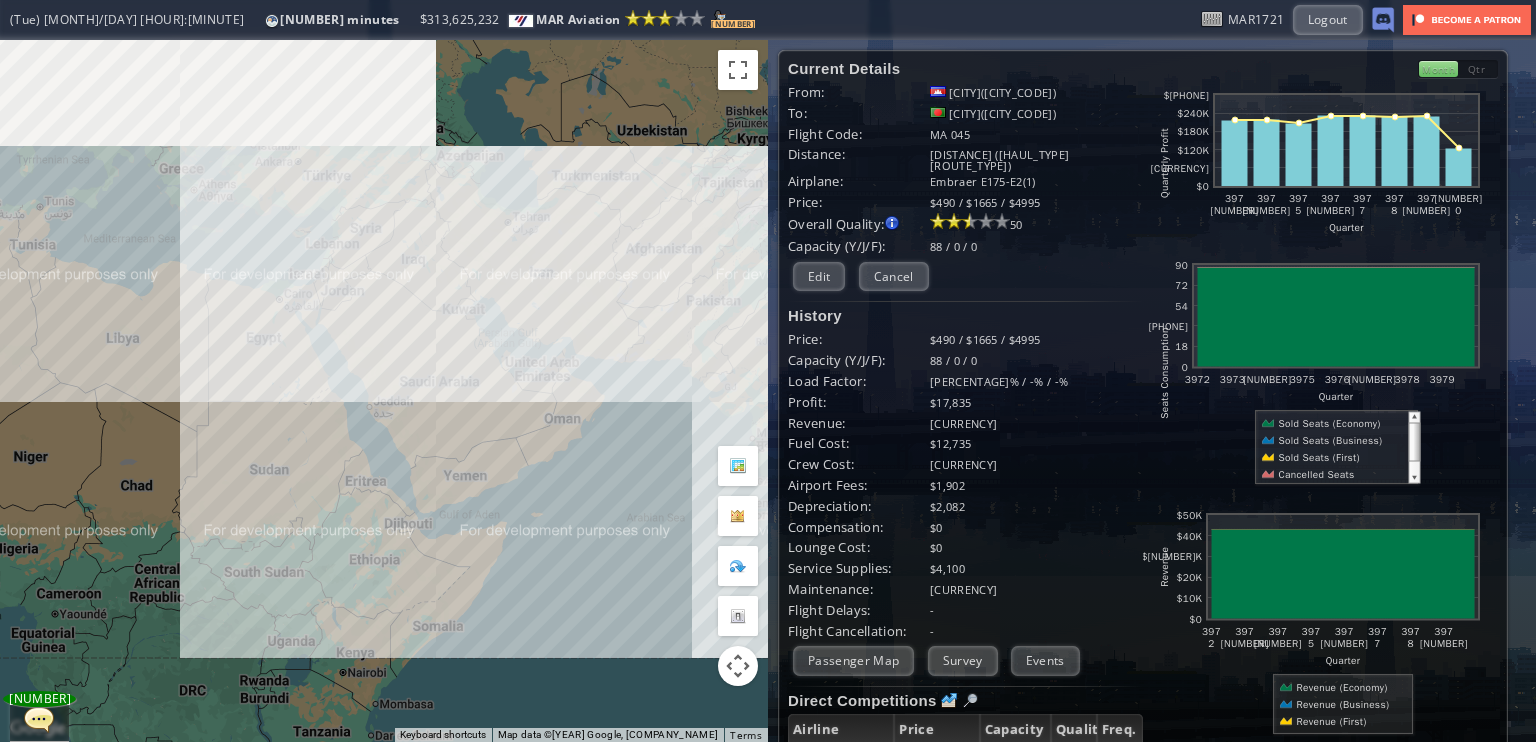 drag, startPoint x: 312, startPoint y: 463, endPoint x: 400, endPoint y: 558, distance: 129.49518 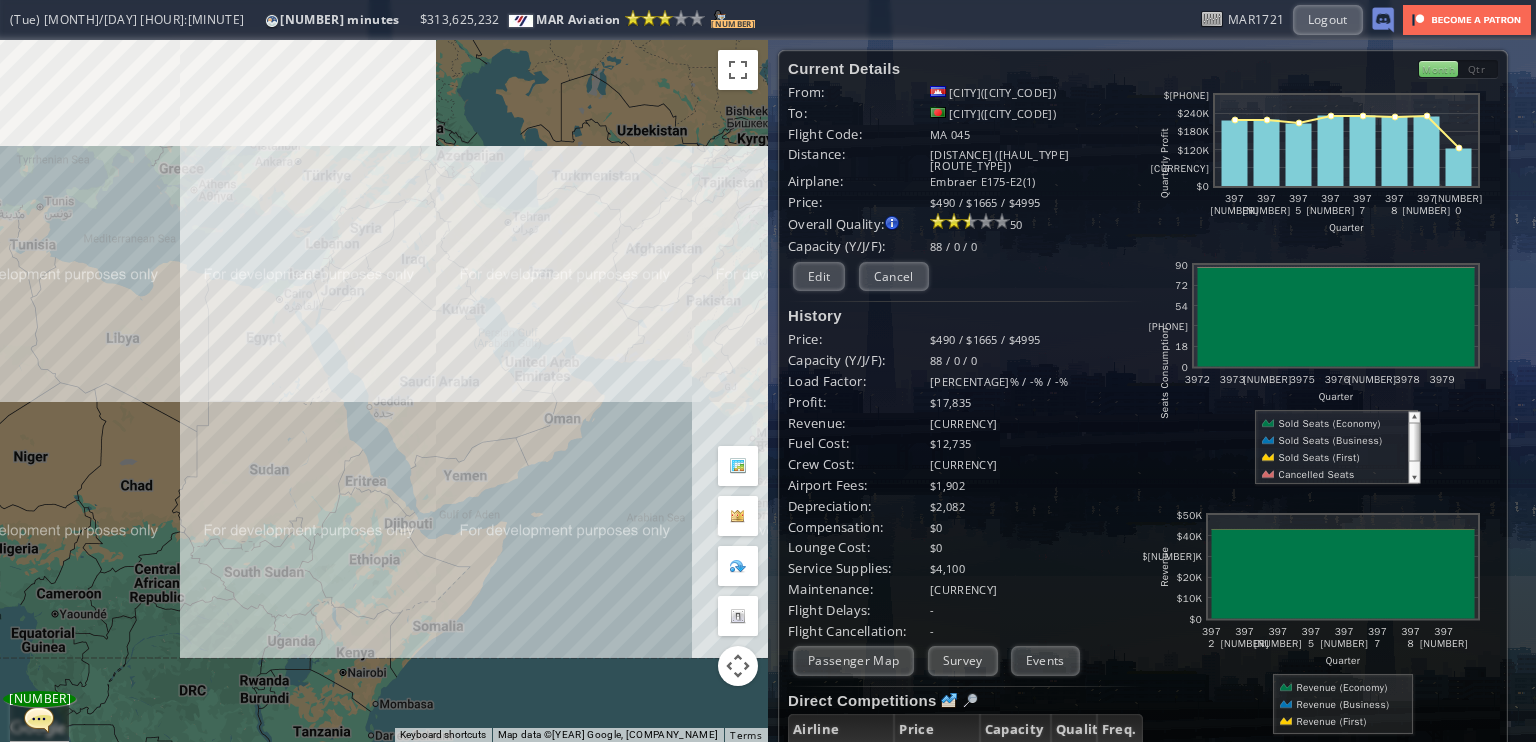click on "To navigate, press the arrow keys." at bounding box center [384, 391] 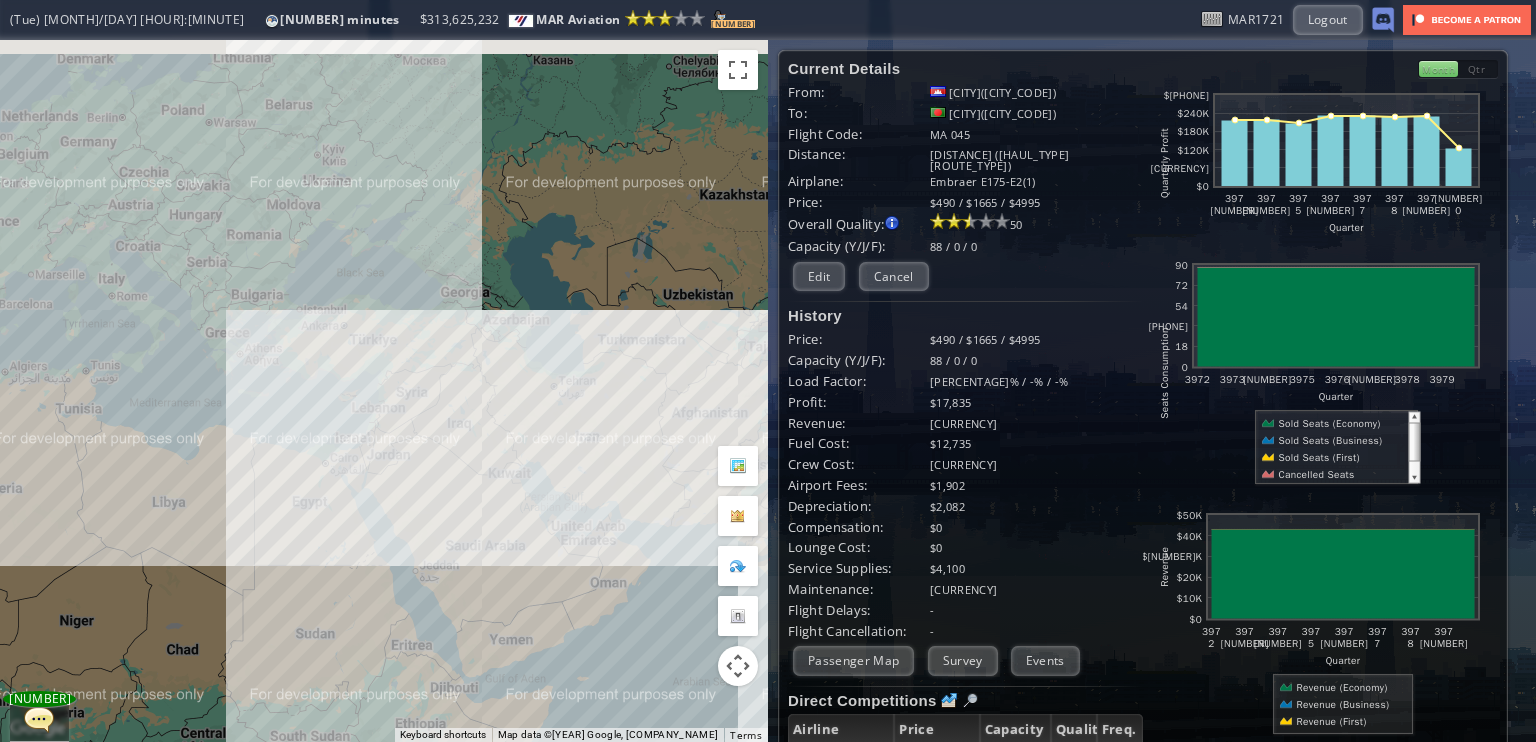 click on "To navigate, press the arrow keys." at bounding box center (384, 391) 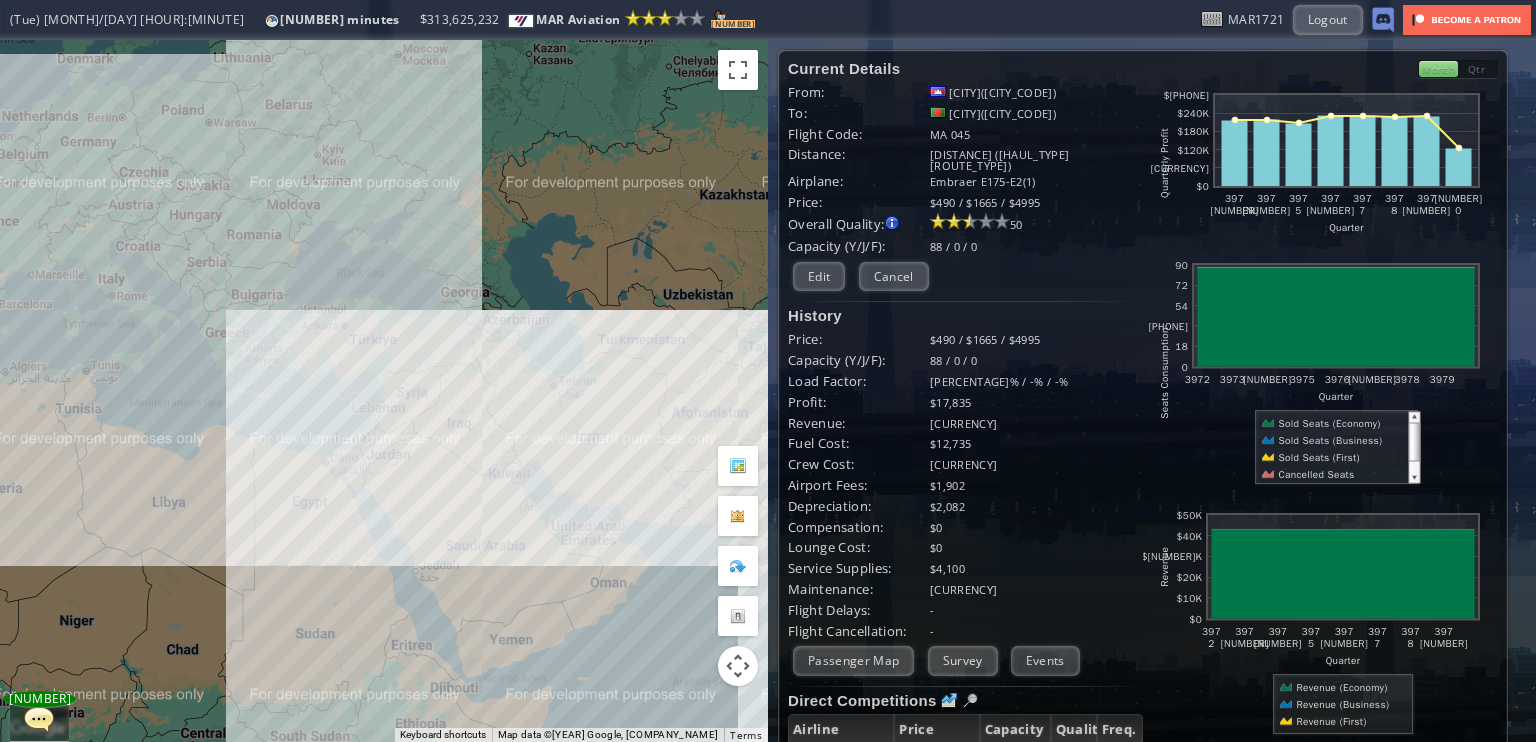 click on "To navigate, press the arrow keys." at bounding box center [384, 391] 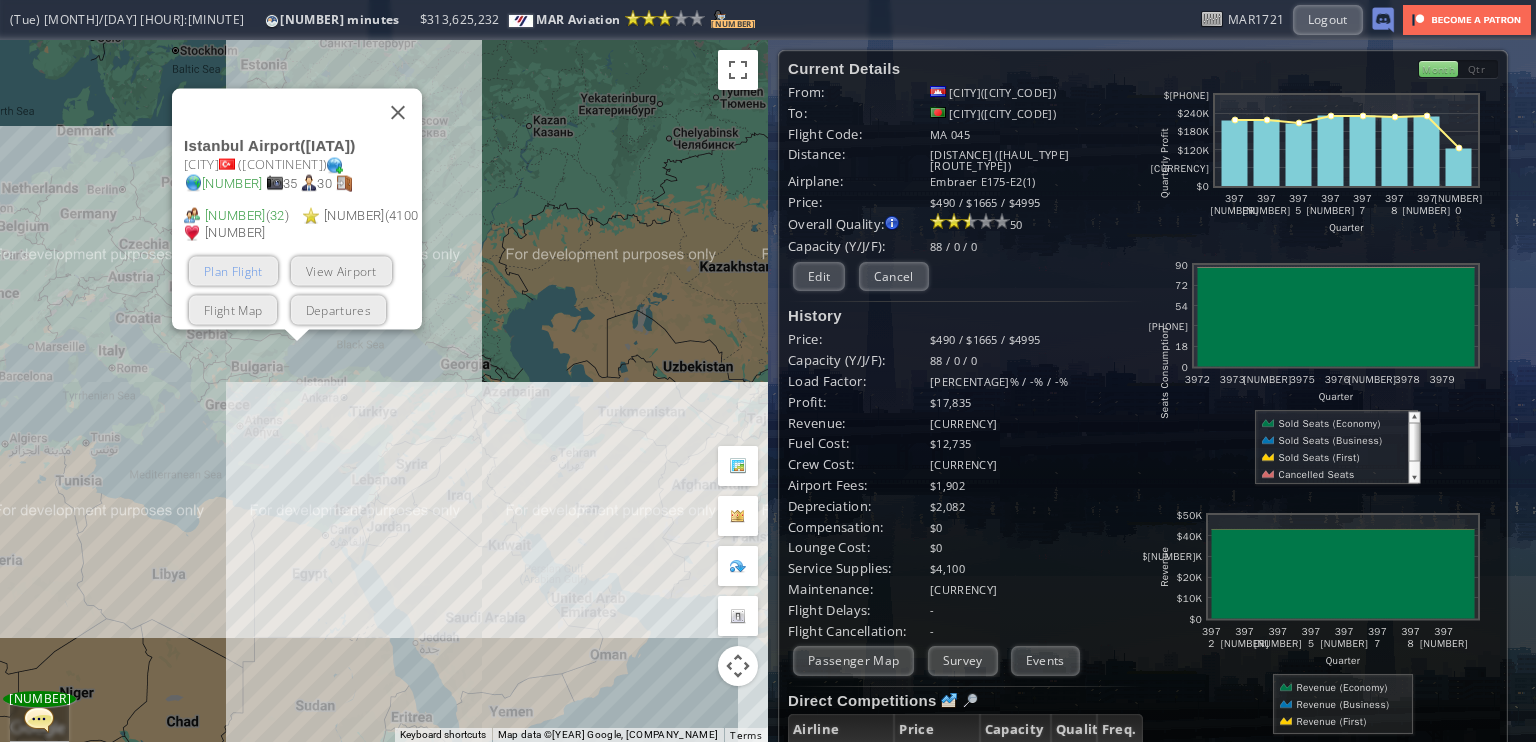 click on "Plan Flight" at bounding box center [233, 271] 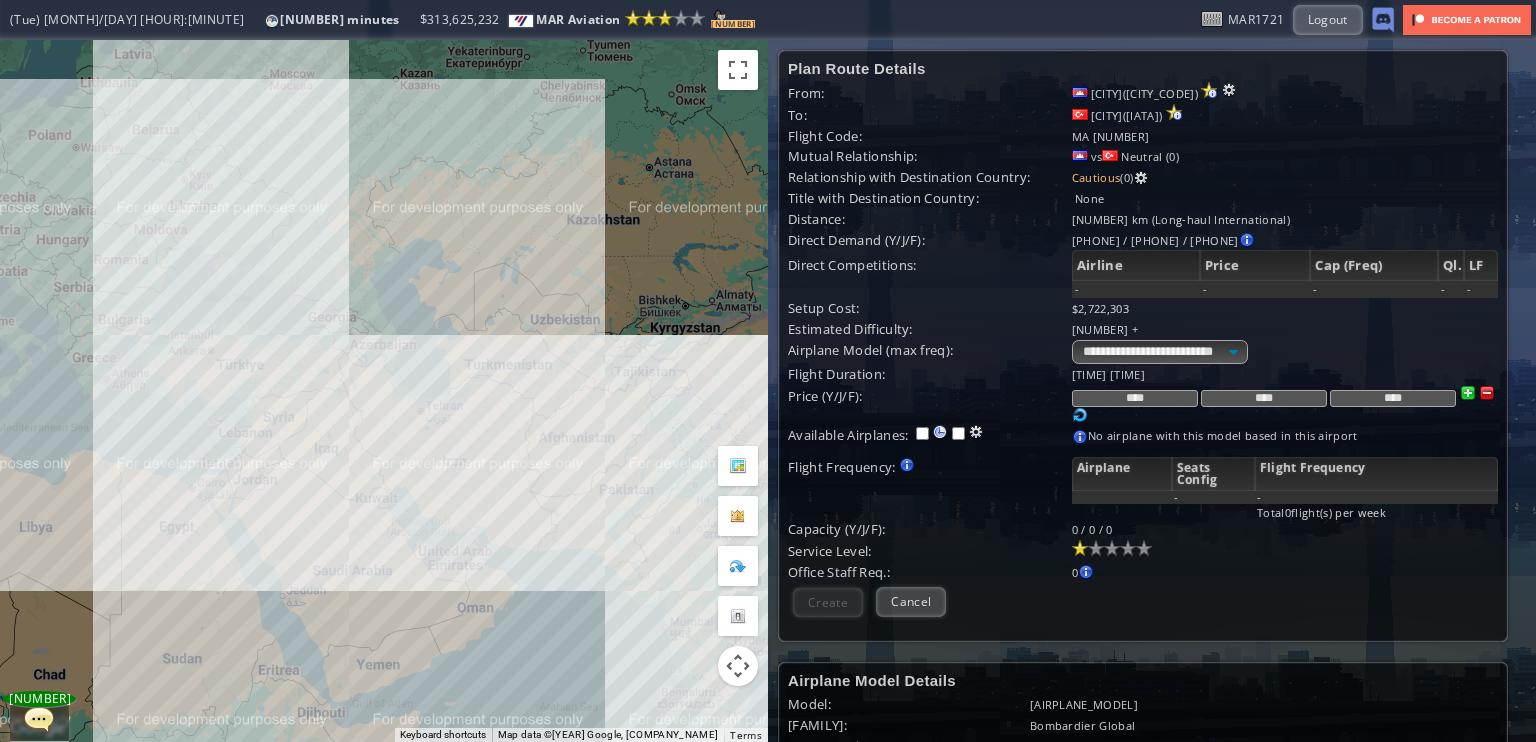 drag, startPoint x: 428, startPoint y: 451, endPoint x: 194, endPoint y: 333, distance: 262.0687 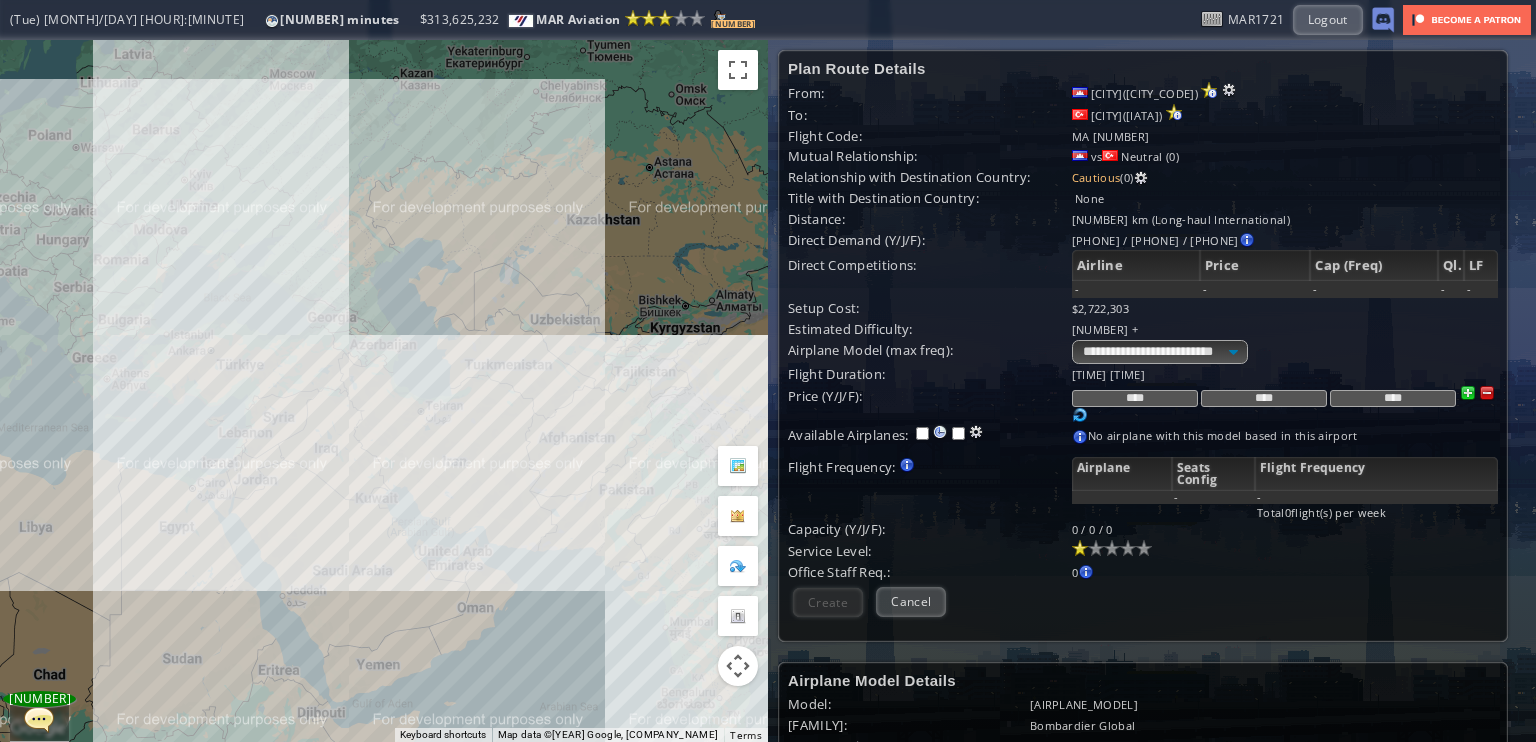 click on "To navigate, press the arrow keys." at bounding box center [384, 391] 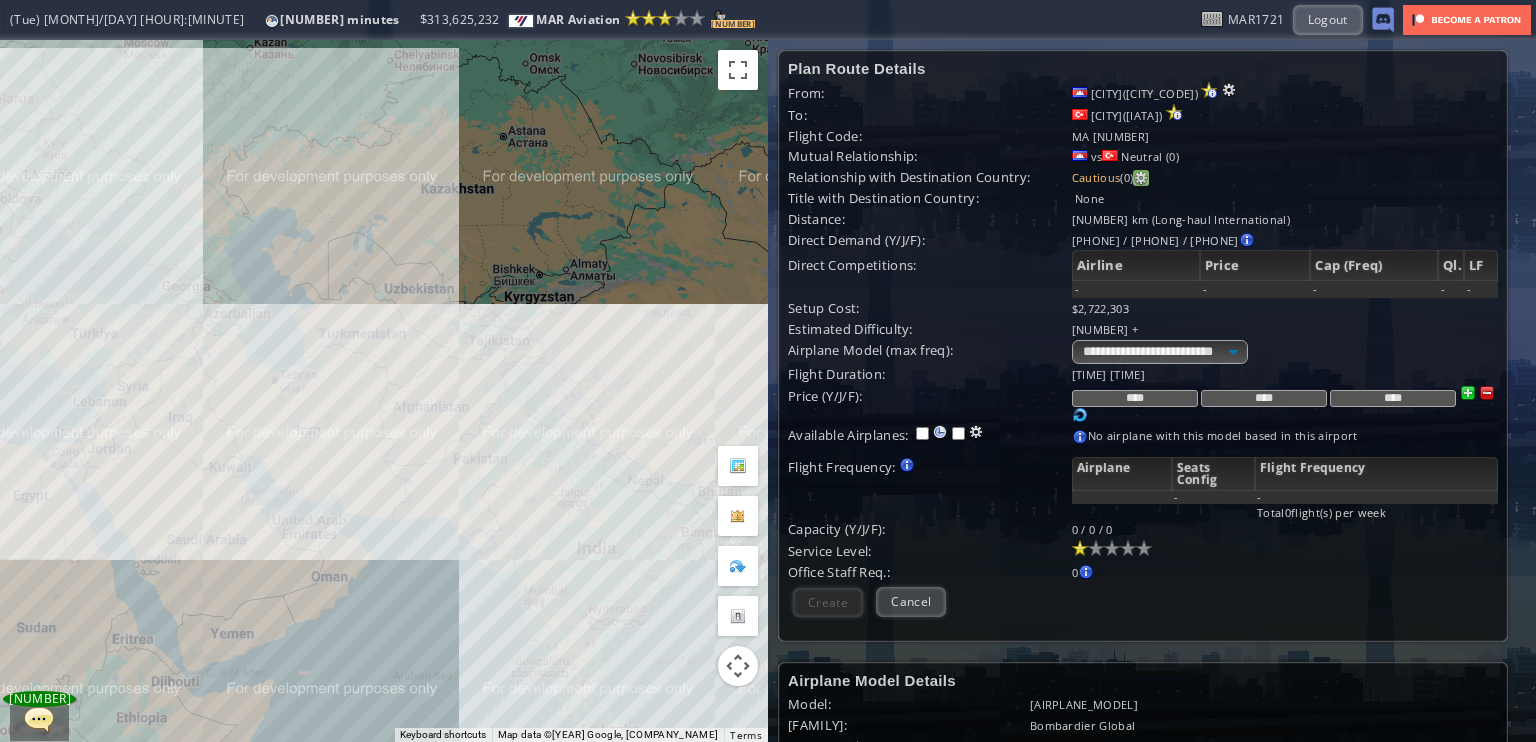 click at bounding box center [1141, 178] 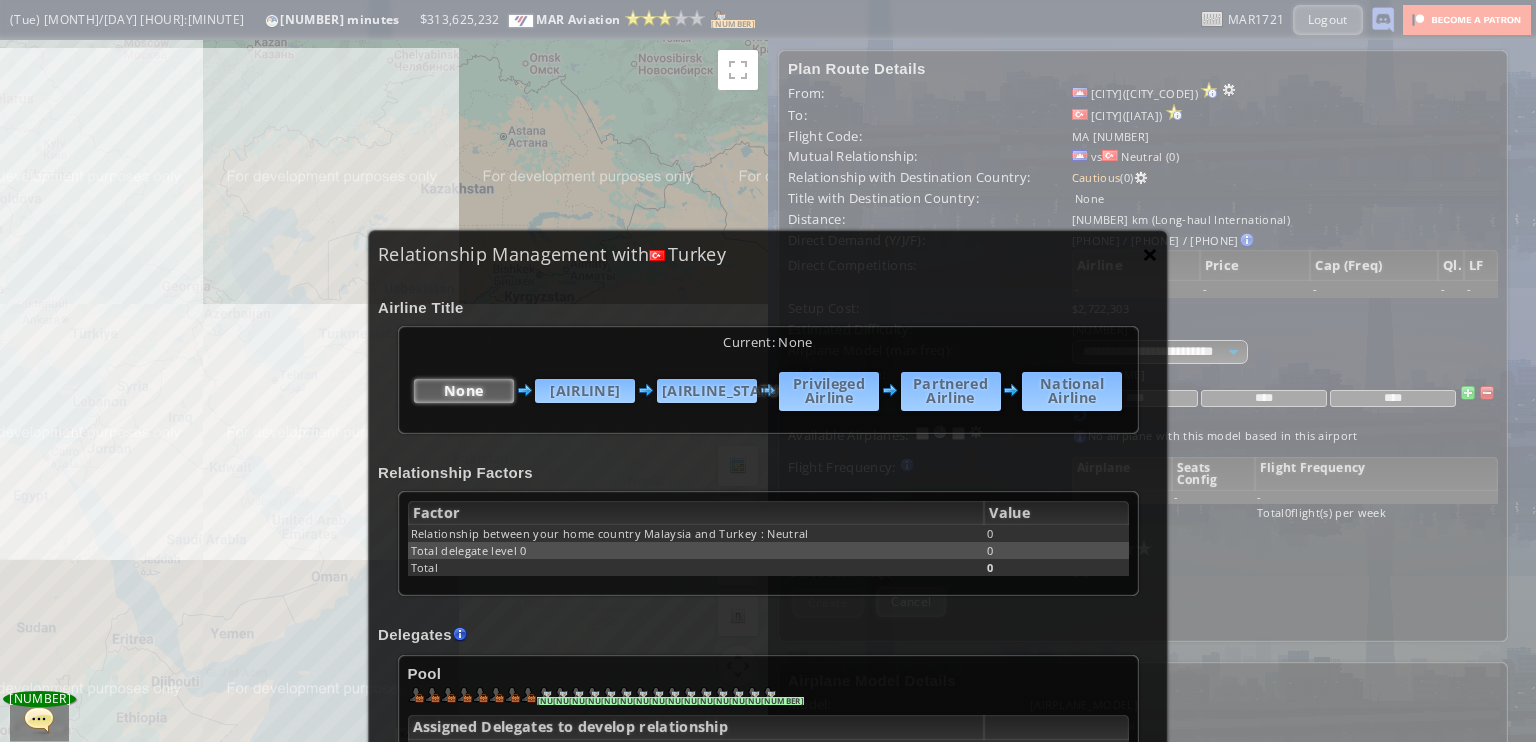 click on "×" at bounding box center [1150, 254] 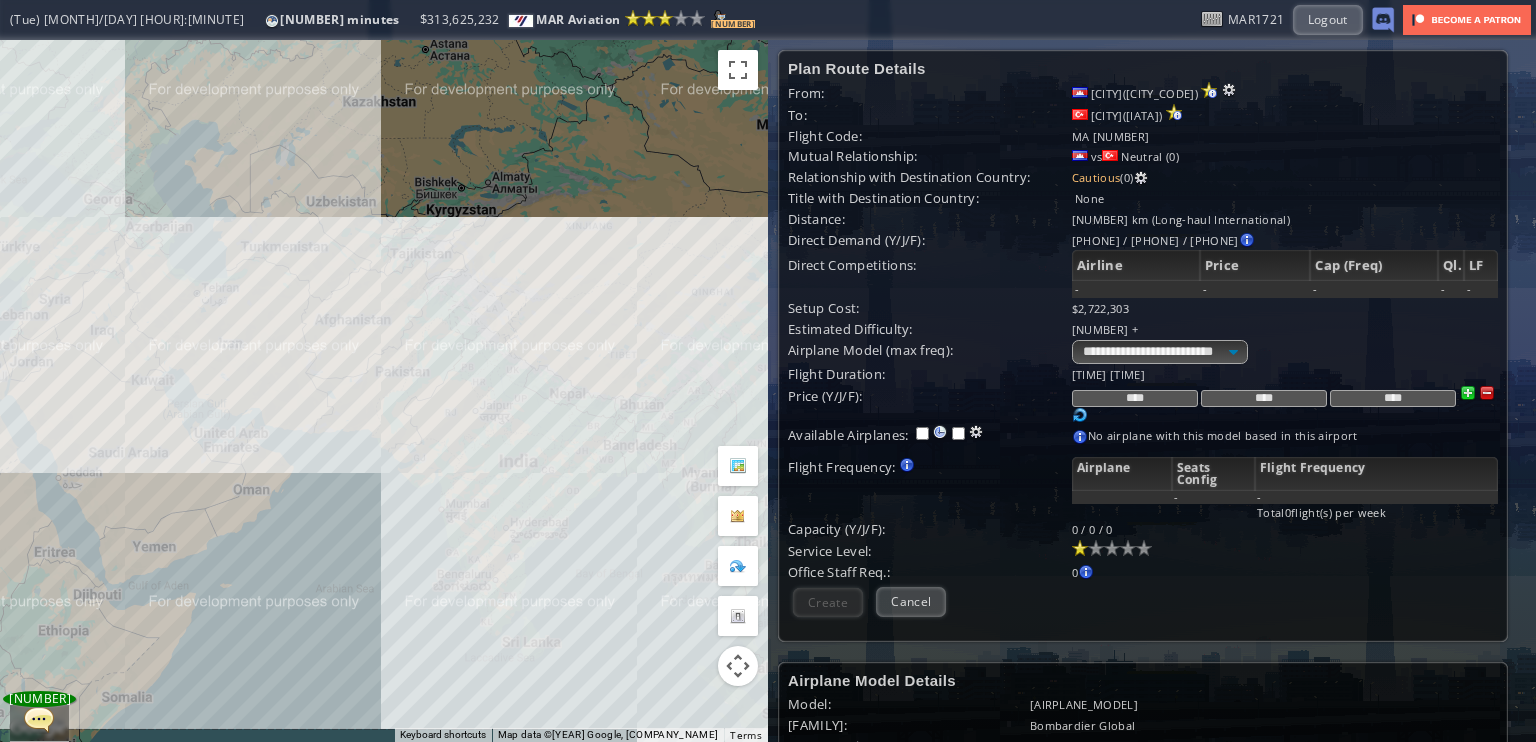 drag, startPoint x: 302, startPoint y: 402, endPoint x: 303, endPoint y: 384, distance: 18.027756 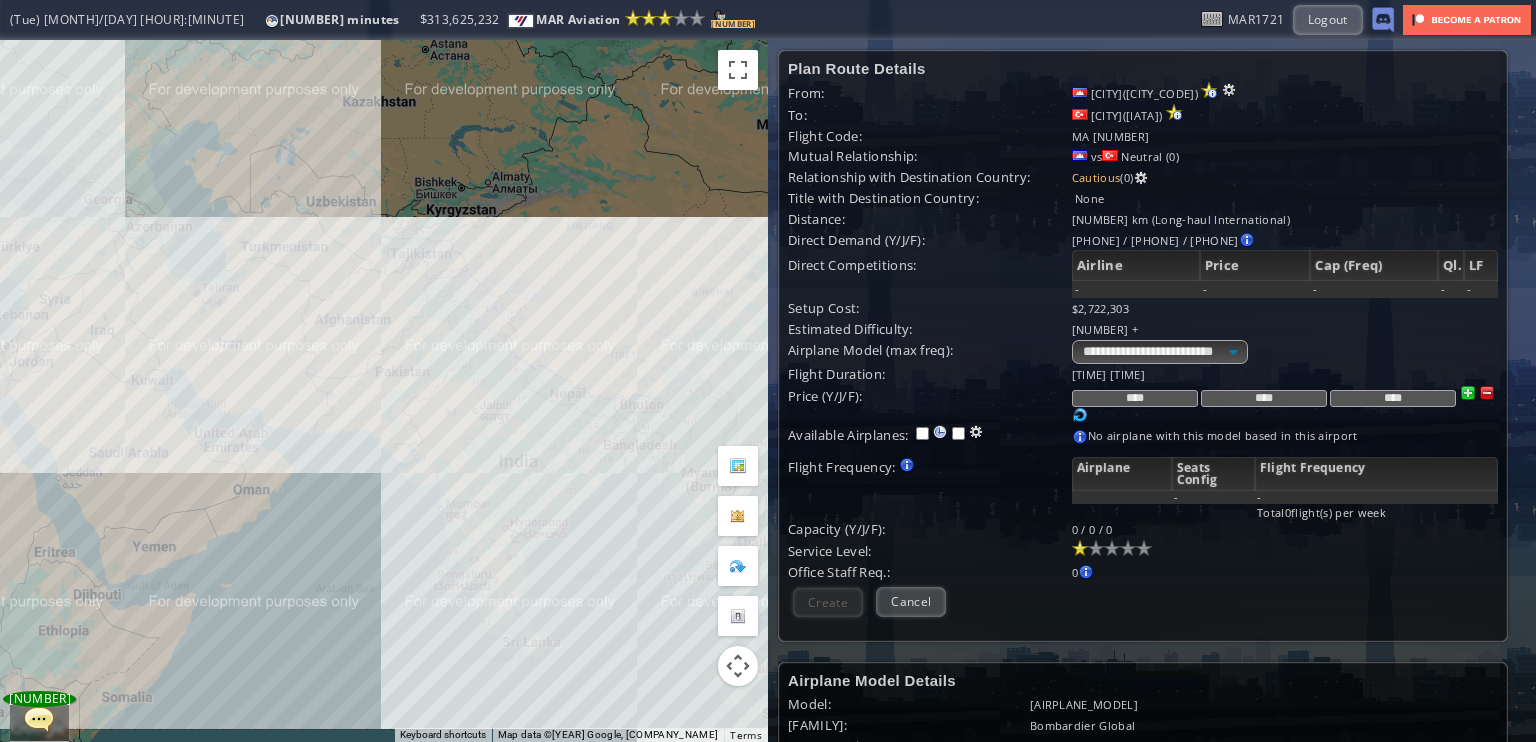 click on "To navigate, press the arrow keys." at bounding box center (384, 391) 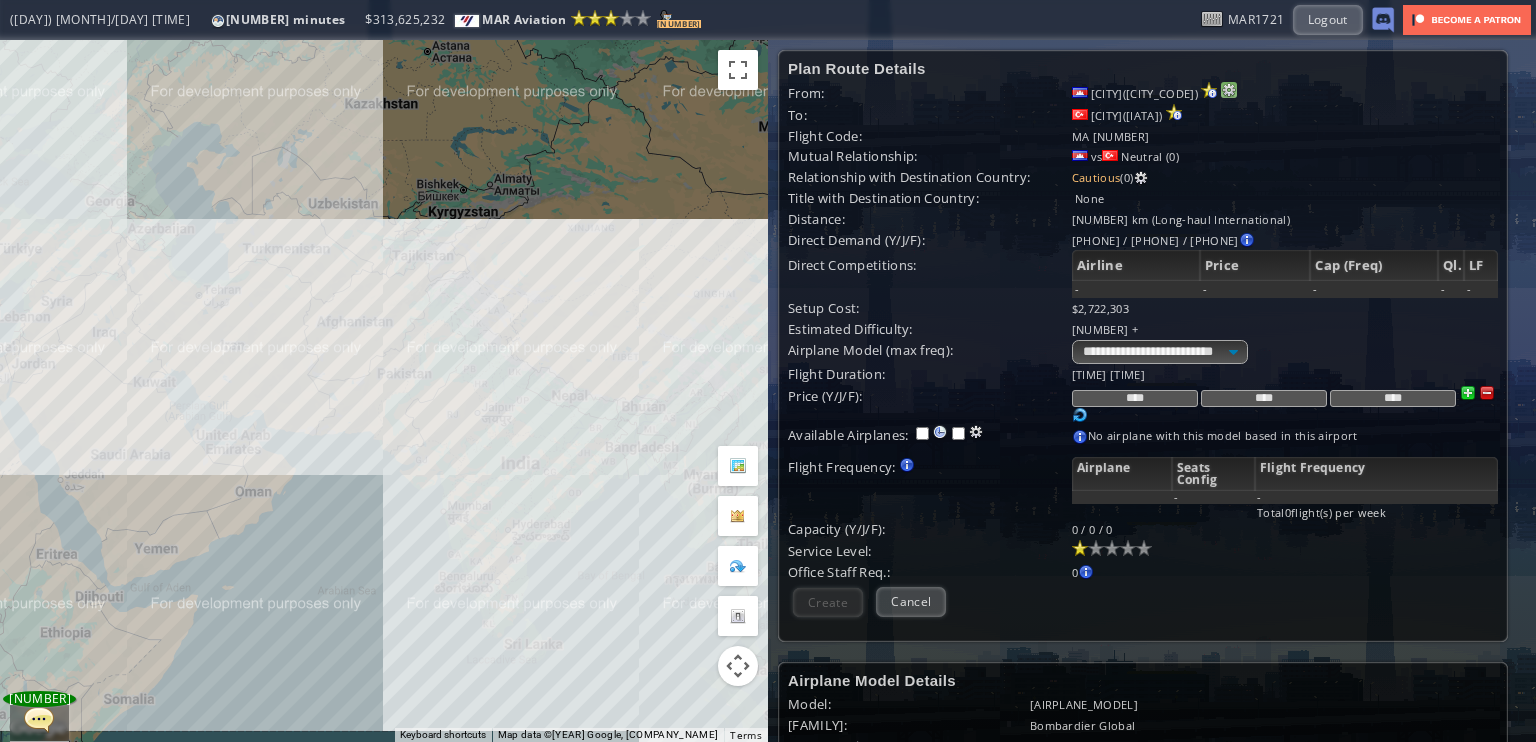 click at bounding box center [1229, 90] 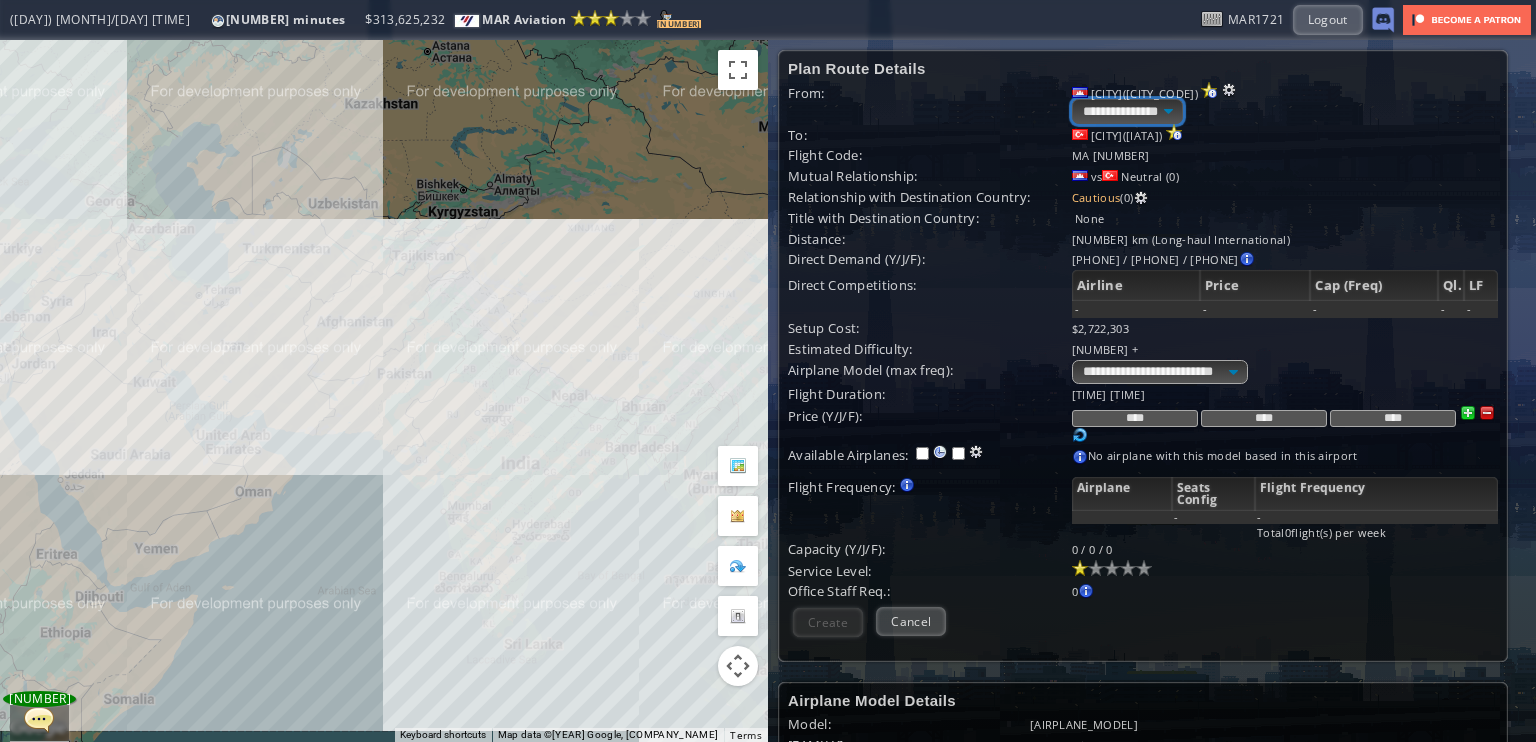 click on "**********" at bounding box center [1127, 111] 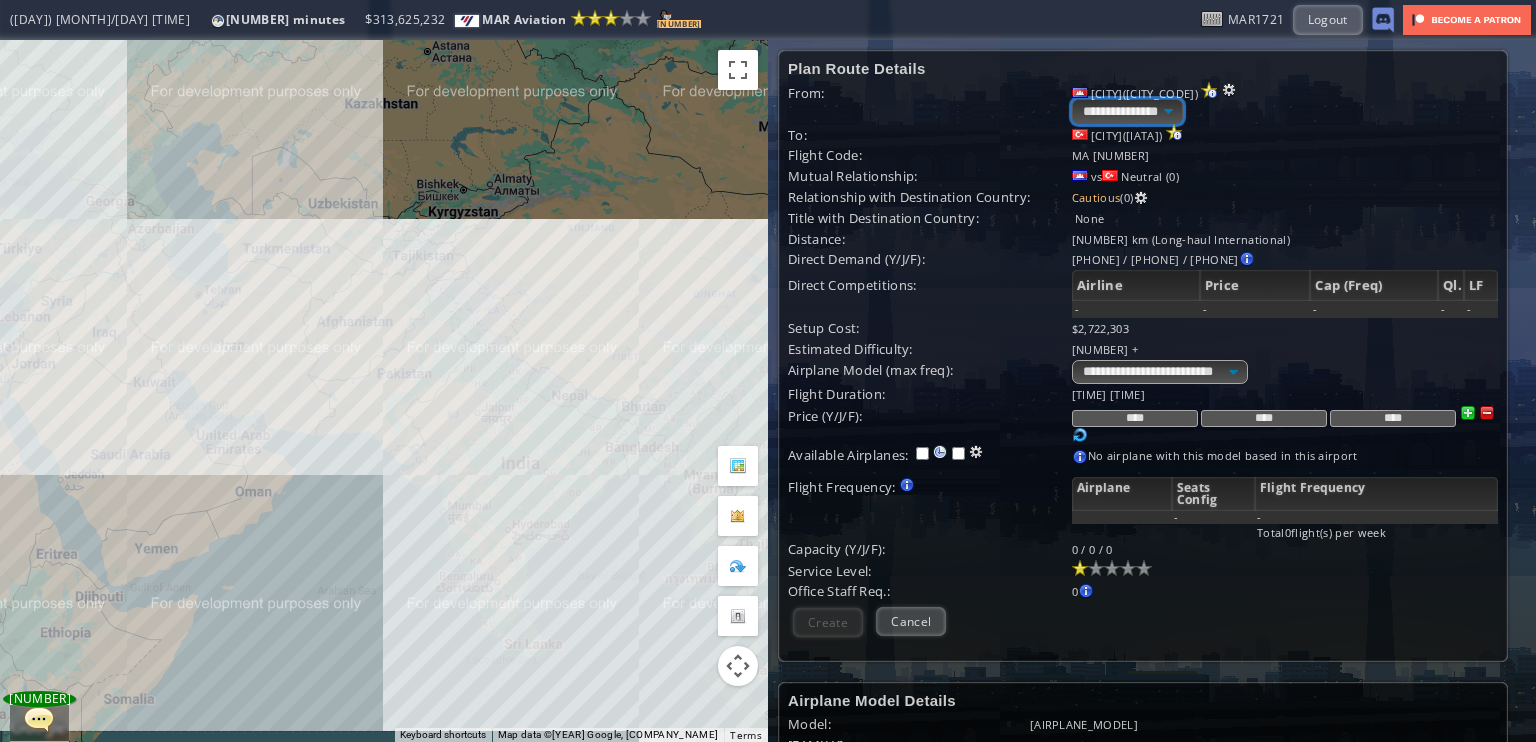 select on "****" 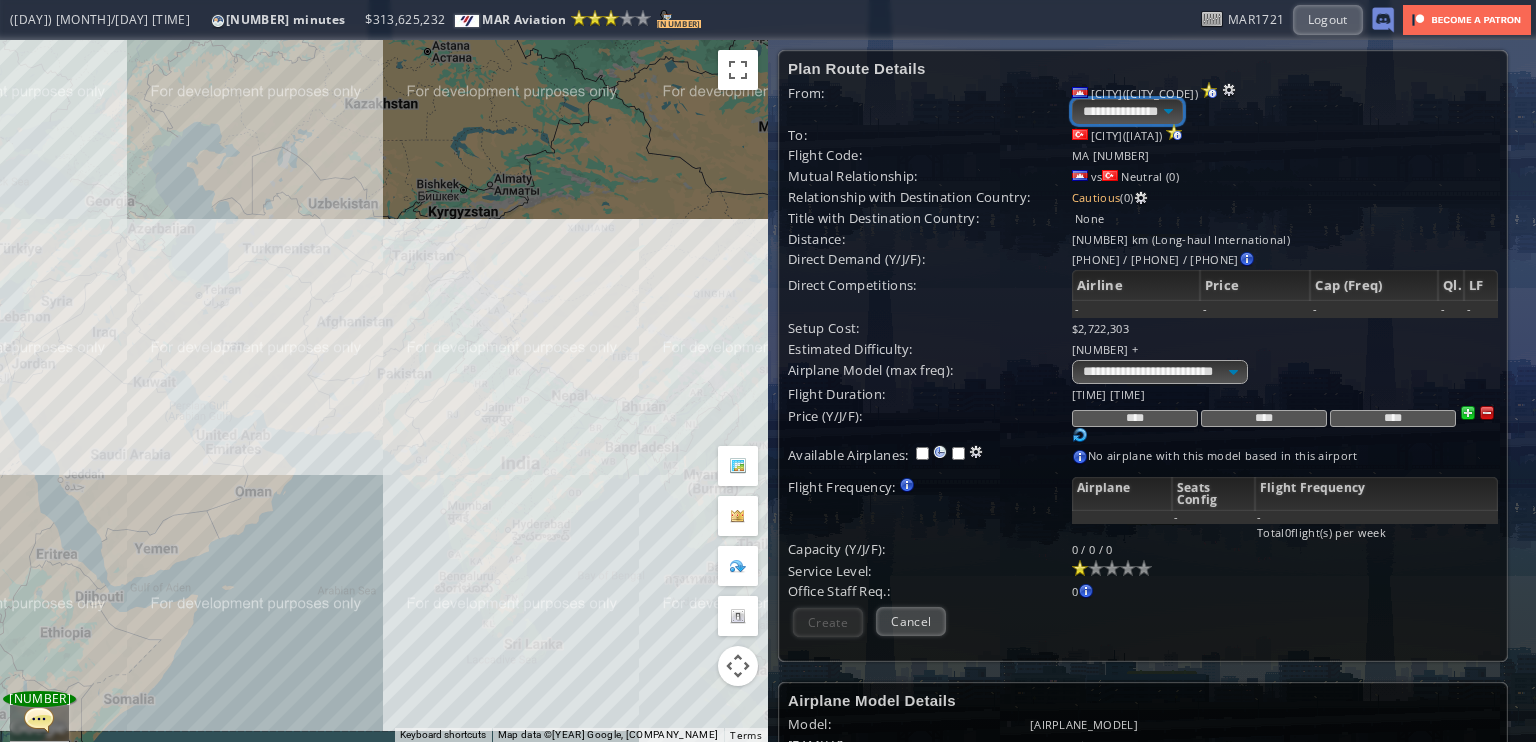 click on "**********" at bounding box center (1127, 111) 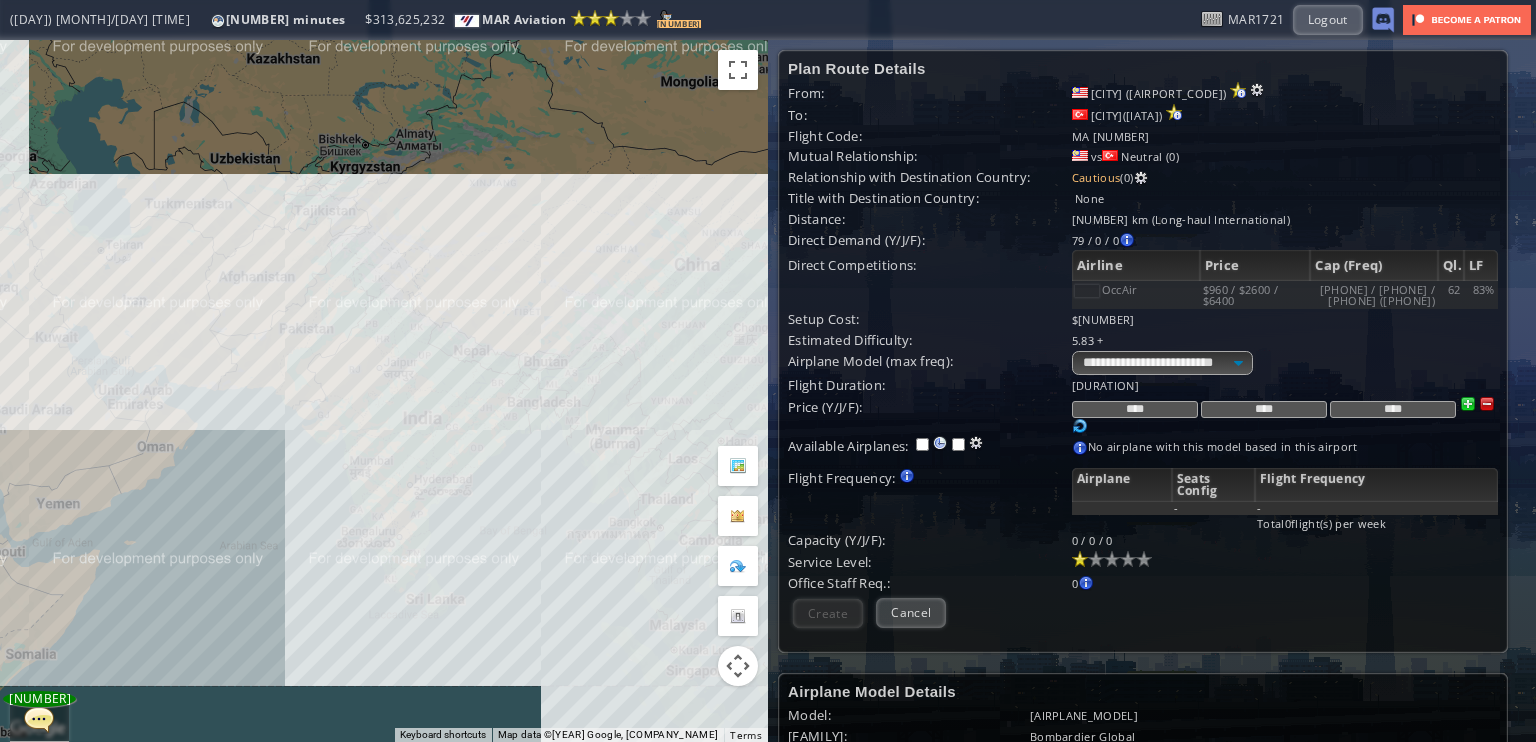 drag, startPoint x: 561, startPoint y: 491, endPoint x: 390, endPoint y: 397, distance: 195.13329 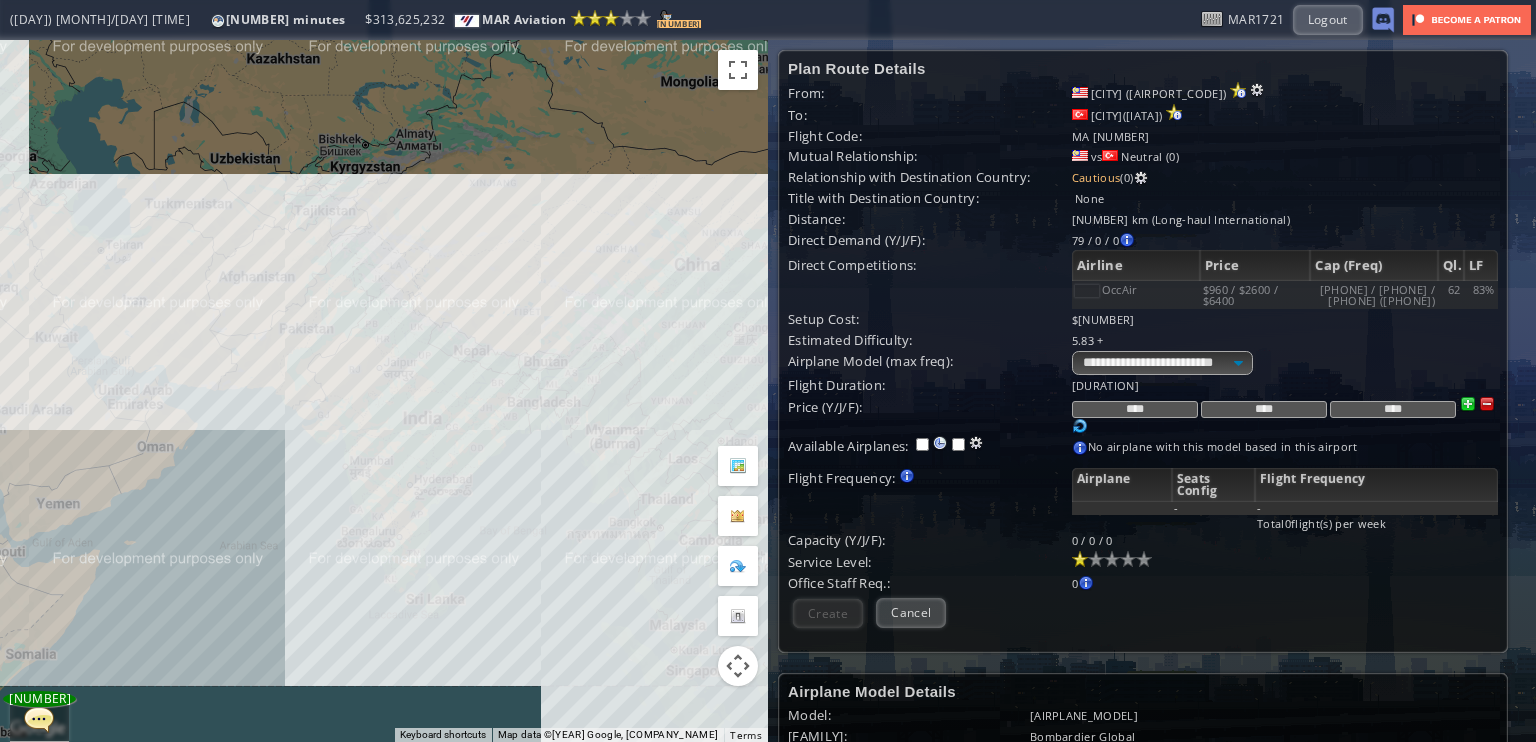 click on "To navigate, press the arrow keys." at bounding box center [384, 391] 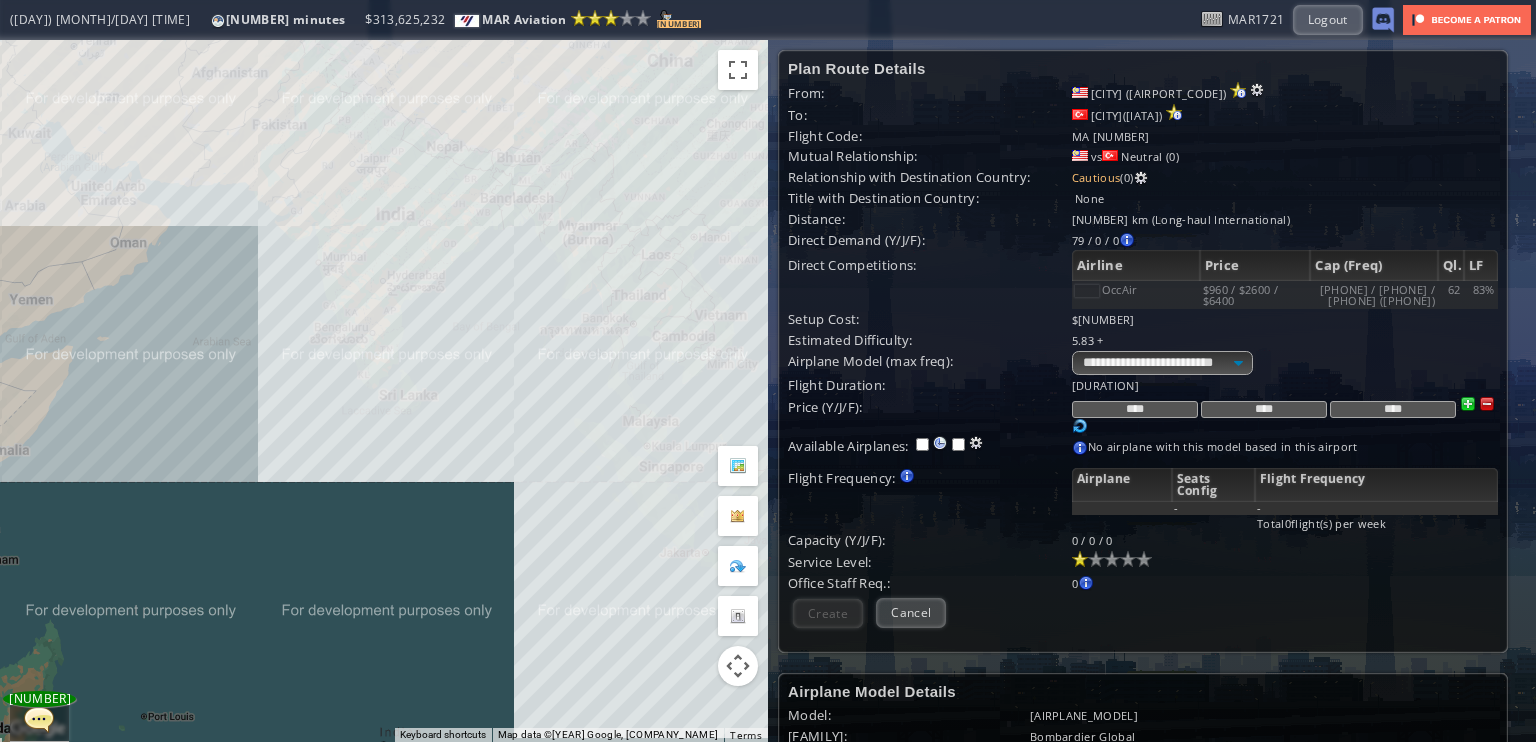 drag, startPoint x: 423, startPoint y: 471, endPoint x: 522, endPoint y: 311, distance: 188.15154 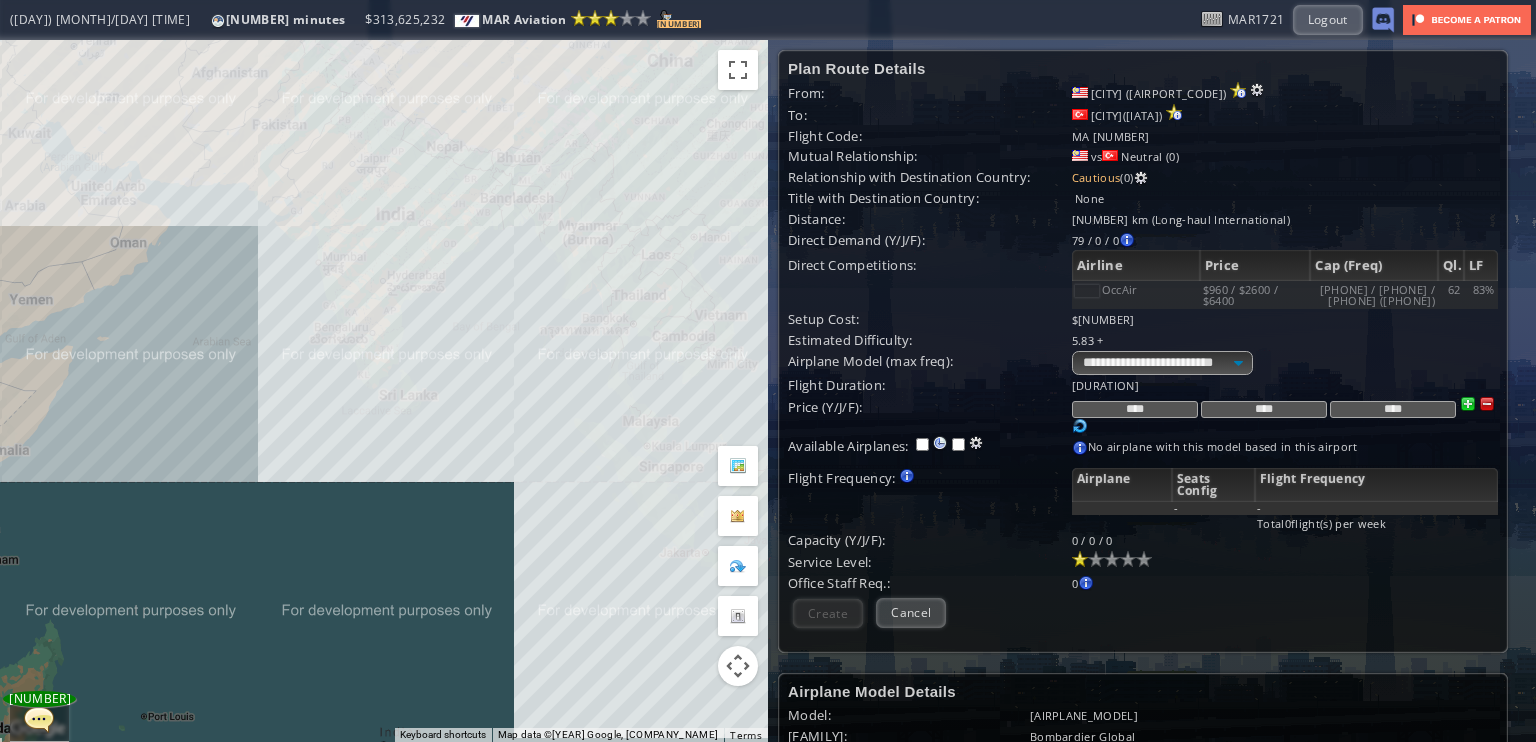 click on "To navigate, press the arrow keys." at bounding box center [384, 391] 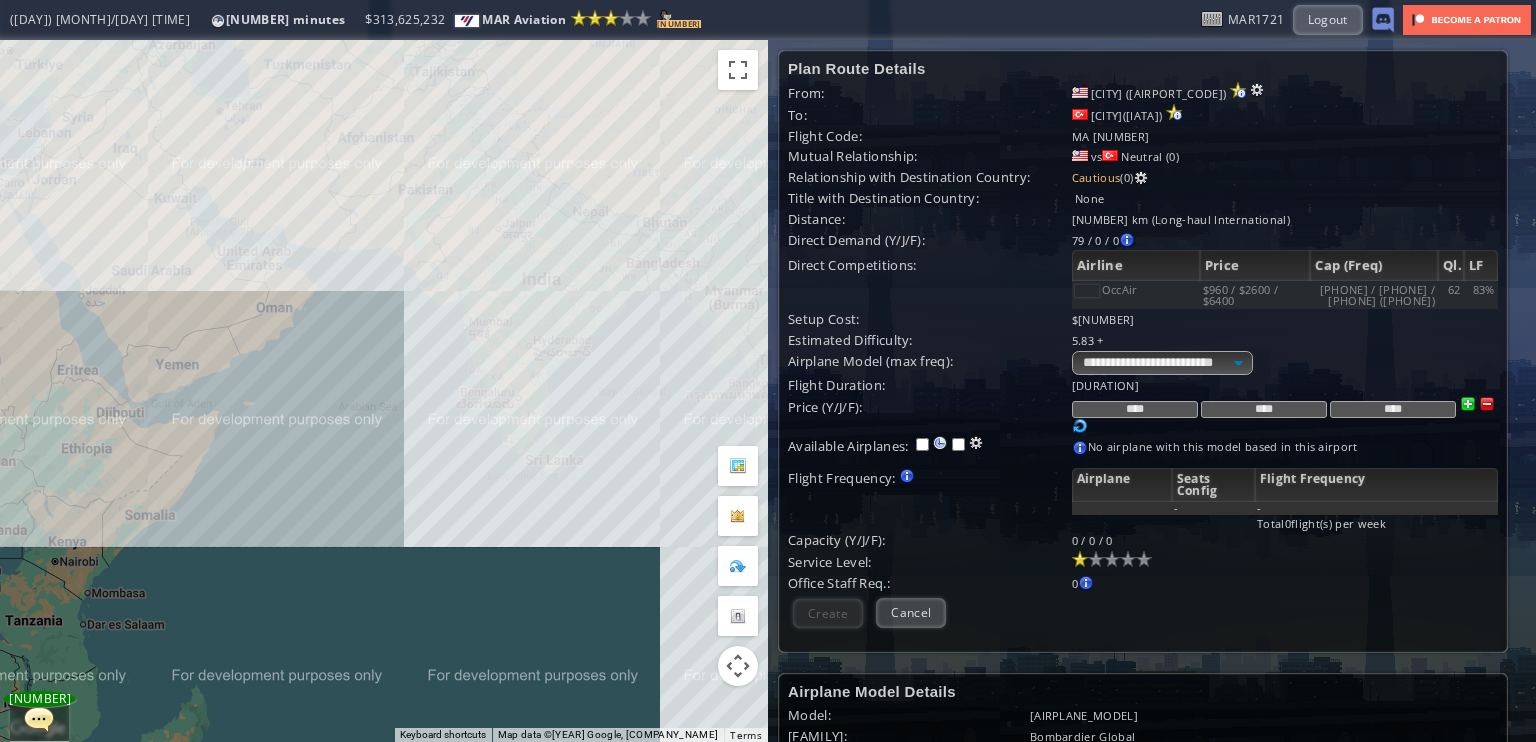drag, startPoint x: 331, startPoint y: 347, endPoint x: 477, endPoint y: 471, distance: 191.55156 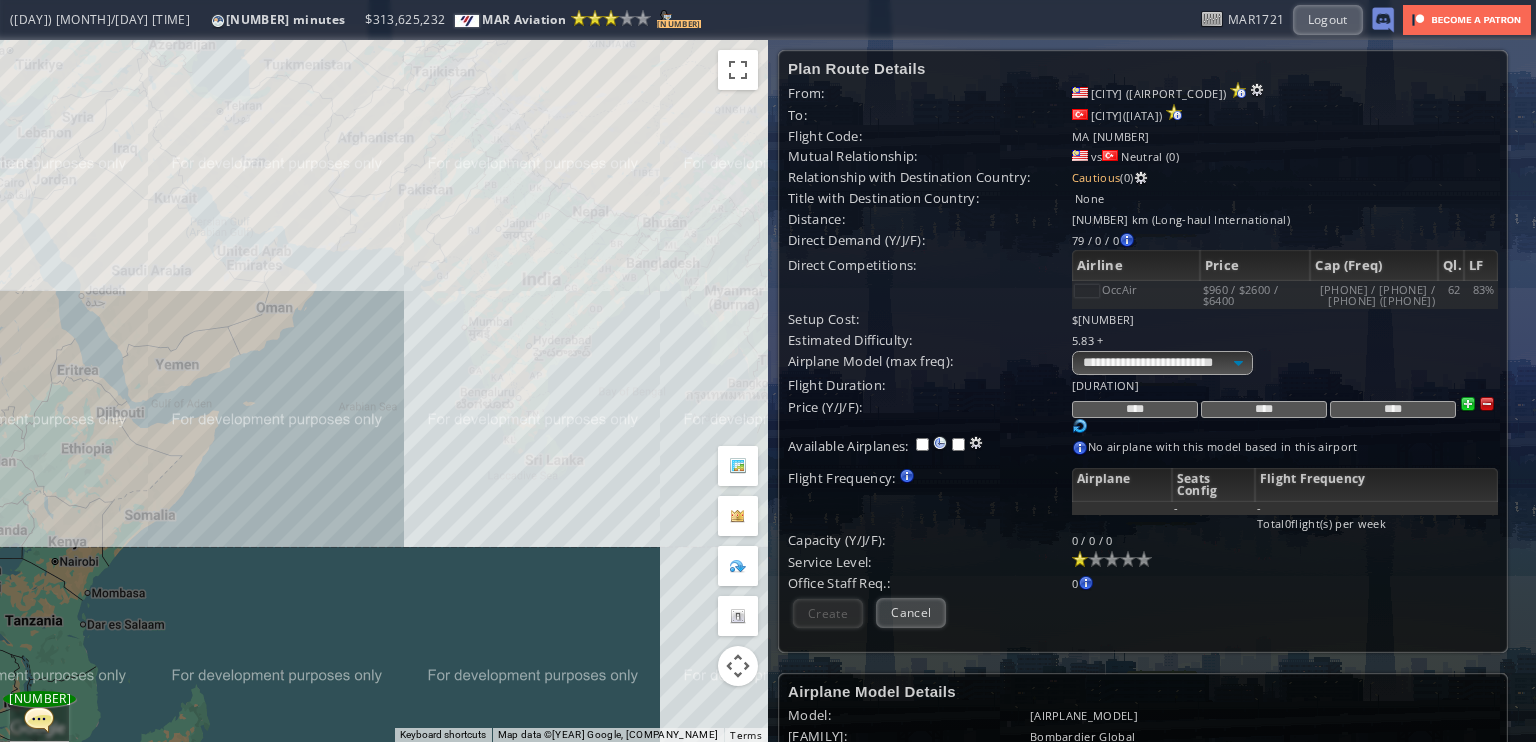 click on "To navigate, press the arrow keys." at bounding box center [384, 391] 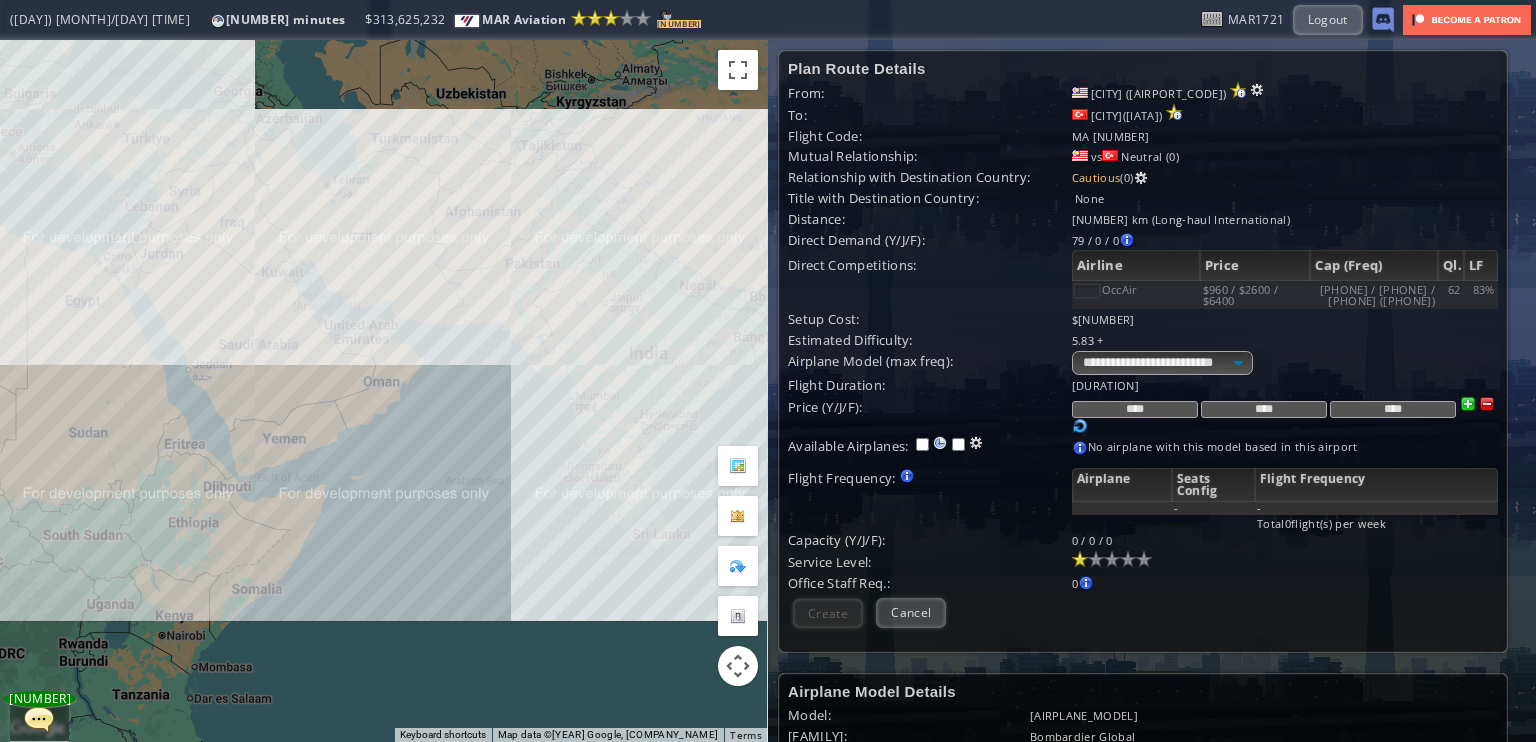 drag, startPoint x: 381, startPoint y: 424, endPoint x: 438, endPoint y: 475, distance: 76.48529 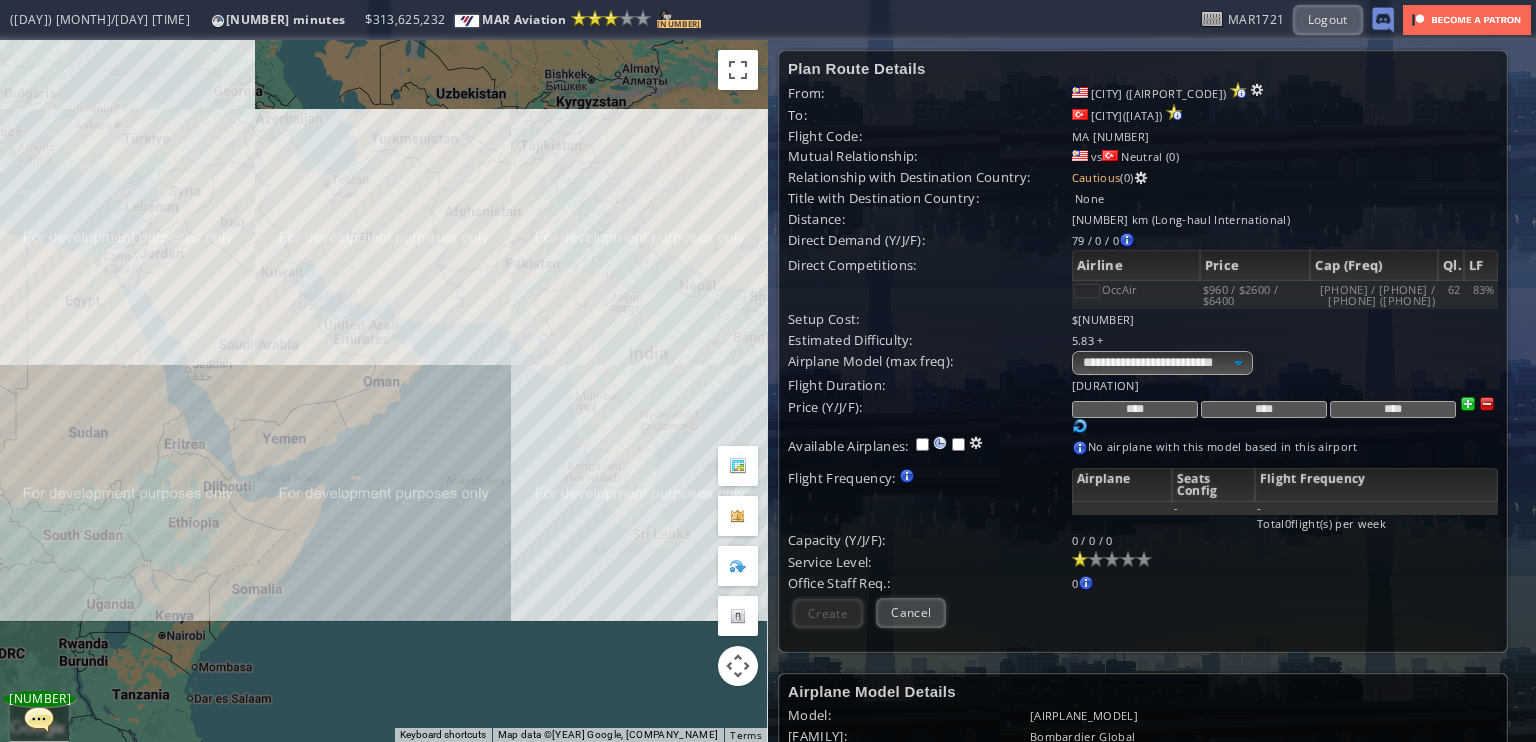 click on "To navigate, press the arrow keys." at bounding box center (384, 391) 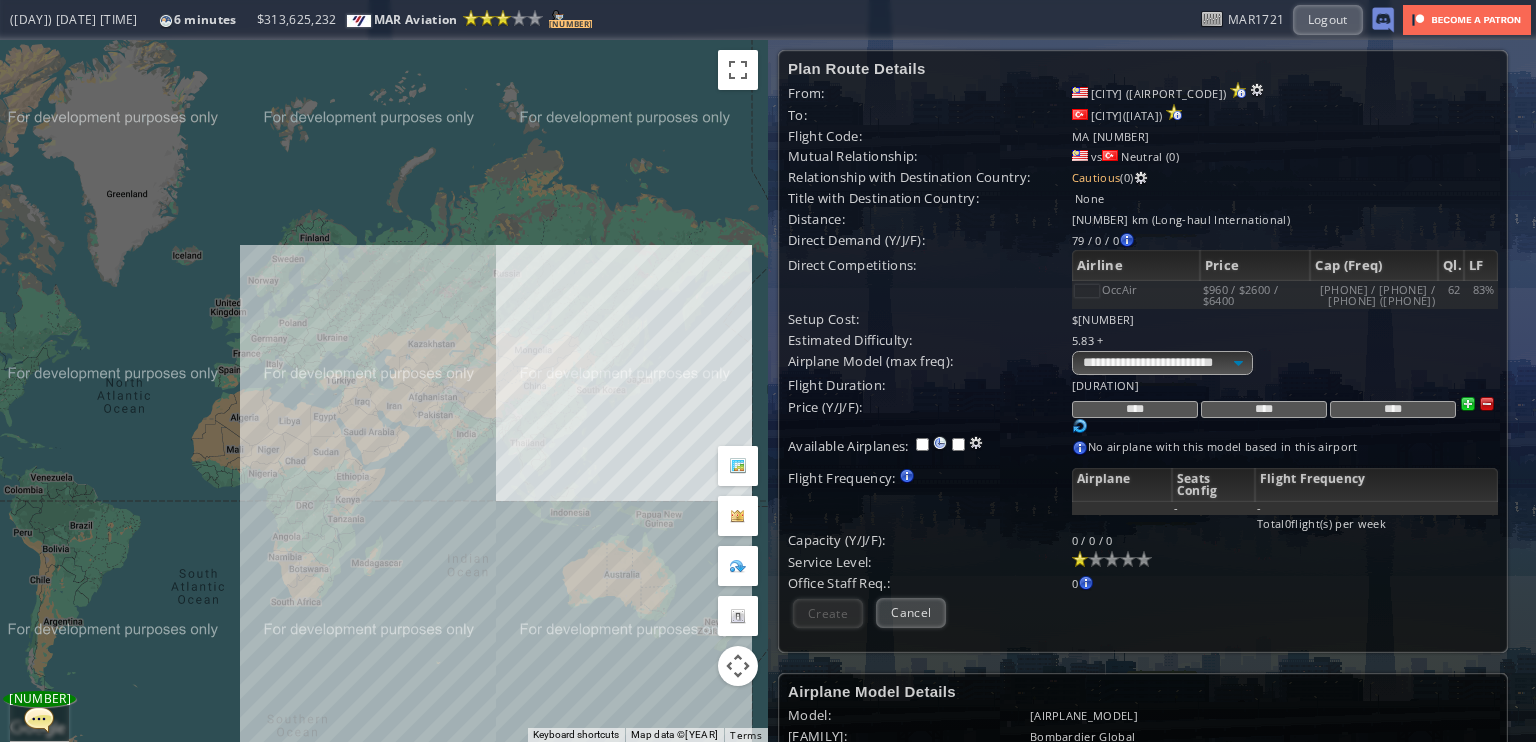 drag, startPoint x: 176, startPoint y: 470, endPoint x: 383, endPoint y: 565, distance: 227.75865 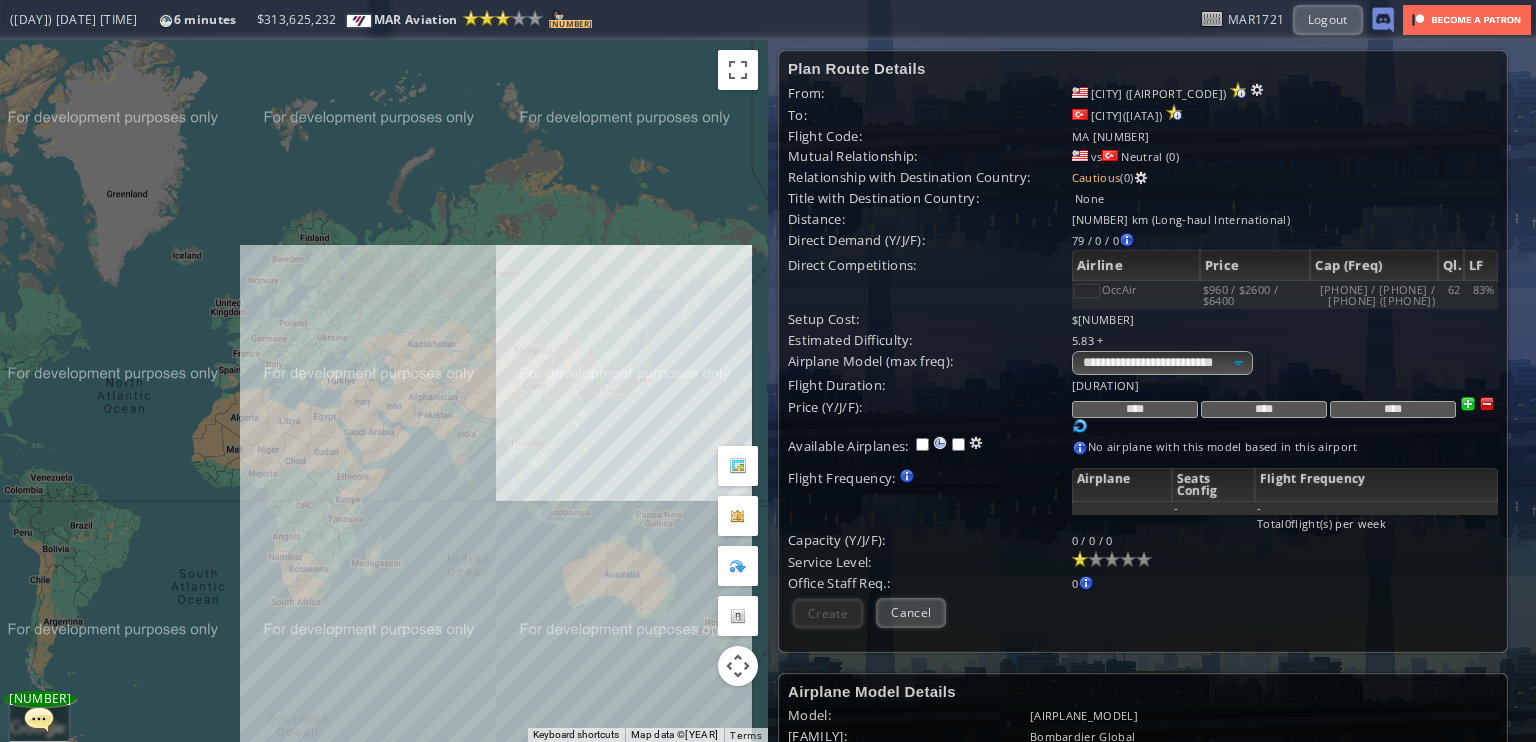 click on "To navigate, press the arrow keys." at bounding box center [384, 391] 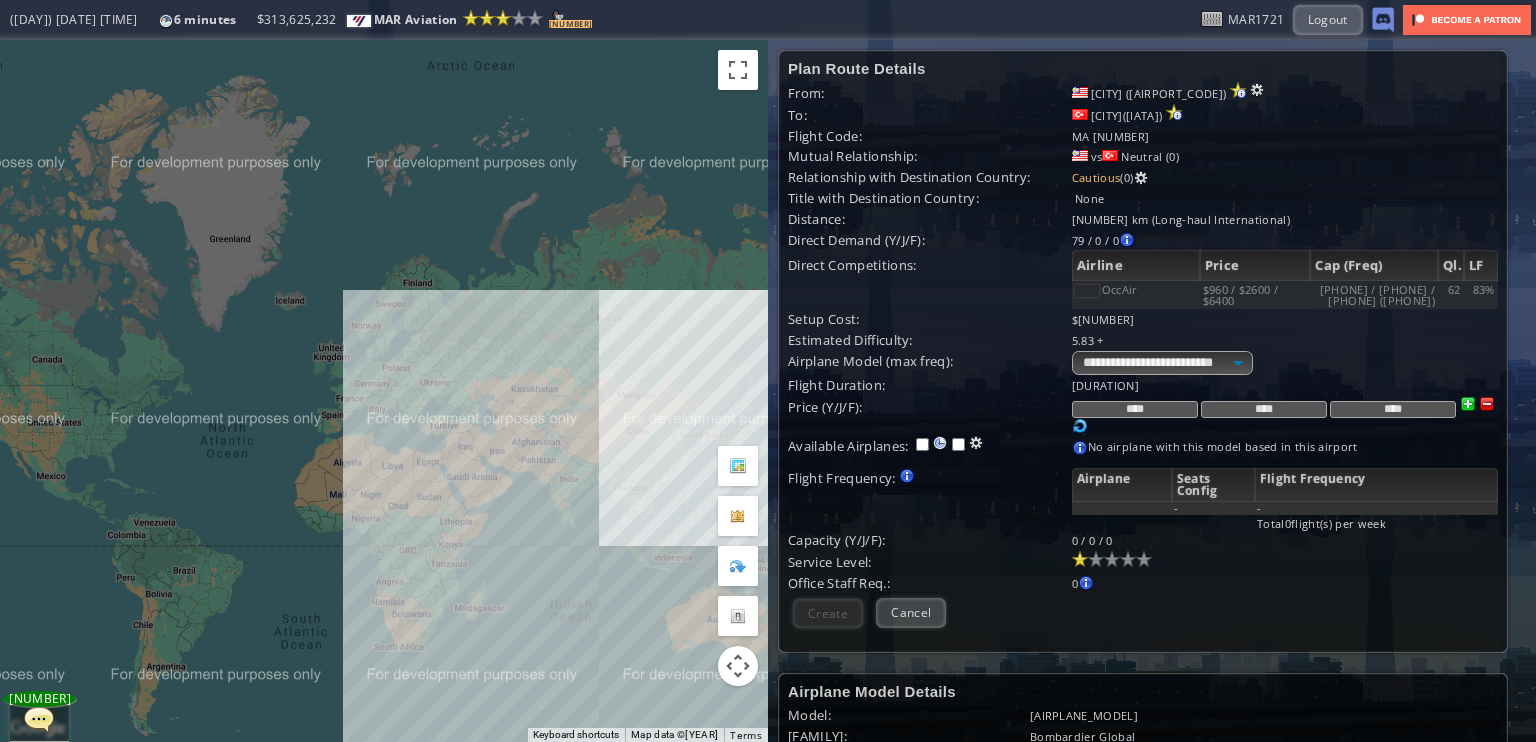 drag, startPoint x: 296, startPoint y: 512, endPoint x: 347, endPoint y: 519, distance: 51.47815 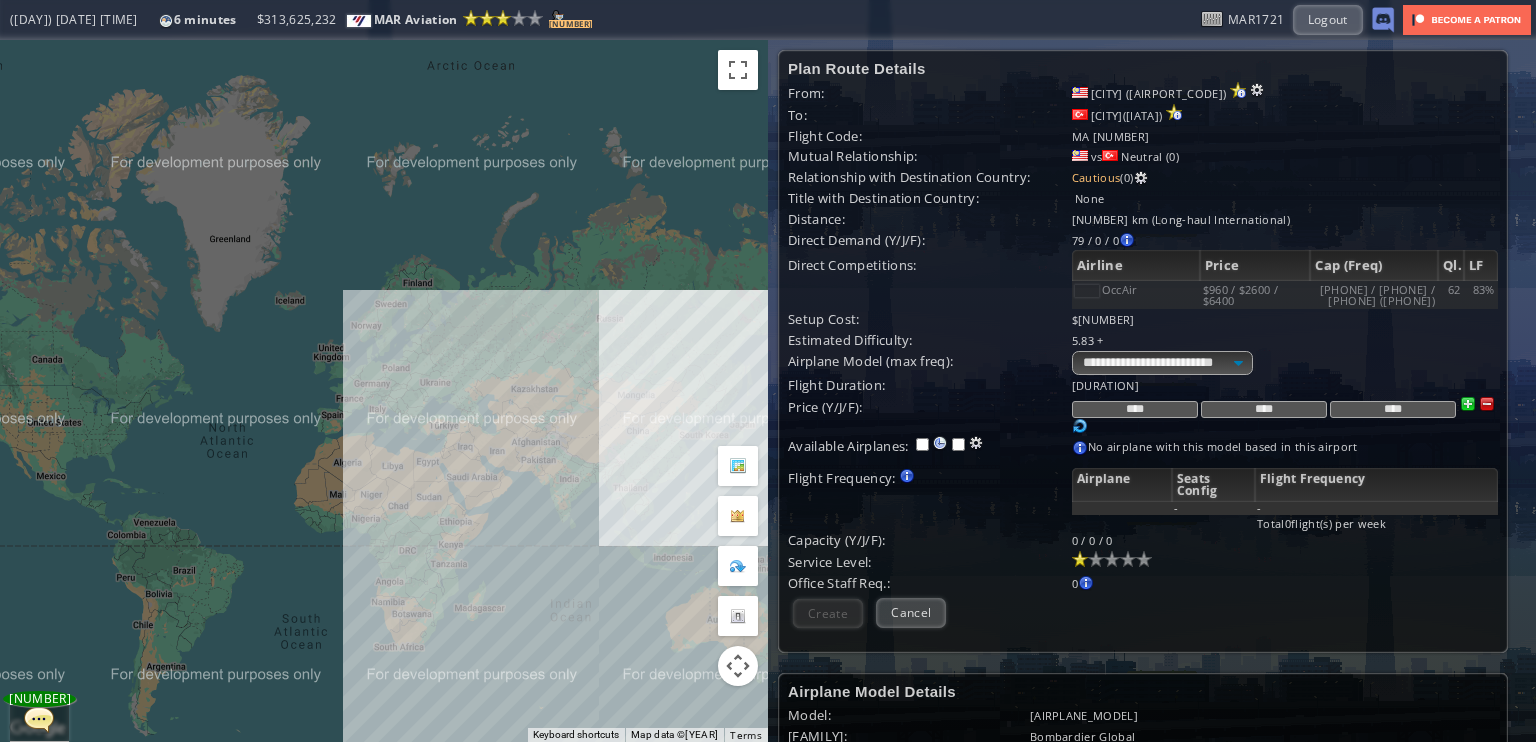 click on "To navigate, press the arrow keys." at bounding box center (384, 391) 